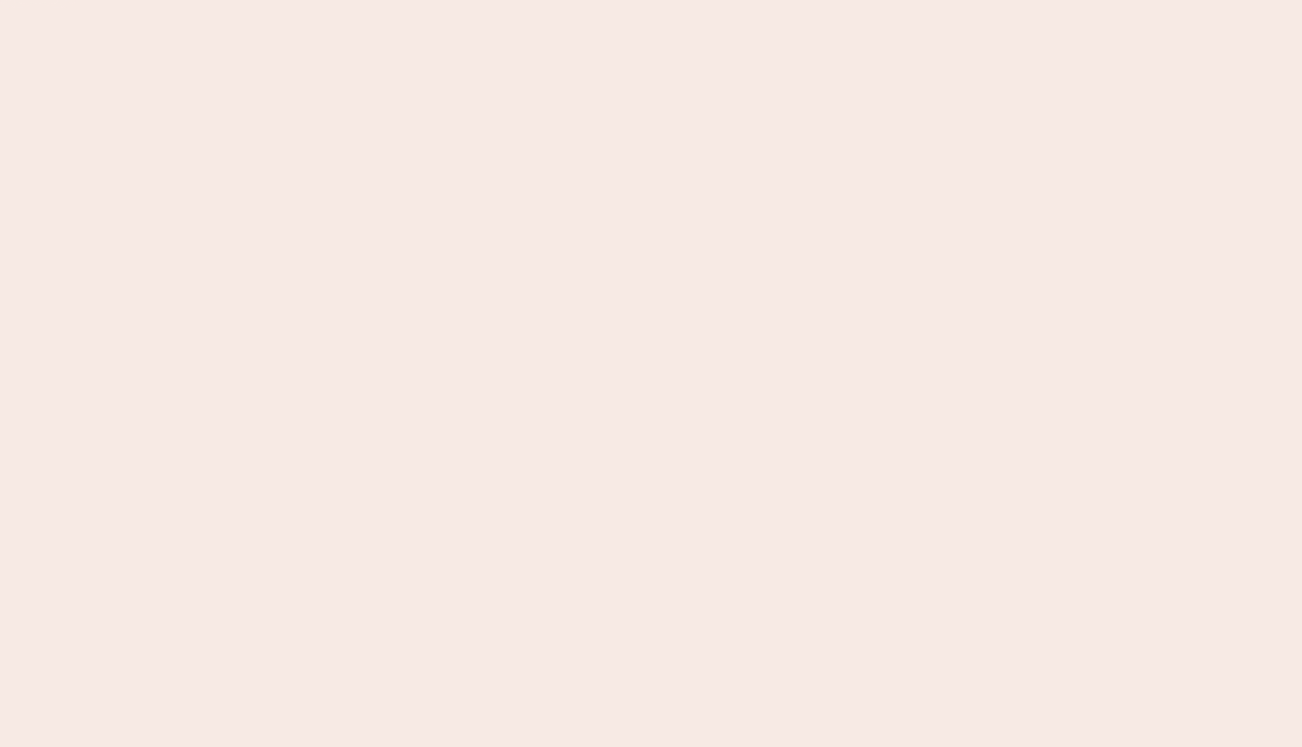 scroll, scrollTop: 0, scrollLeft: 0, axis: both 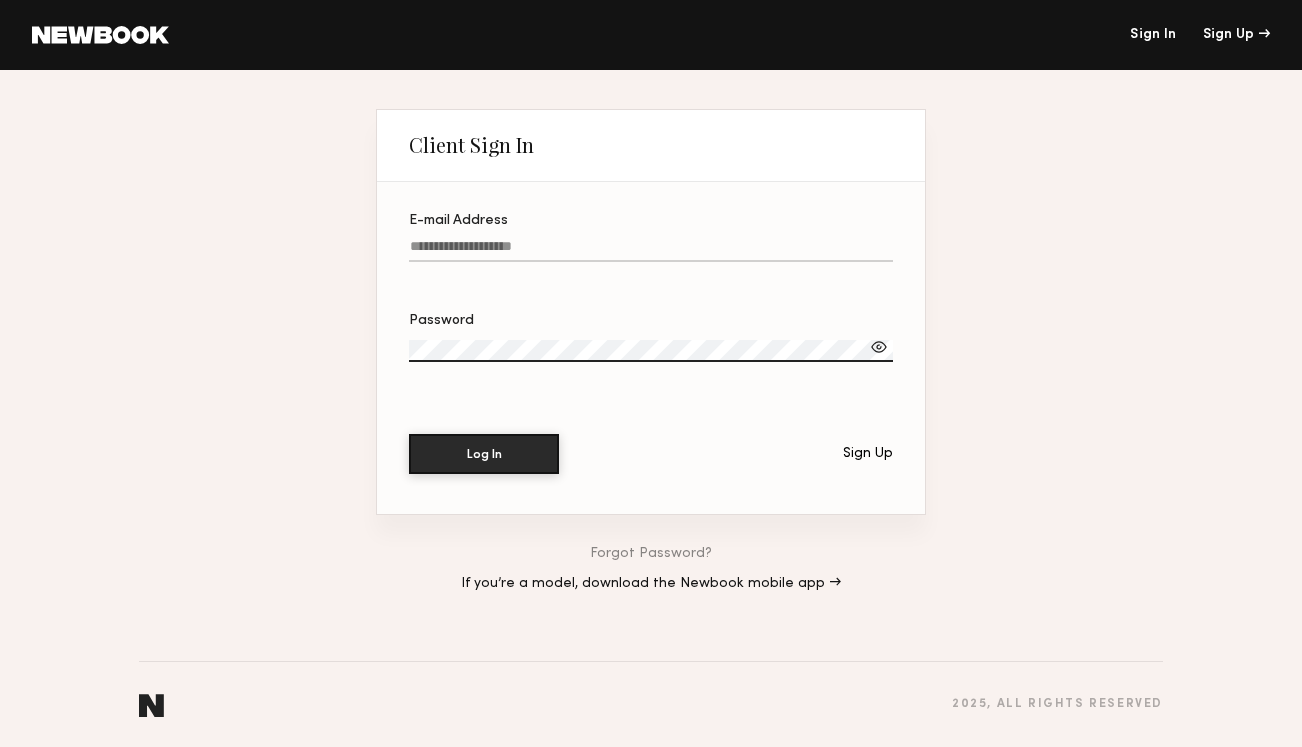 type on "**********" 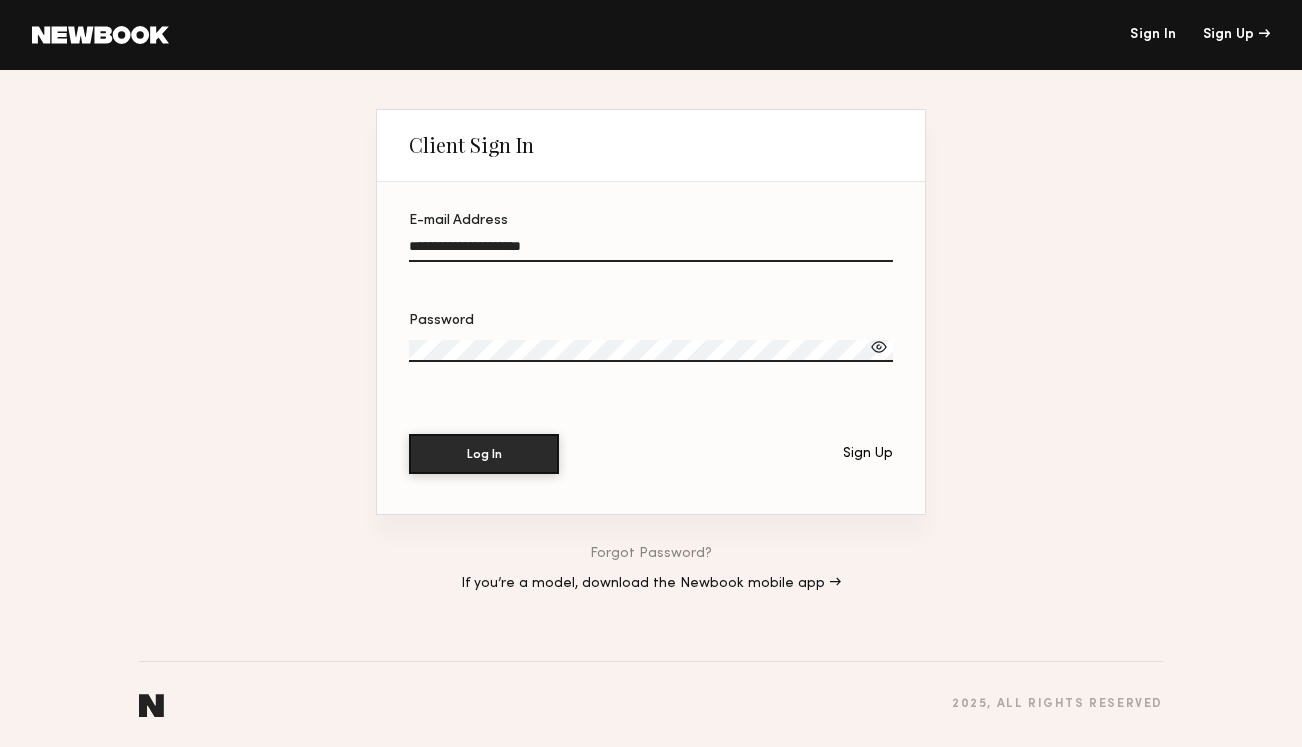 click on "**********" 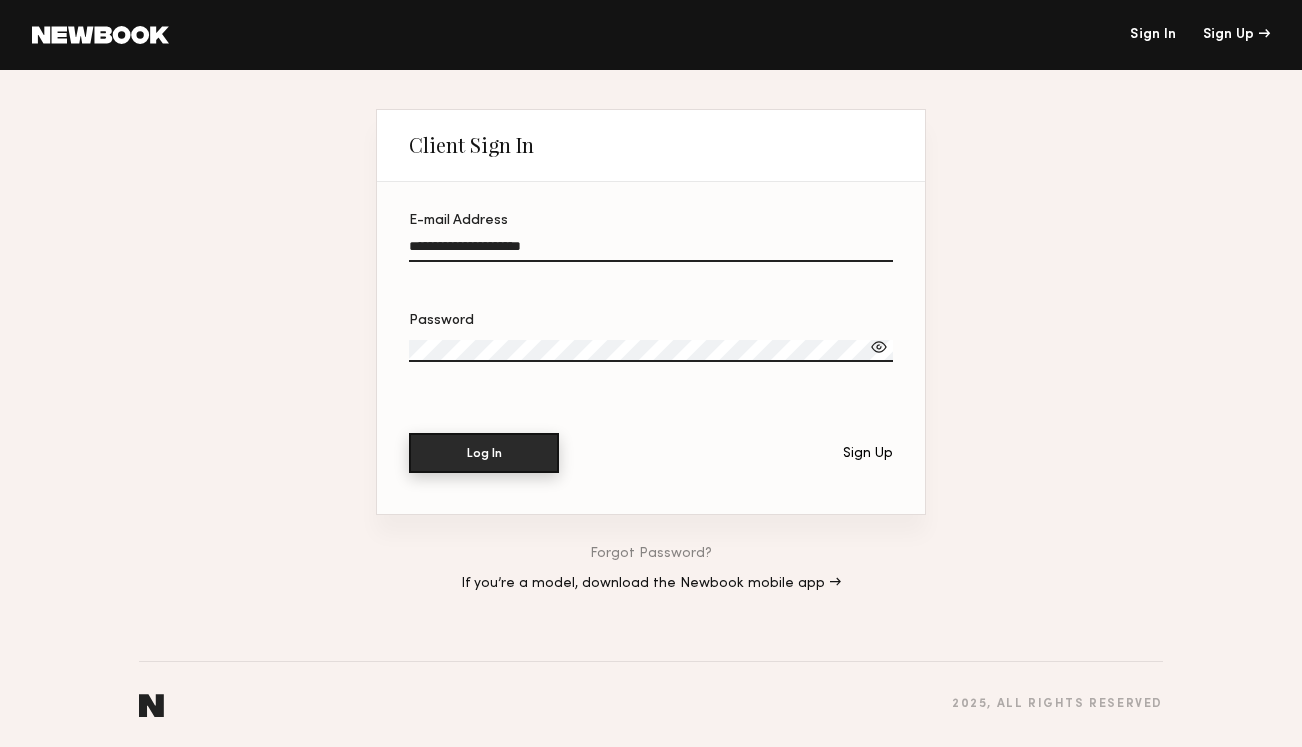 click on "Log In" 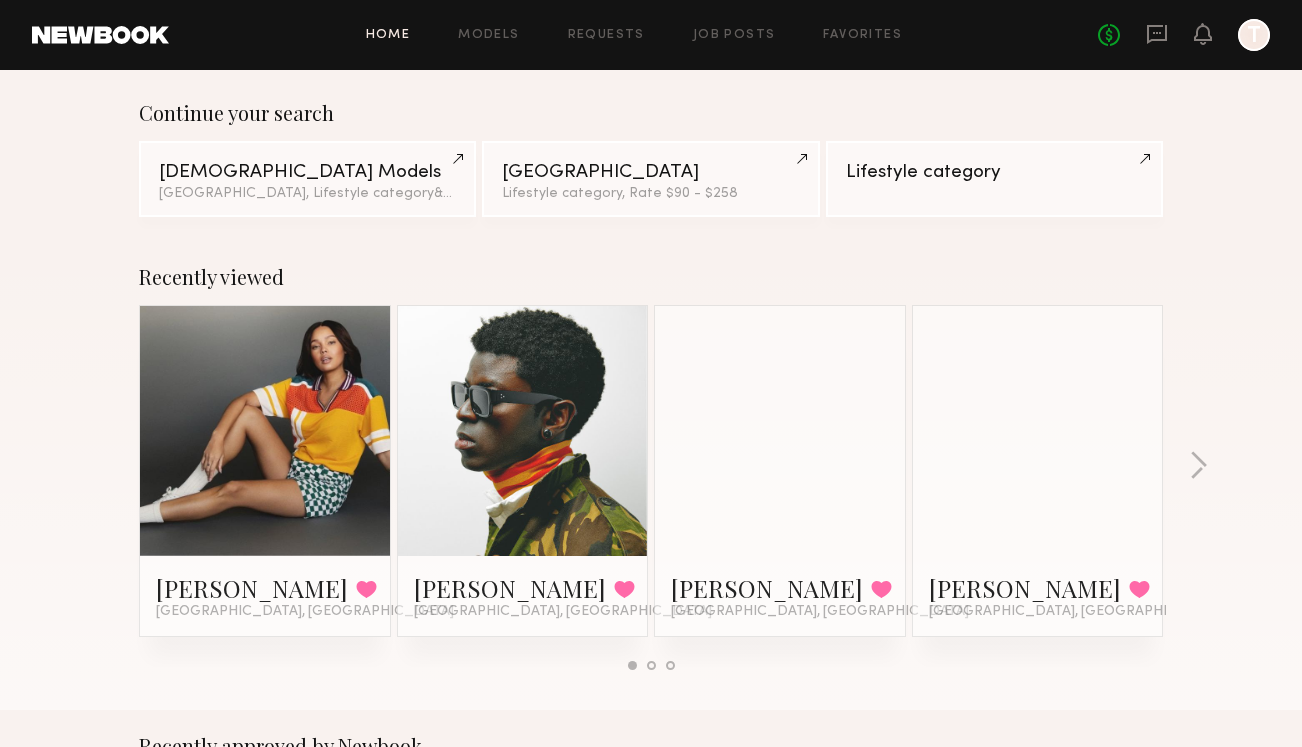 scroll, scrollTop: 0, scrollLeft: 0, axis: both 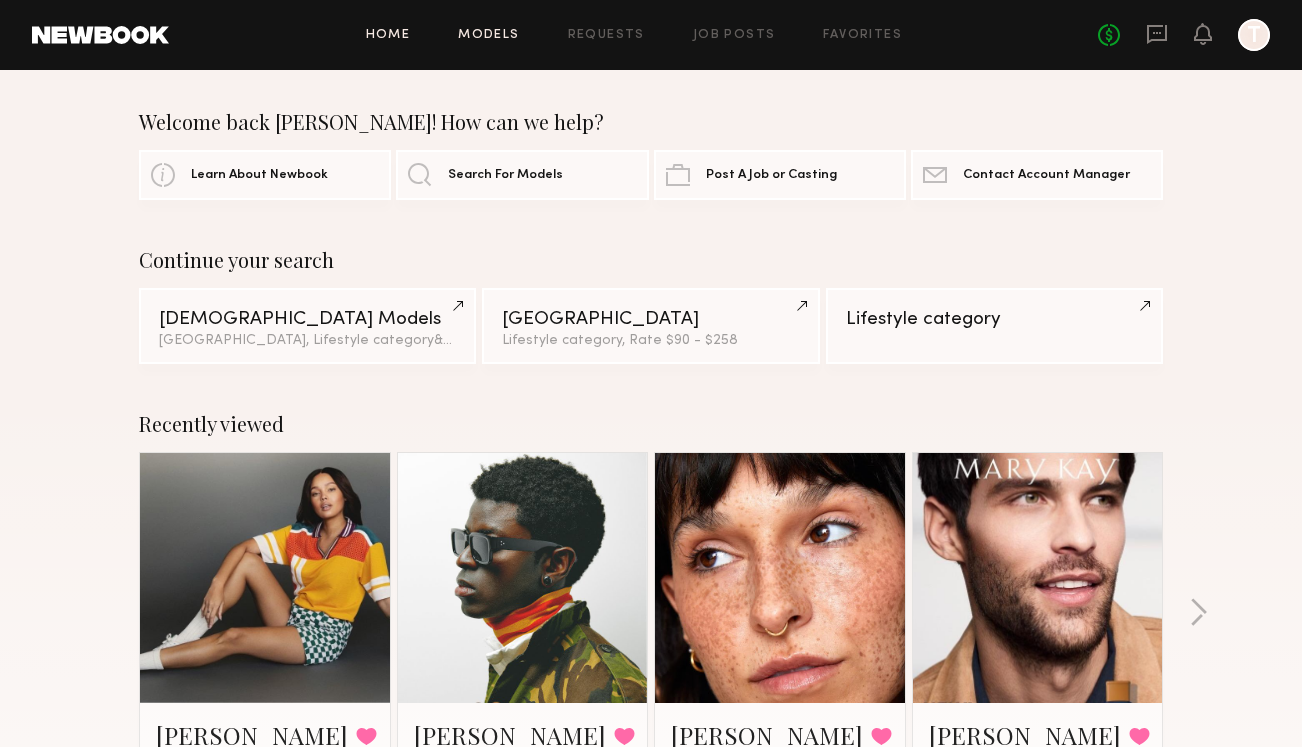 click on "Models" 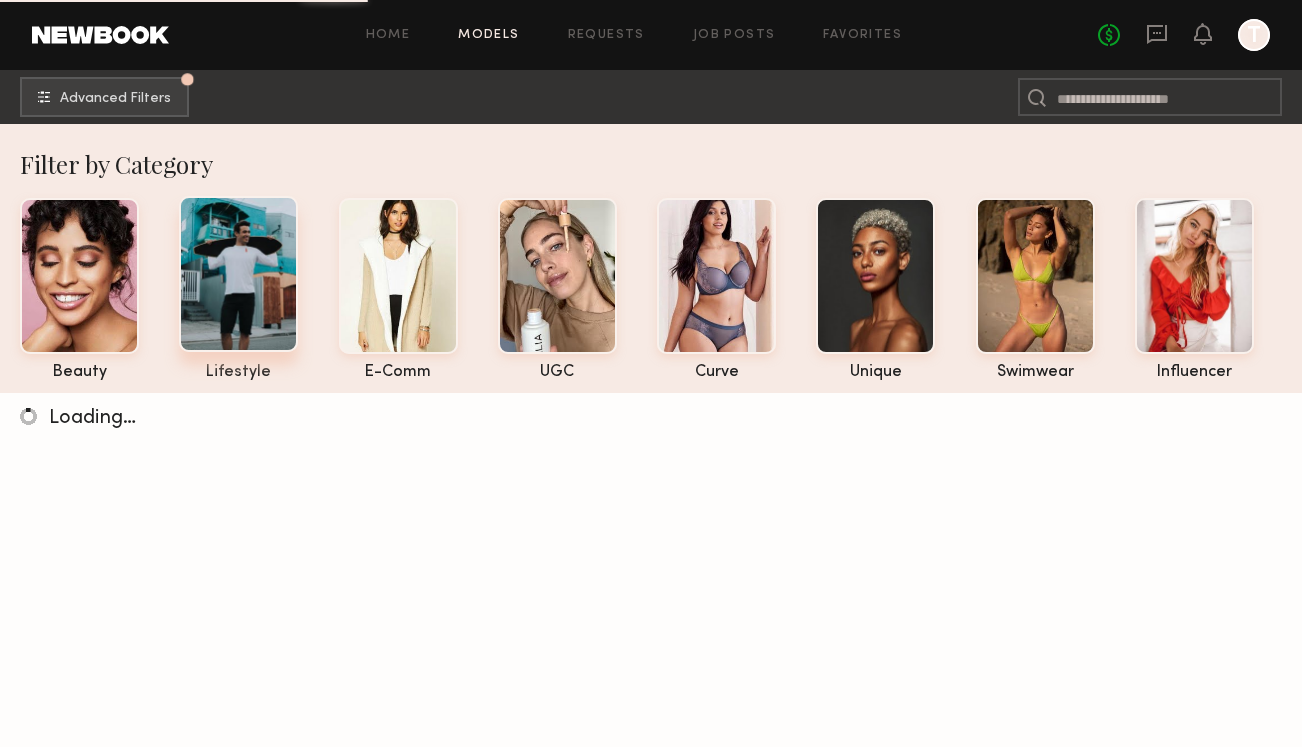 click 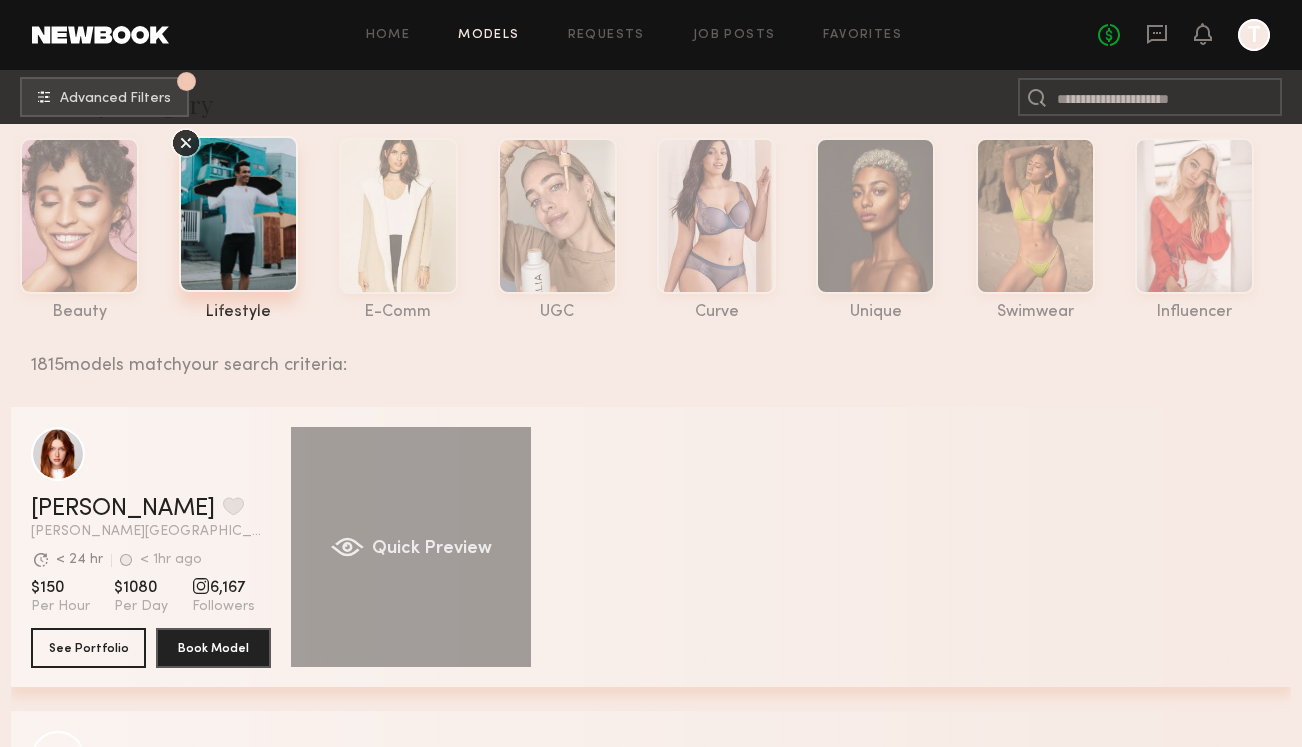 scroll, scrollTop: 0, scrollLeft: 0, axis: both 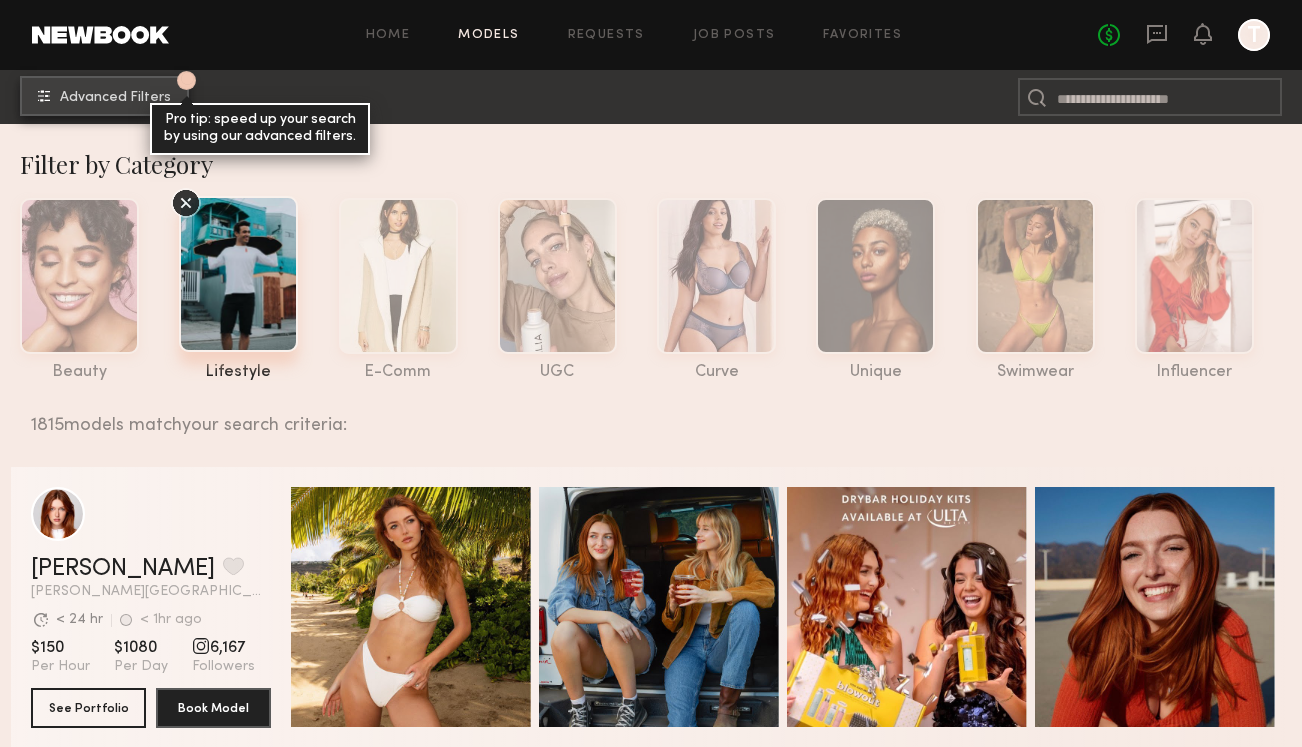 click on "Advanced Filters" 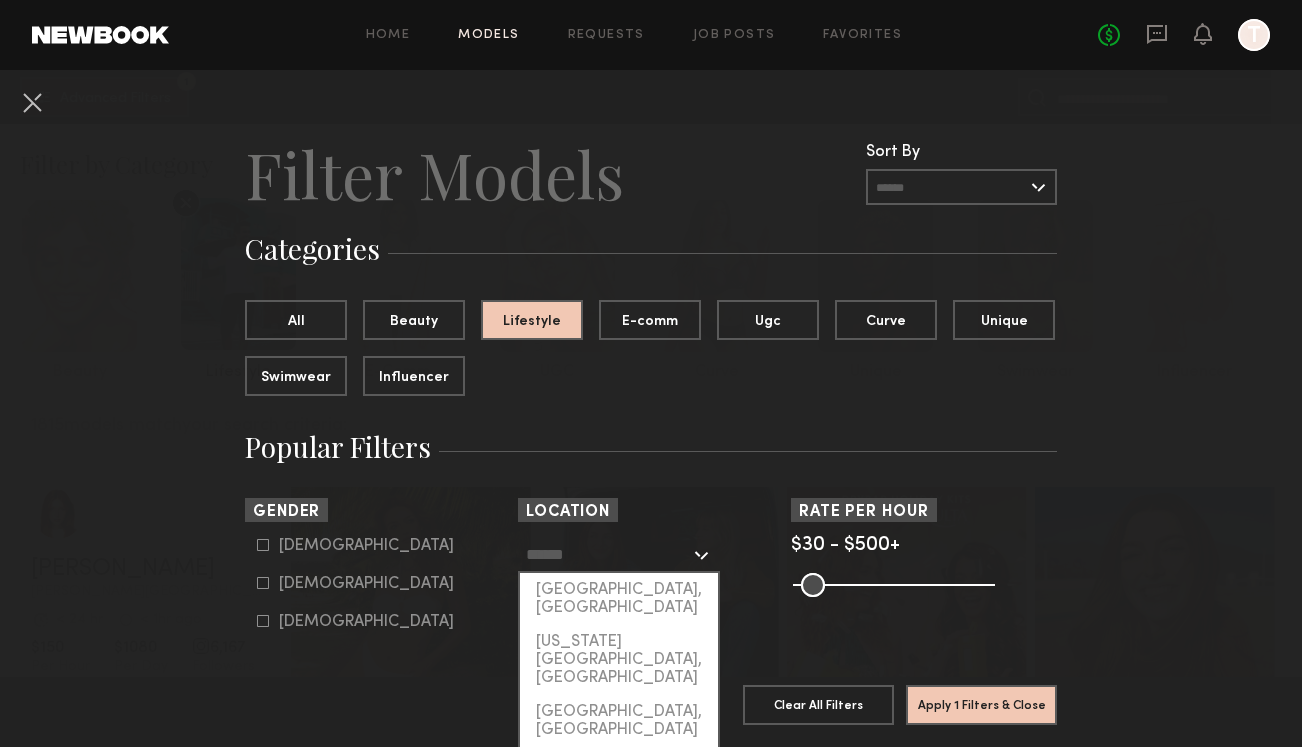 click 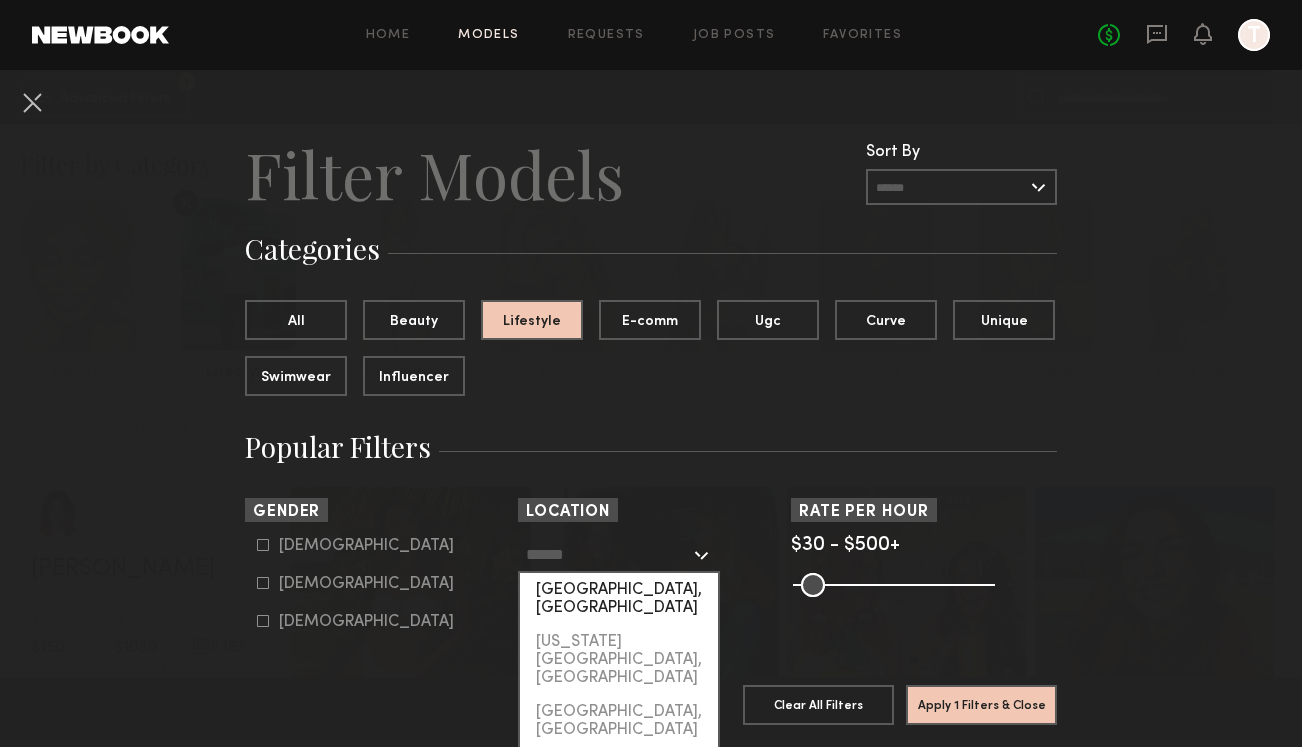 click on "[GEOGRAPHIC_DATA], [GEOGRAPHIC_DATA]" 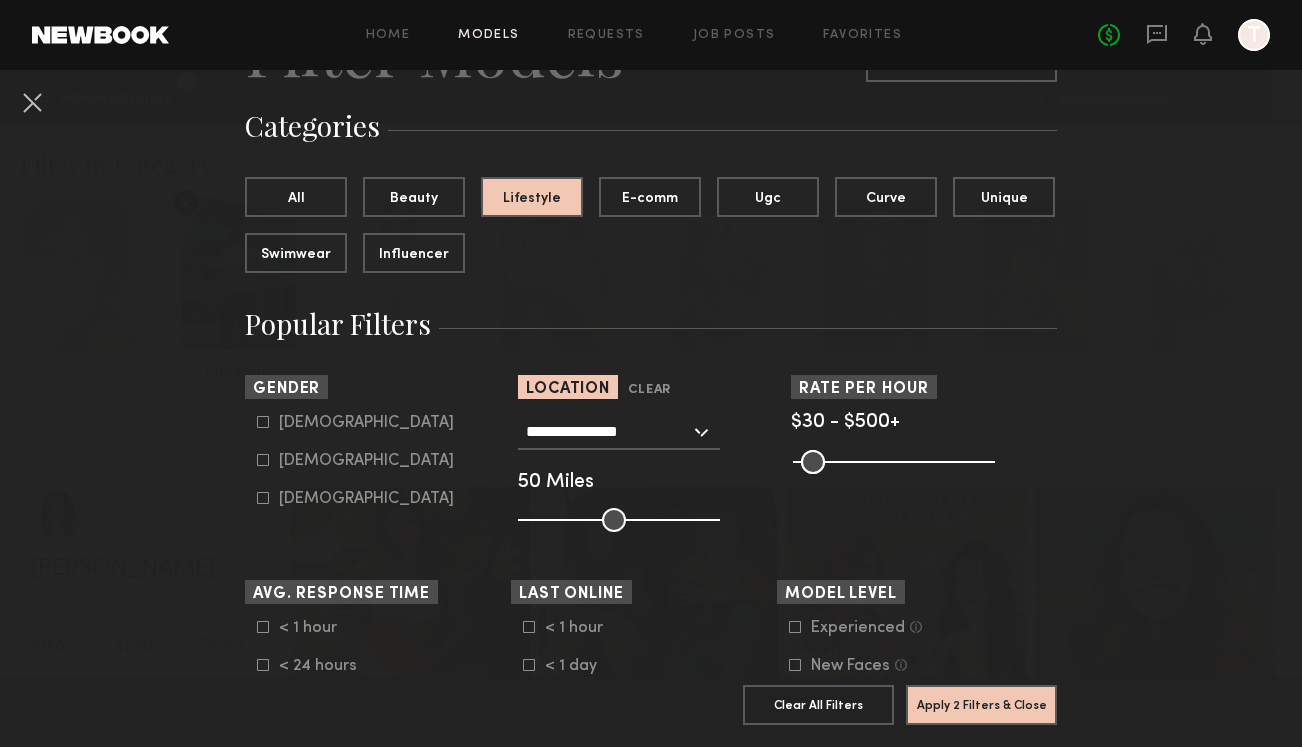 scroll, scrollTop: 126, scrollLeft: 0, axis: vertical 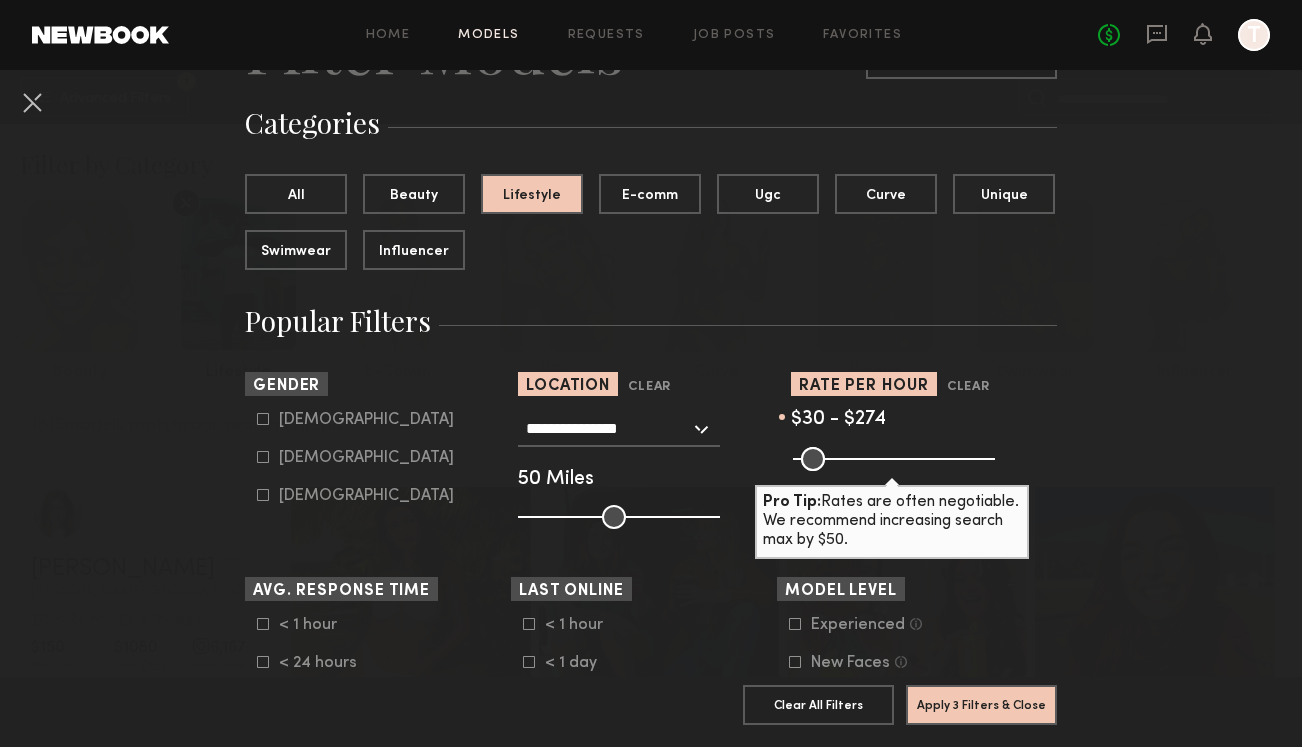drag, startPoint x: 982, startPoint y: 462, endPoint x: 896, endPoint y: 466, distance: 86.09297 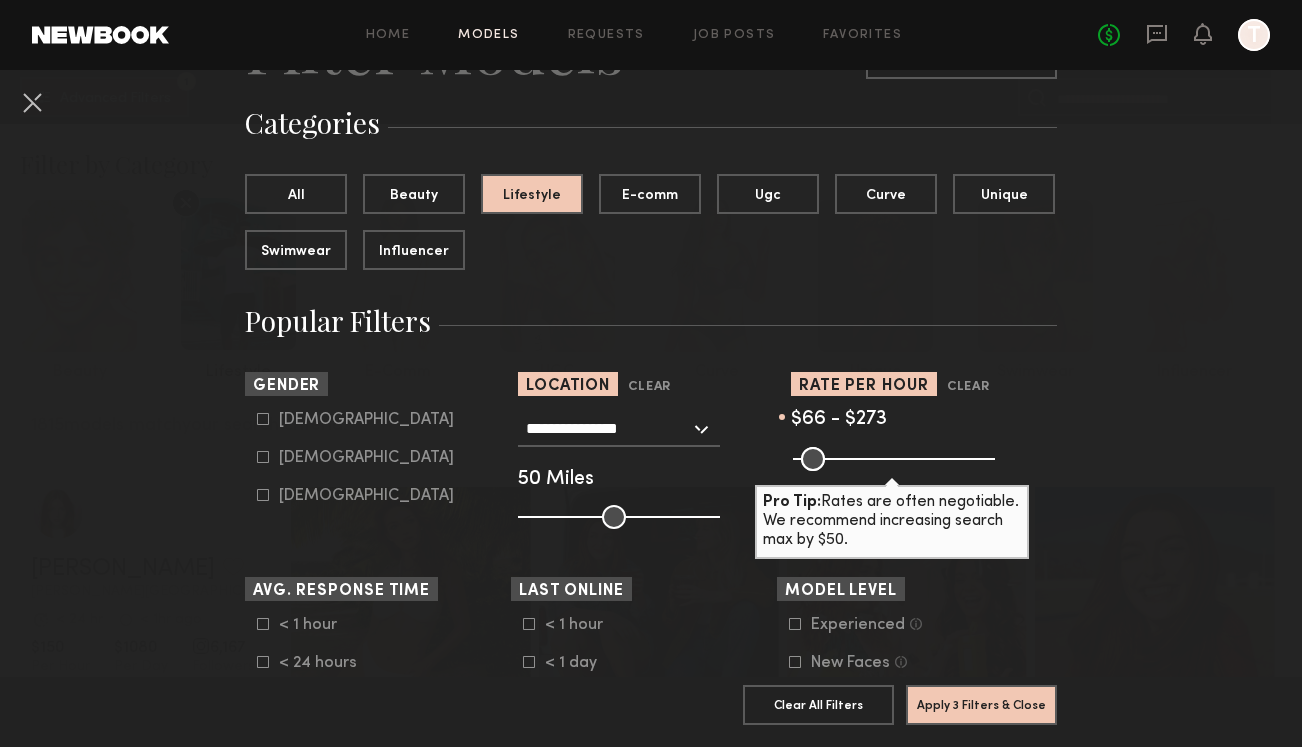 drag, startPoint x: 799, startPoint y: 456, endPoint x: 818, endPoint y: 457, distance: 19.026299 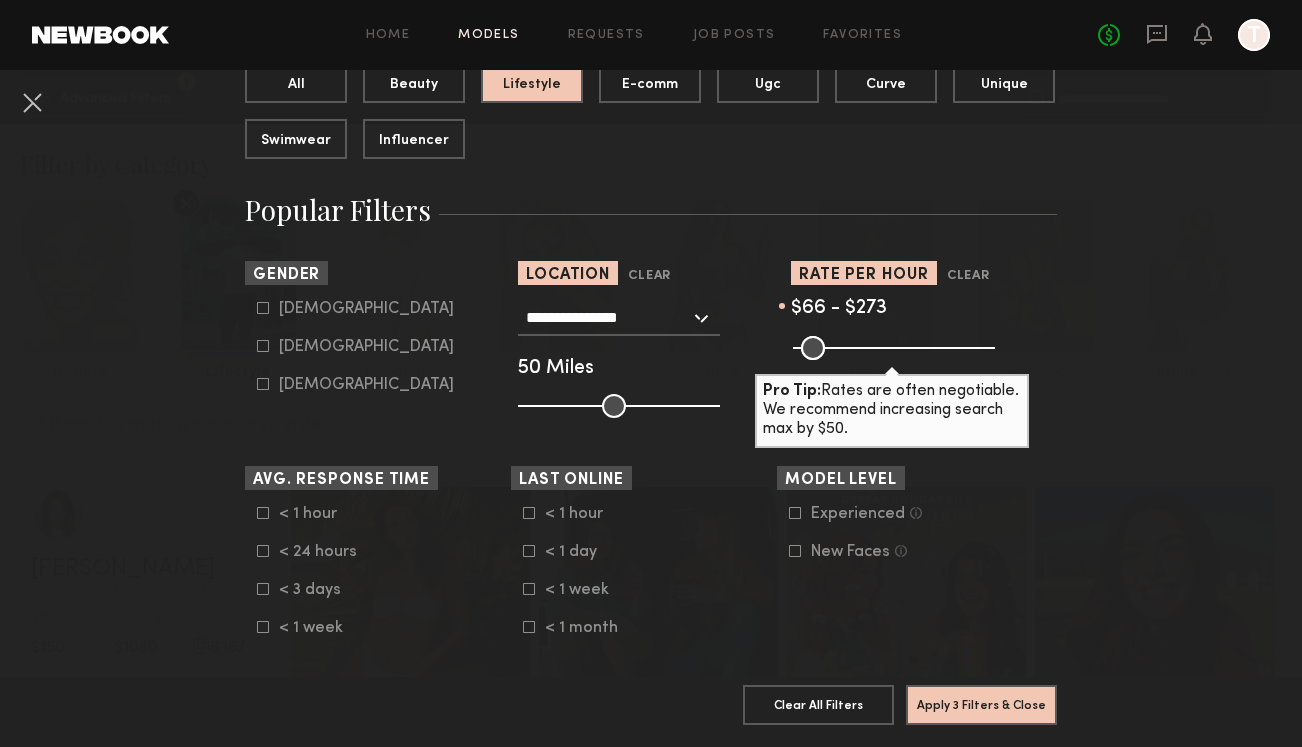 scroll, scrollTop: 246, scrollLeft: 0, axis: vertical 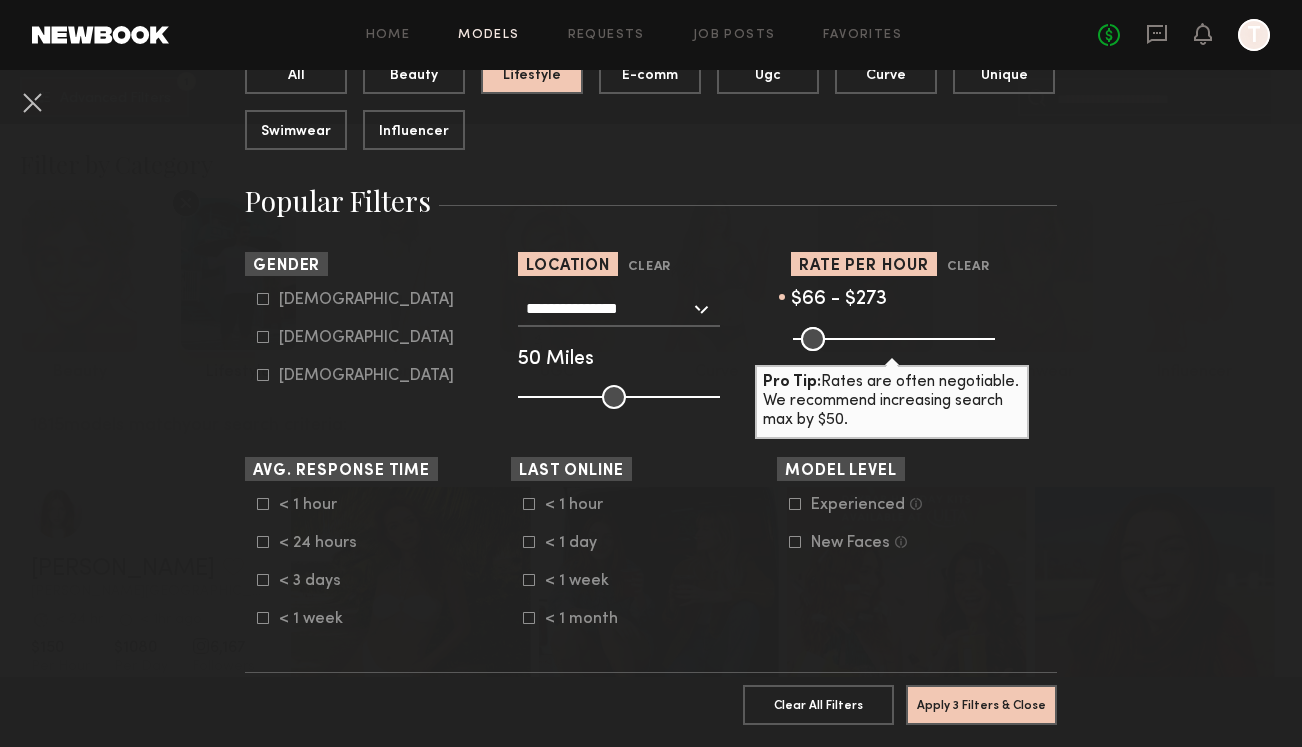 click on "[DEMOGRAPHIC_DATA]" 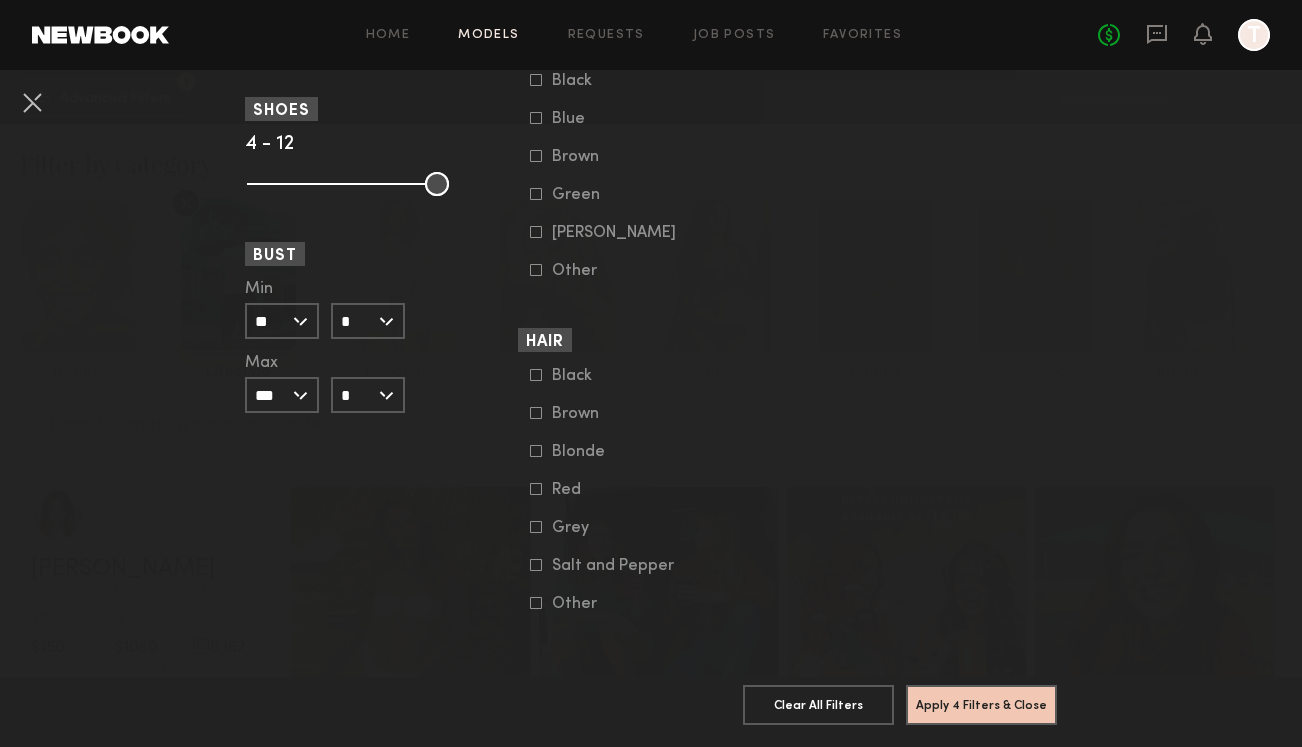 scroll, scrollTop: 1566, scrollLeft: 0, axis: vertical 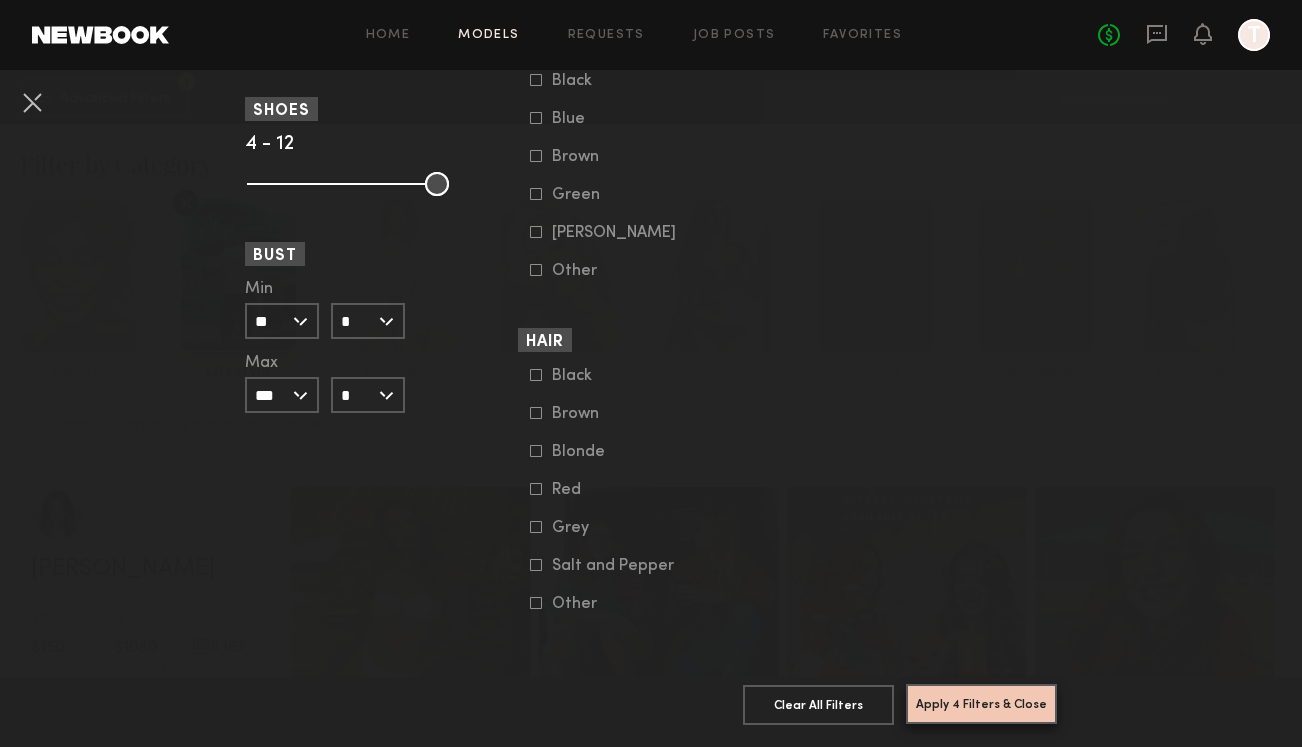 click on "Apply 4 Filters & Close" 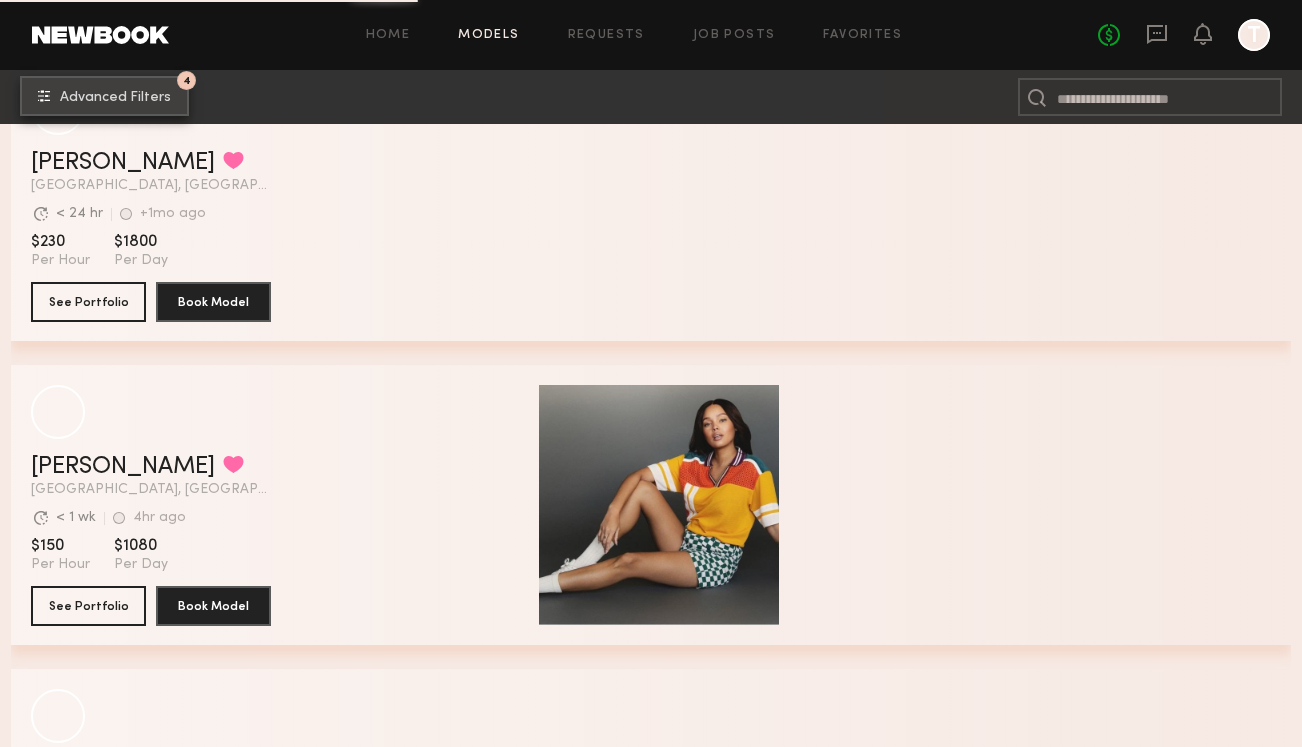 scroll, scrollTop: 10266, scrollLeft: 0, axis: vertical 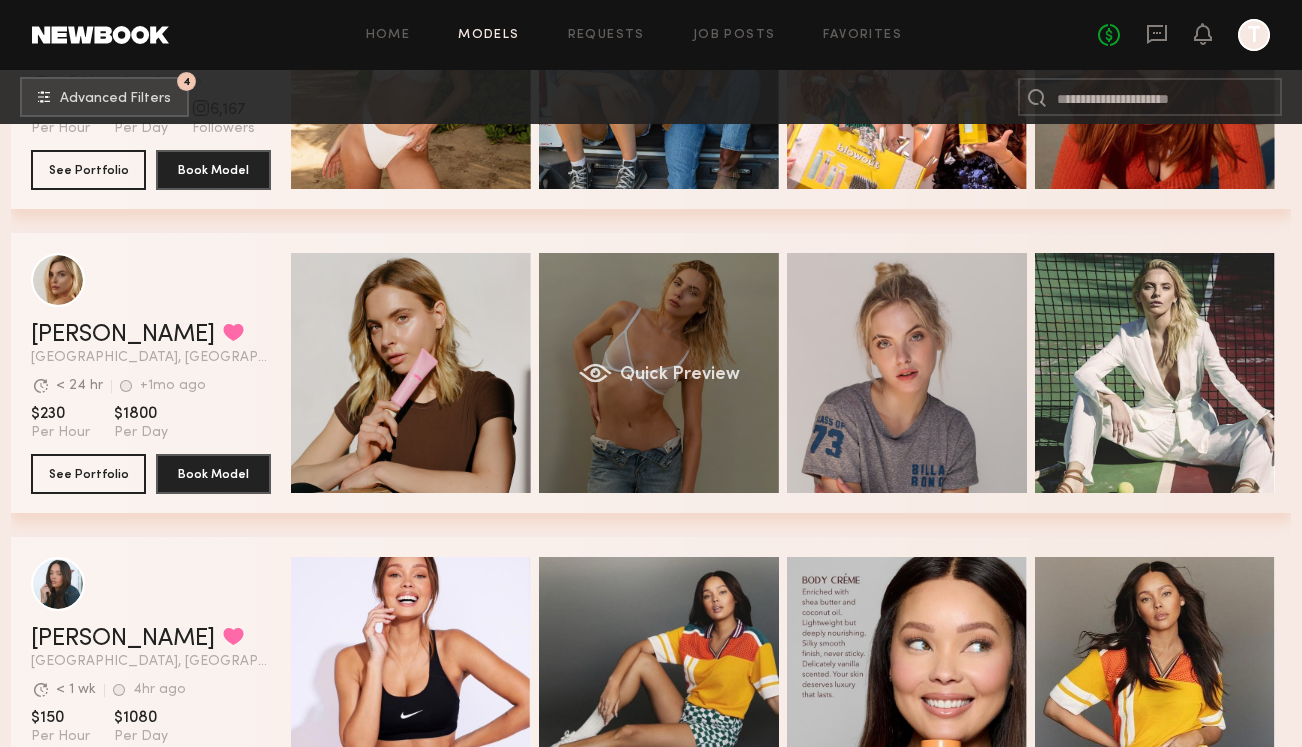 click on "Quick Preview" 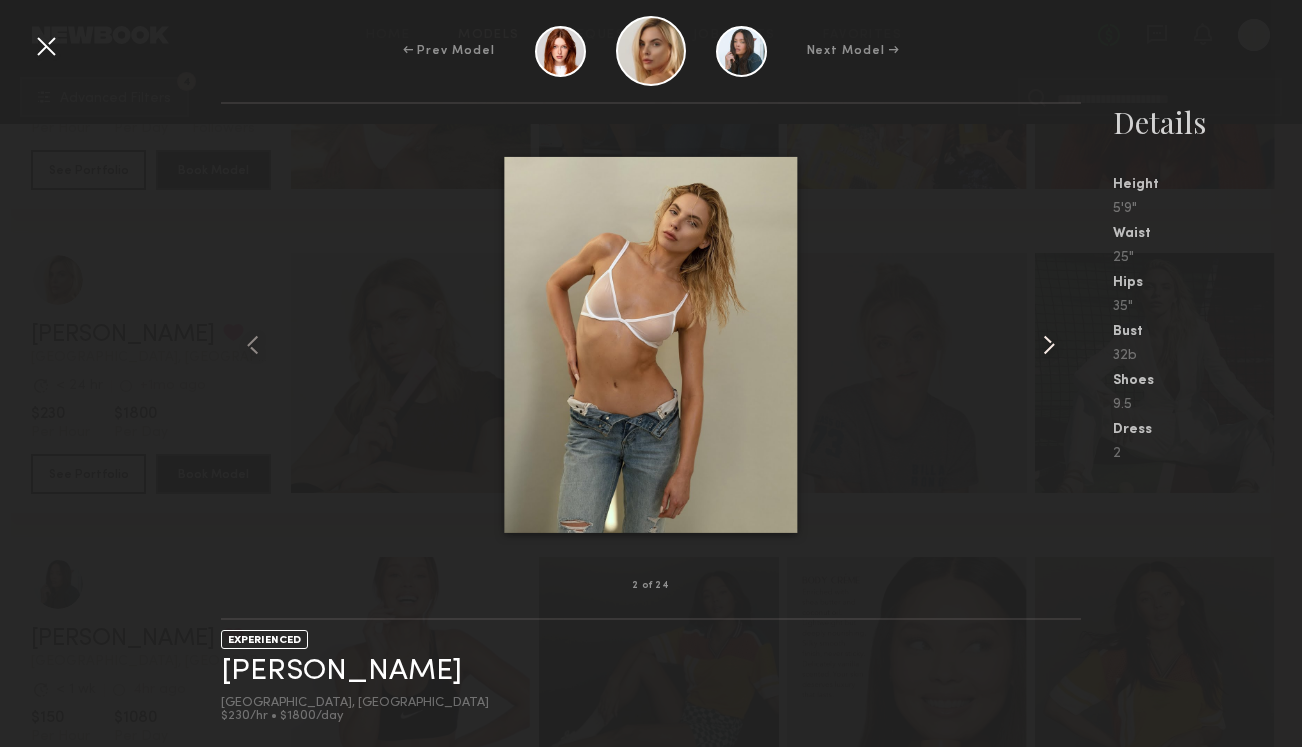 click at bounding box center [1049, 345] 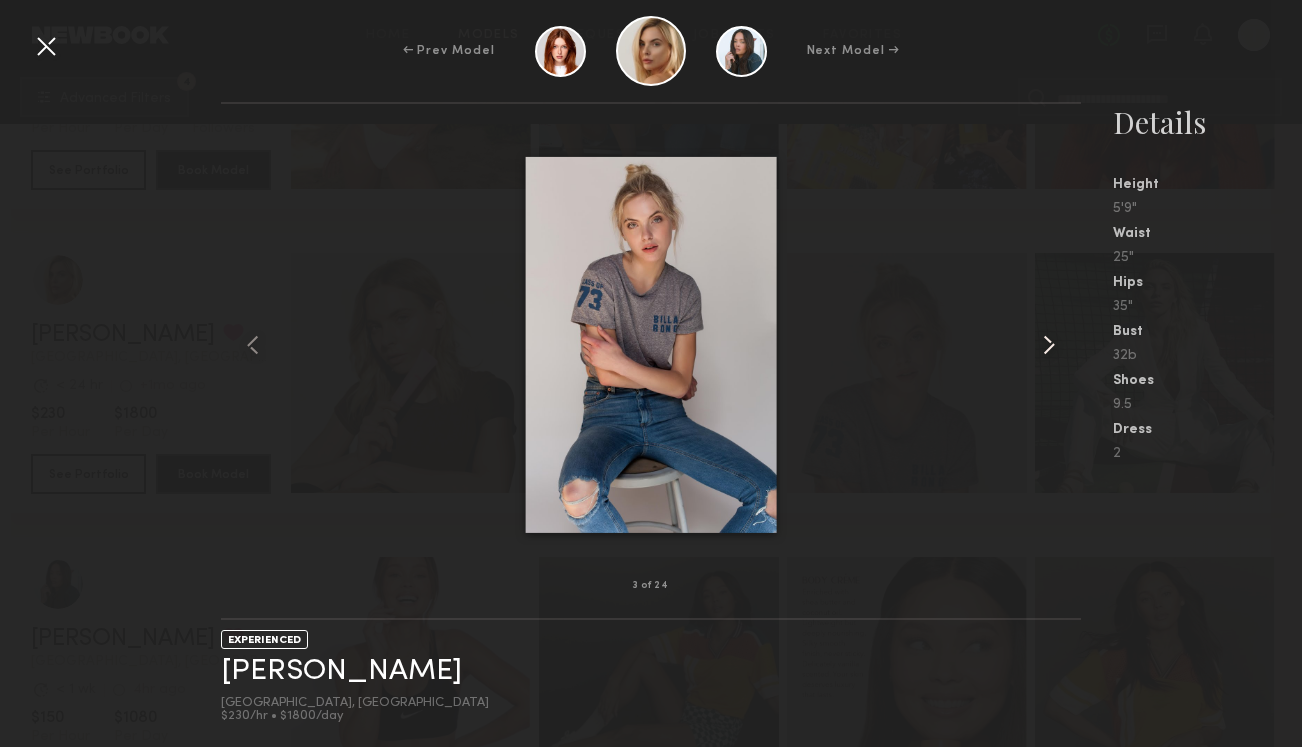 click at bounding box center [1049, 345] 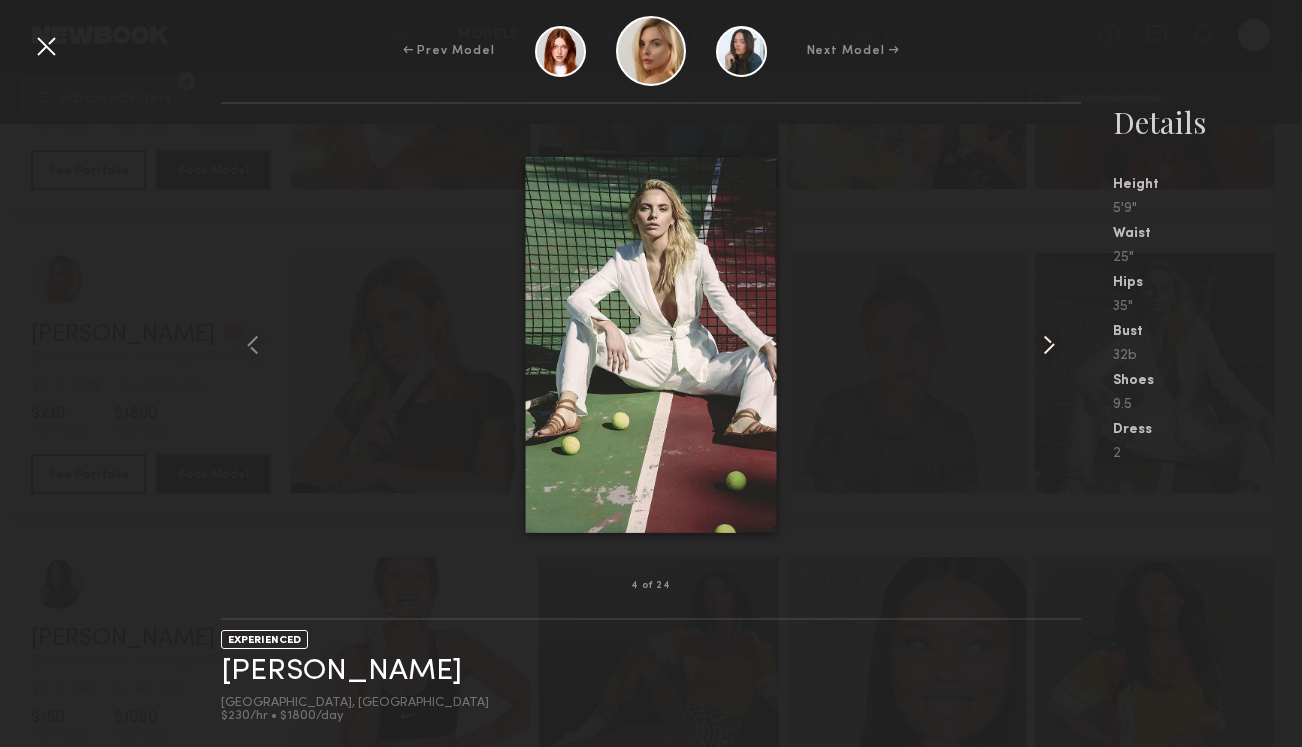 click at bounding box center [1049, 345] 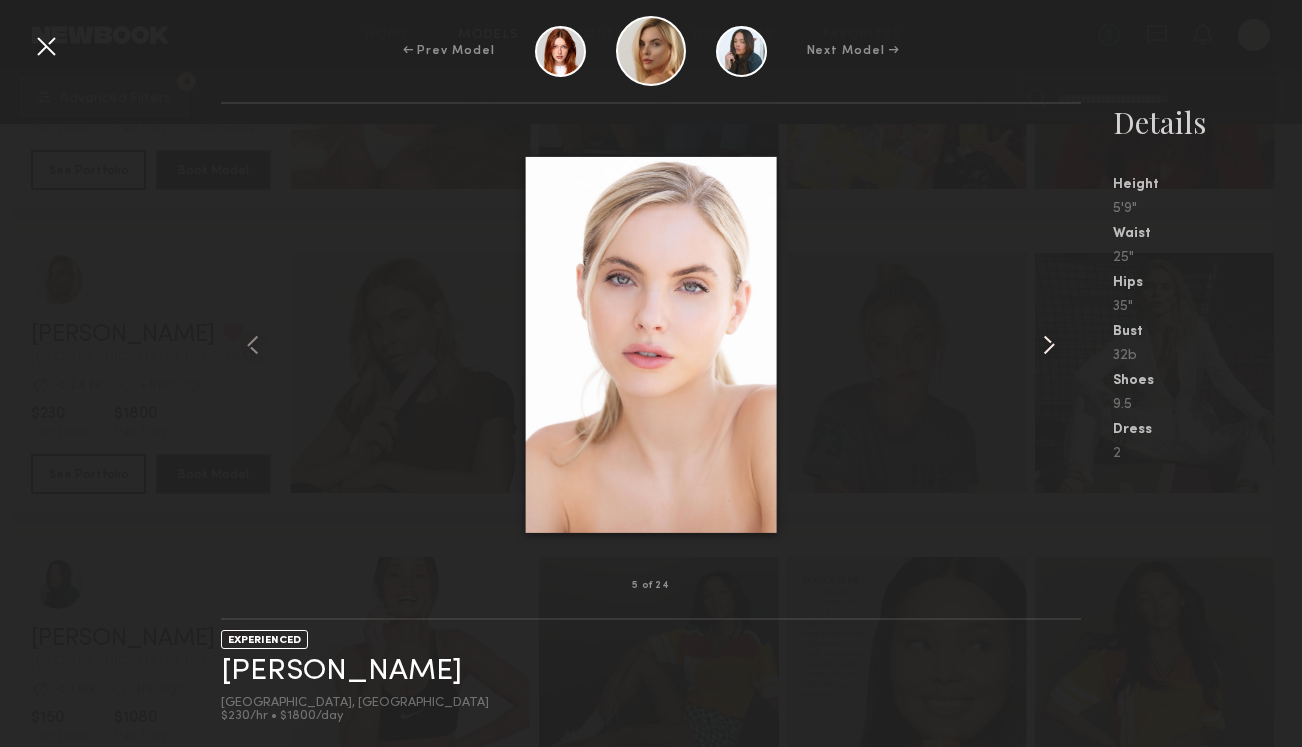 click at bounding box center (1049, 345) 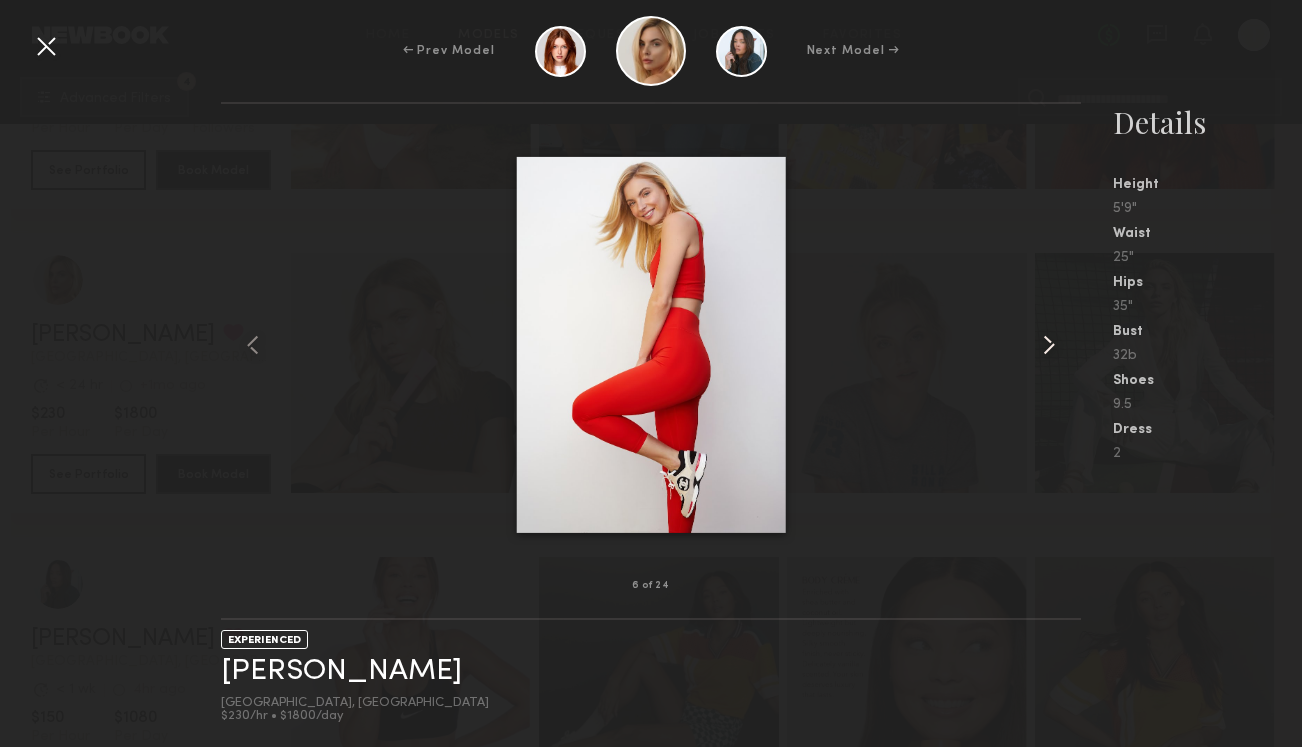click at bounding box center (1049, 345) 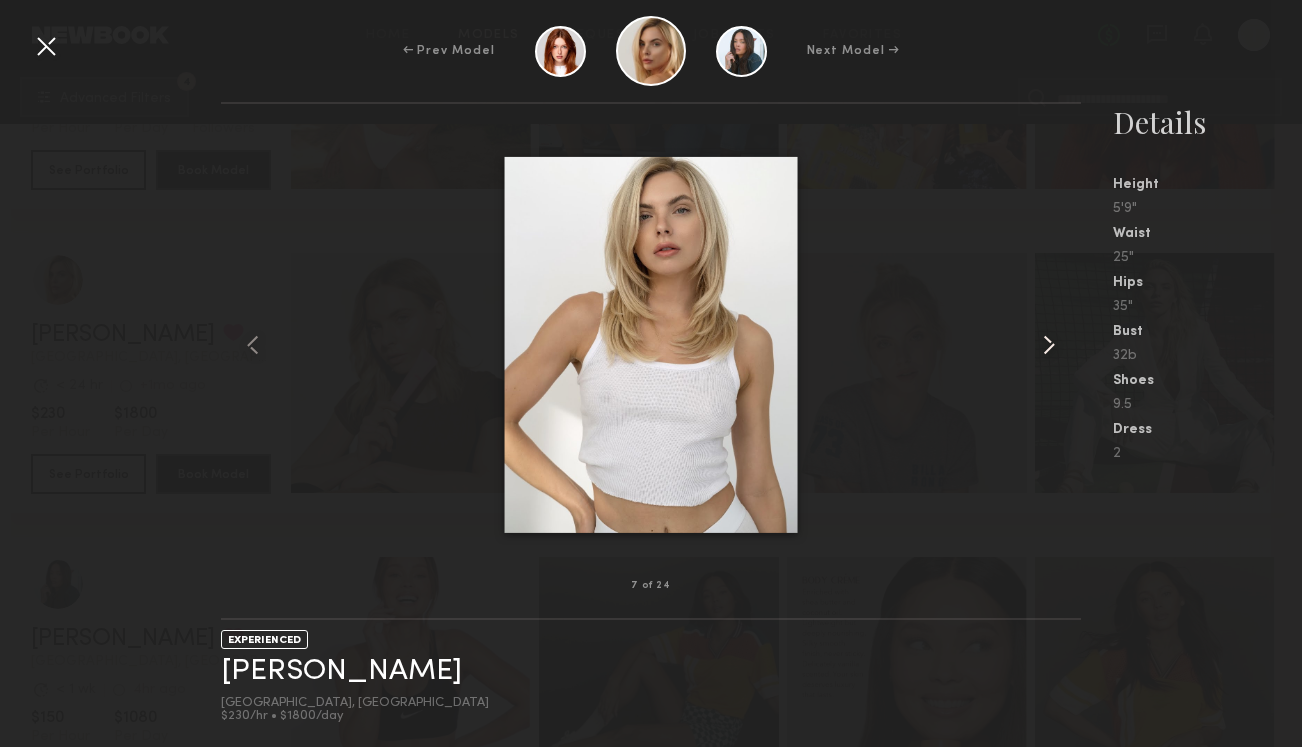 click at bounding box center (1049, 345) 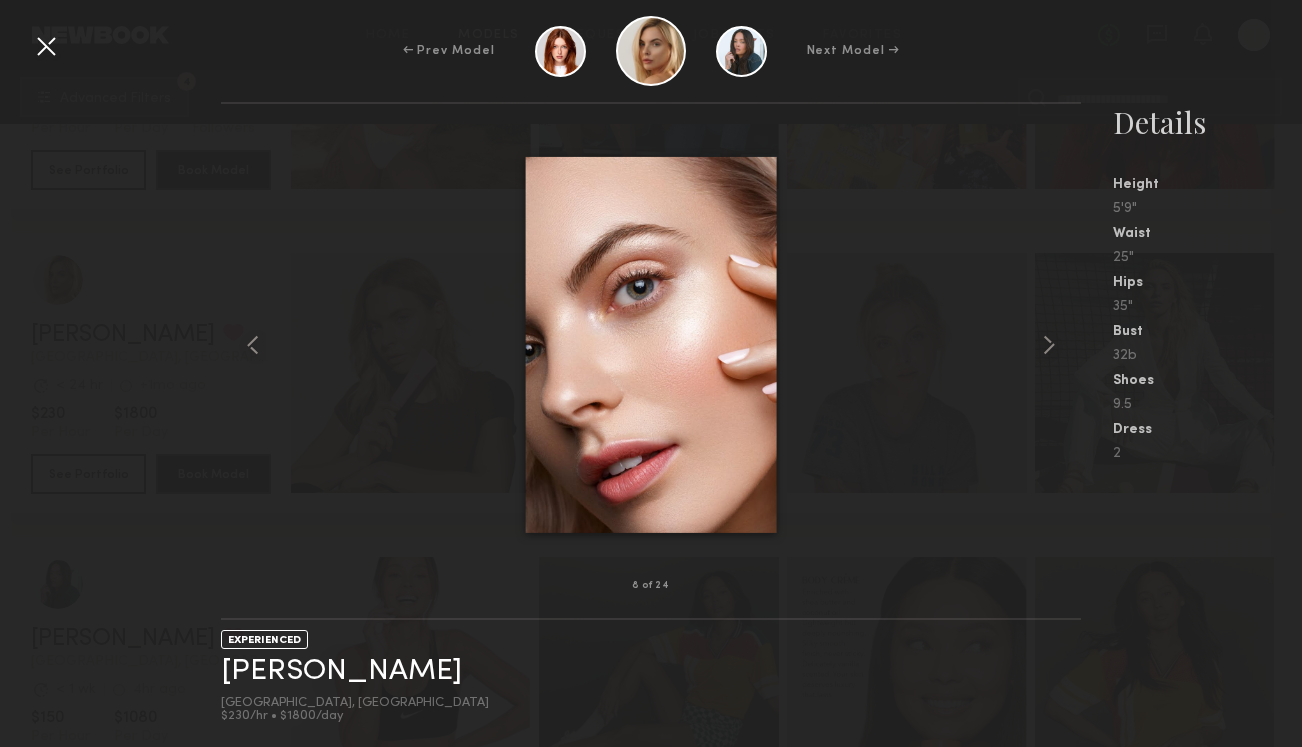 click at bounding box center (46, 46) 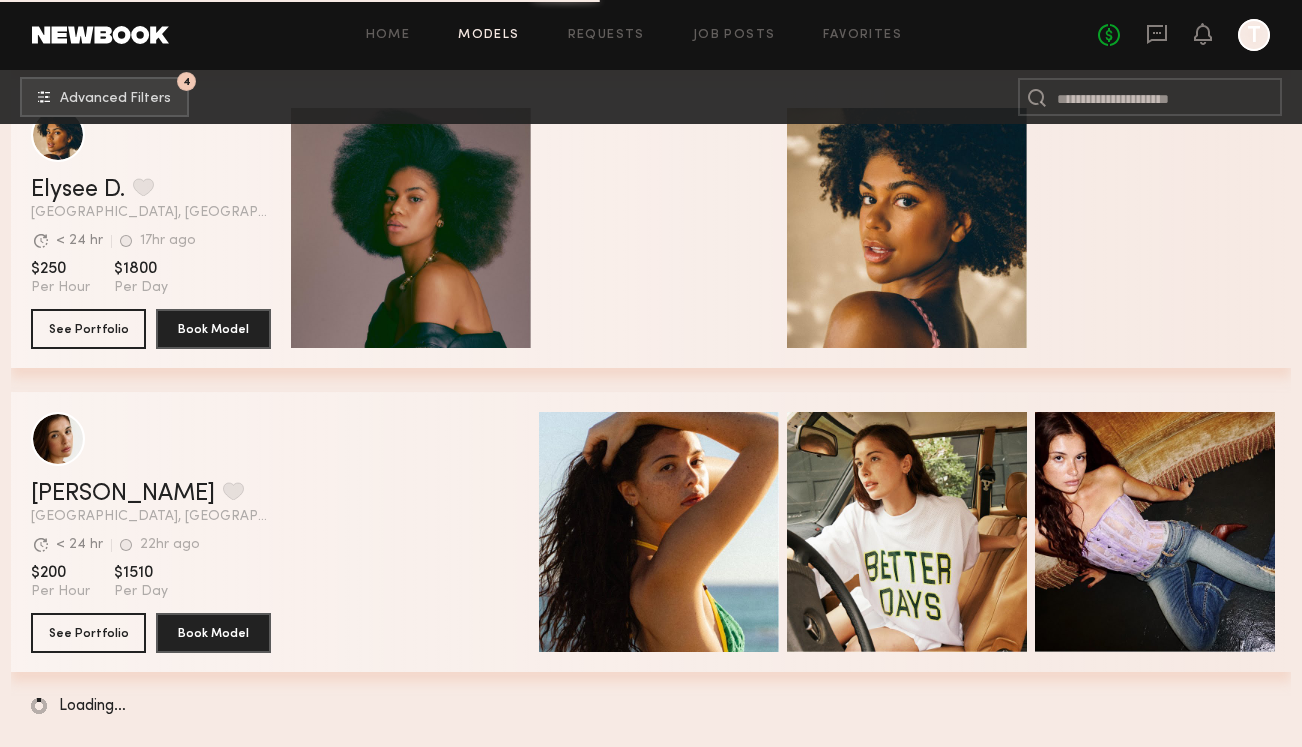 scroll, scrollTop: 14365, scrollLeft: 0, axis: vertical 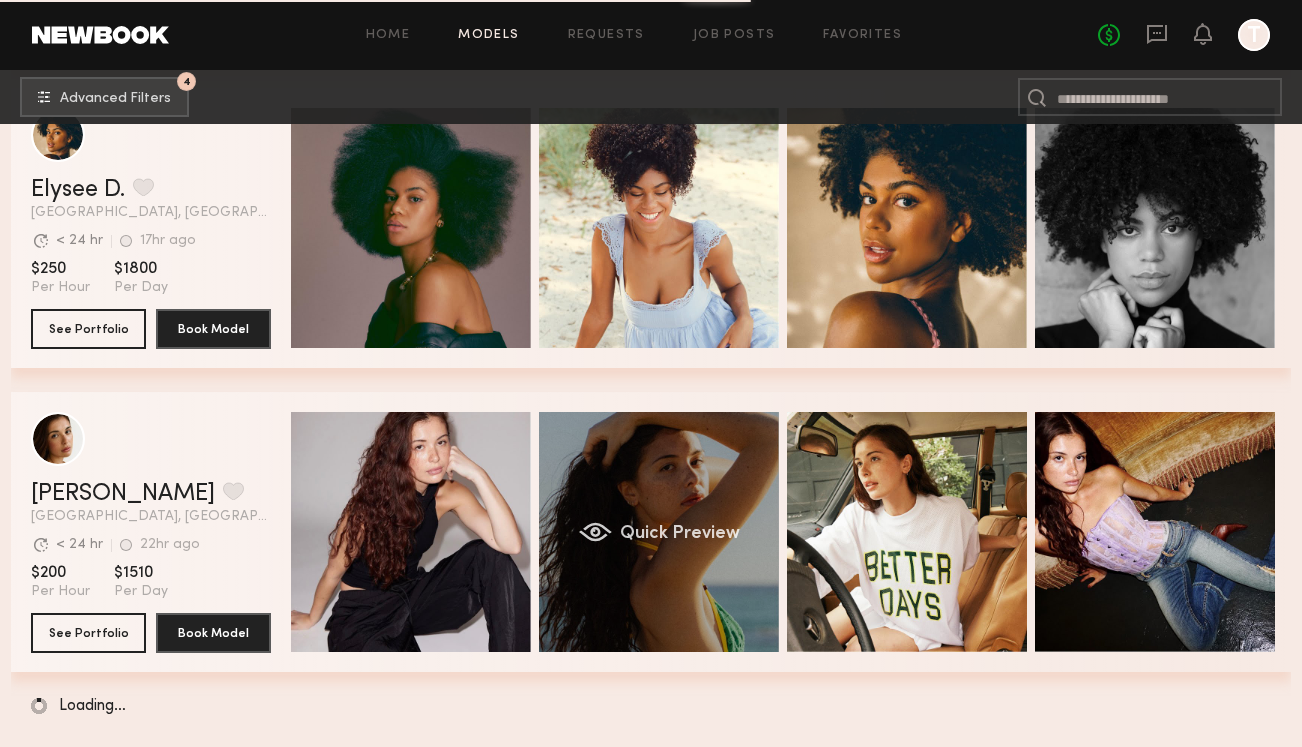 click on "Quick Preview" 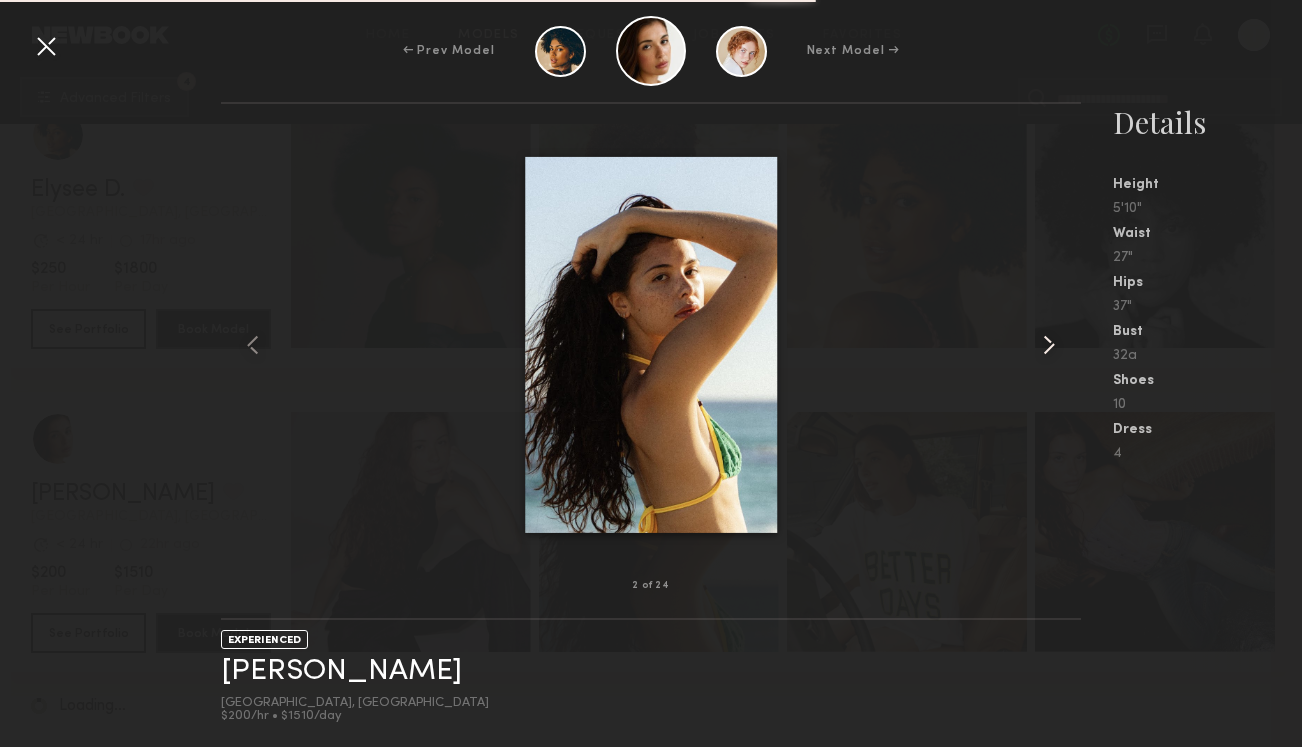 click at bounding box center (1049, 345) 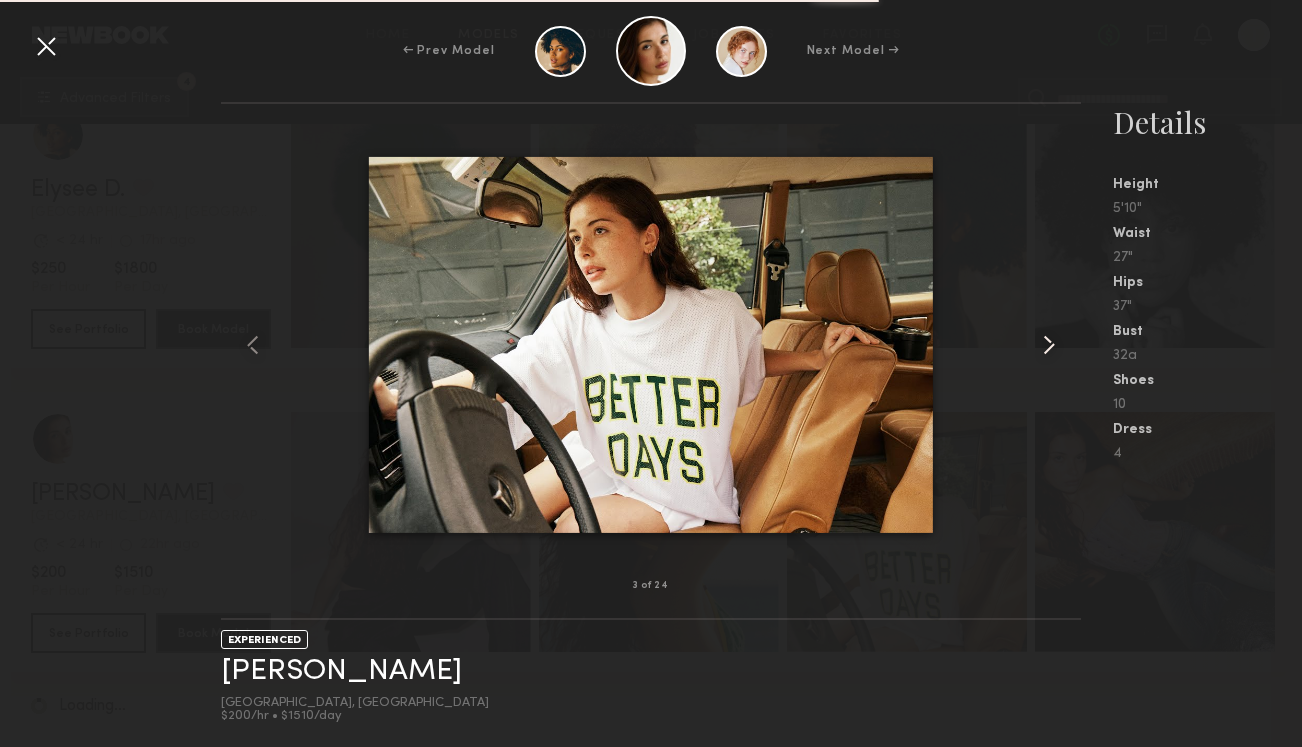 click at bounding box center [1049, 345] 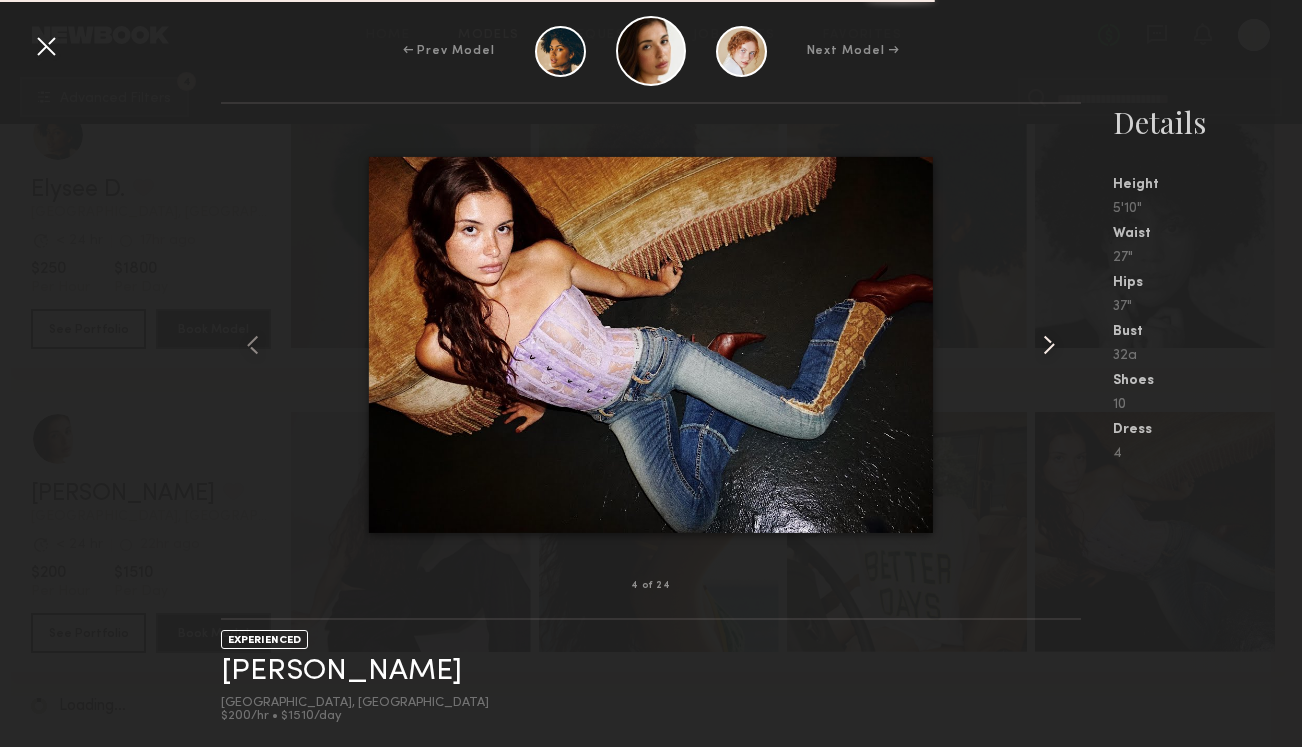 click at bounding box center (1049, 345) 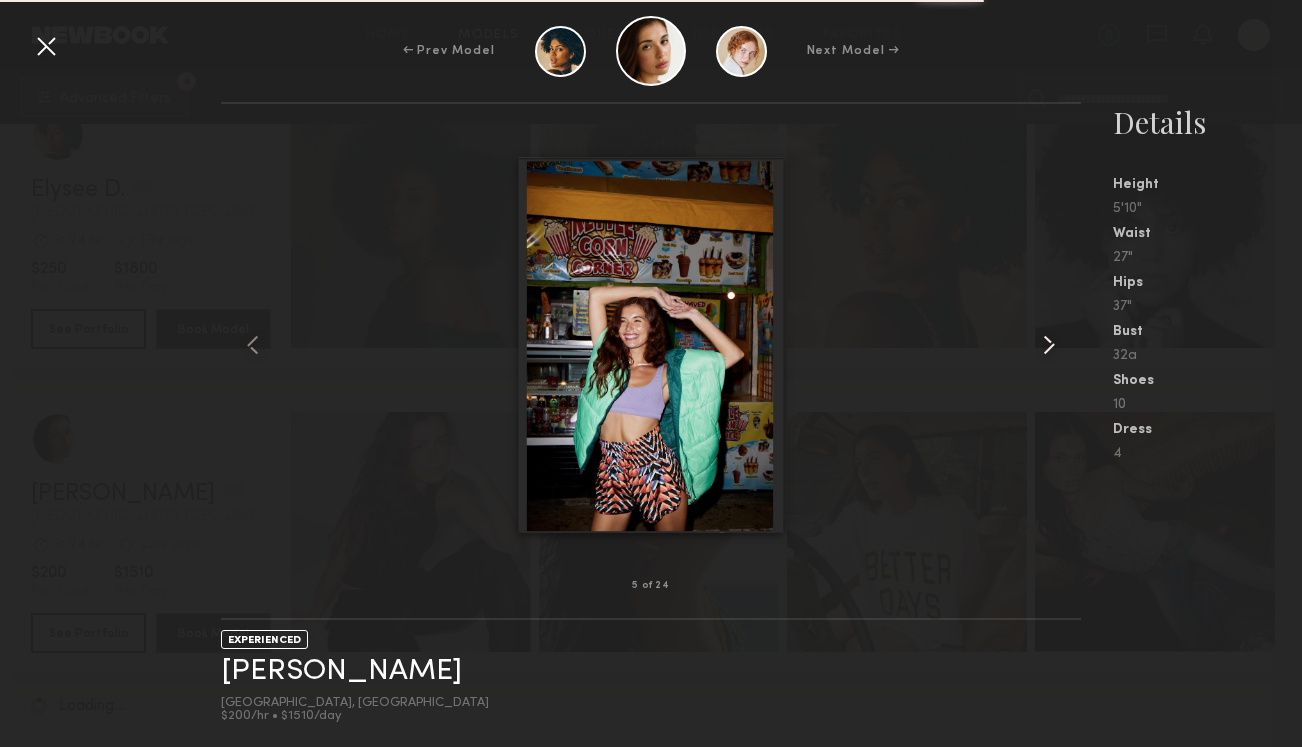 click at bounding box center [1049, 345] 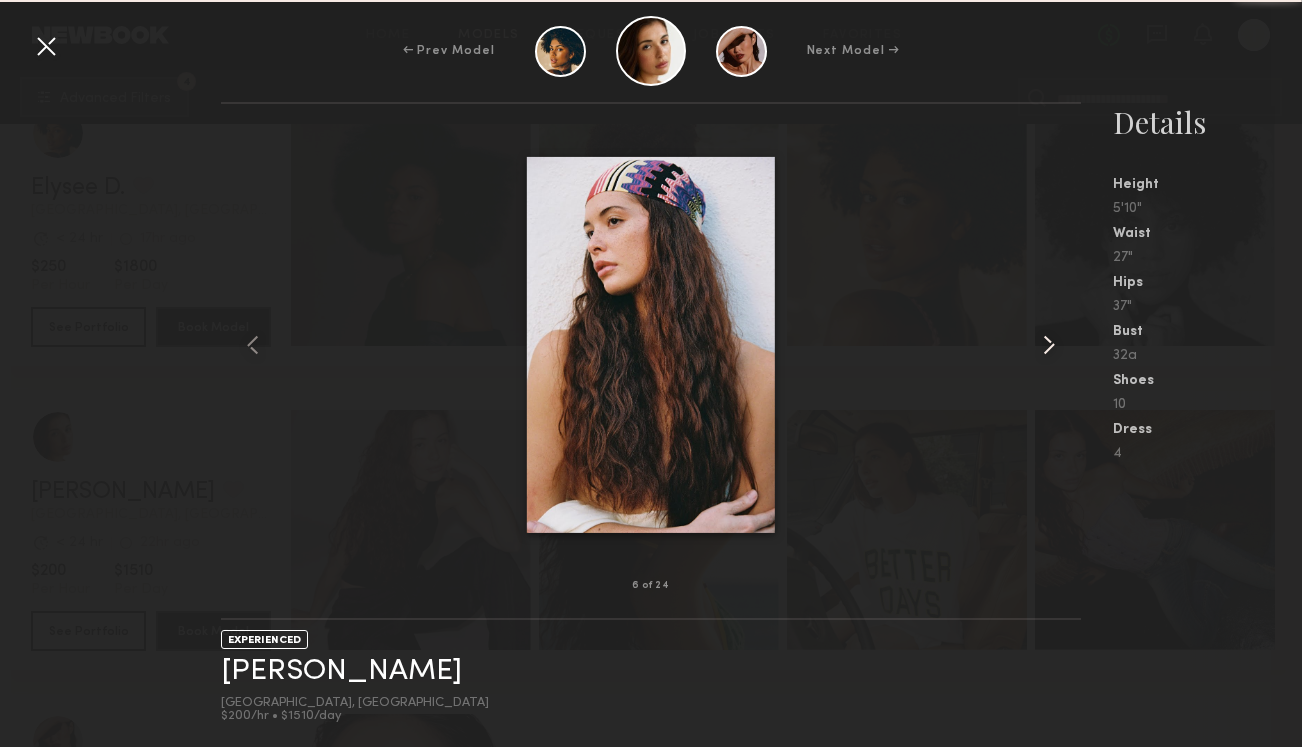 click at bounding box center [1049, 345] 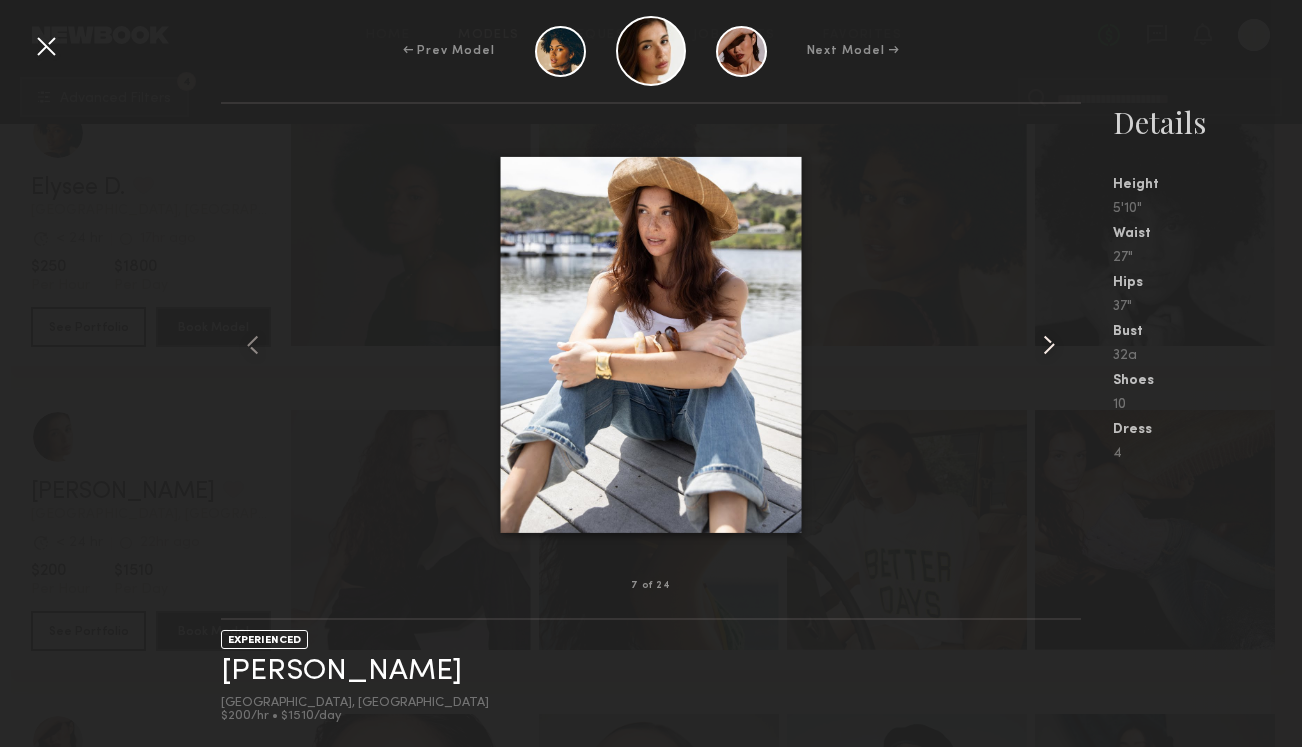 click at bounding box center (1049, 345) 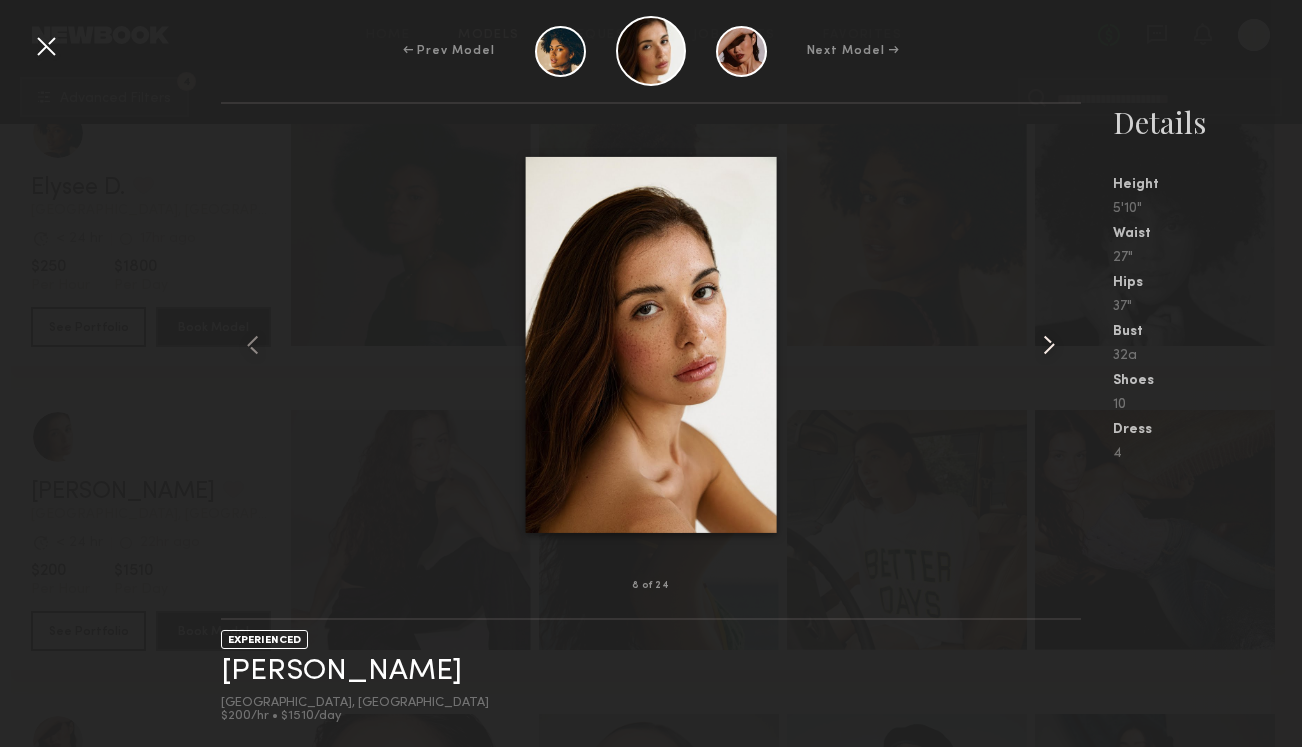 click at bounding box center [1049, 345] 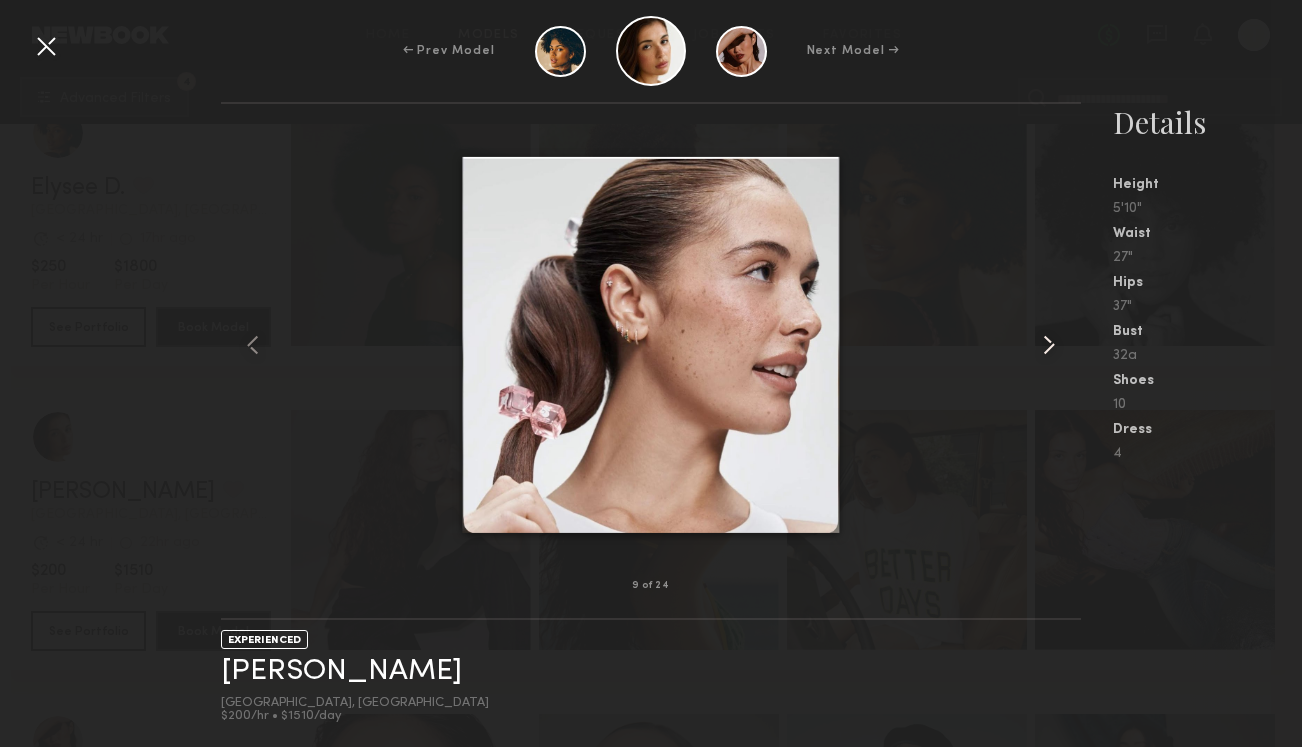 click at bounding box center (1049, 345) 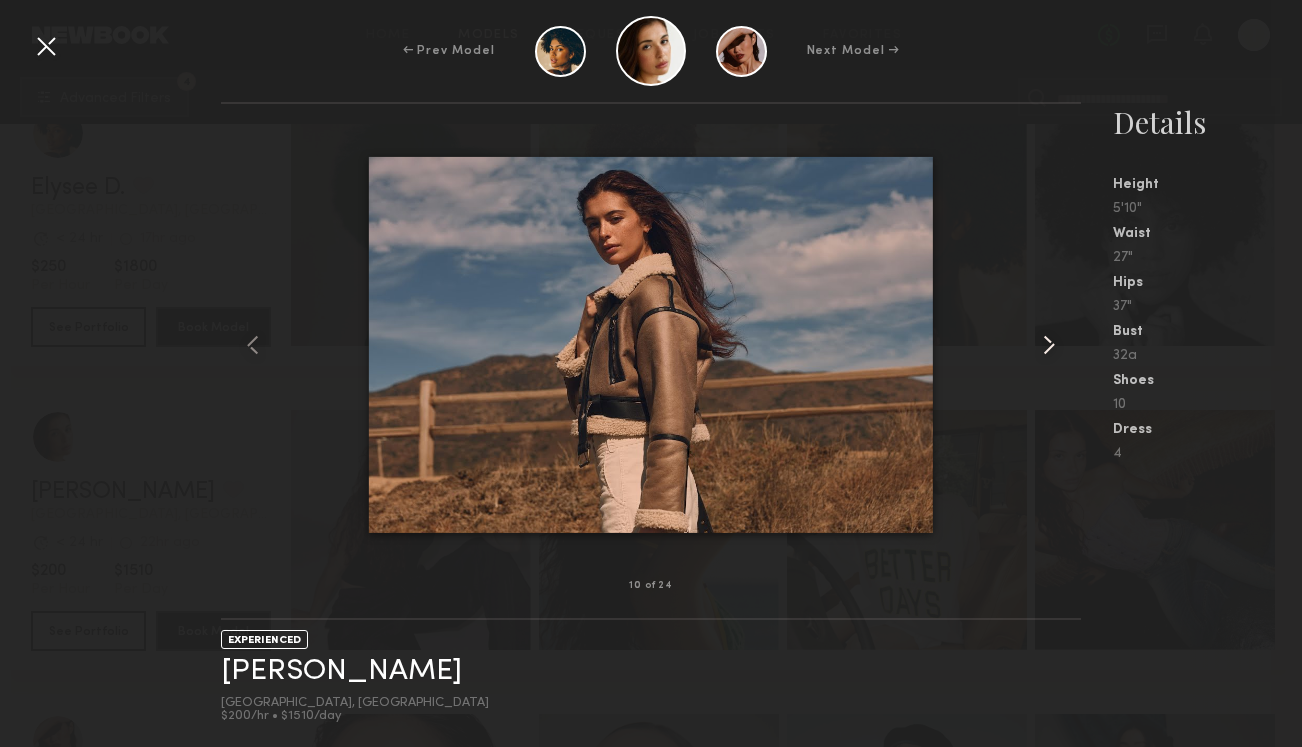 click at bounding box center (1049, 345) 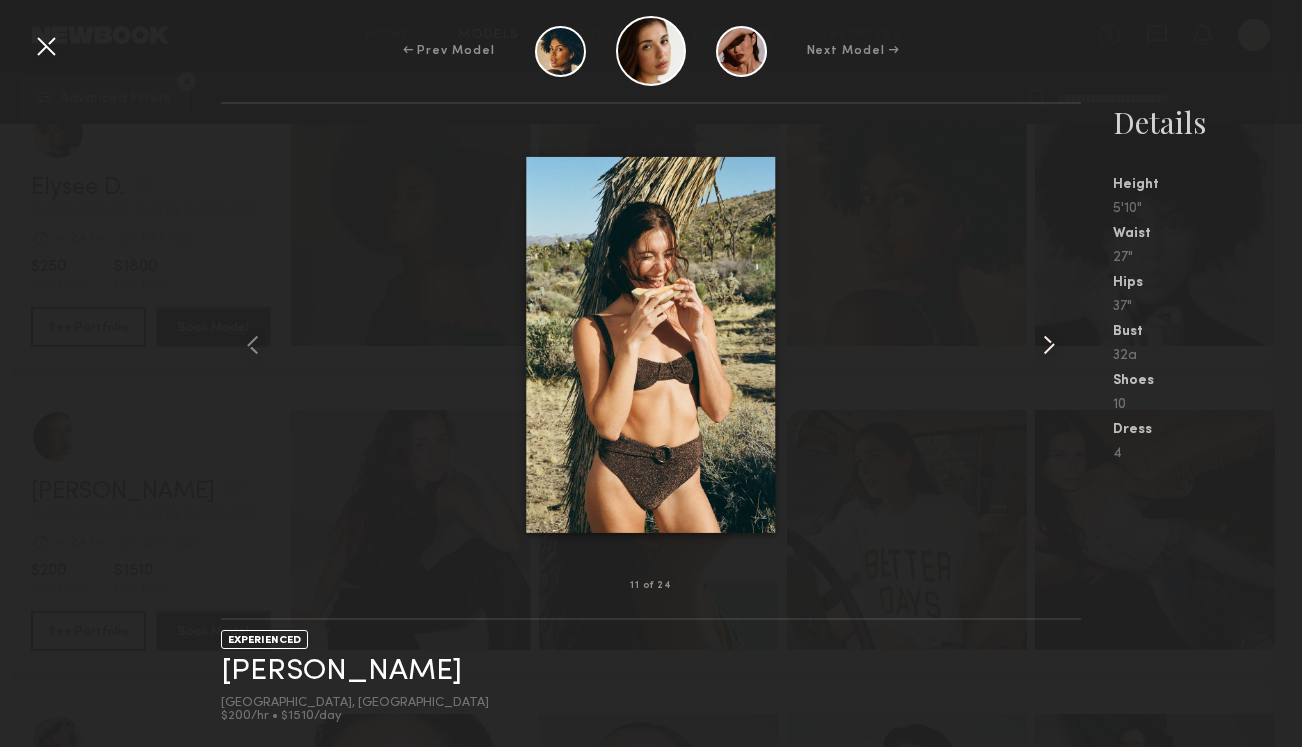 click at bounding box center (1049, 345) 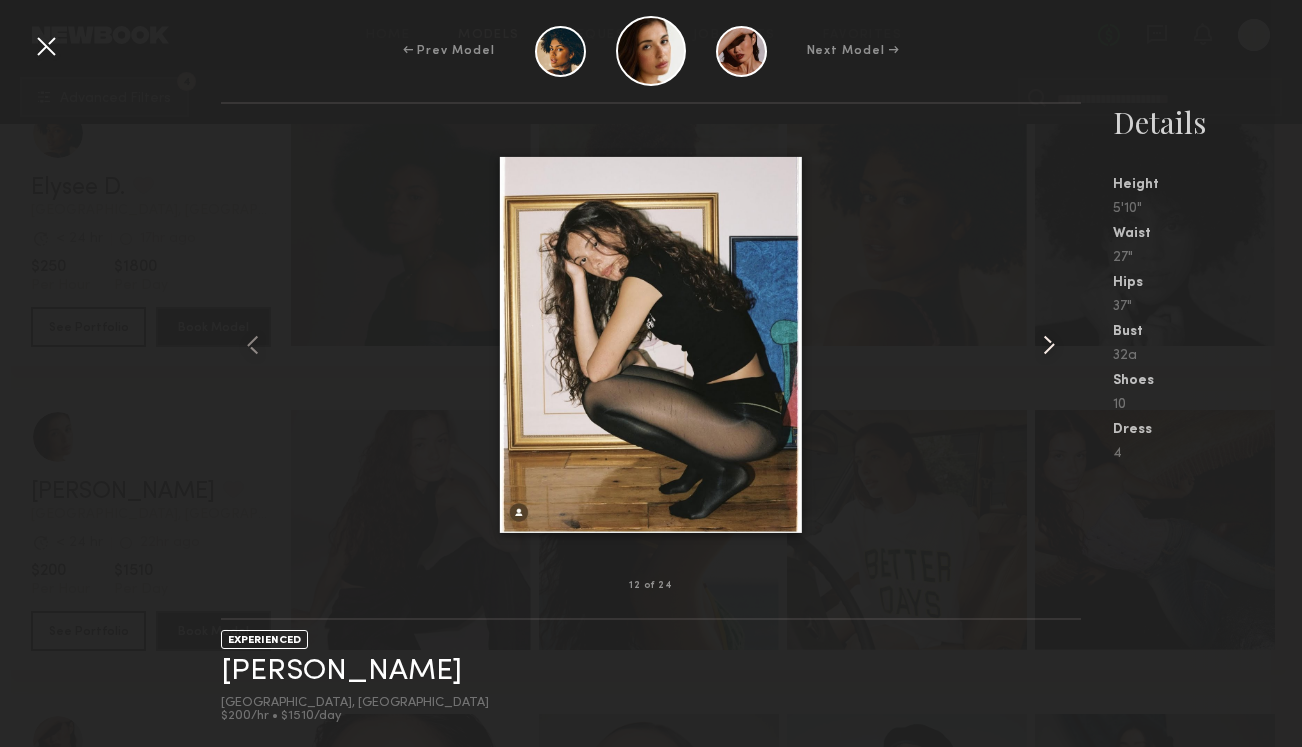 click at bounding box center [1049, 345] 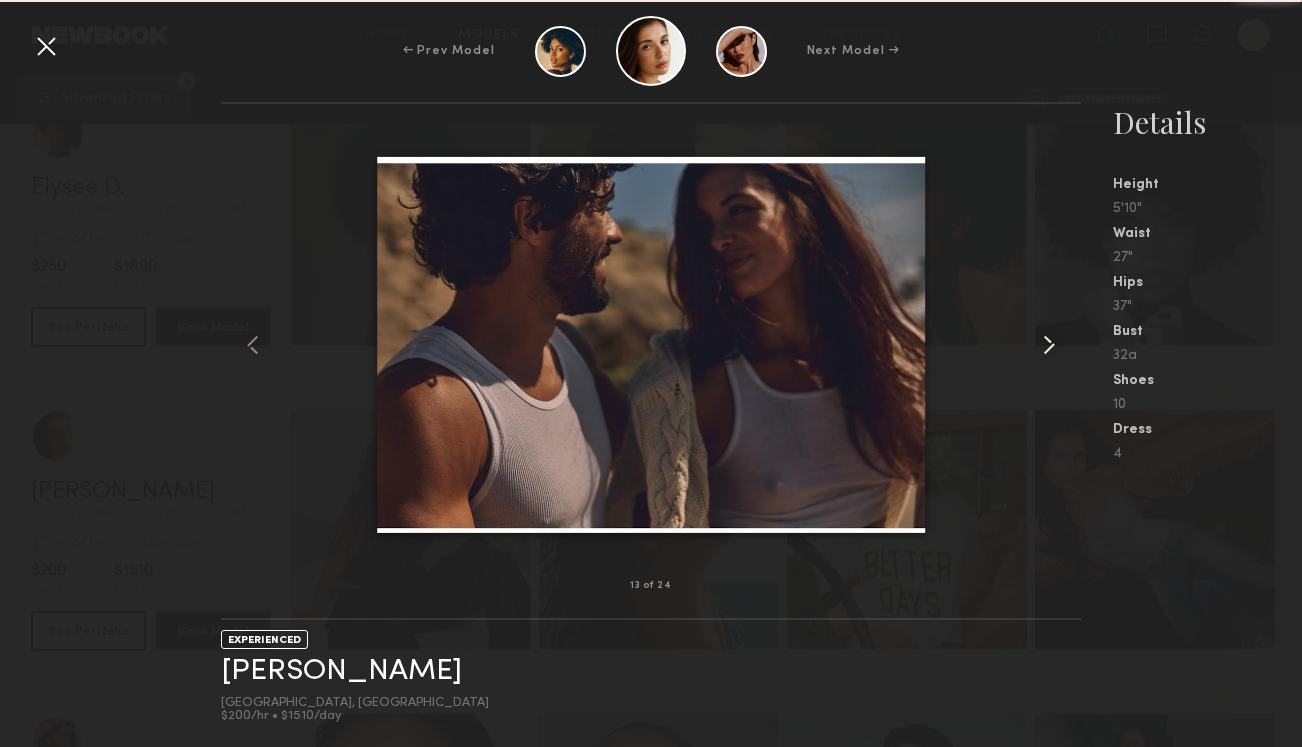 click at bounding box center [1049, 345] 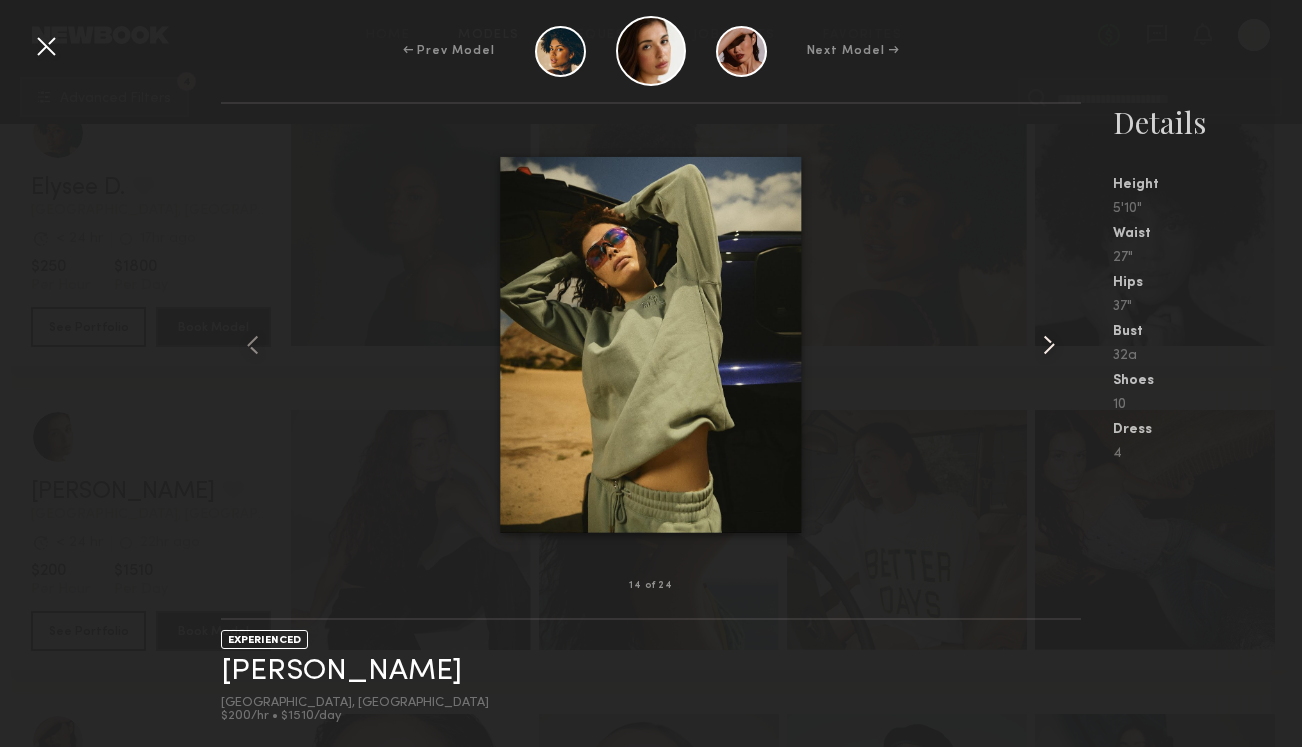 click at bounding box center (1049, 345) 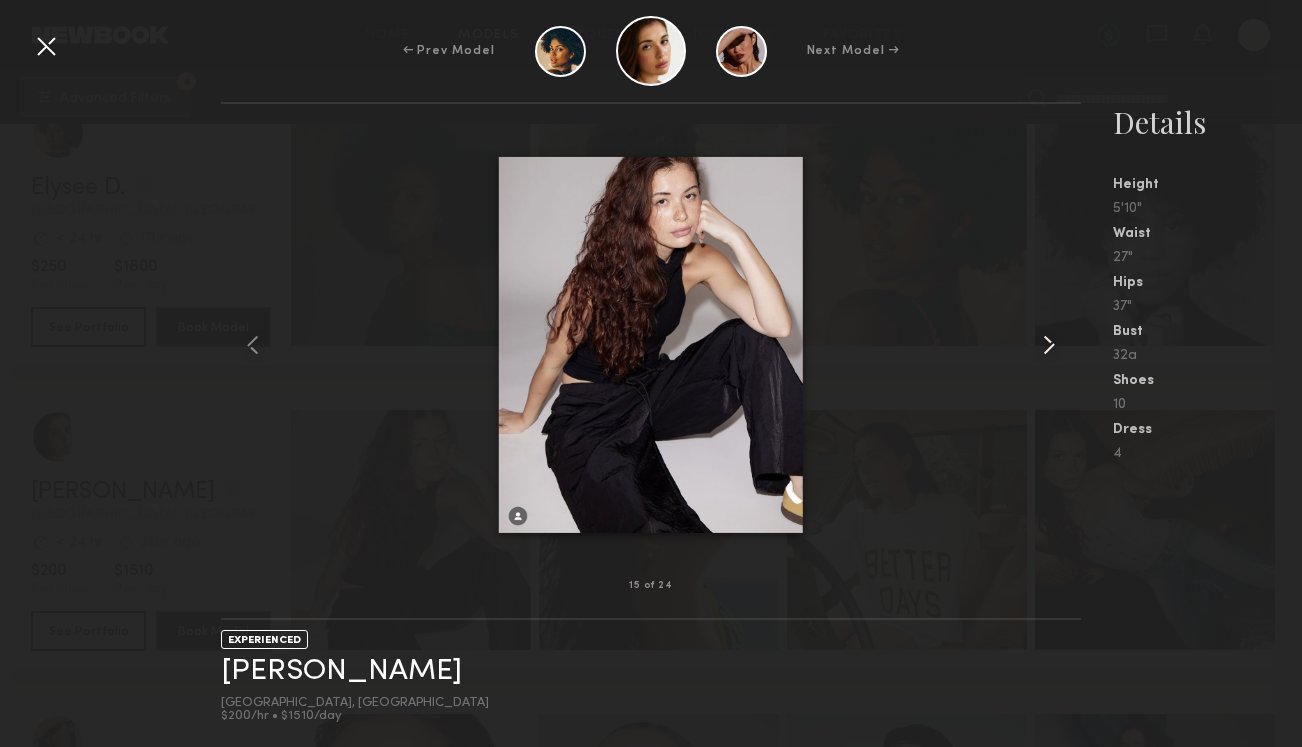 click at bounding box center [1049, 345] 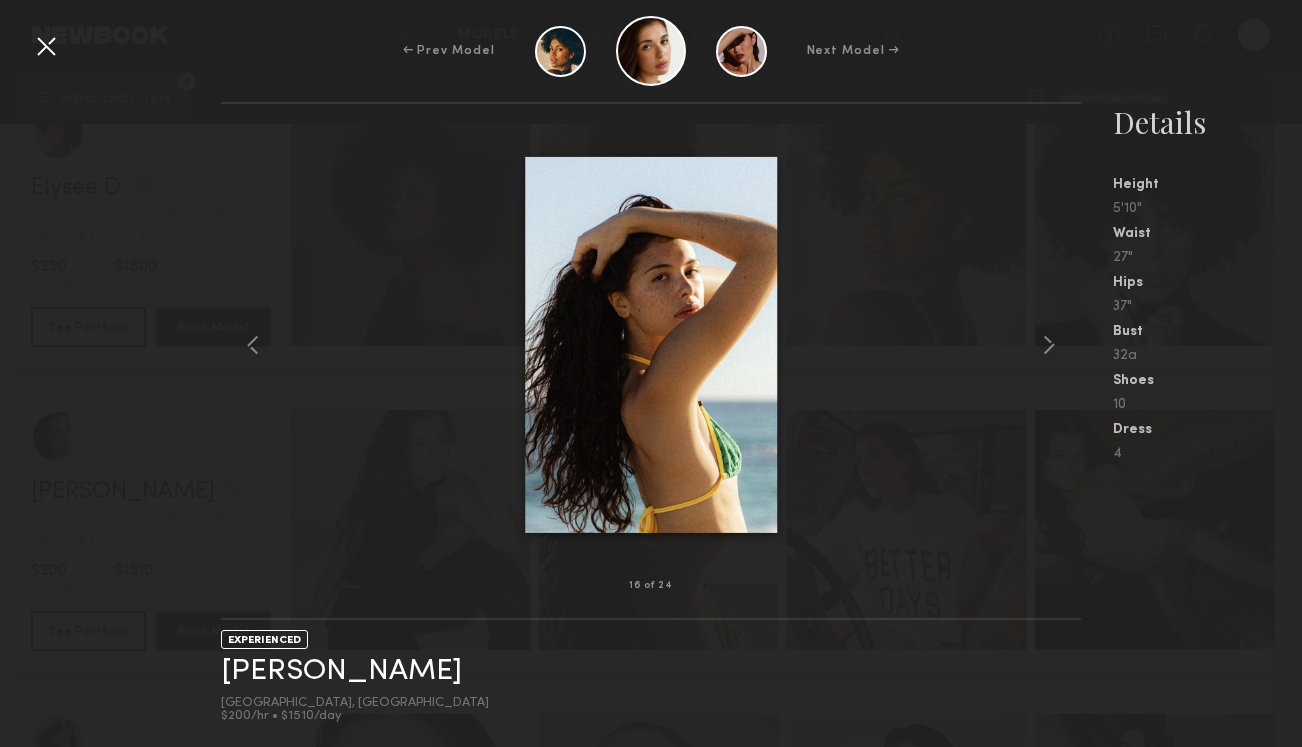 click at bounding box center (46, 46) 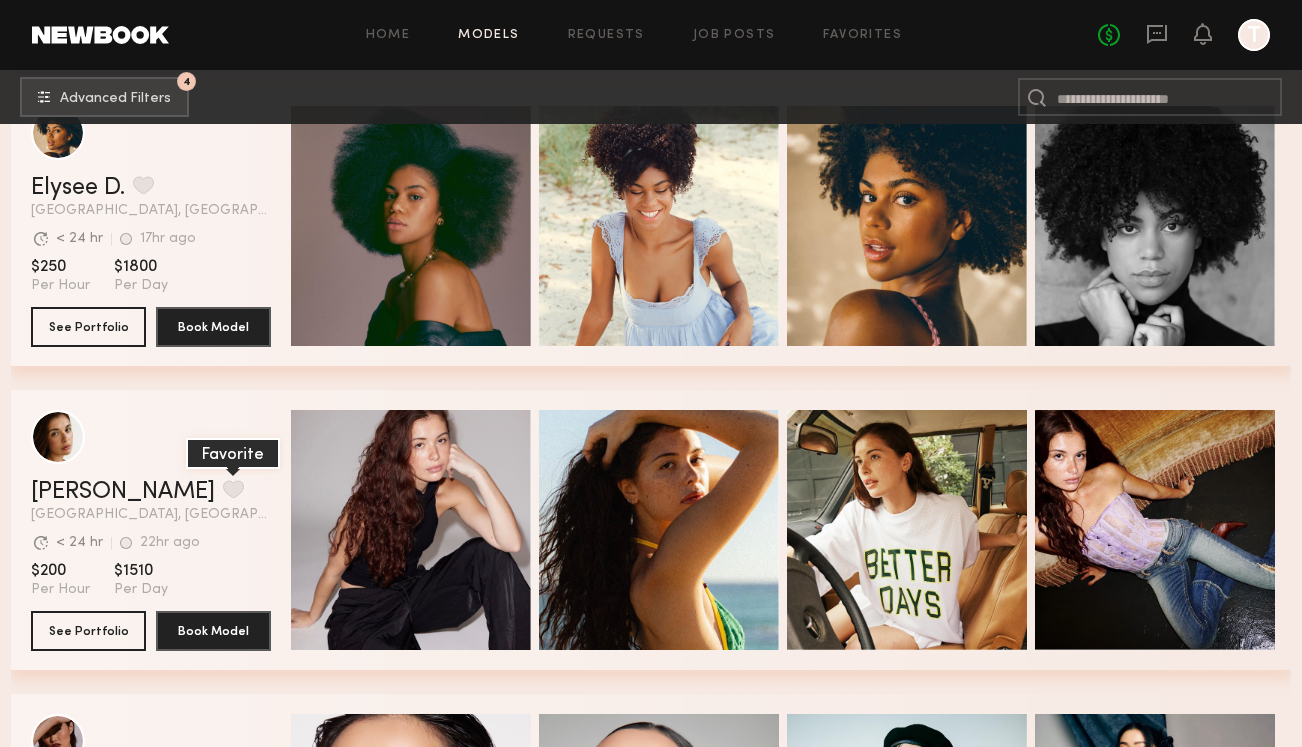 click 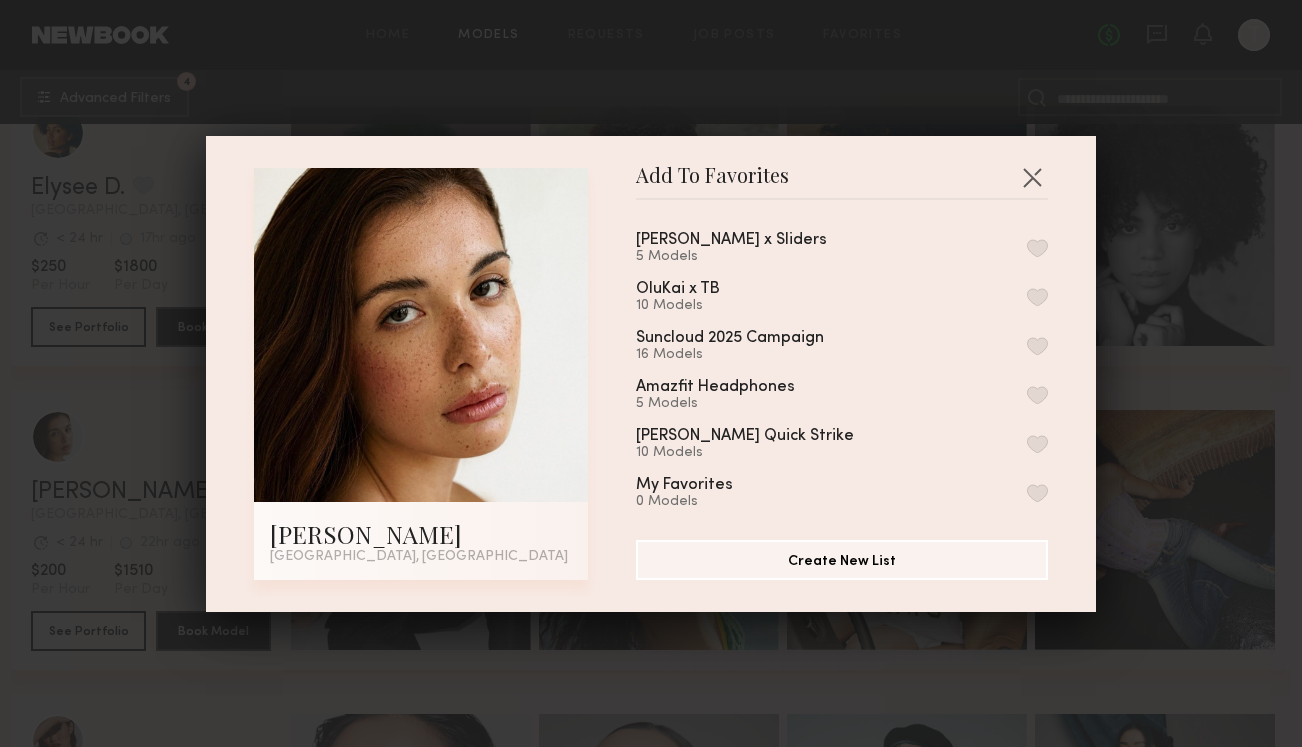 click at bounding box center [1037, 248] 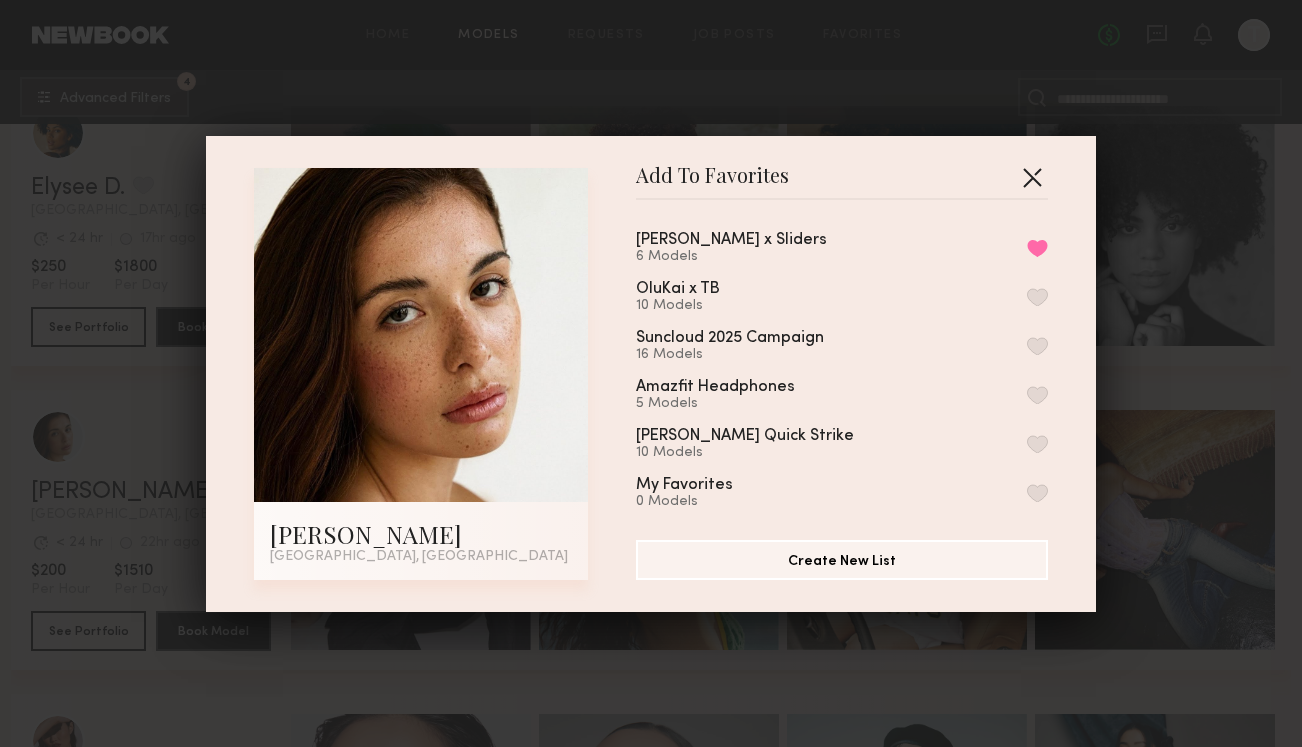 click at bounding box center (1032, 177) 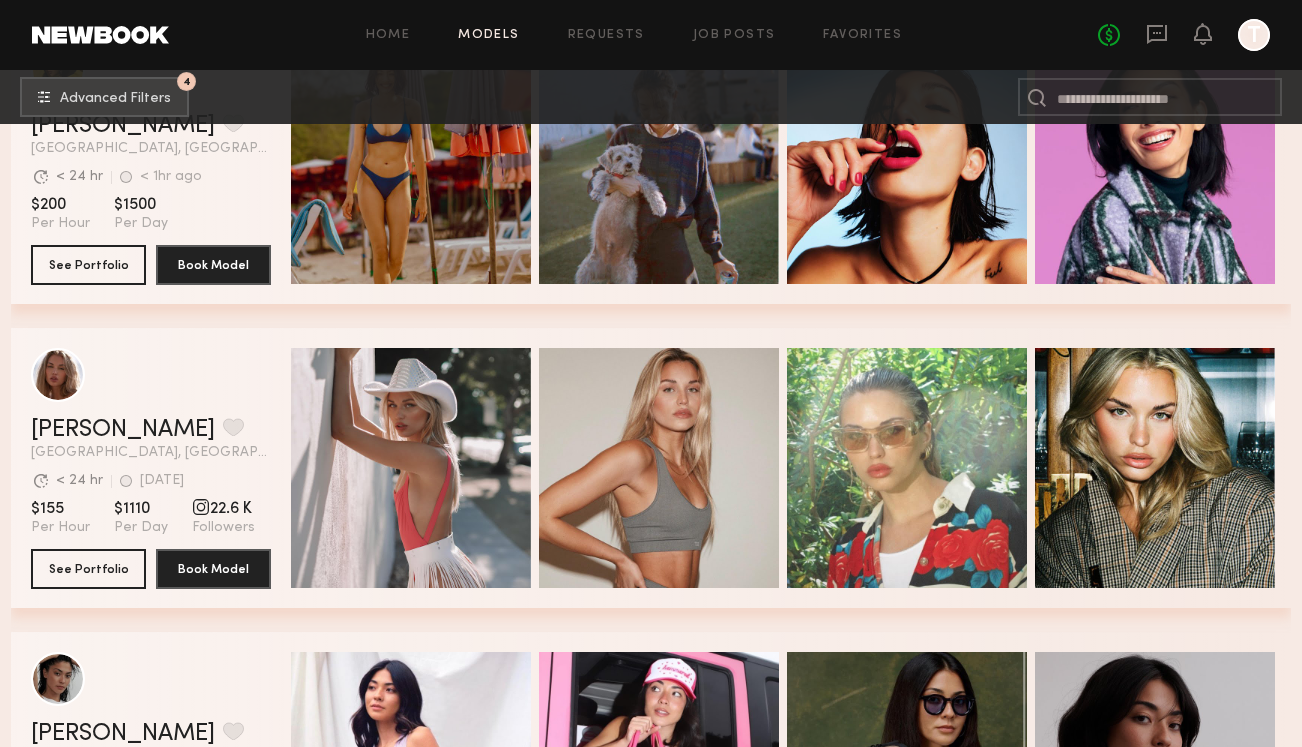 scroll, scrollTop: 16557, scrollLeft: 0, axis: vertical 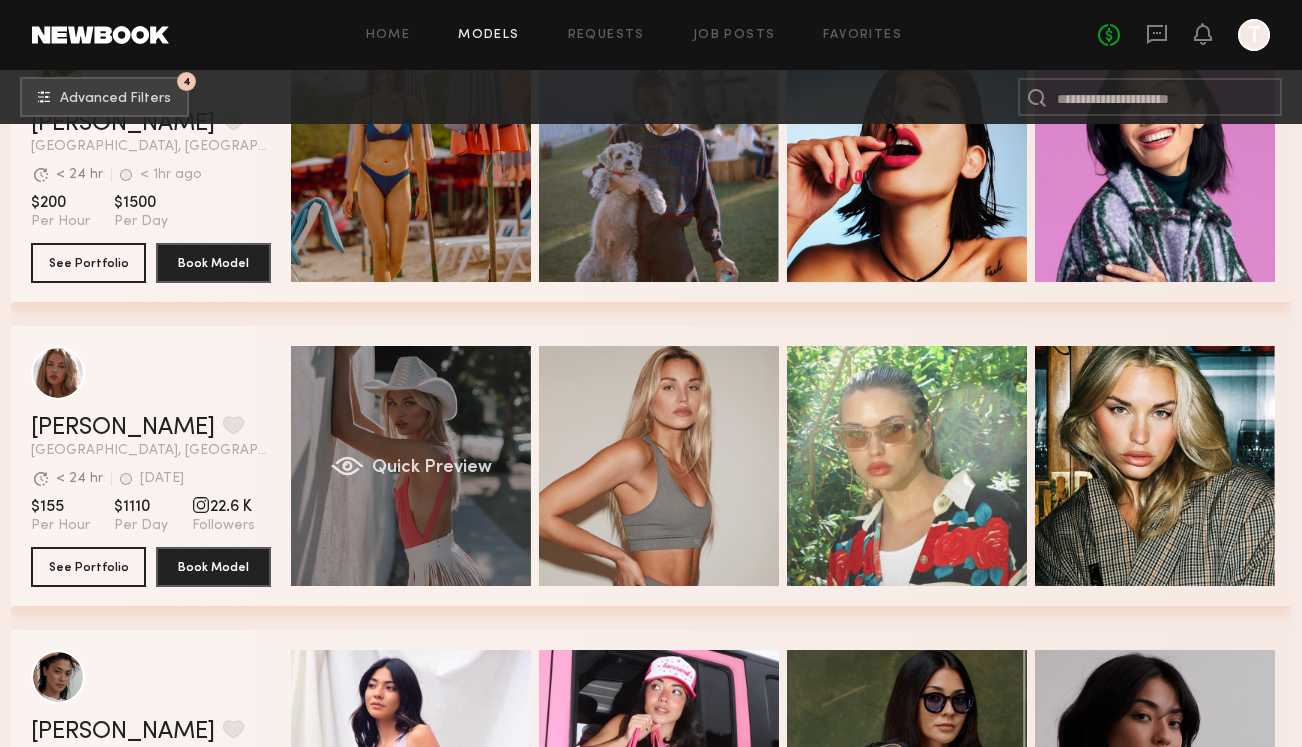 click on "Quick Preview" 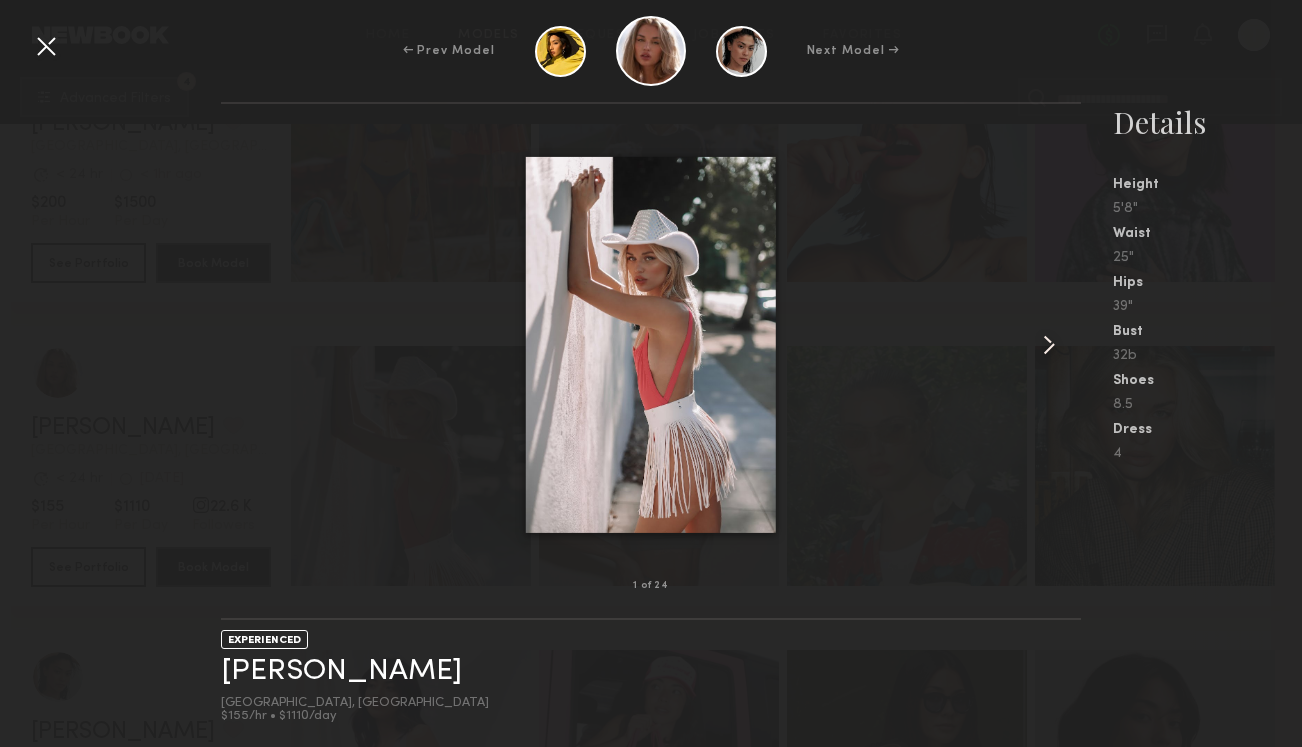 click at bounding box center [1049, 345] 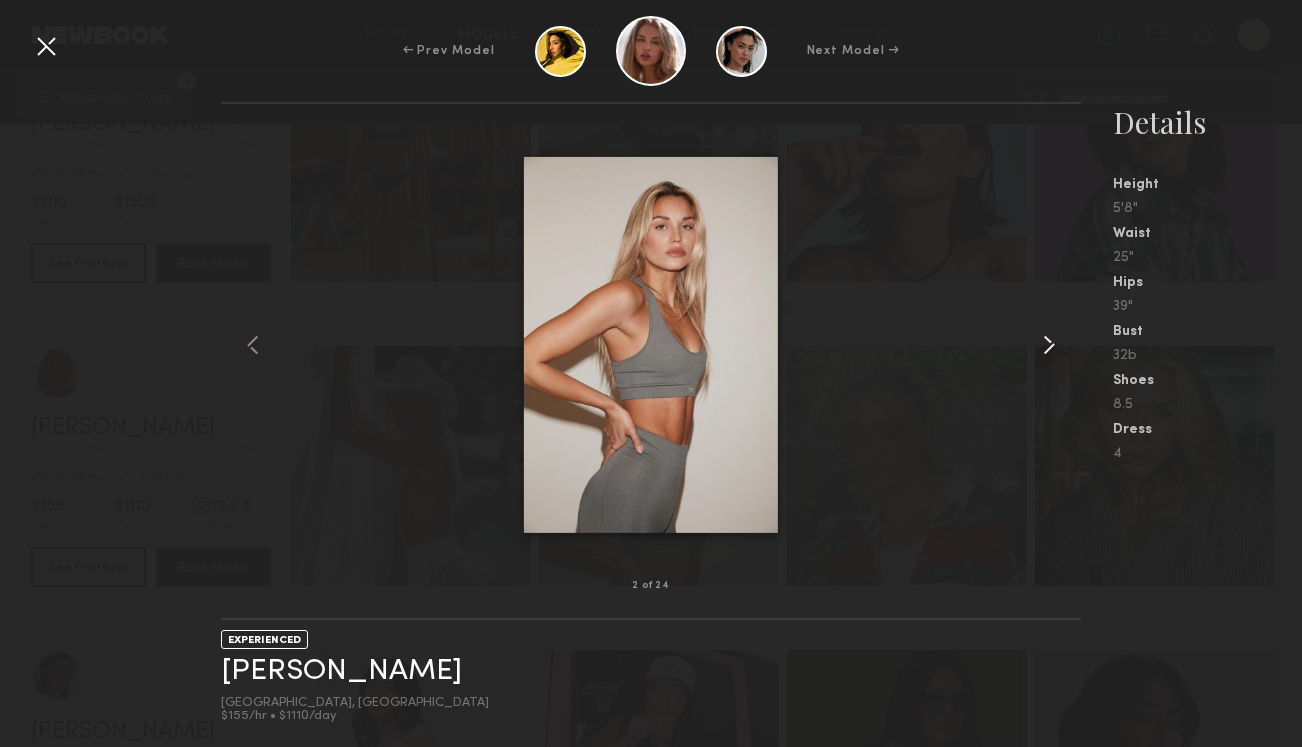 click at bounding box center [1049, 345] 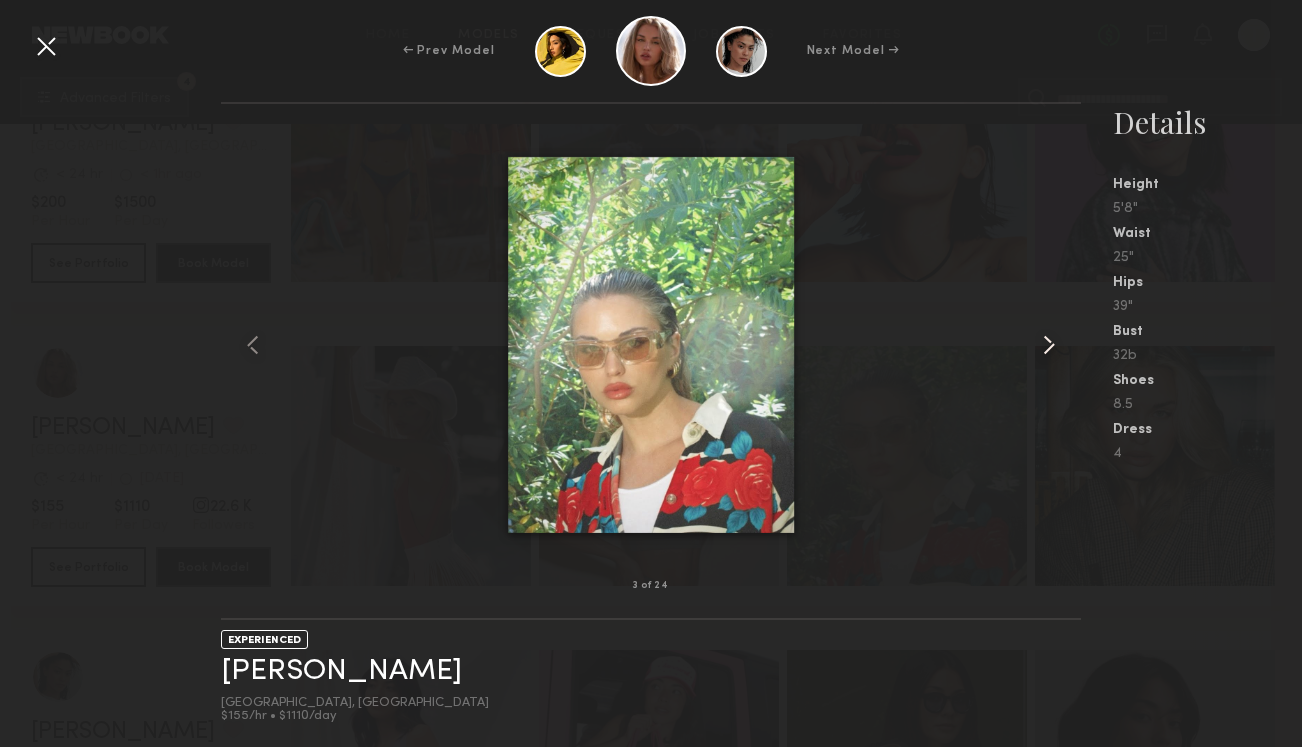 click at bounding box center [1049, 345] 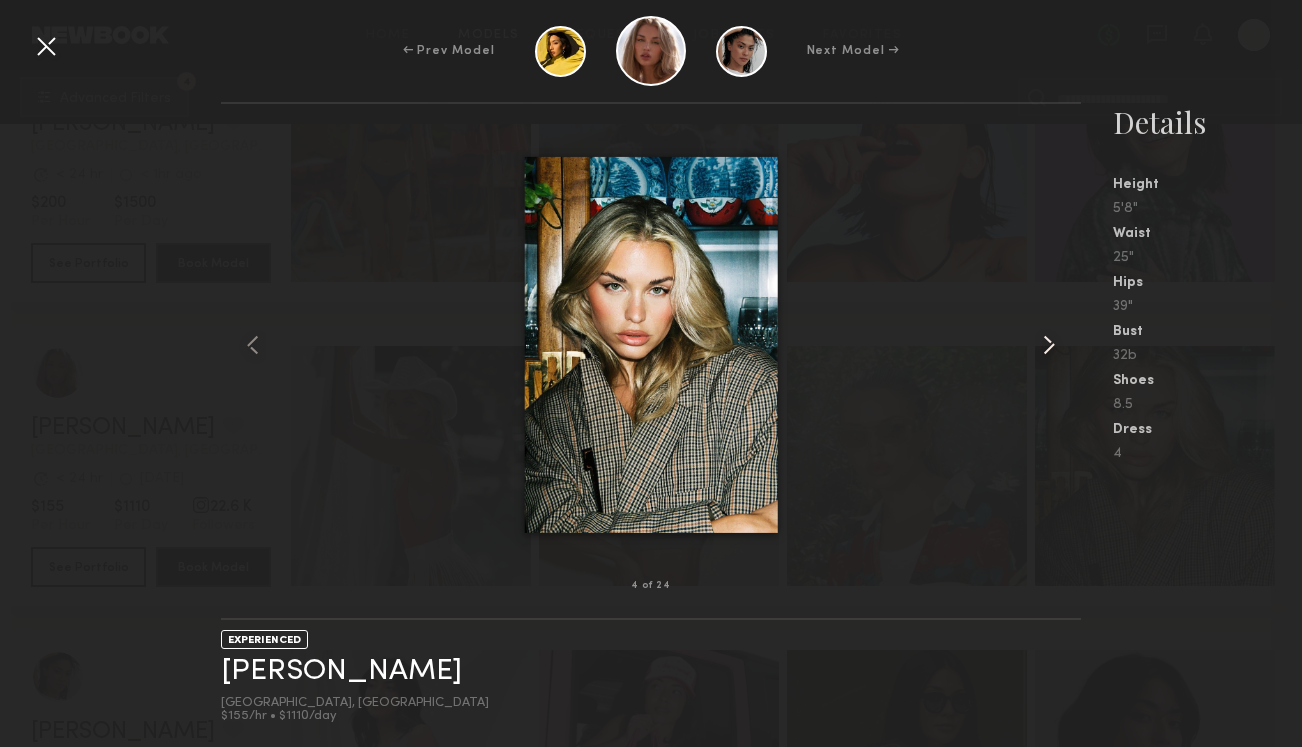 click at bounding box center (1049, 345) 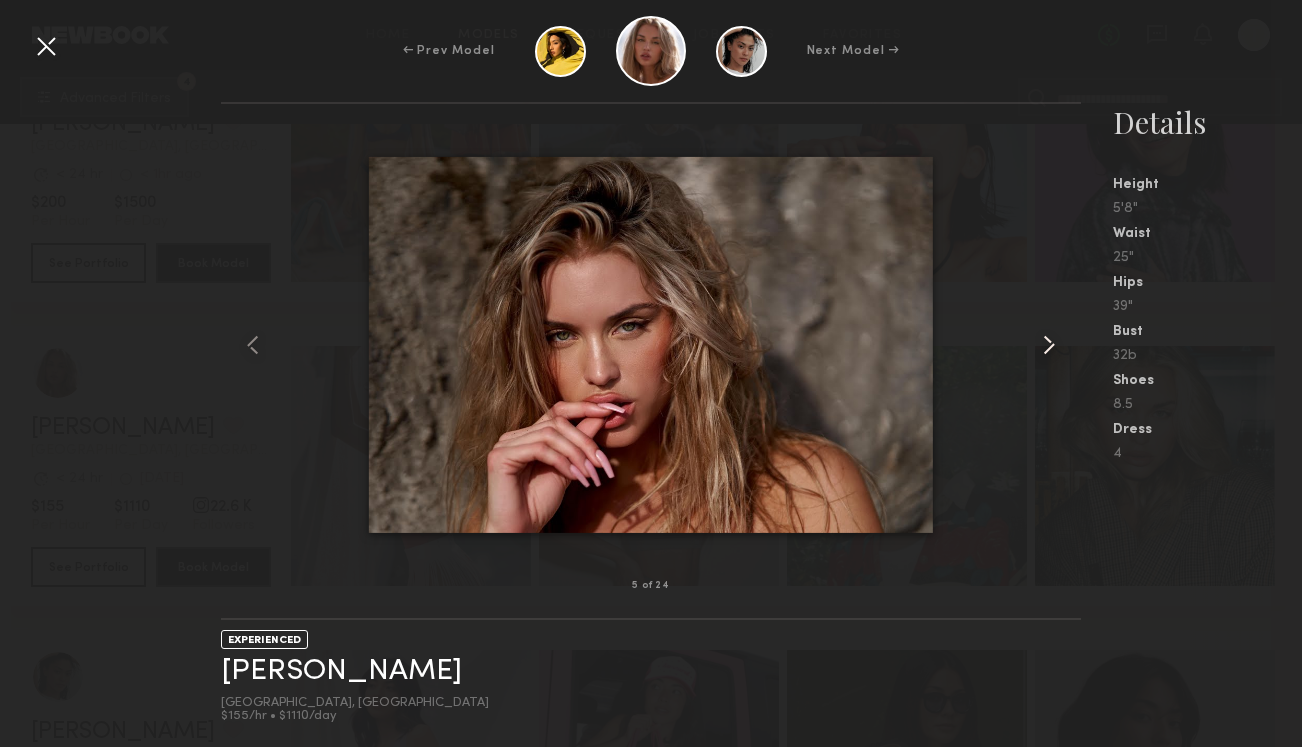 click at bounding box center [1049, 345] 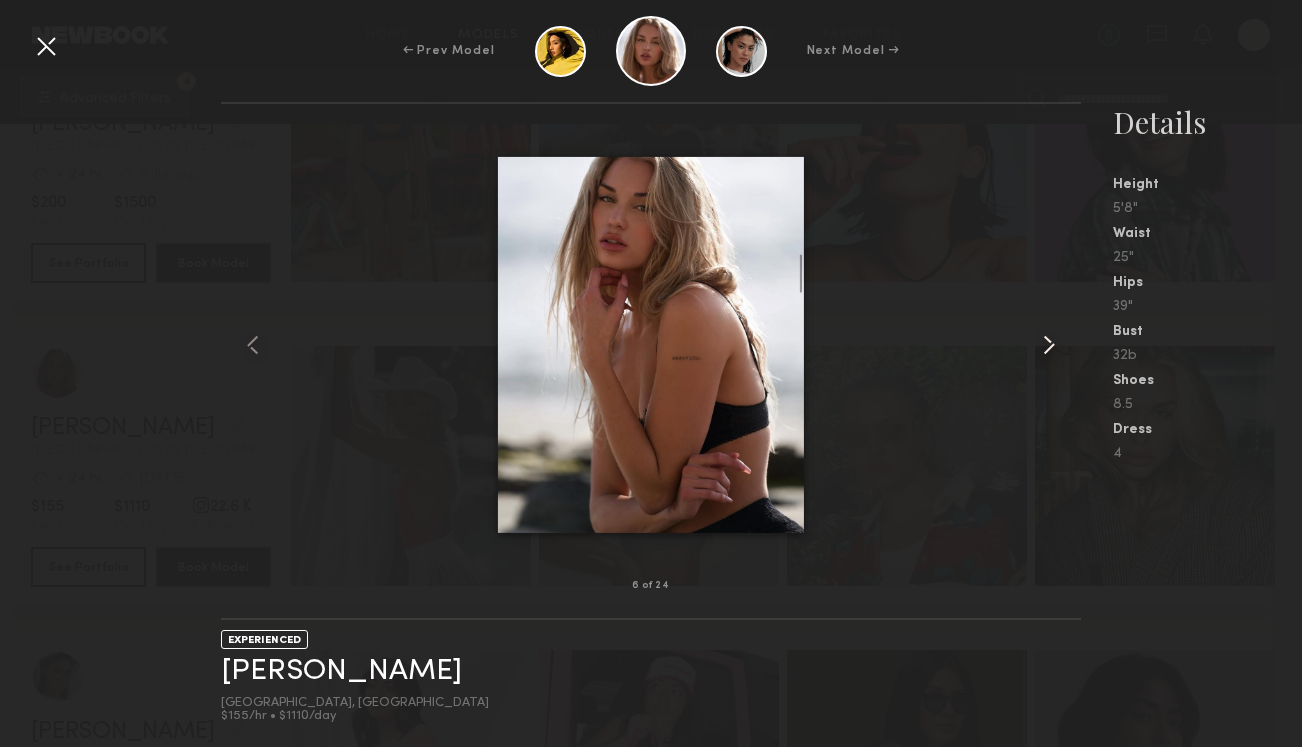 click at bounding box center (1049, 345) 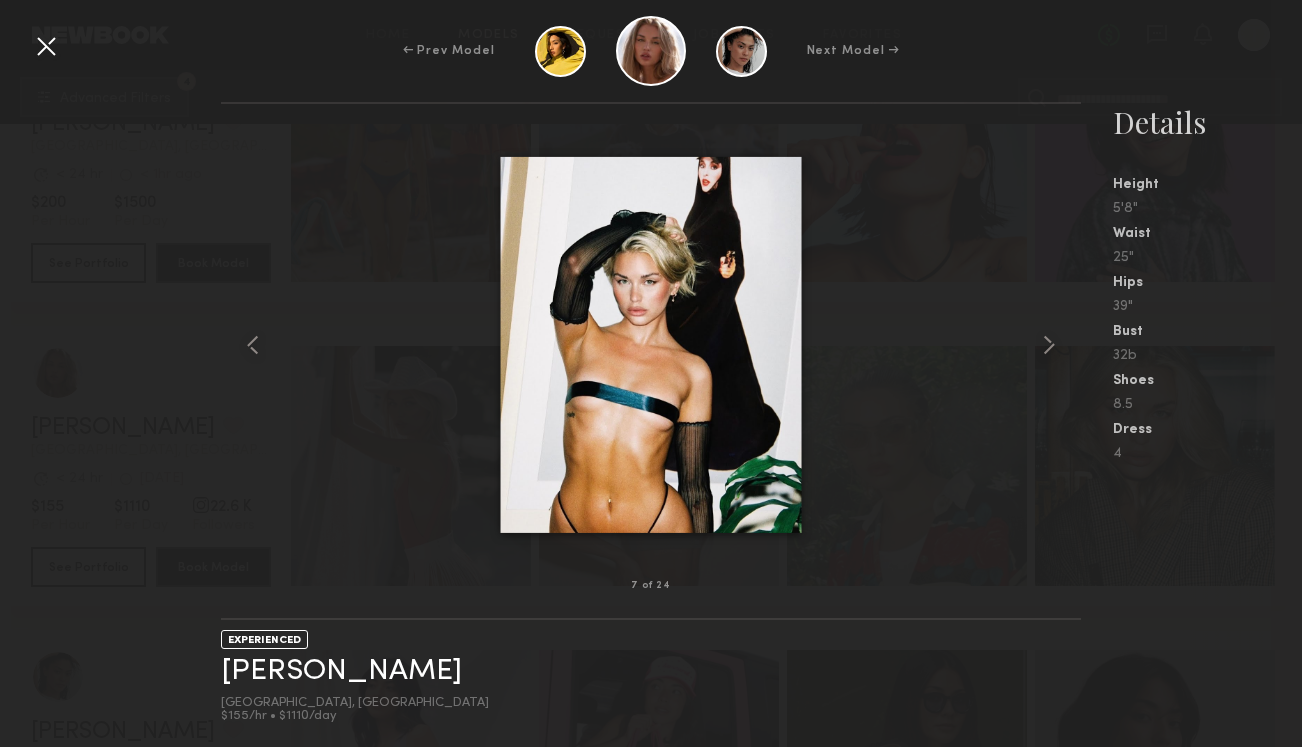click at bounding box center (46, 46) 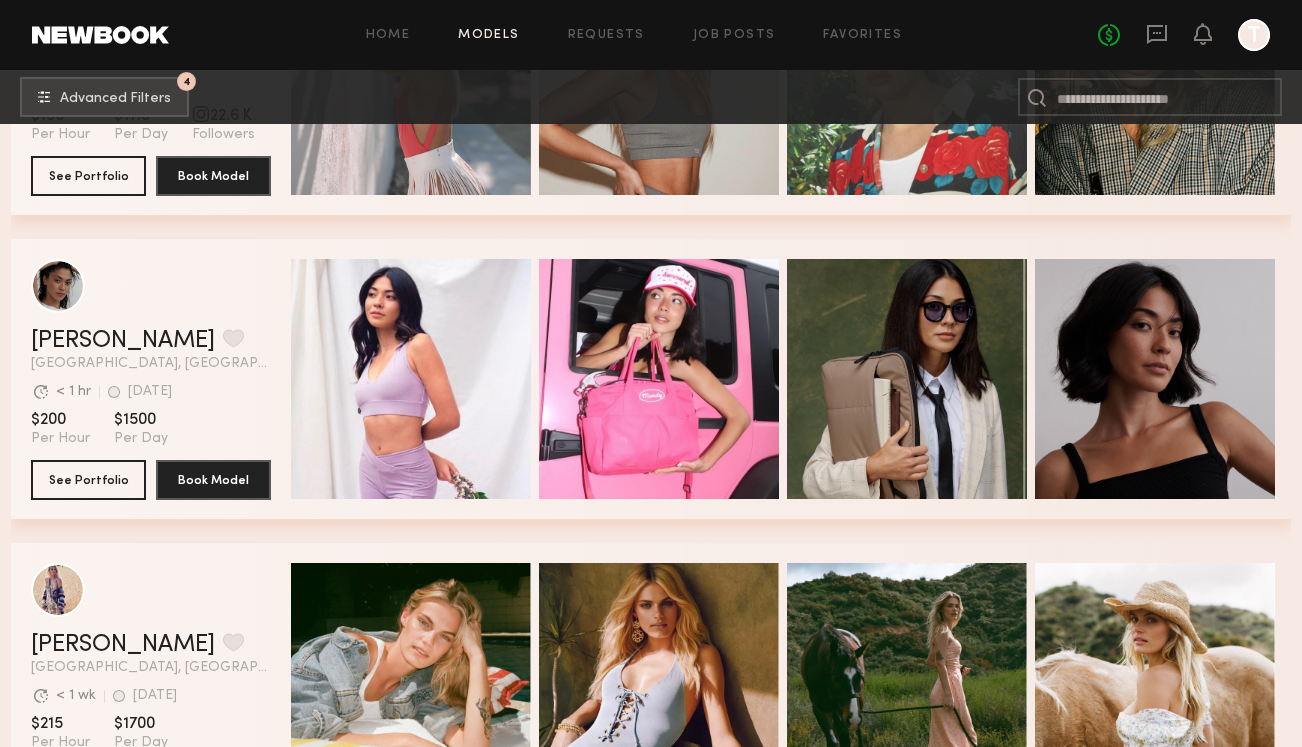scroll, scrollTop: 16982, scrollLeft: 0, axis: vertical 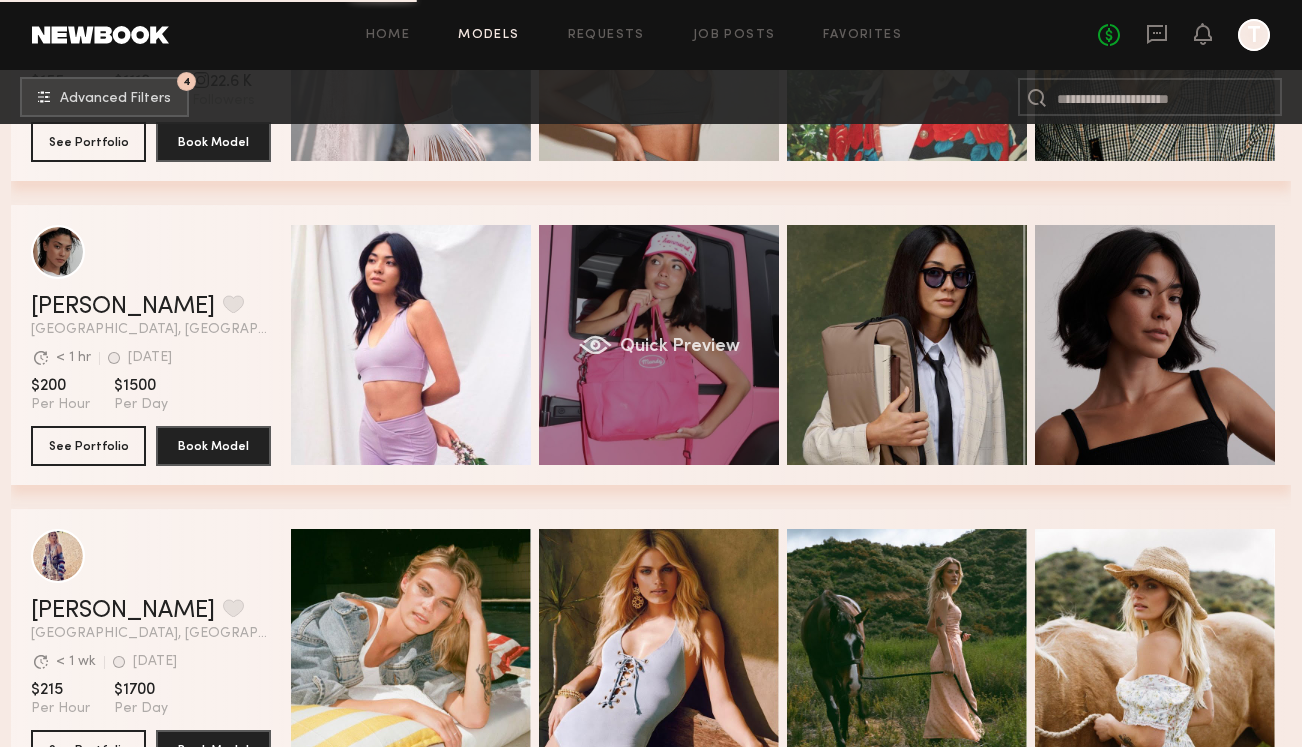 click on "Quick Preview" 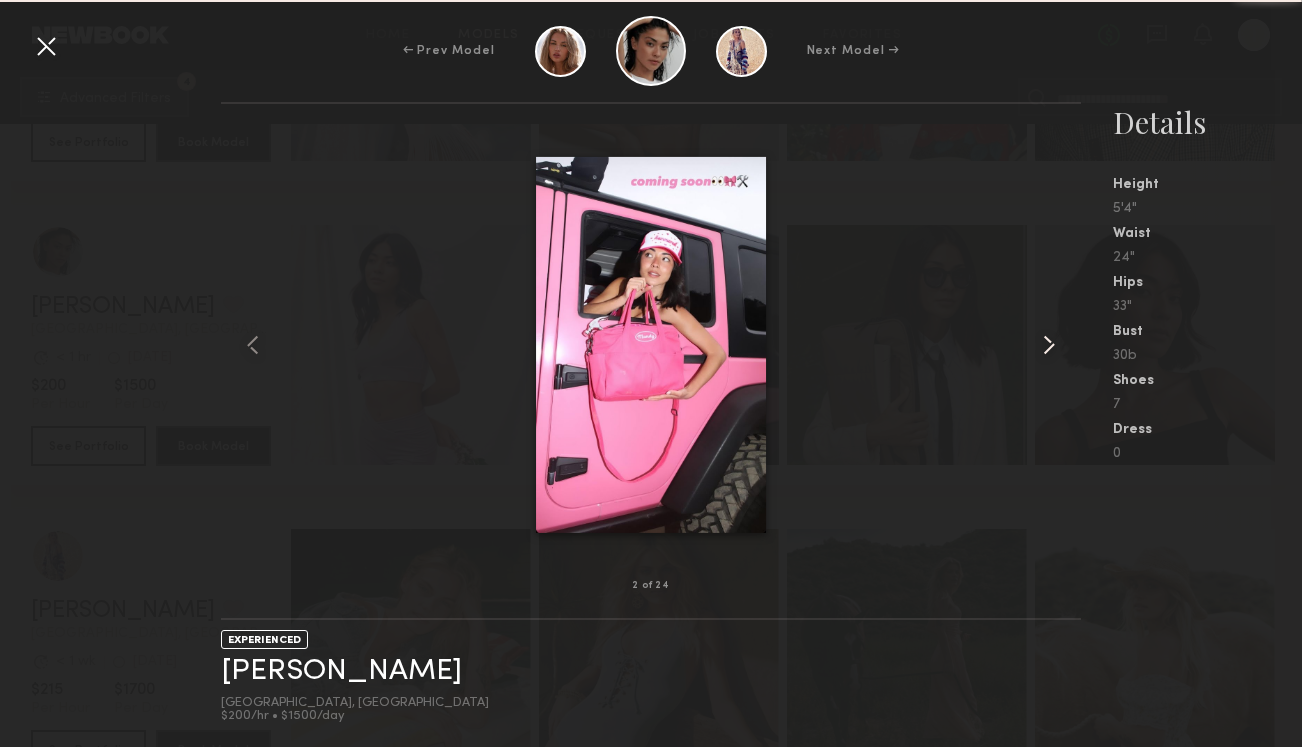 click at bounding box center (1049, 345) 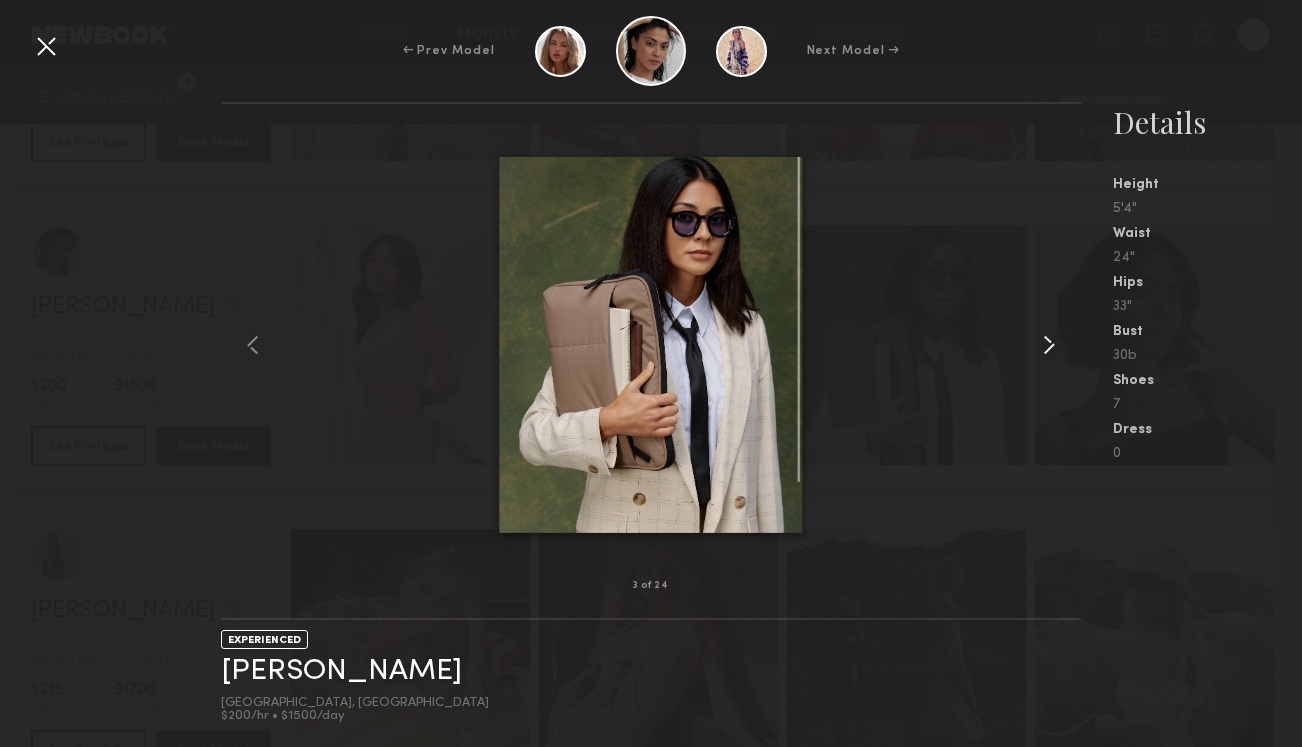 click at bounding box center (1049, 345) 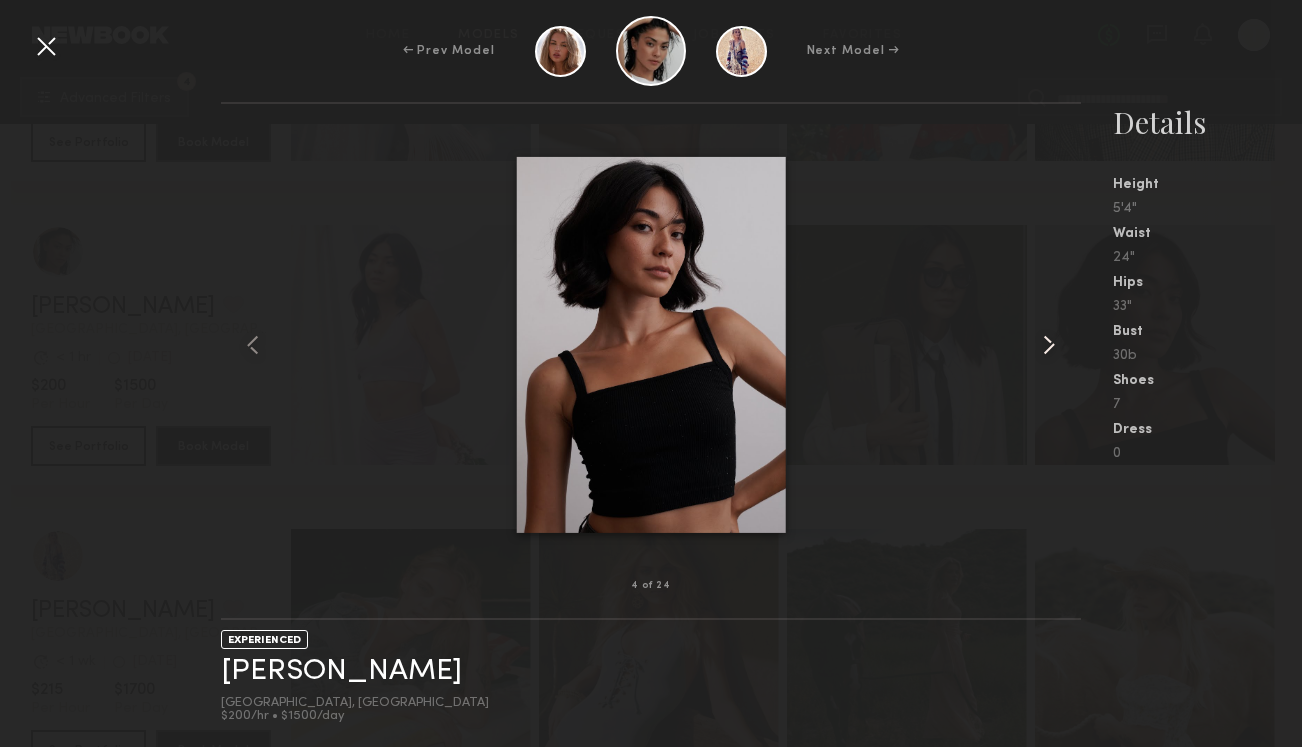 click at bounding box center (1049, 345) 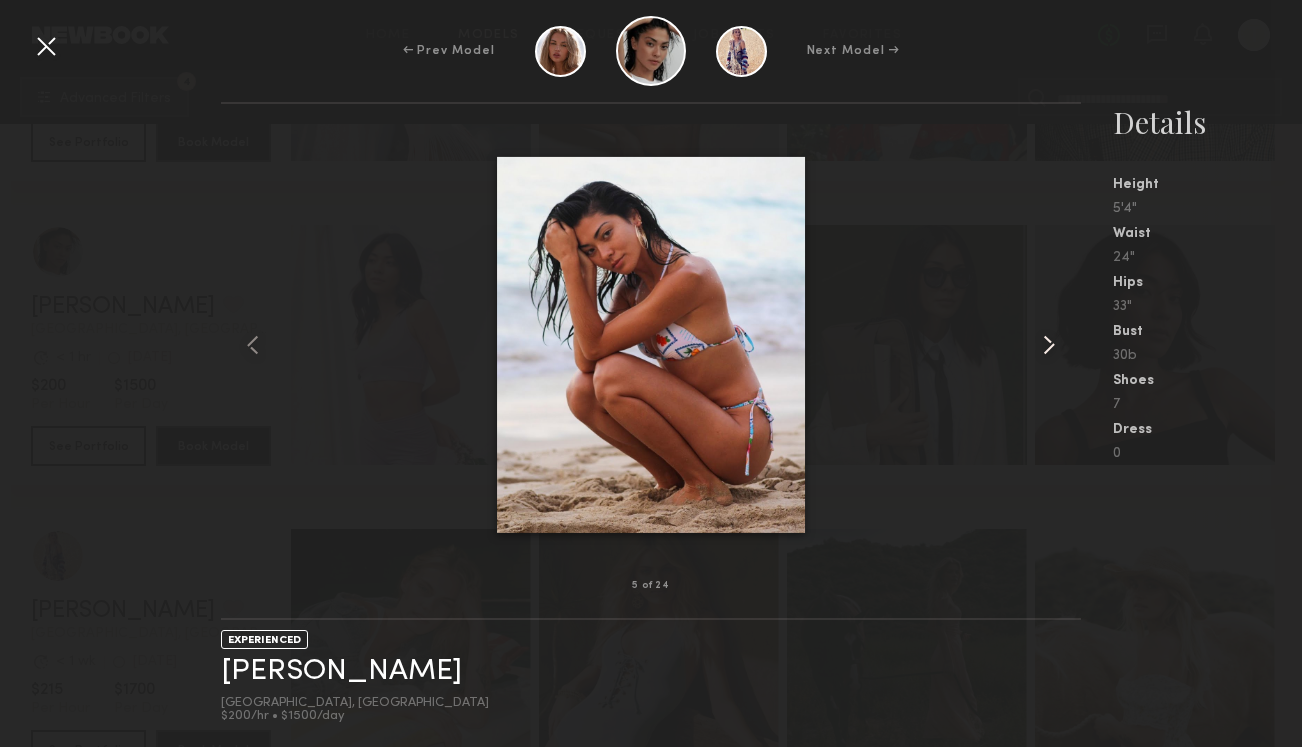 click at bounding box center [1049, 345] 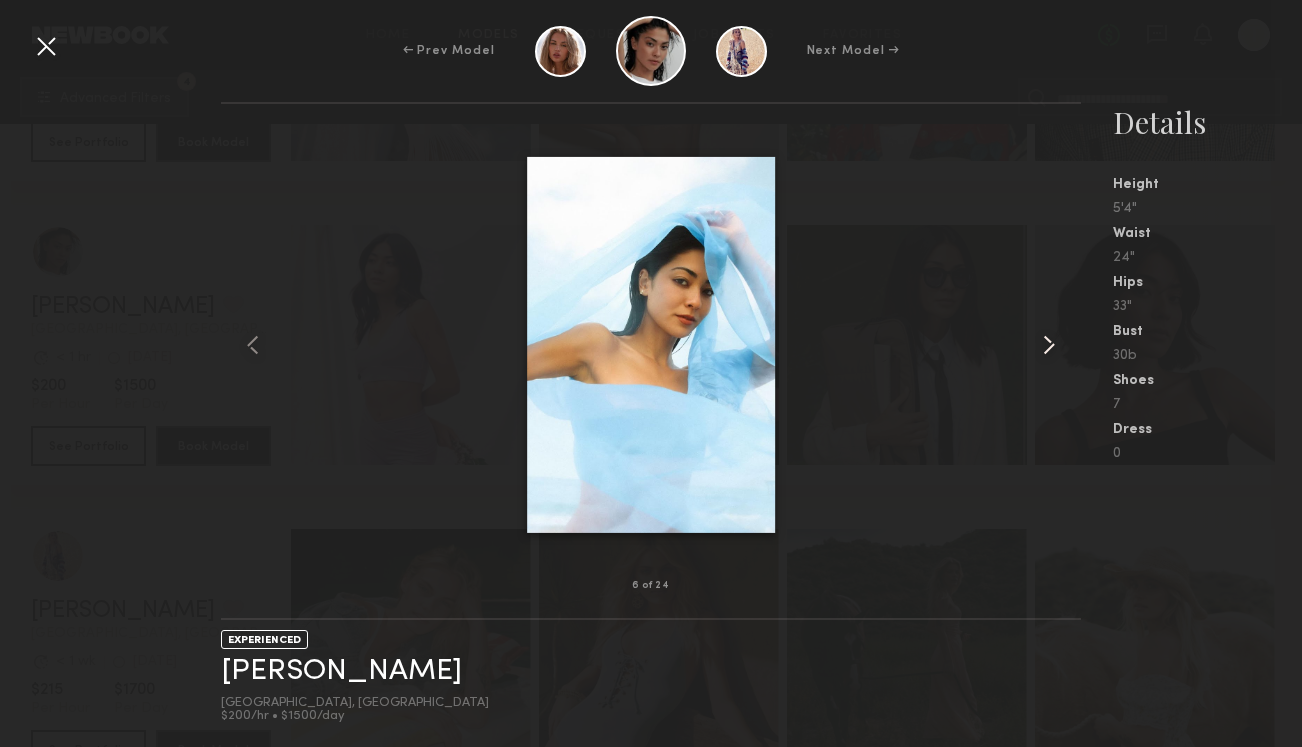 click at bounding box center [1049, 345] 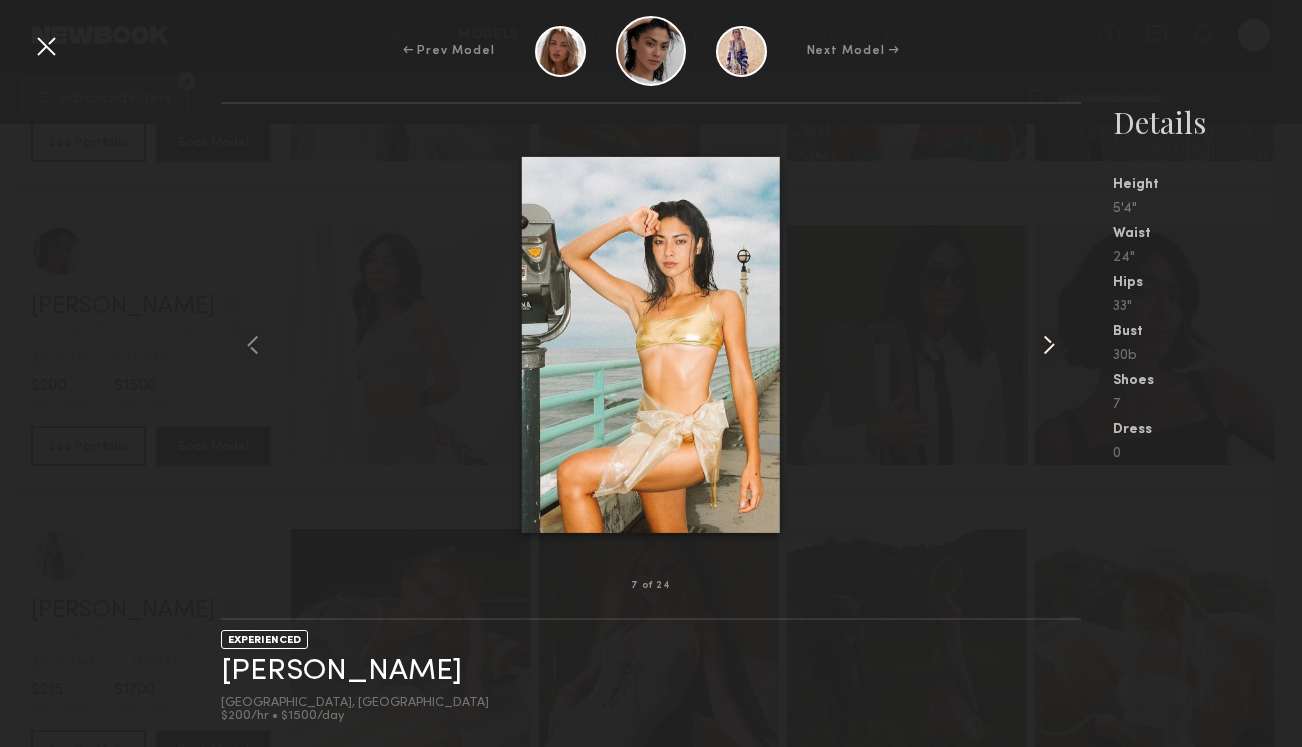click at bounding box center (1049, 345) 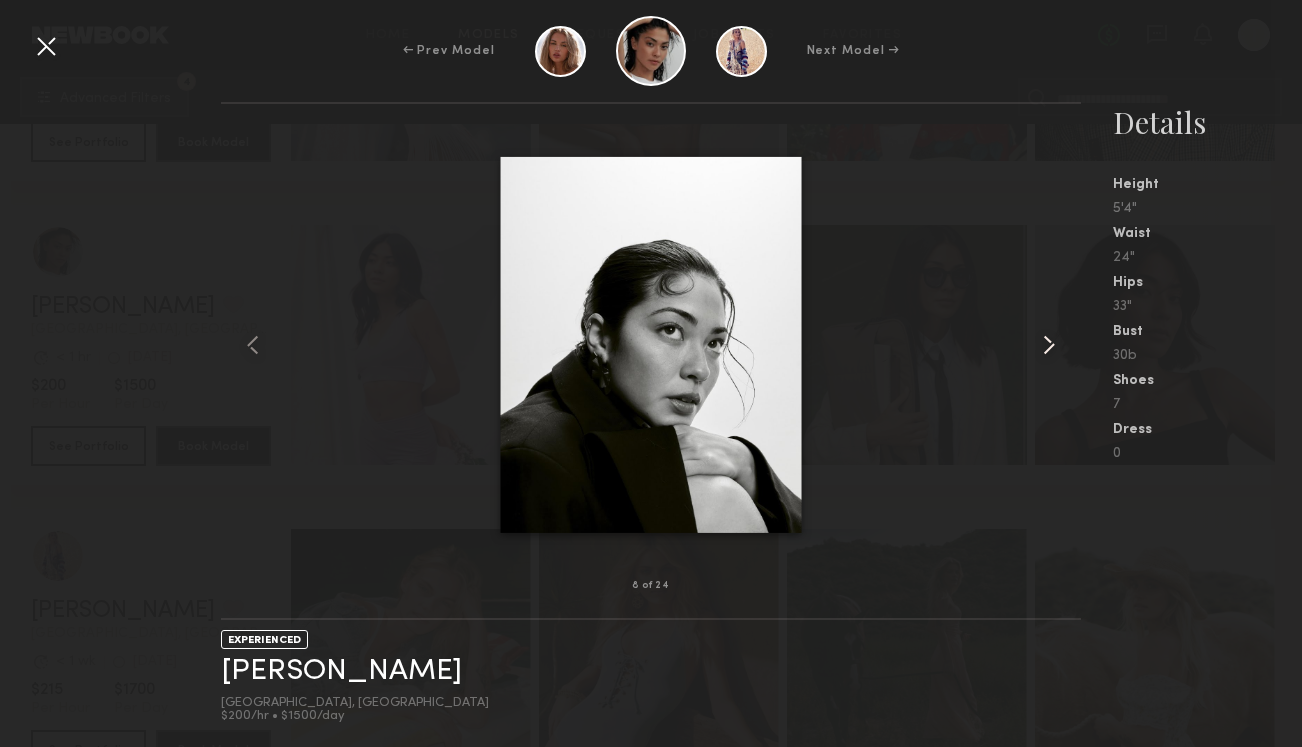 click at bounding box center [1049, 345] 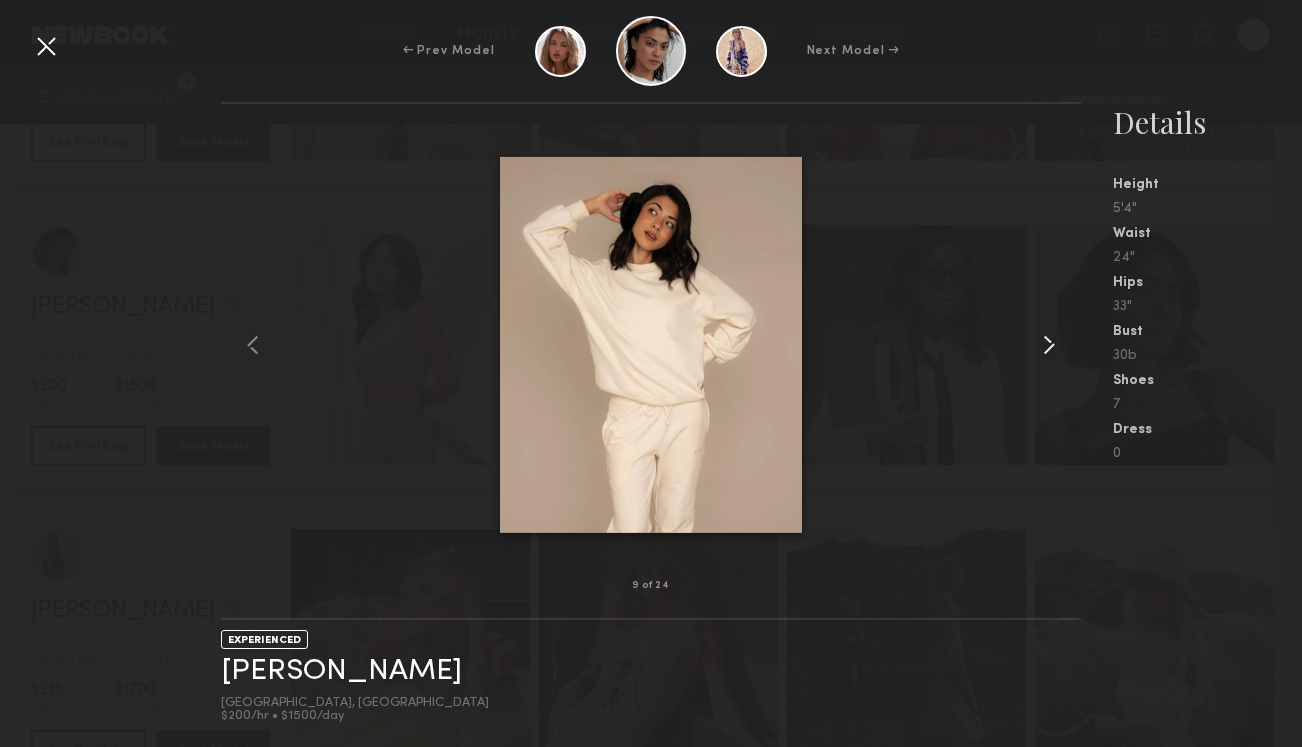 click at bounding box center (1049, 345) 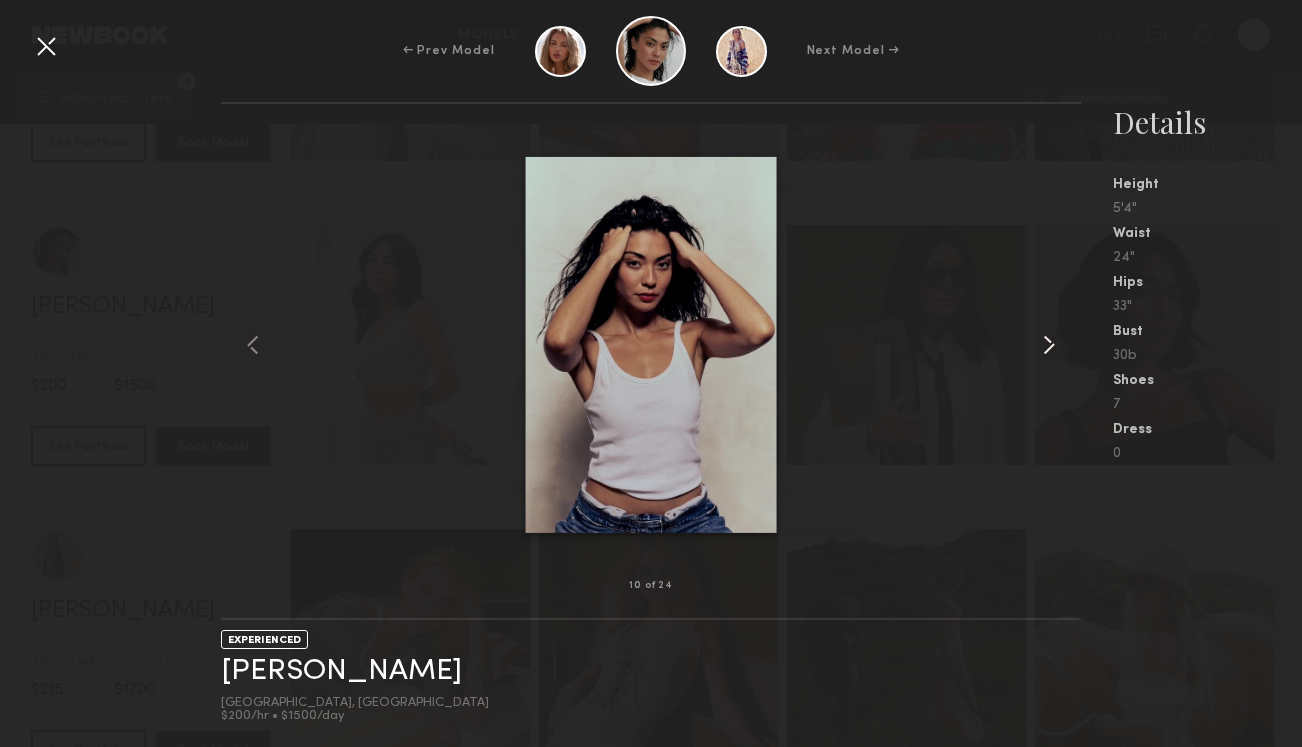 click at bounding box center [1049, 345] 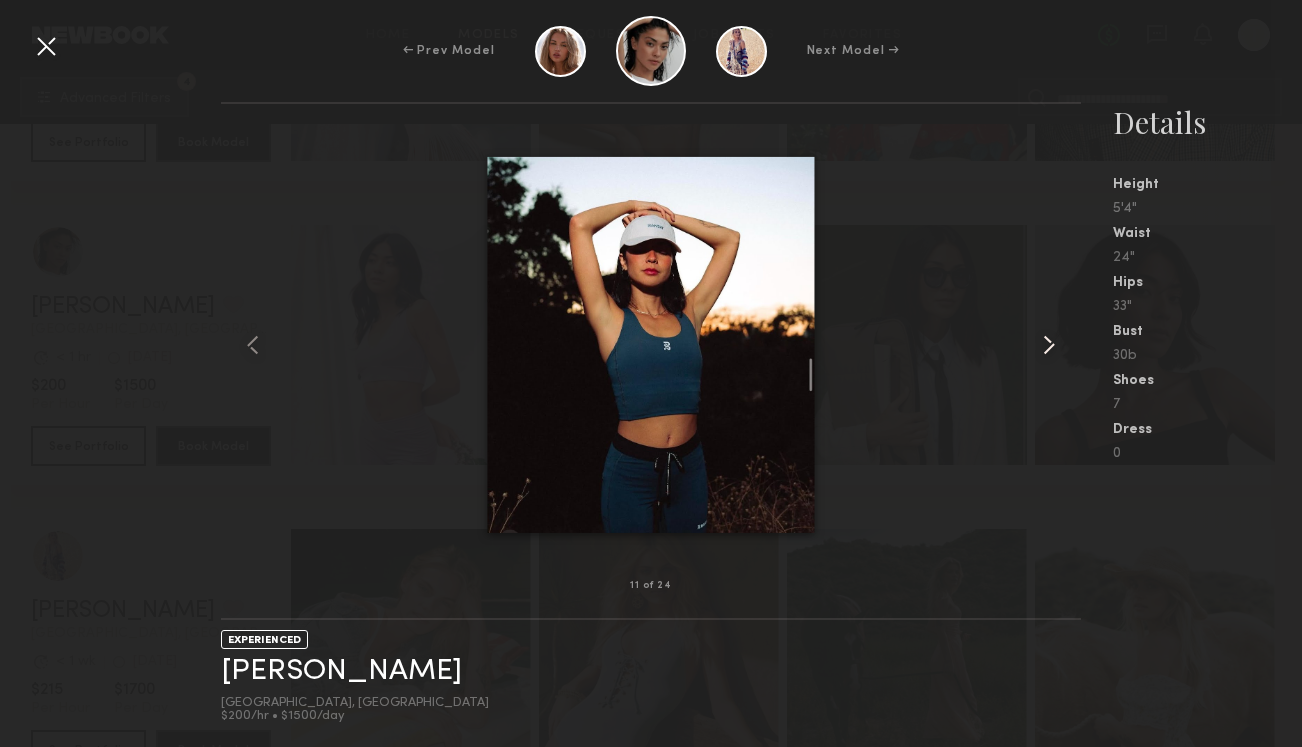 click at bounding box center [1049, 345] 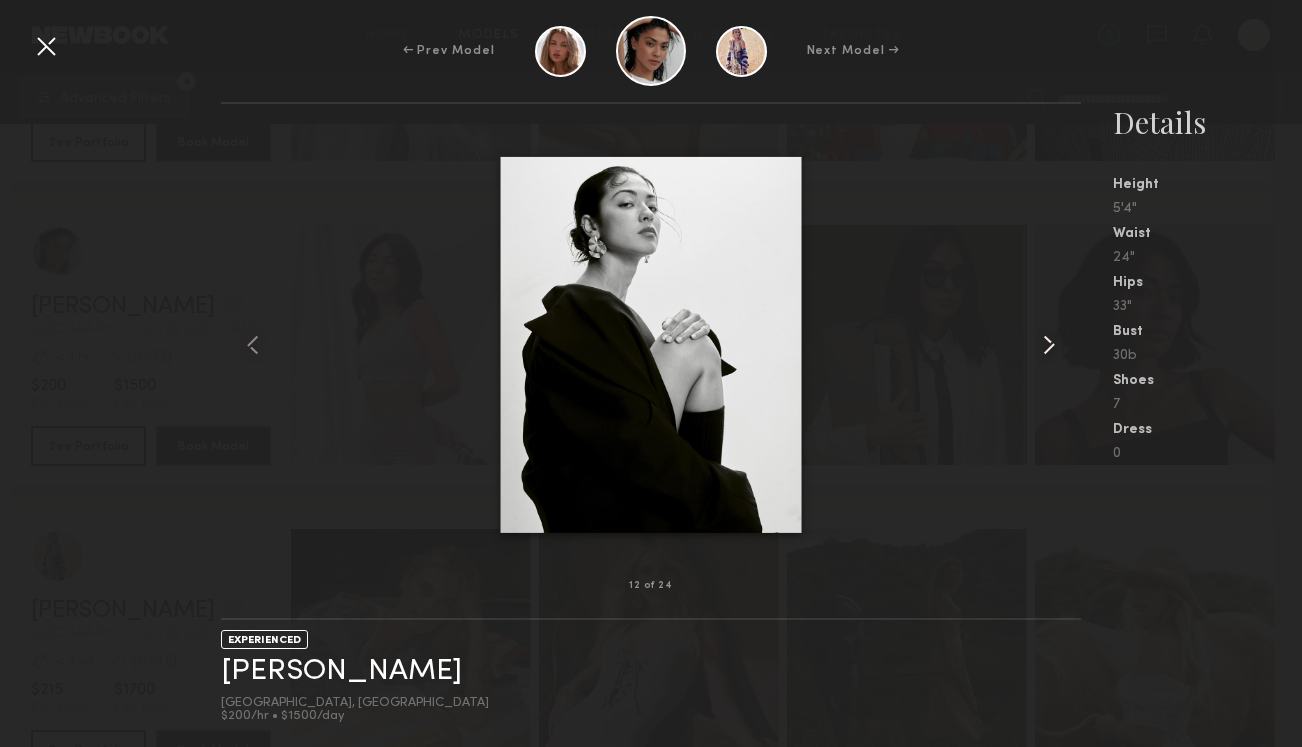 click at bounding box center (1049, 345) 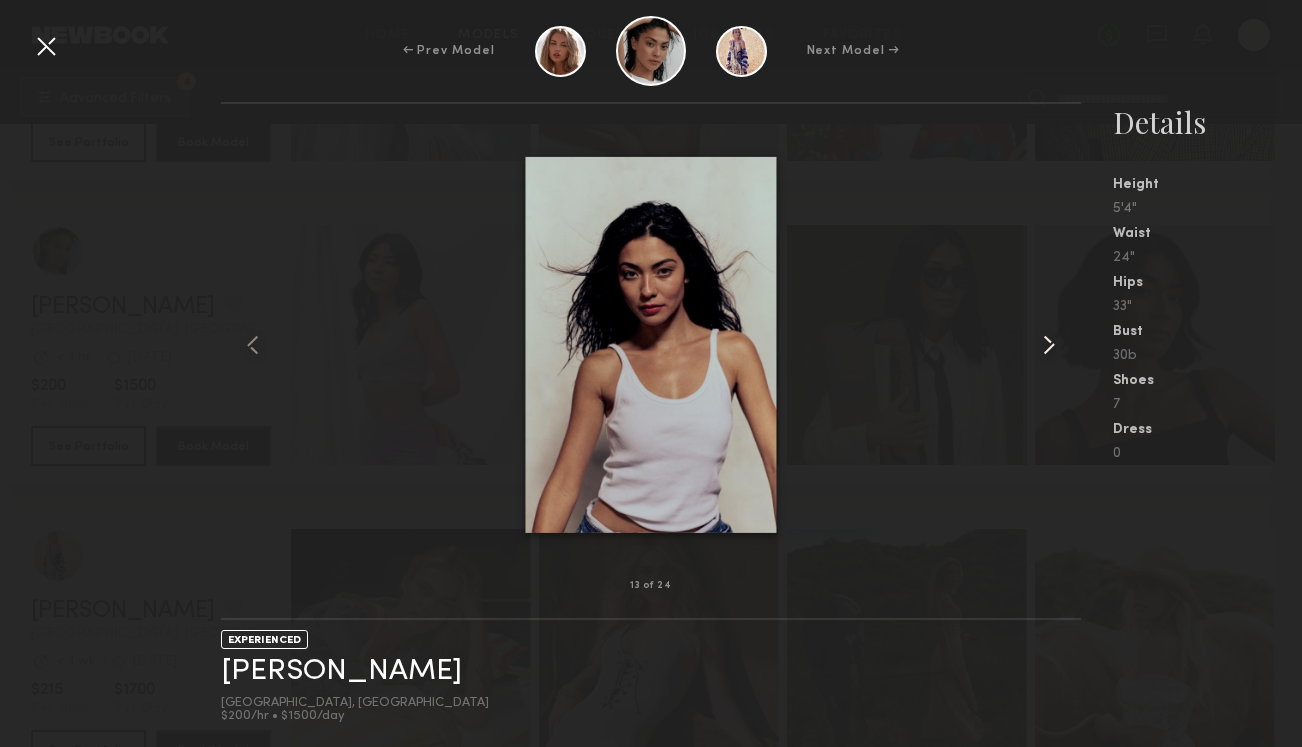 click at bounding box center (1049, 345) 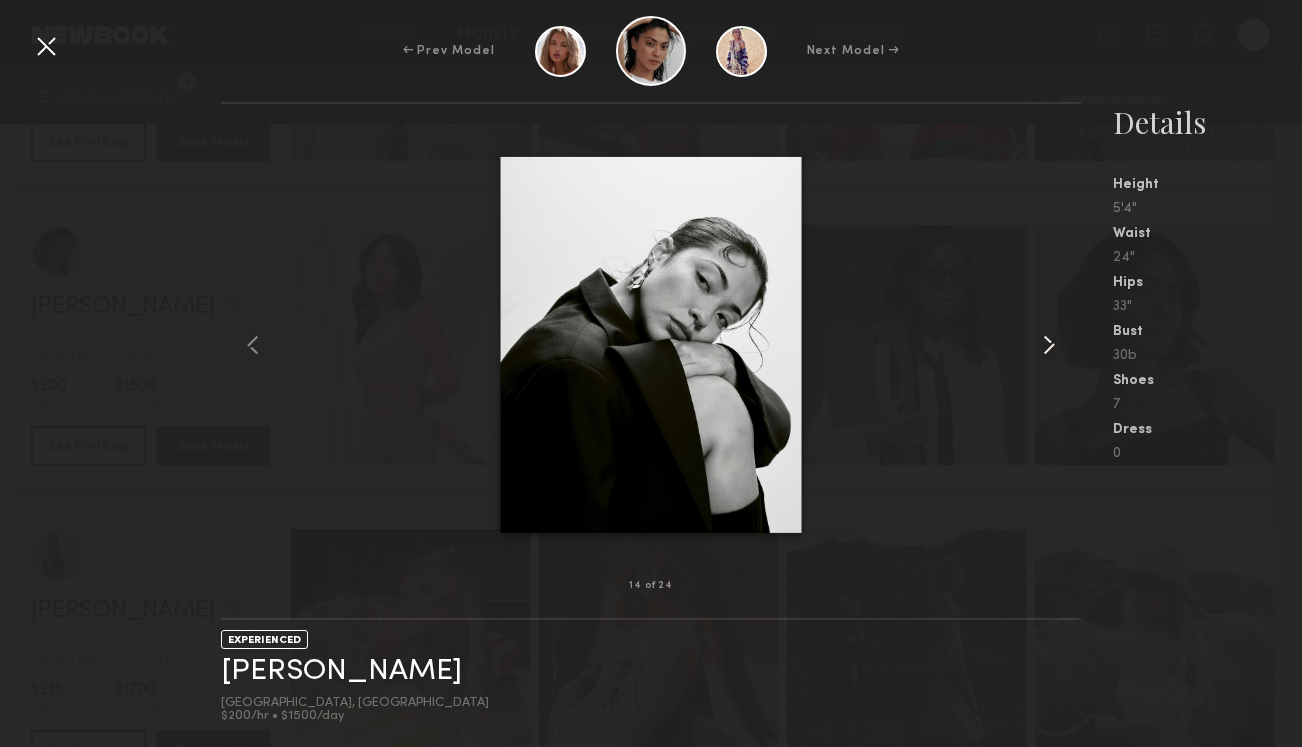 click at bounding box center [1049, 345] 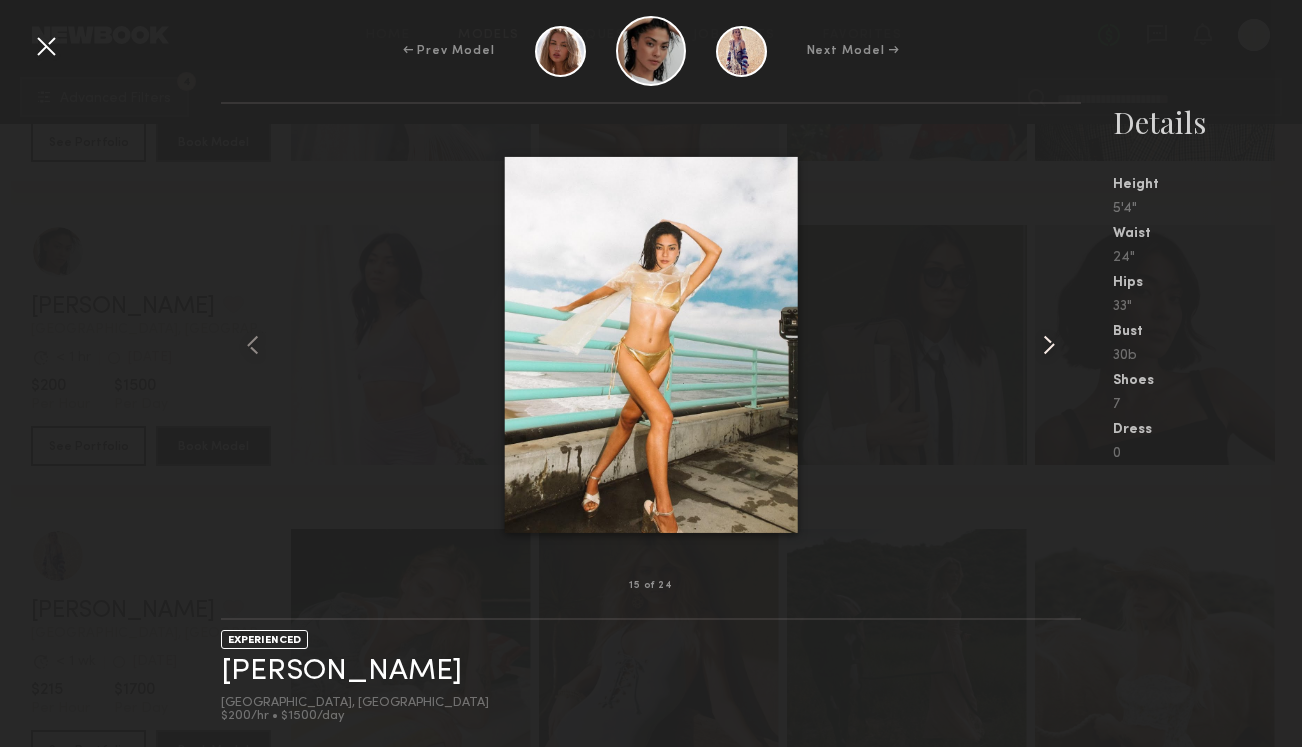 click at bounding box center (1049, 345) 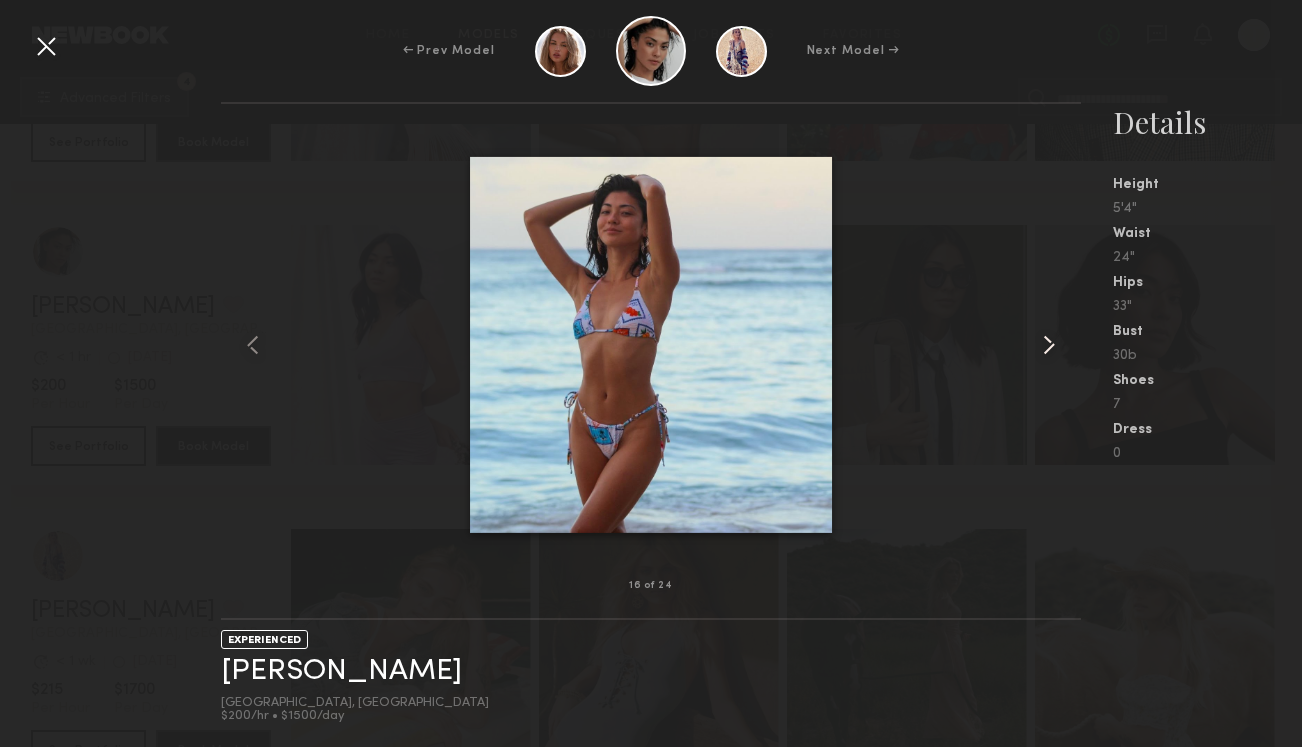 click at bounding box center [1049, 345] 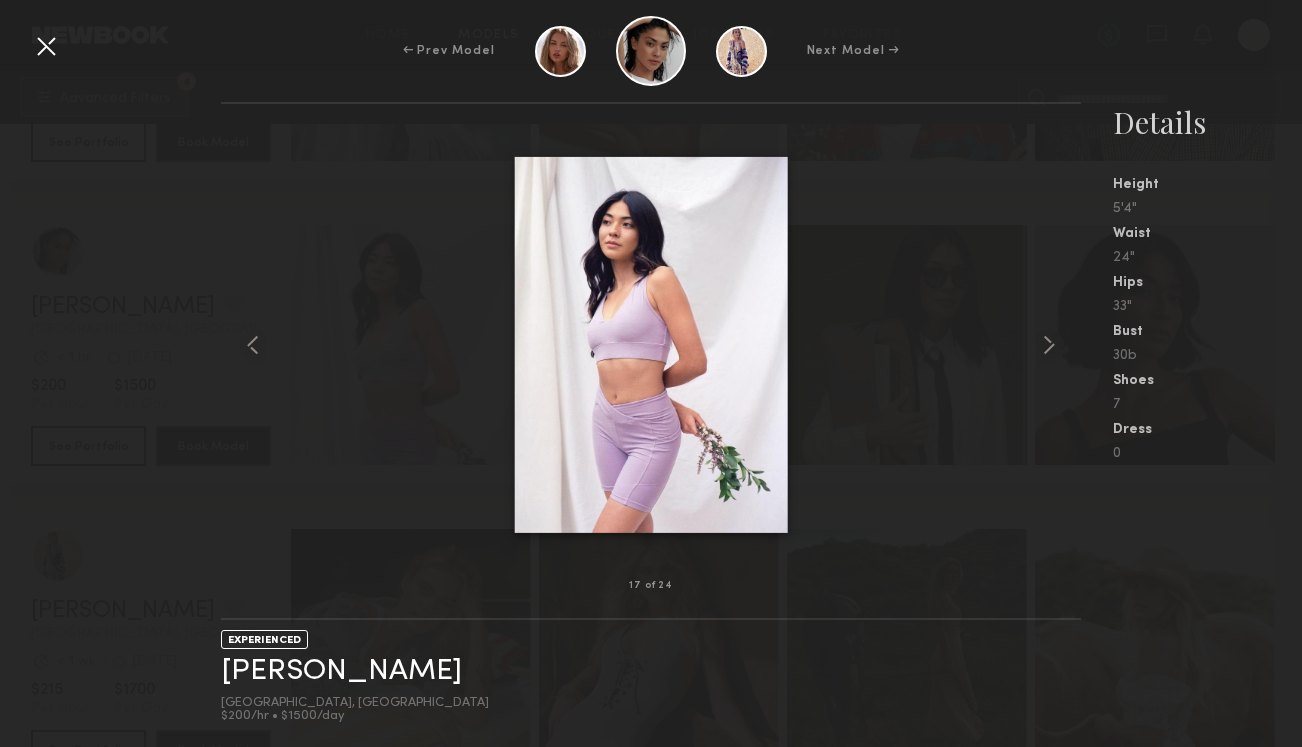 click at bounding box center [46, 46] 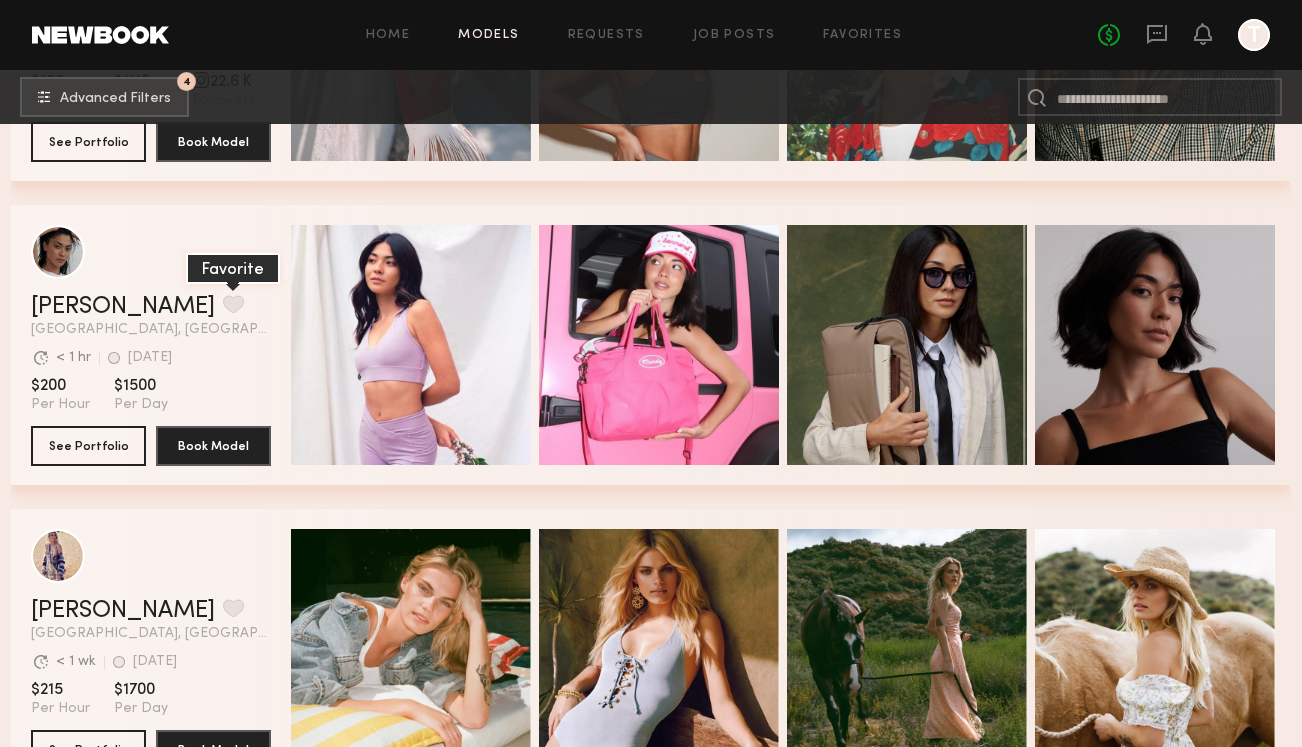 click 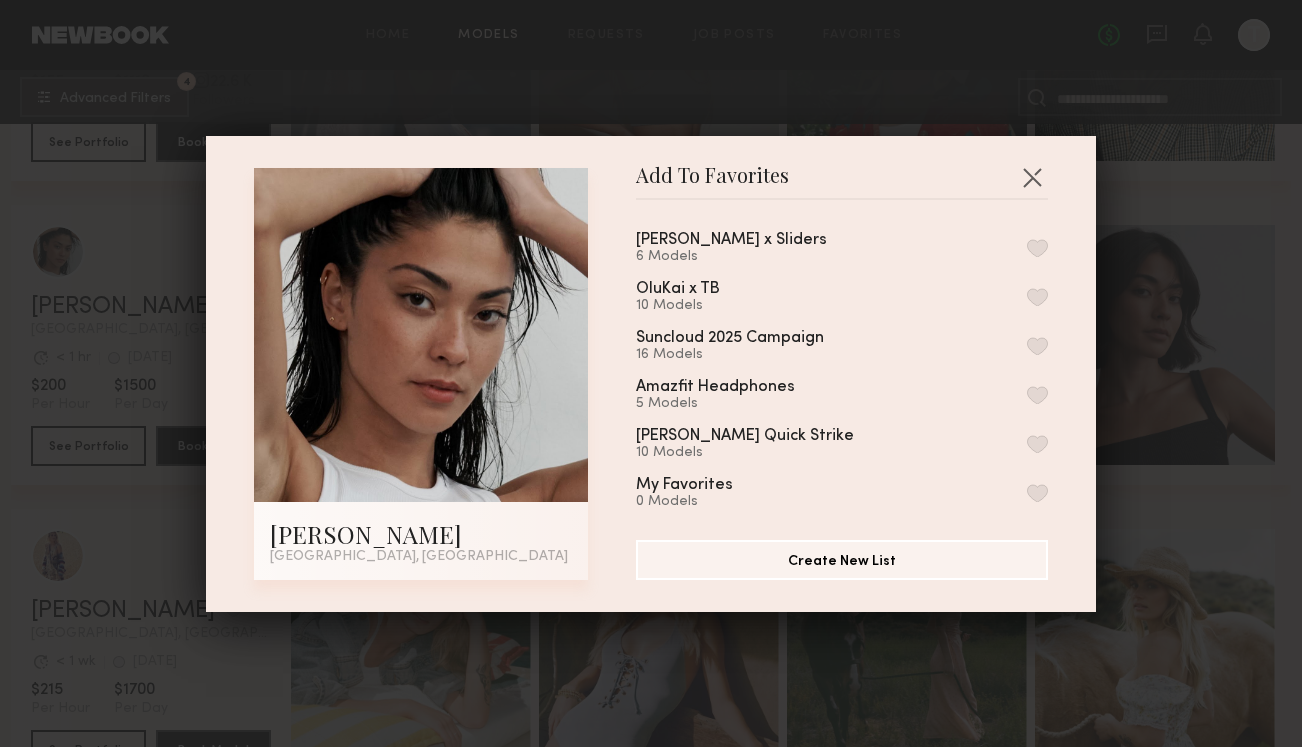 click at bounding box center [1037, 248] 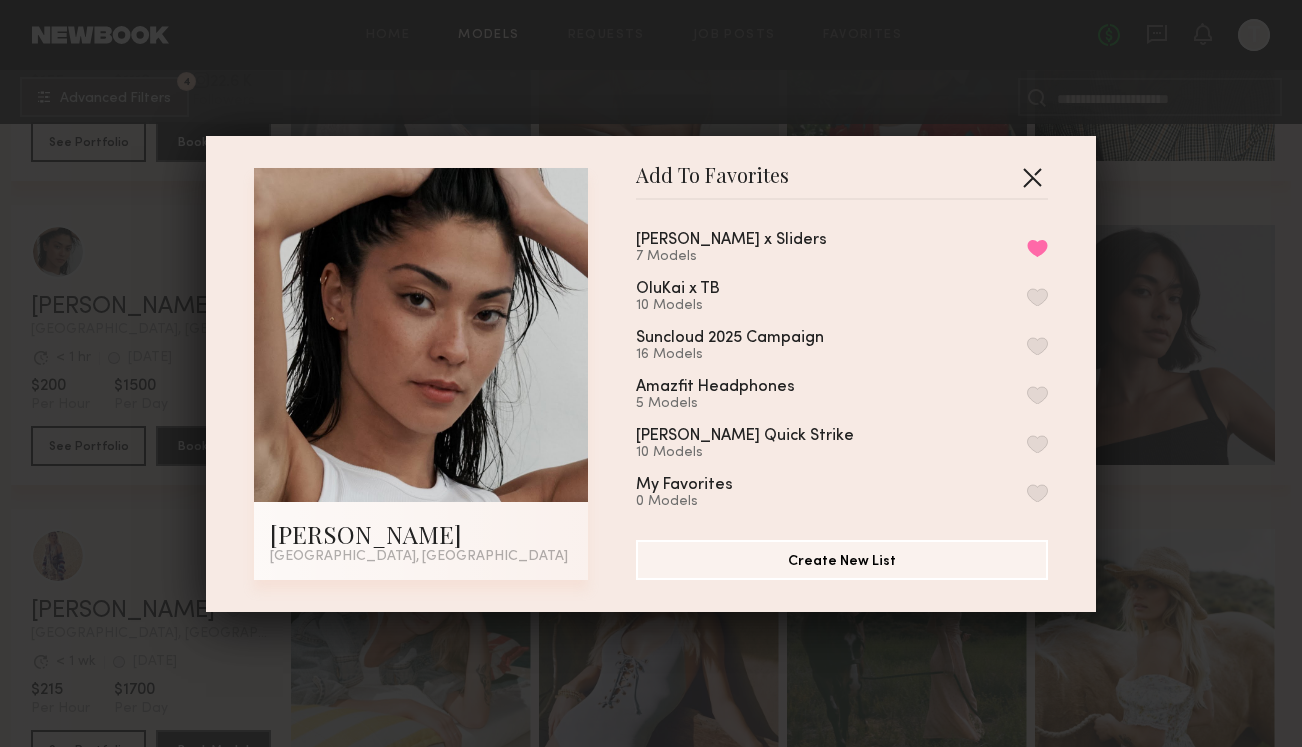 click at bounding box center (1032, 177) 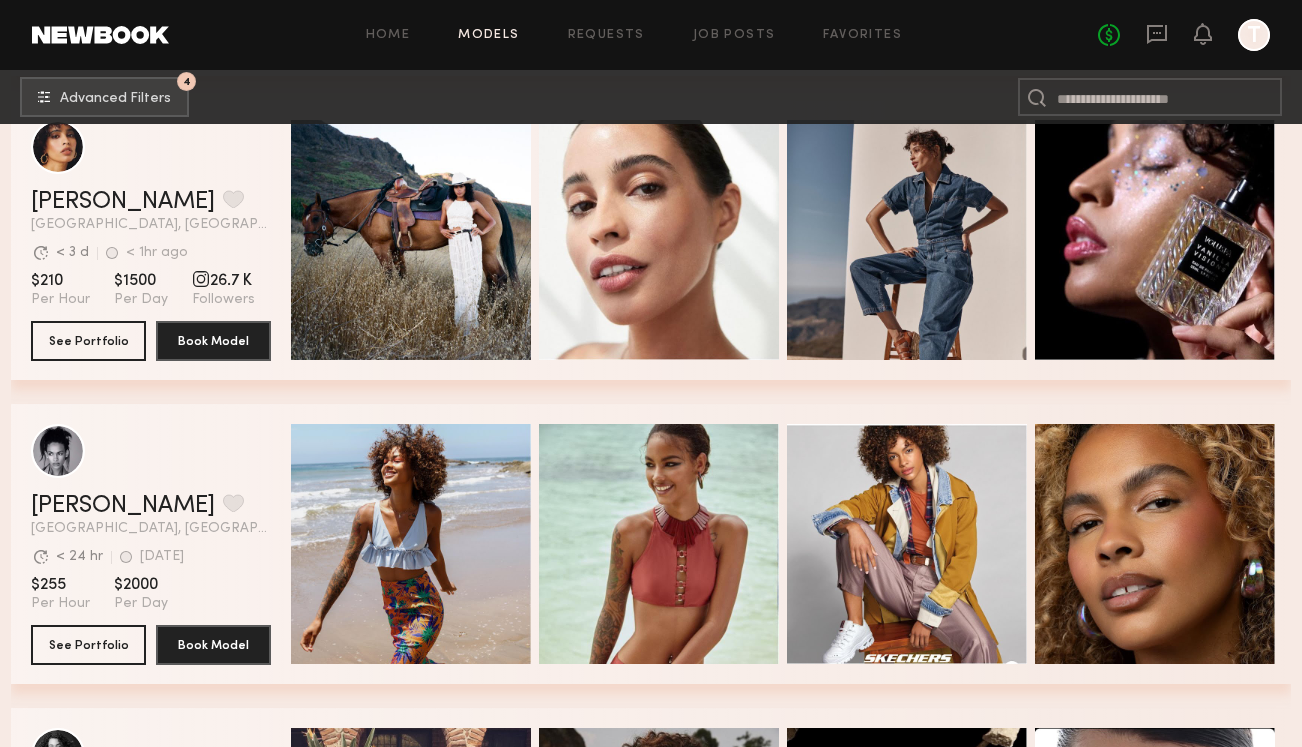 scroll, scrollTop: 17897, scrollLeft: 0, axis: vertical 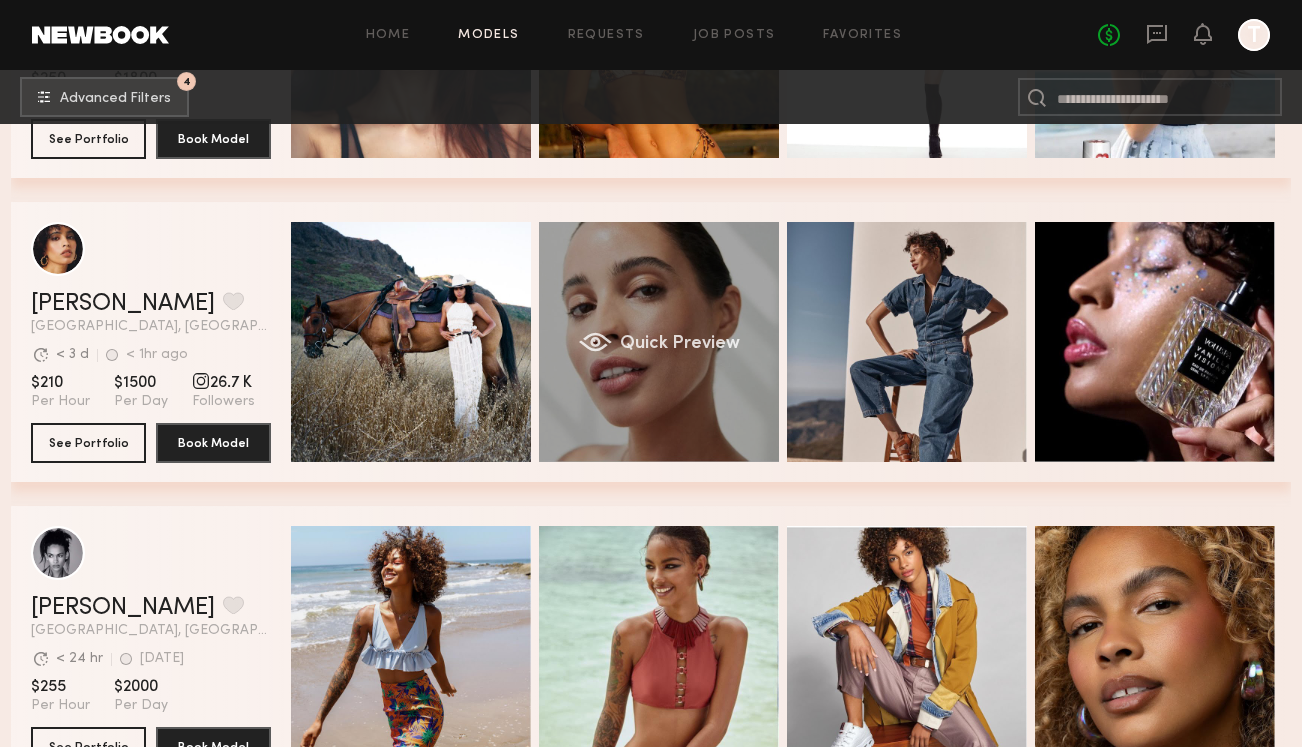 click on "Quick Preview" 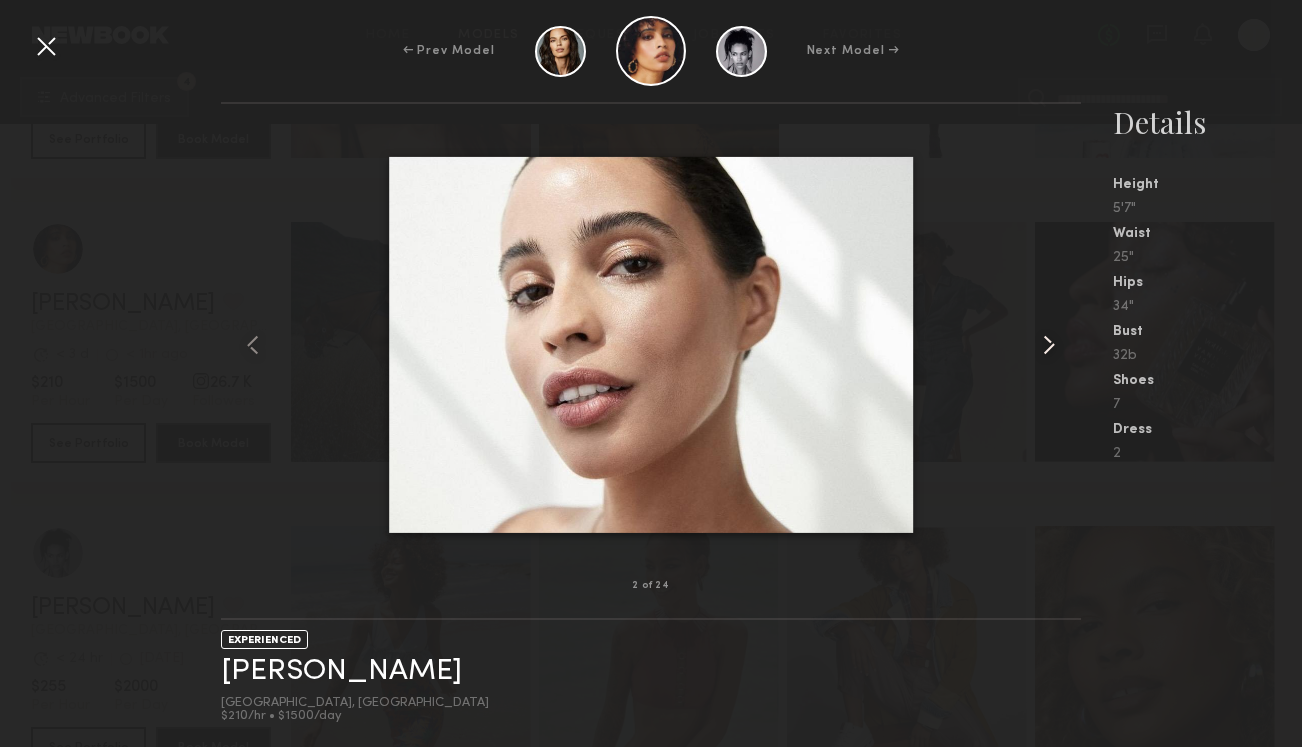 click at bounding box center [1049, 345] 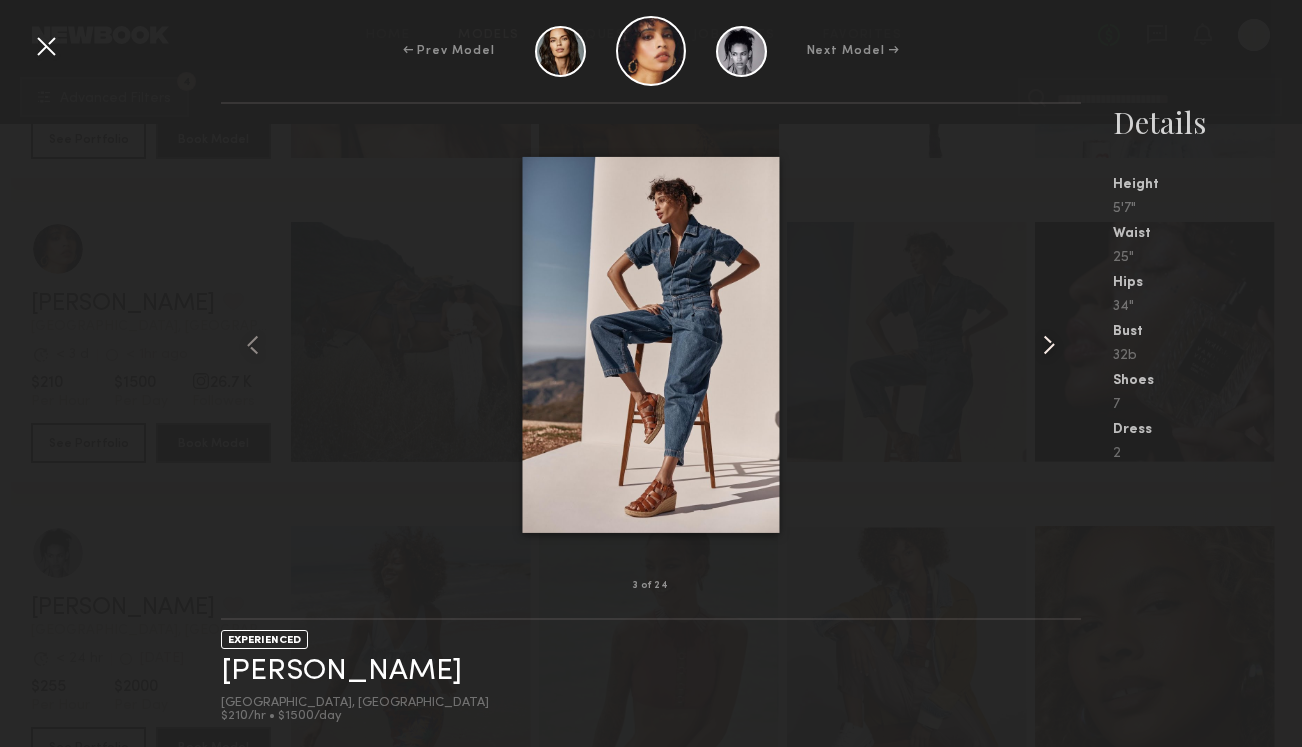 click at bounding box center (1049, 345) 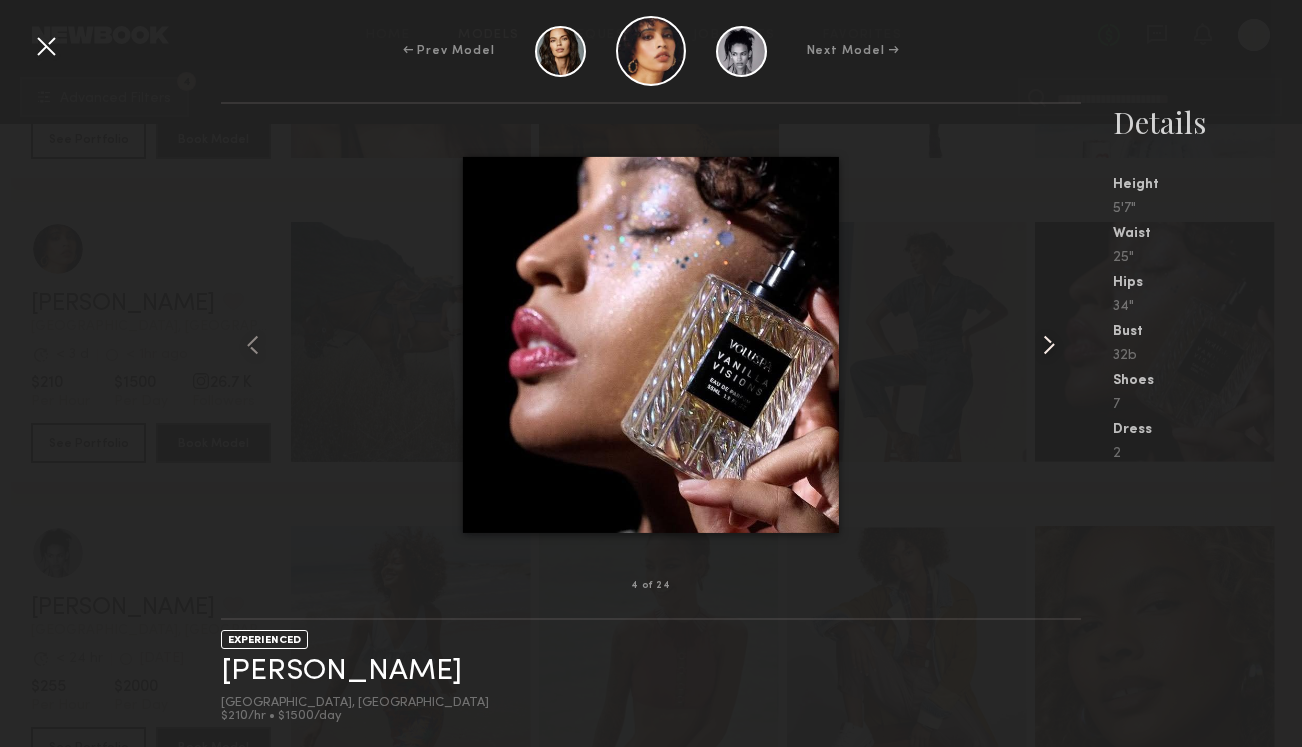 click at bounding box center [1049, 345] 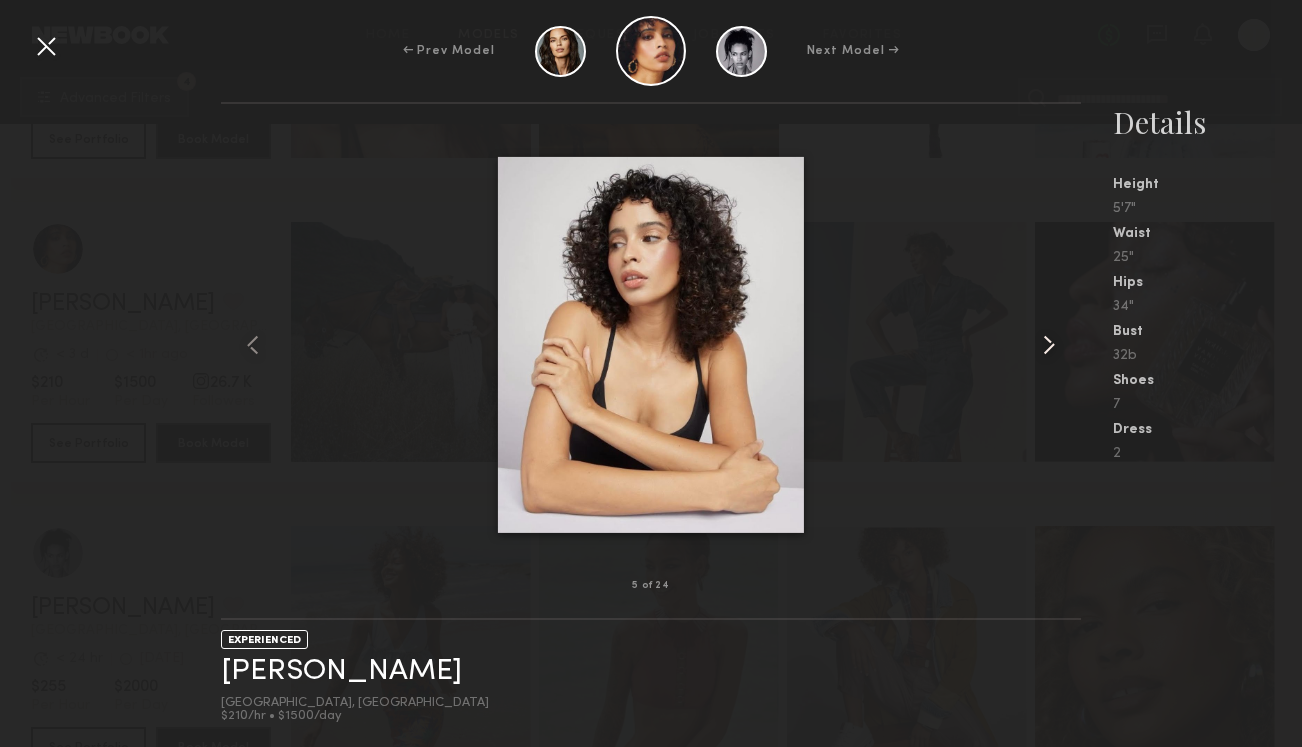 click at bounding box center (1049, 345) 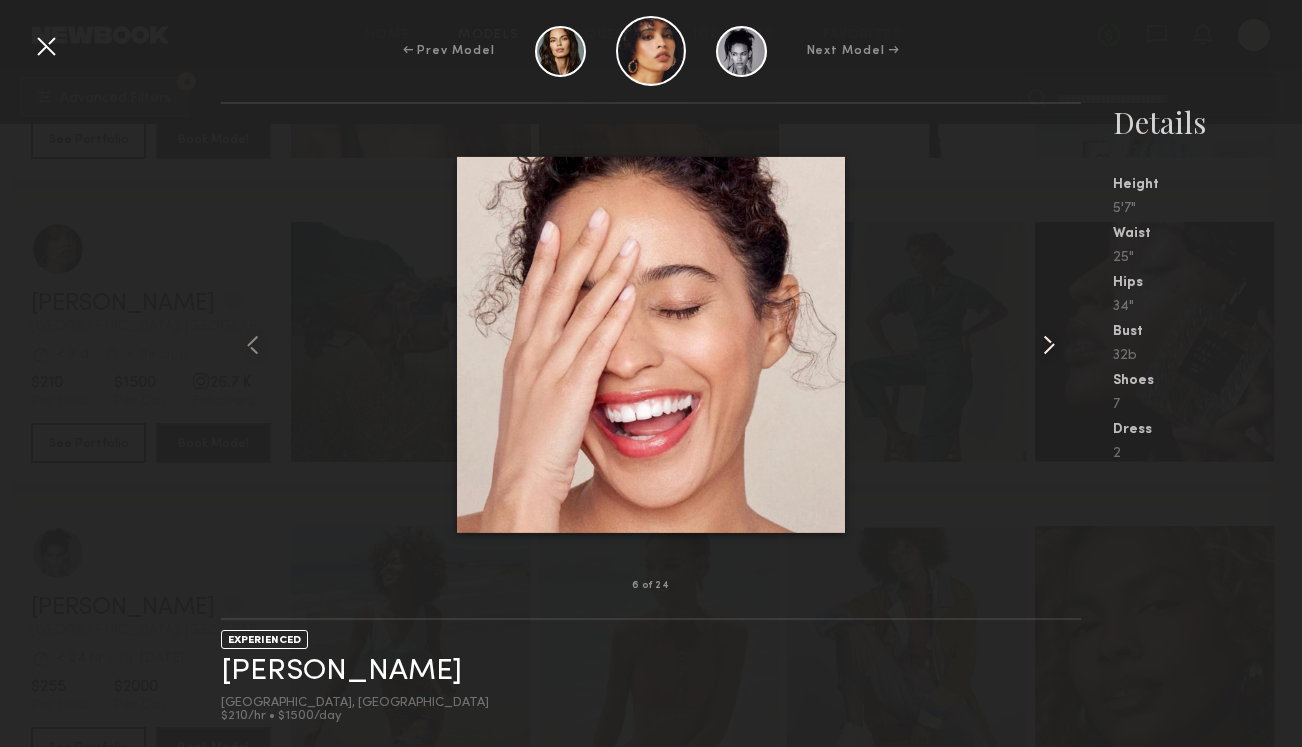 click at bounding box center [1049, 345] 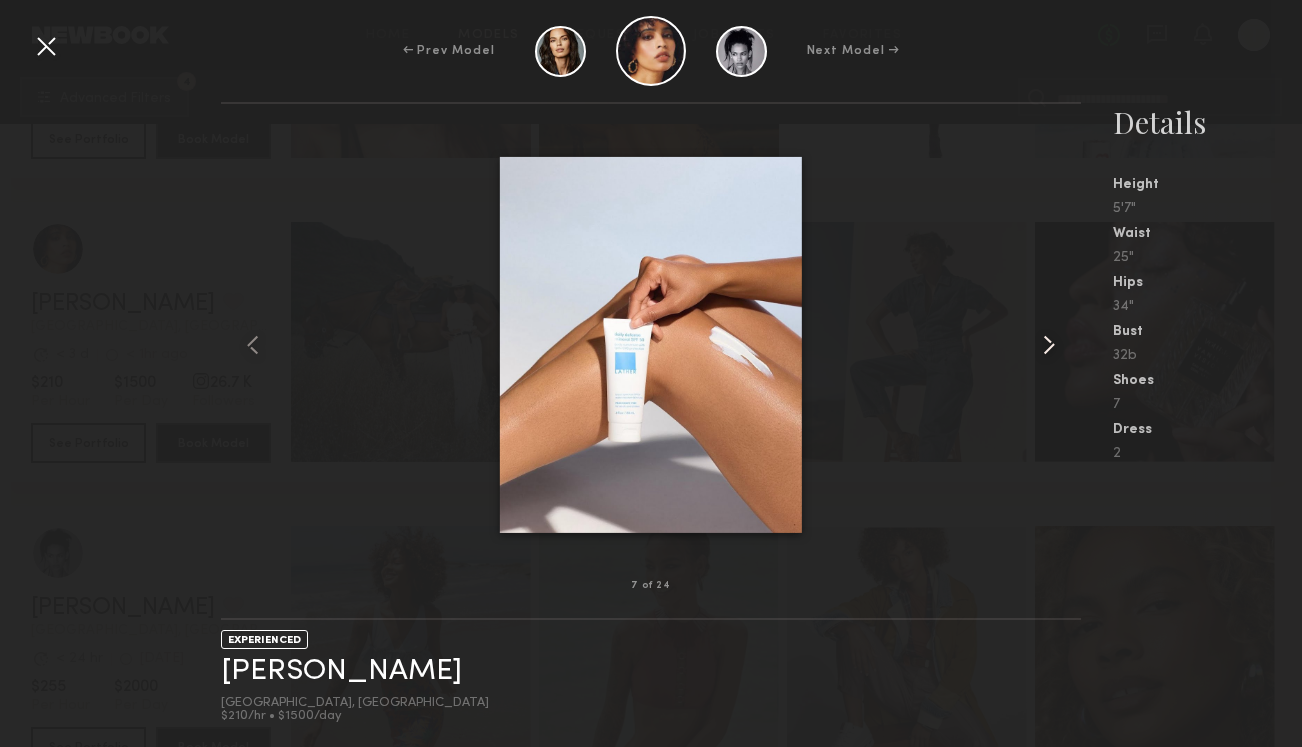 click at bounding box center (1049, 345) 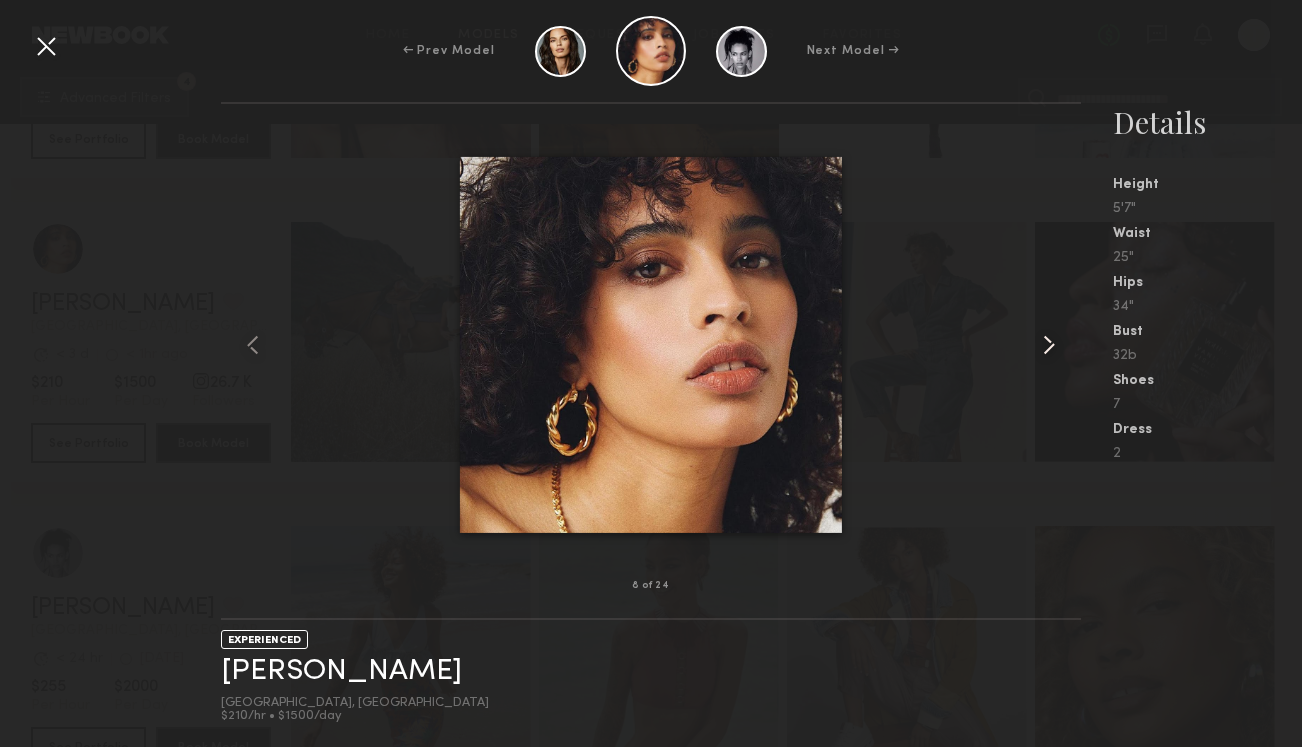 click at bounding box center [1049, 345] 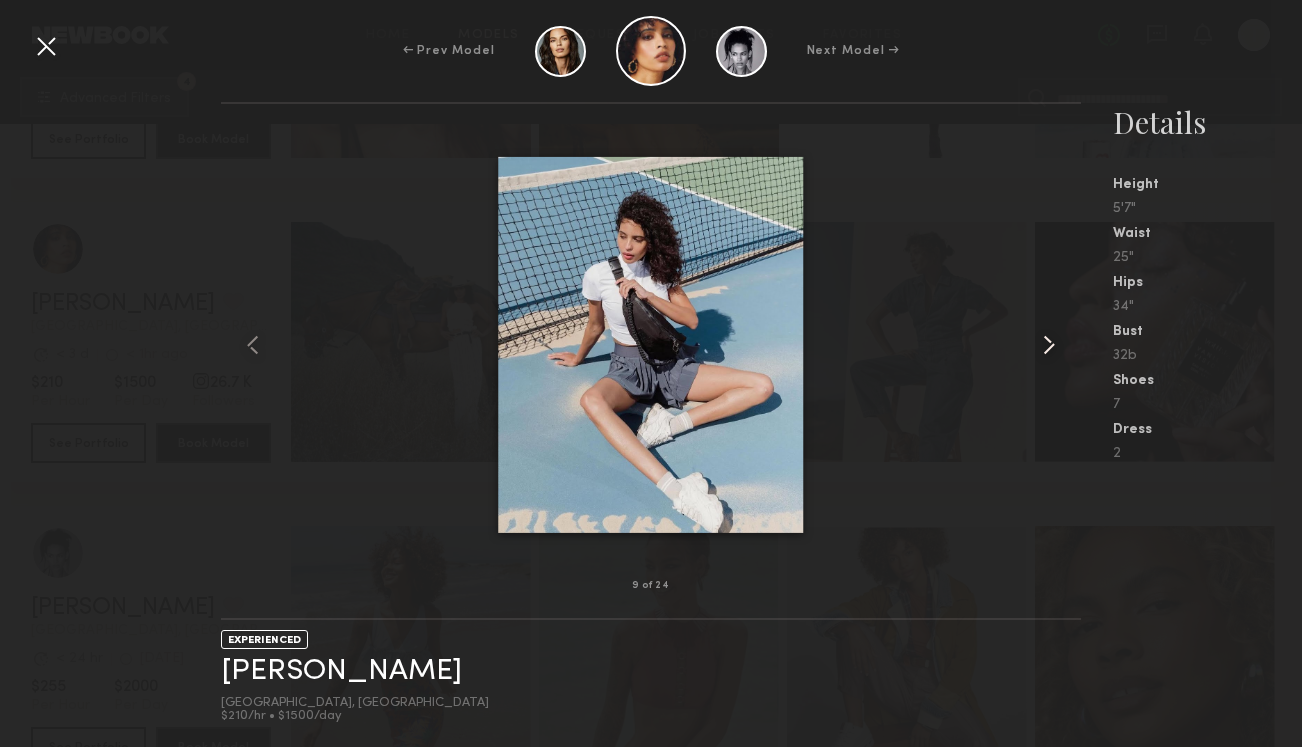 click at bounding box center [1049, 345] 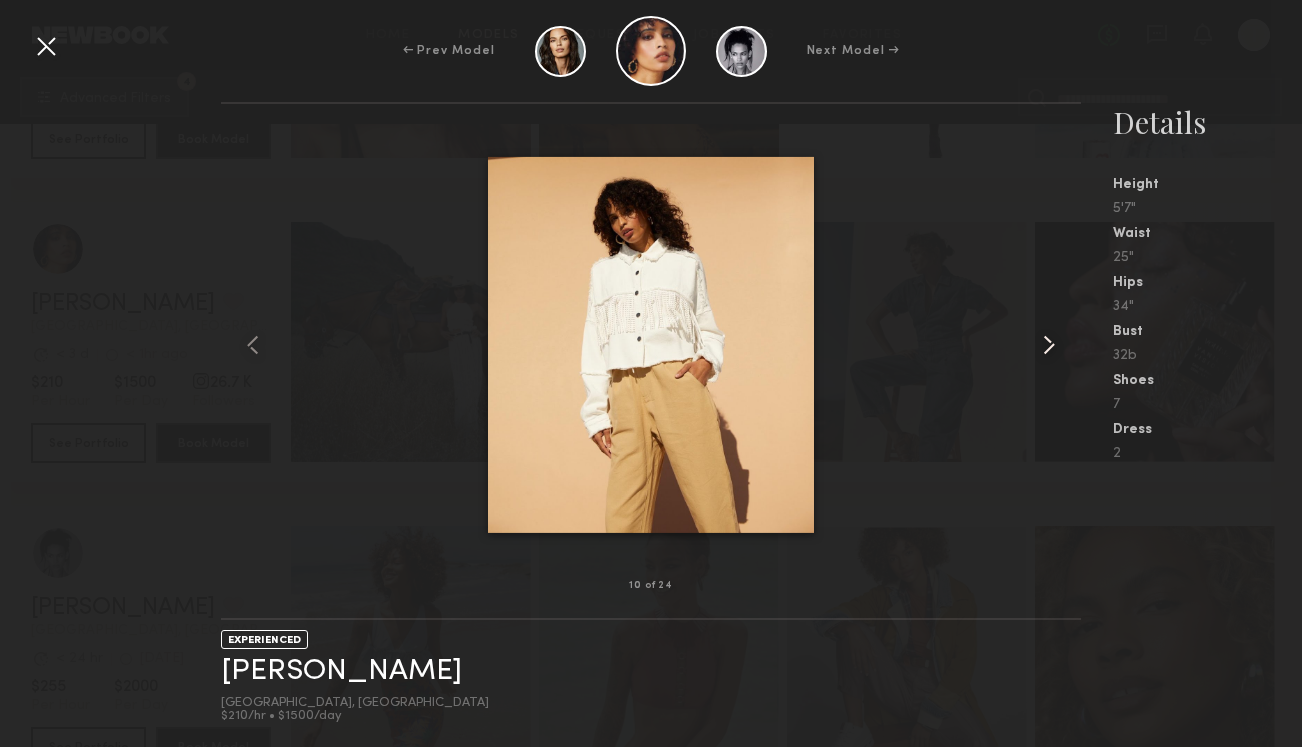 click at bounding box center (1049, 345) 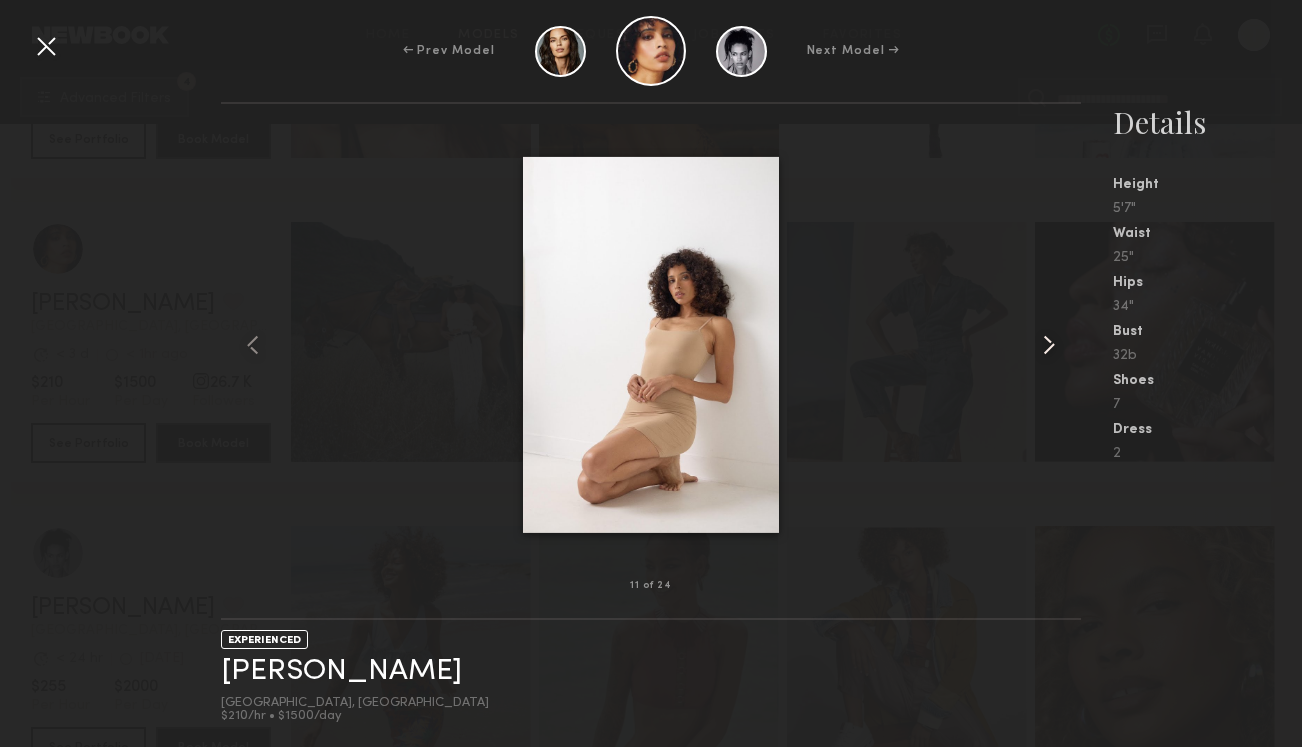 click at bounding box center [1049, 345] 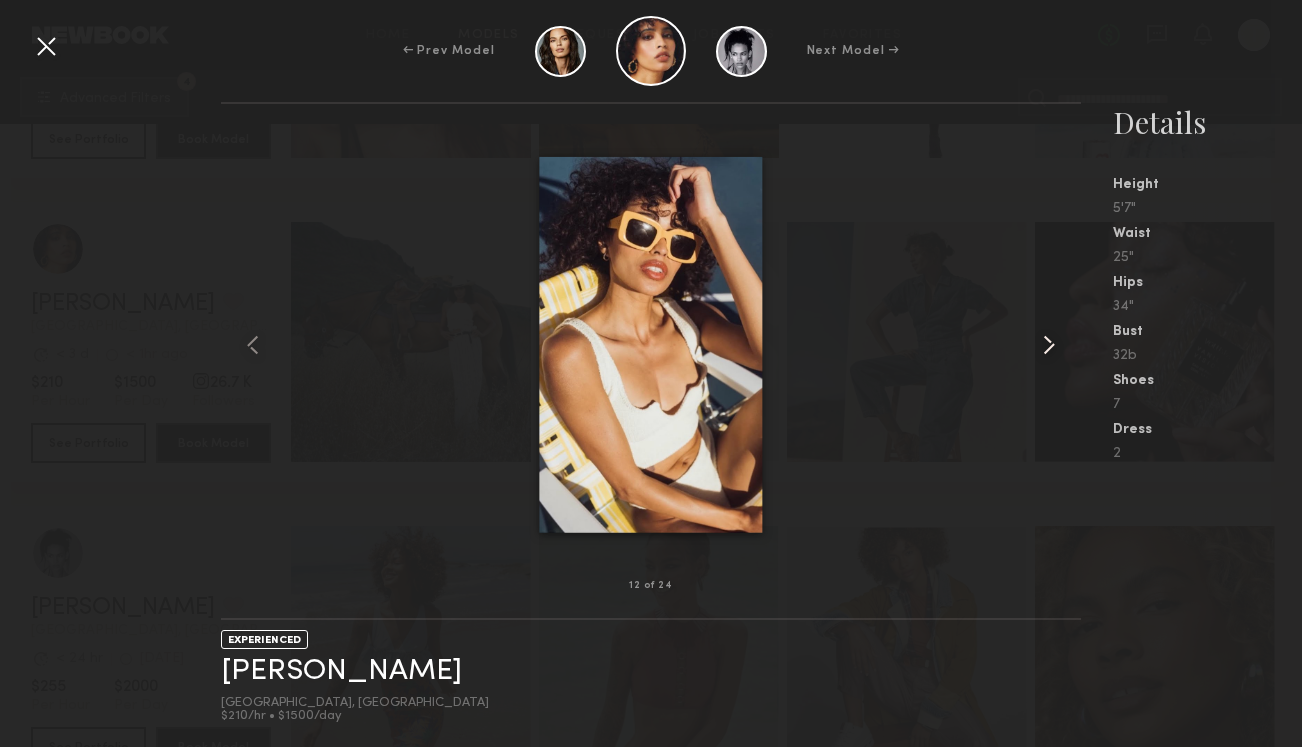 click at bounding box center (1049, 345) 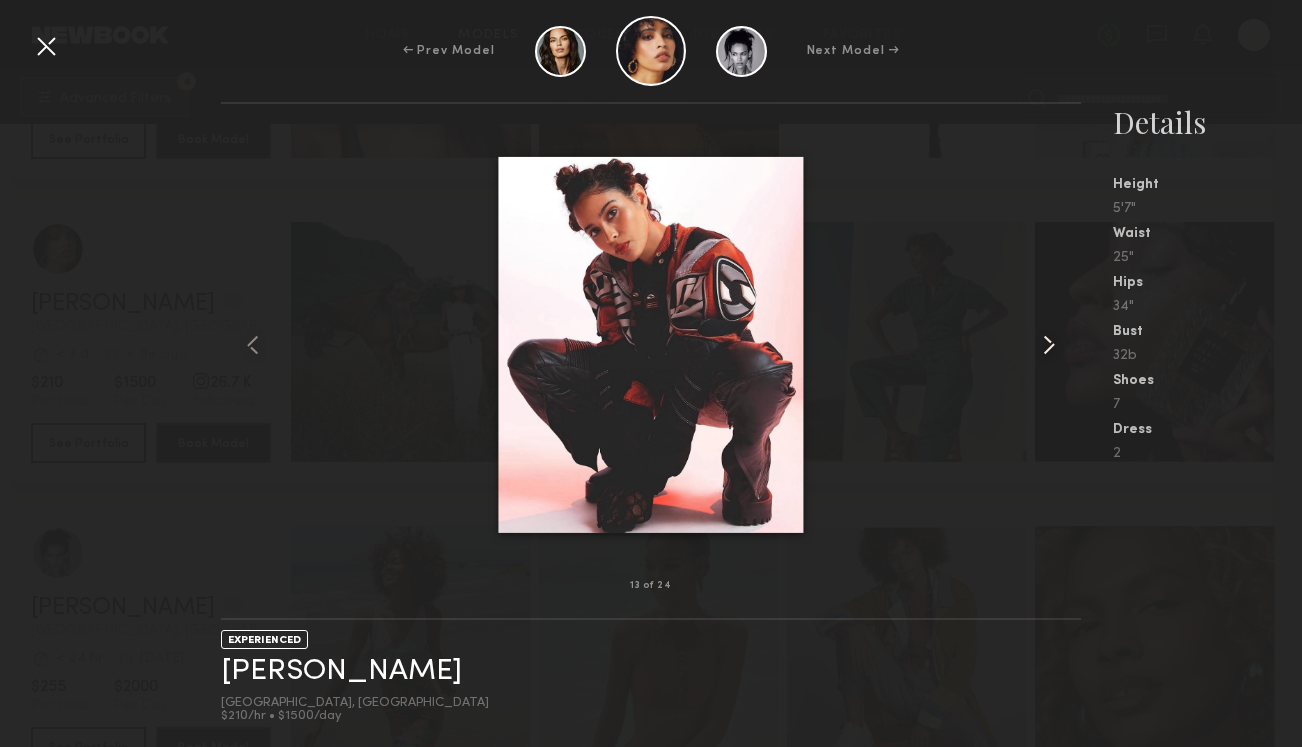 click at bounding box center [1049, 345] 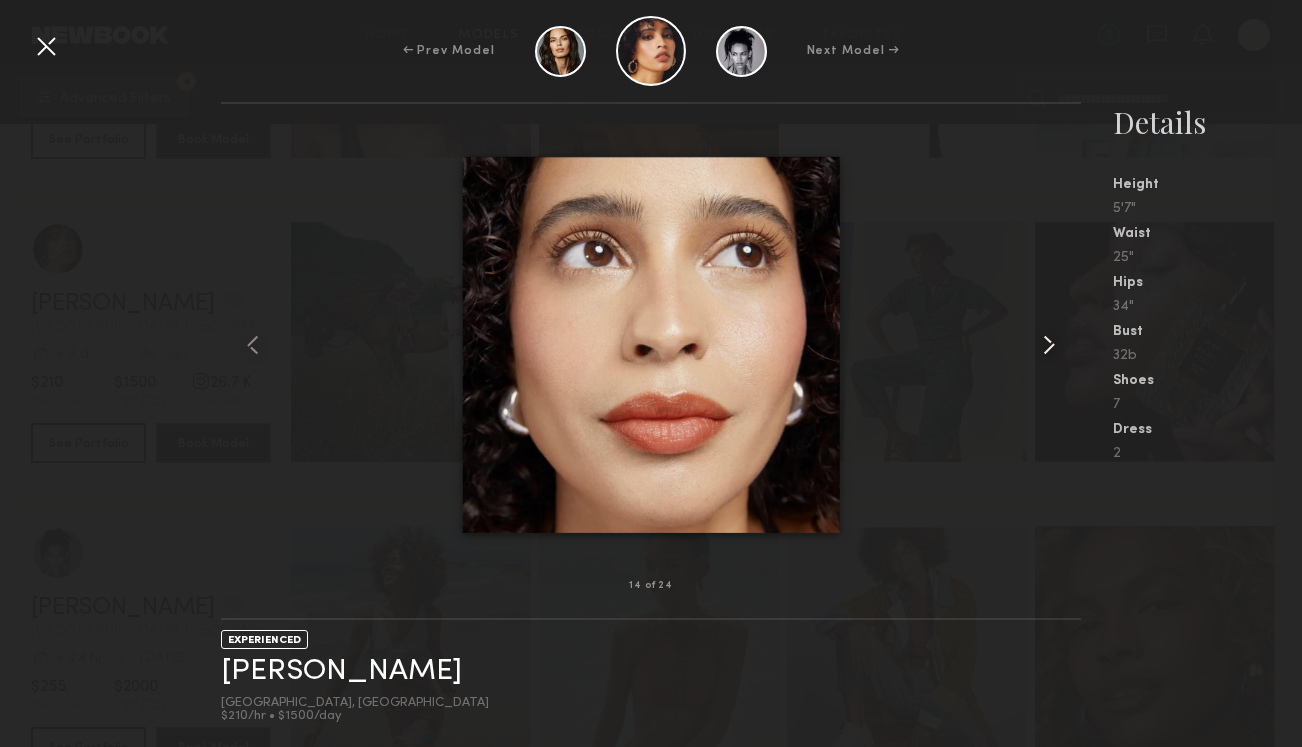 click at bounding box center [1049, 345] 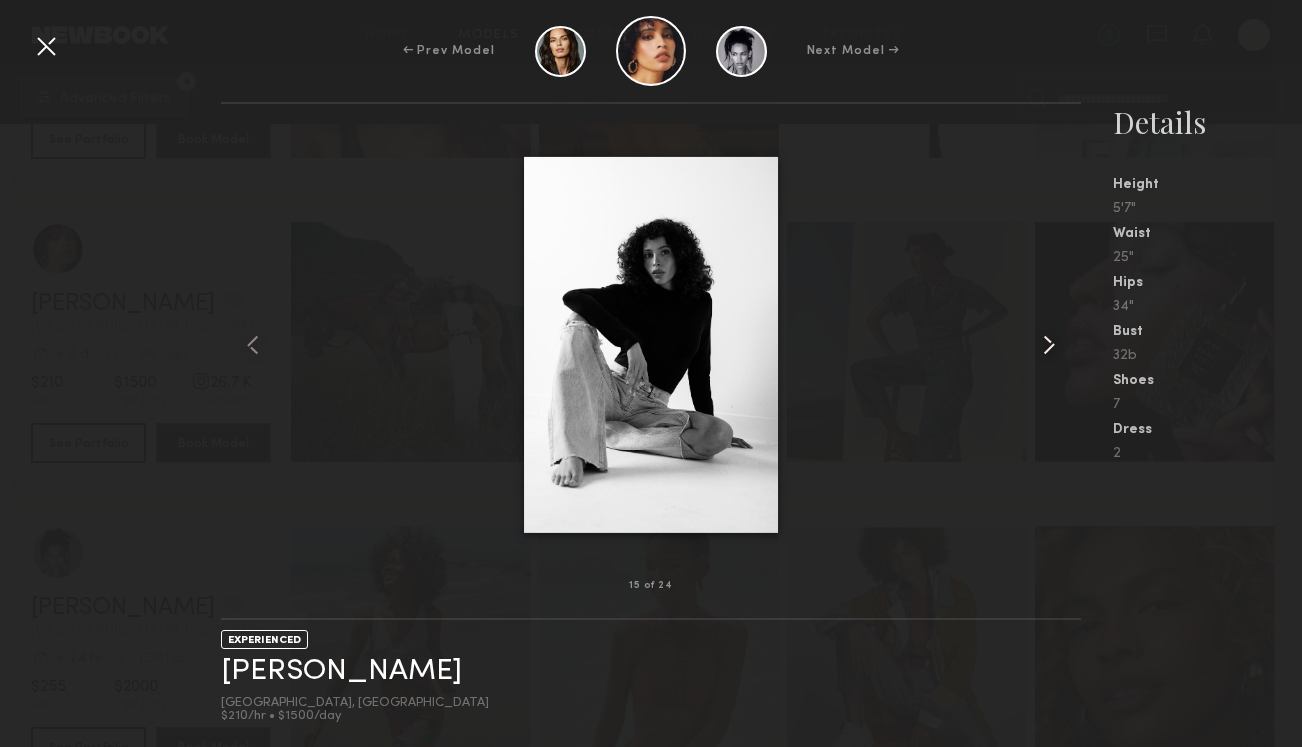 click at bounding box center (1049, 345) 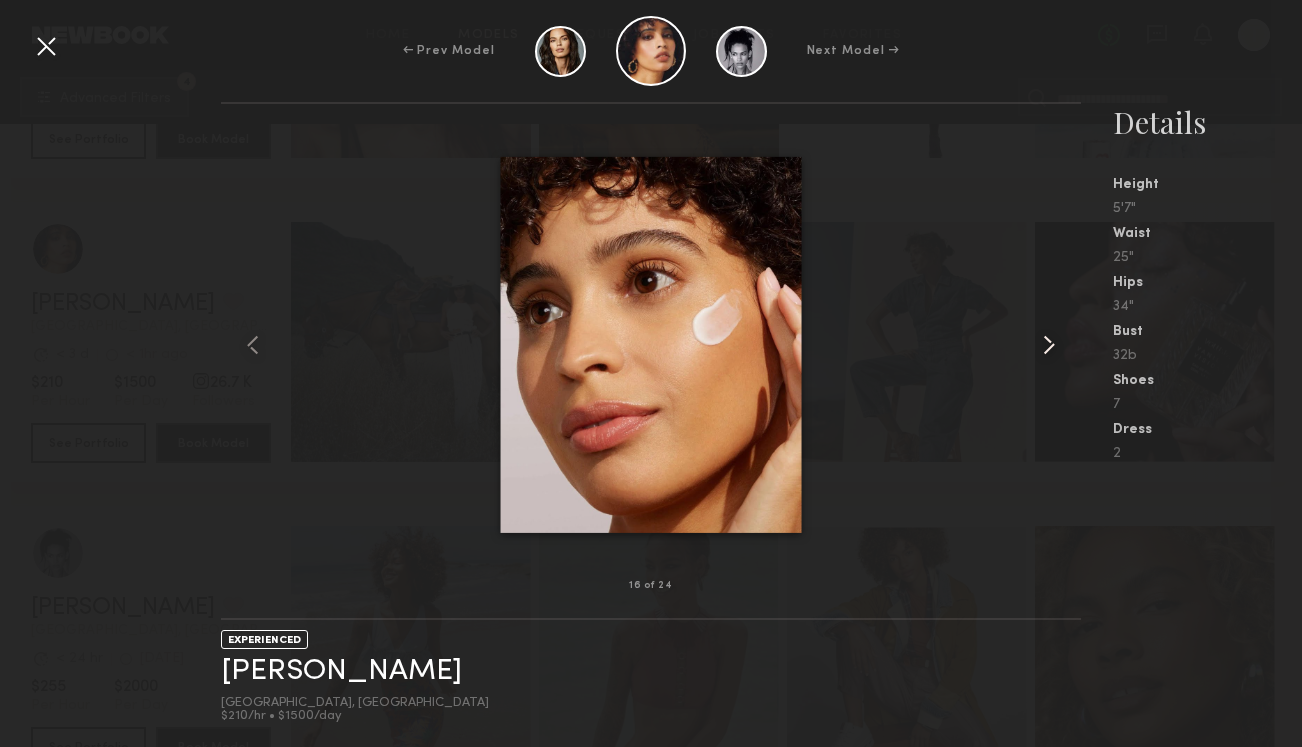 click at bounding box center (1049, 345) 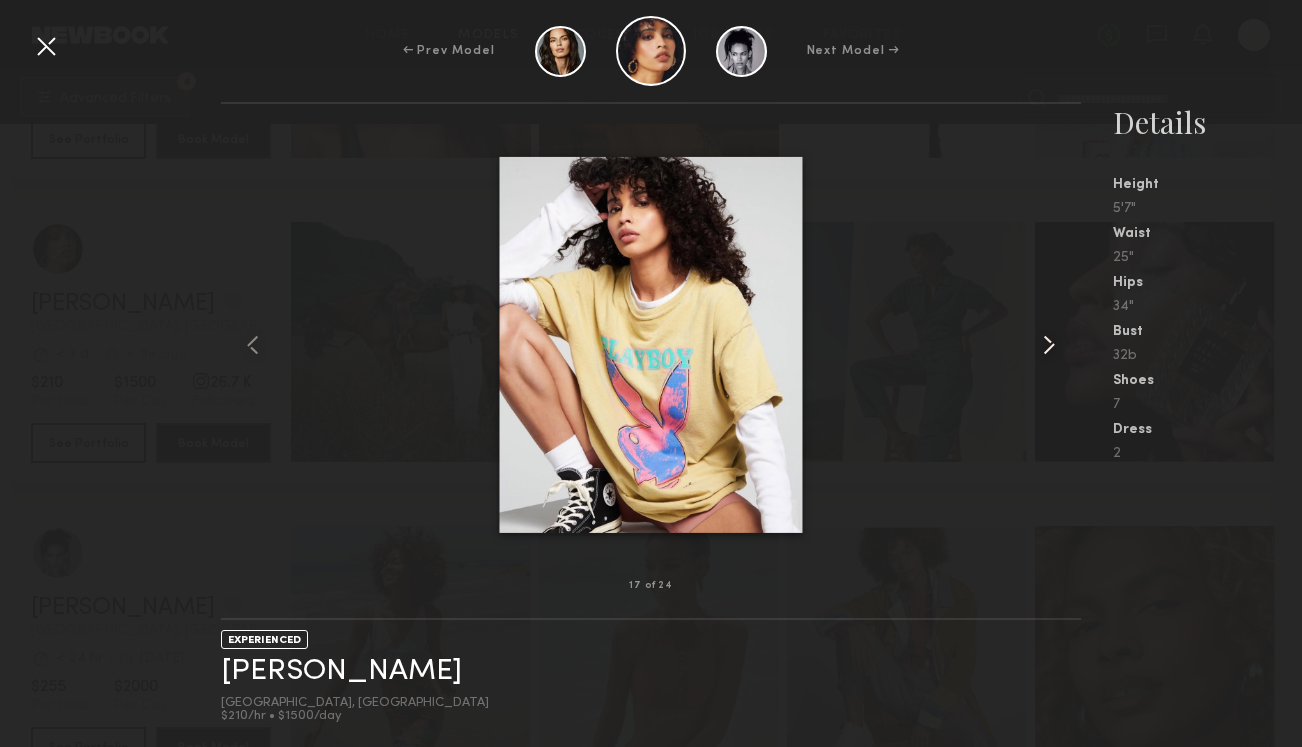 click at bounding box center (1049, 345) 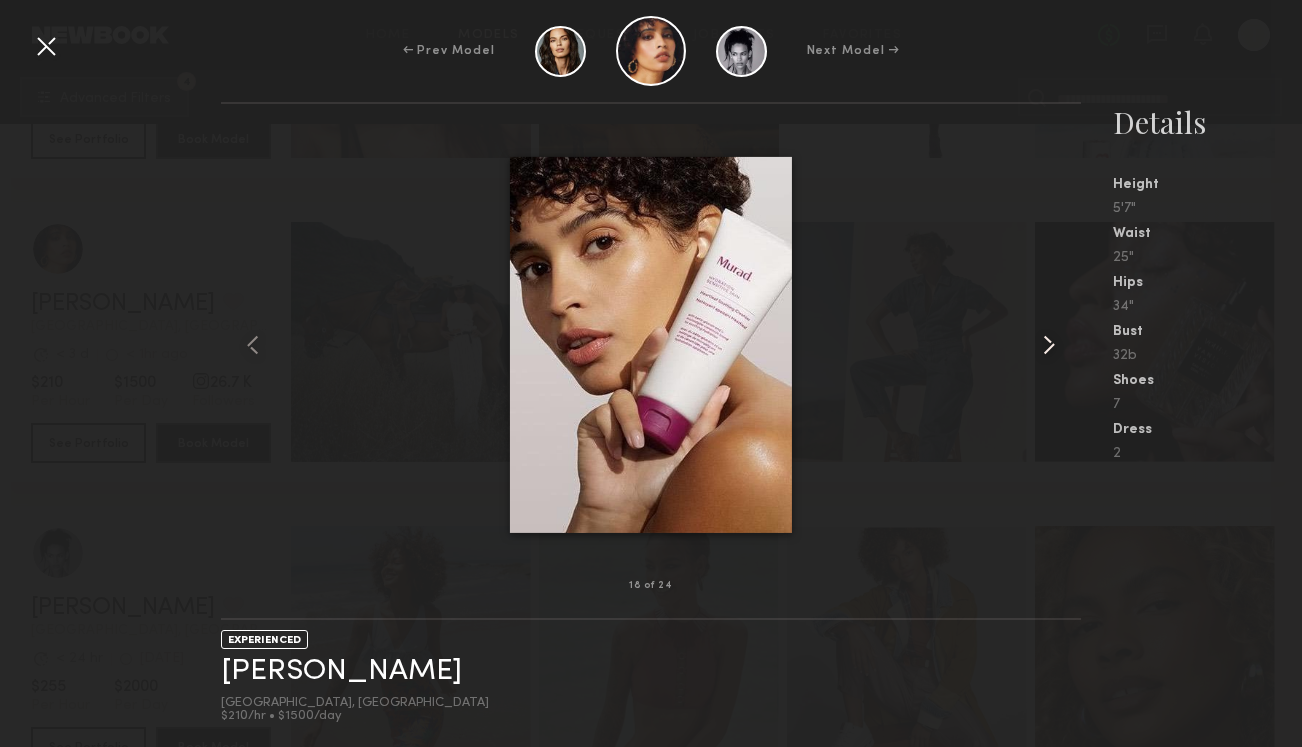click at bounding box center (1049, 345) 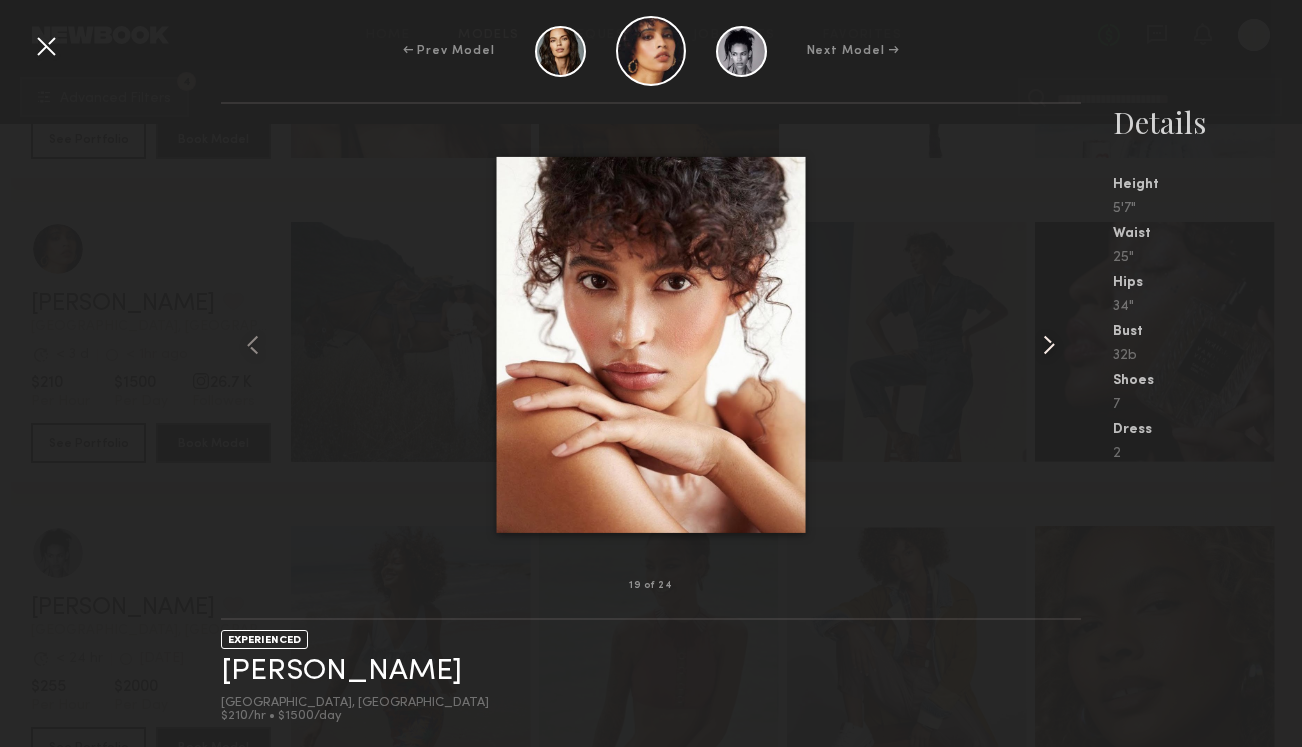 click at bounding box center (1049, 345) 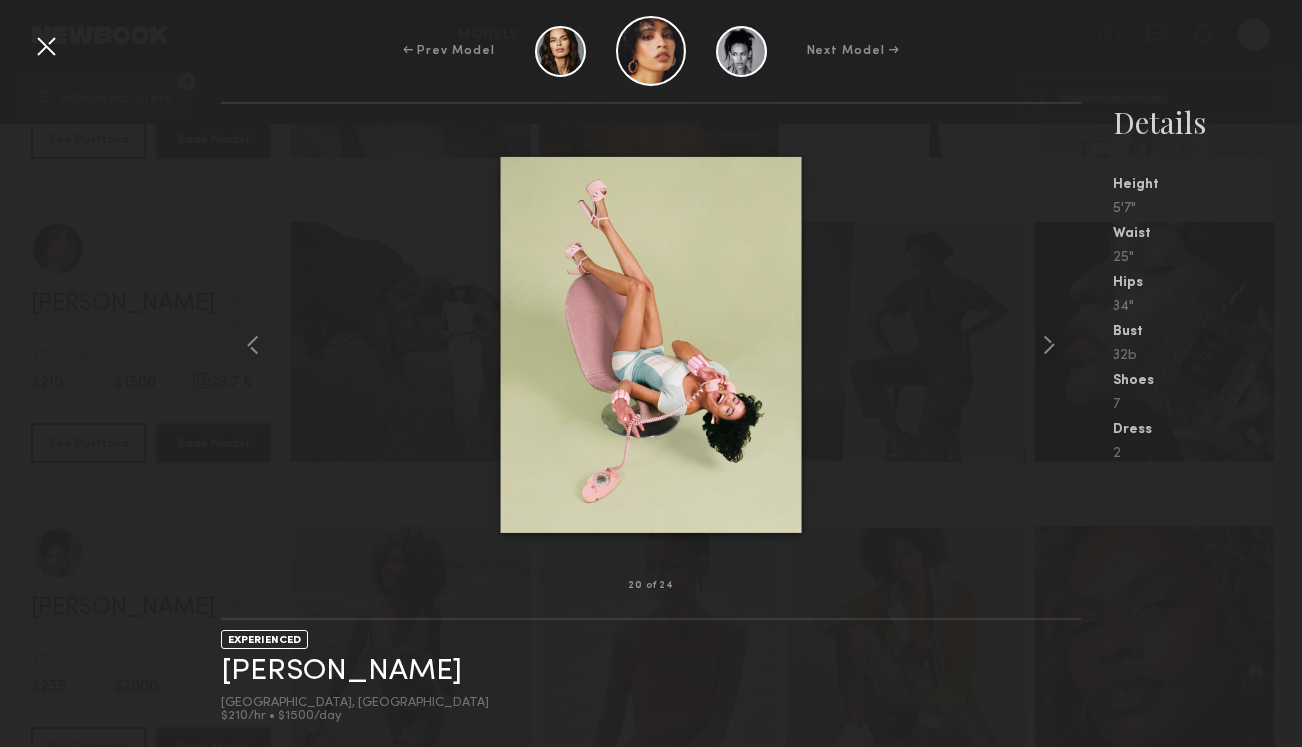 click at bounding box center [46, 46] 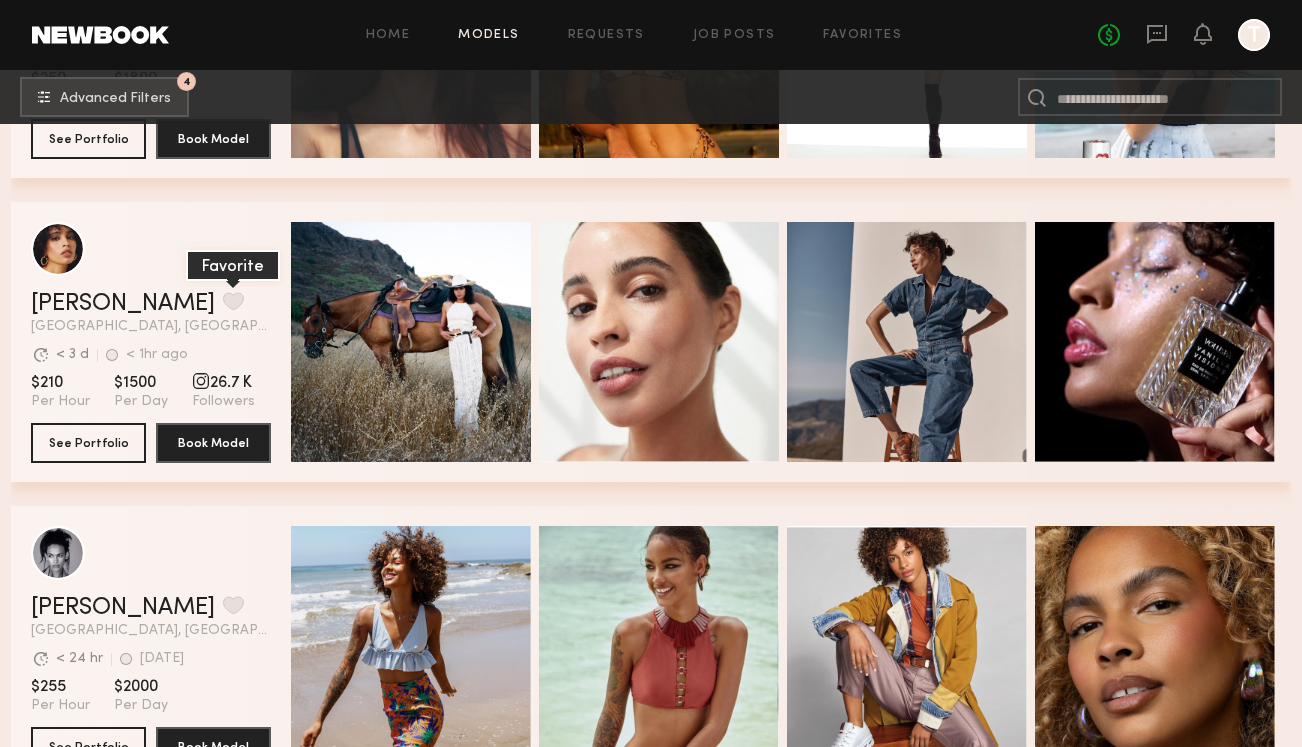 click 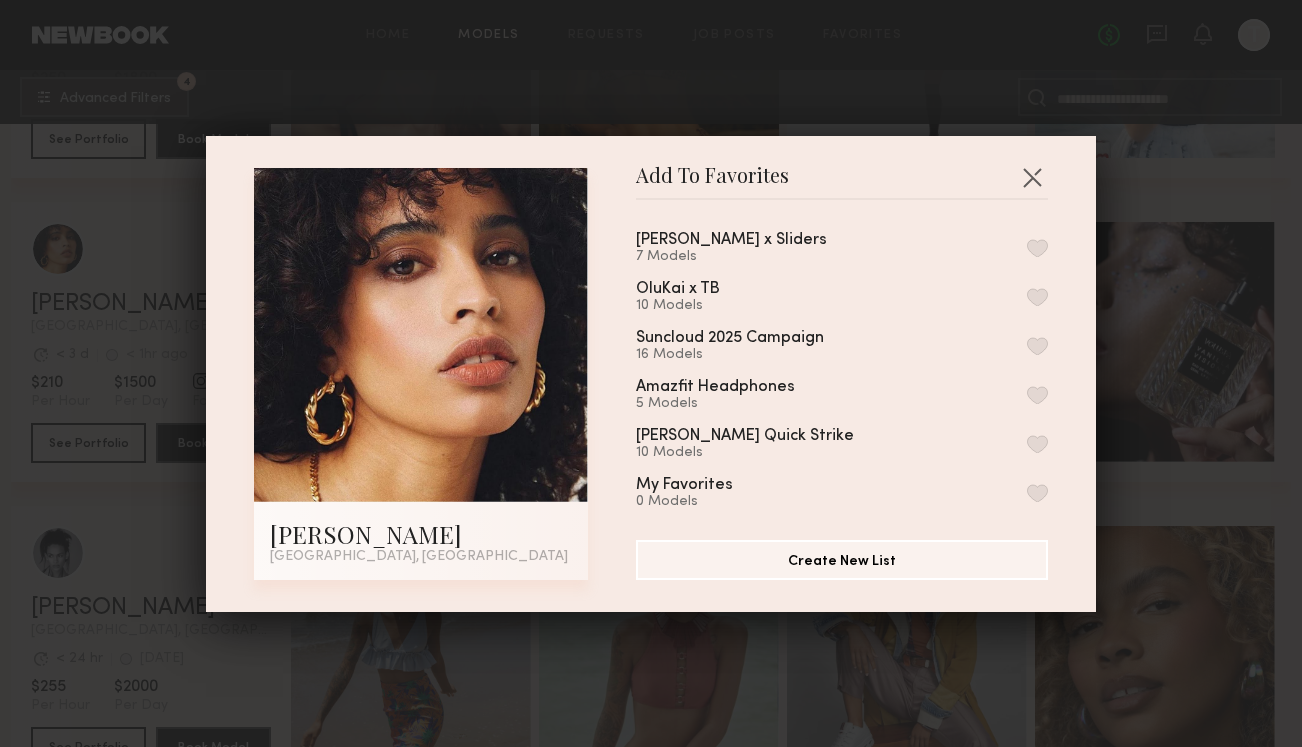 click at bounding box center (1037, 248) 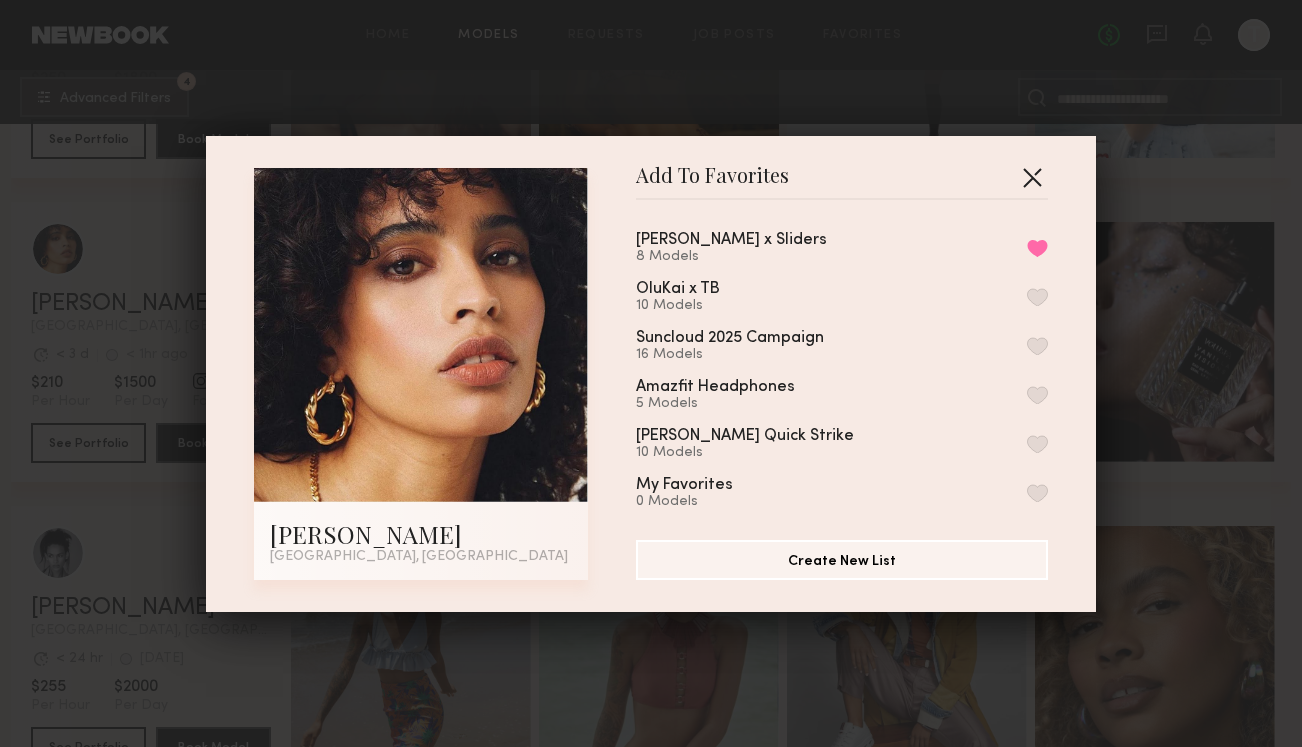 click at bounding box center [1032, 177] 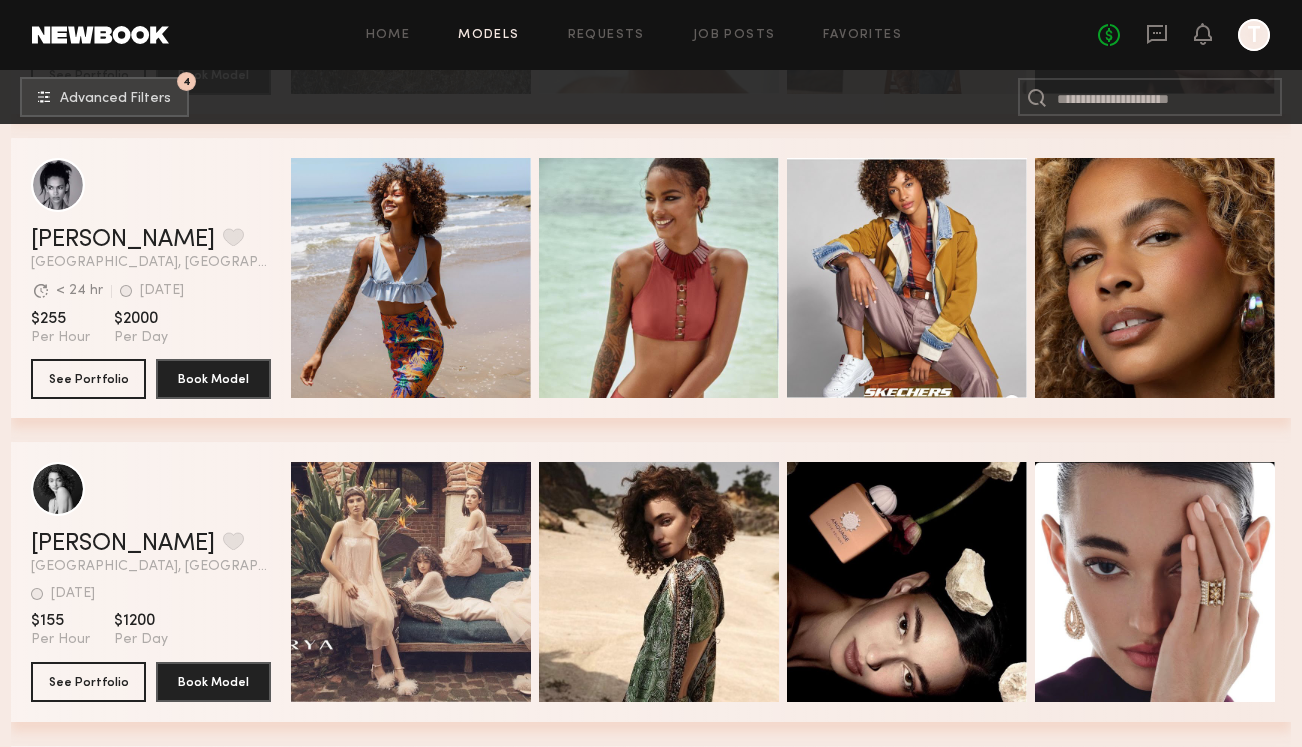 scroll, scrollTop: 18271, scrollLeft: 0, axis: vertical 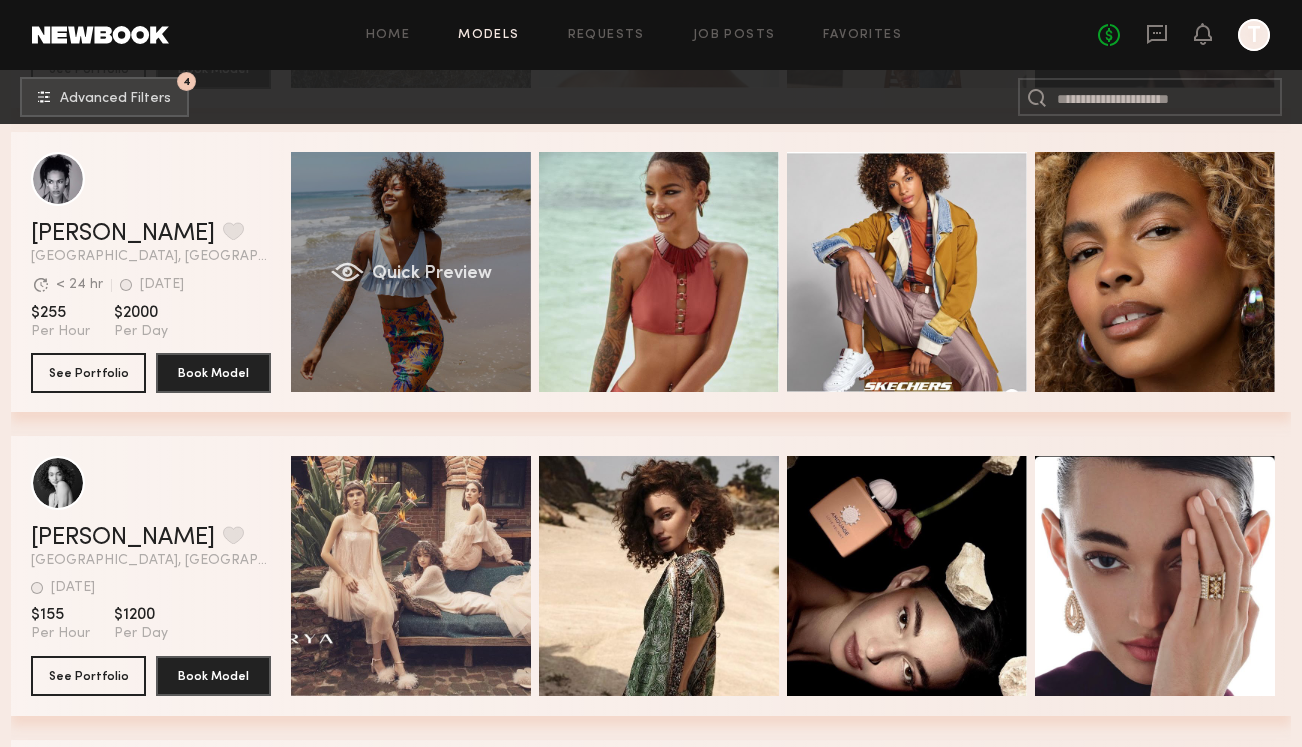 click on "Quick Preview" 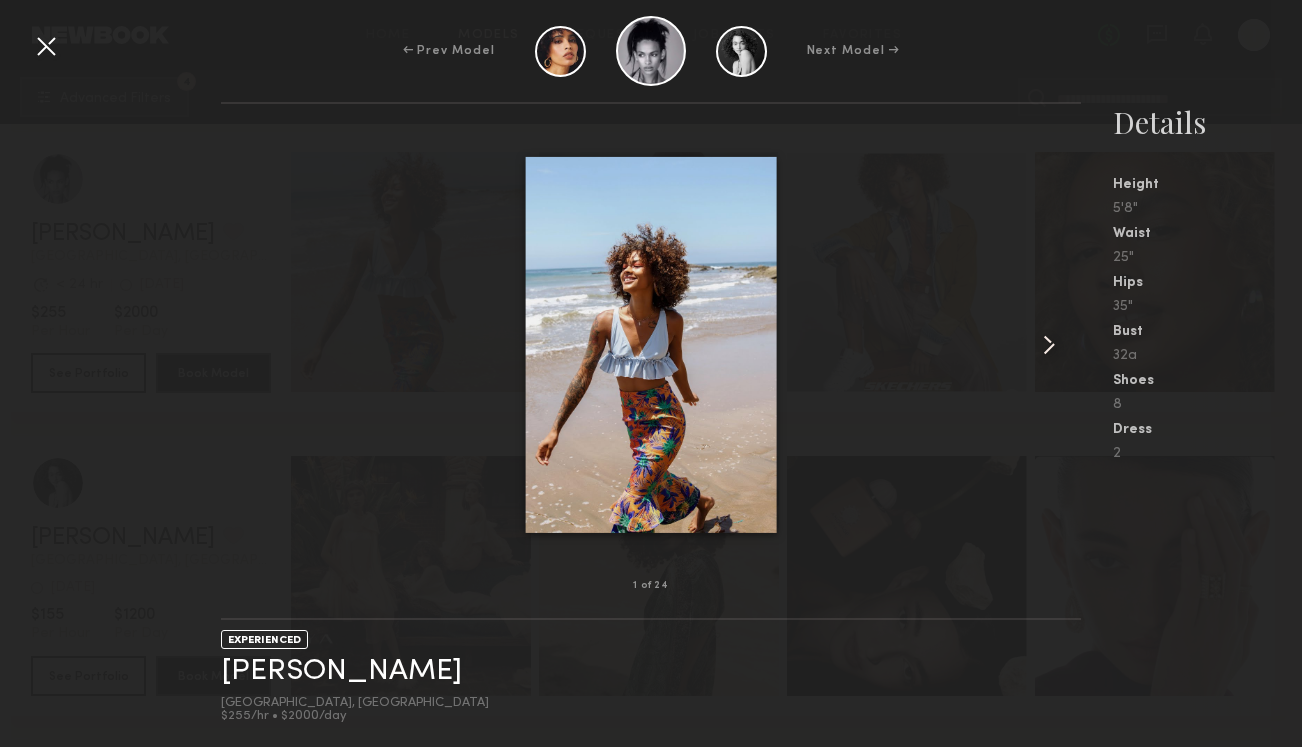 click at bounding box center [1049, 345] 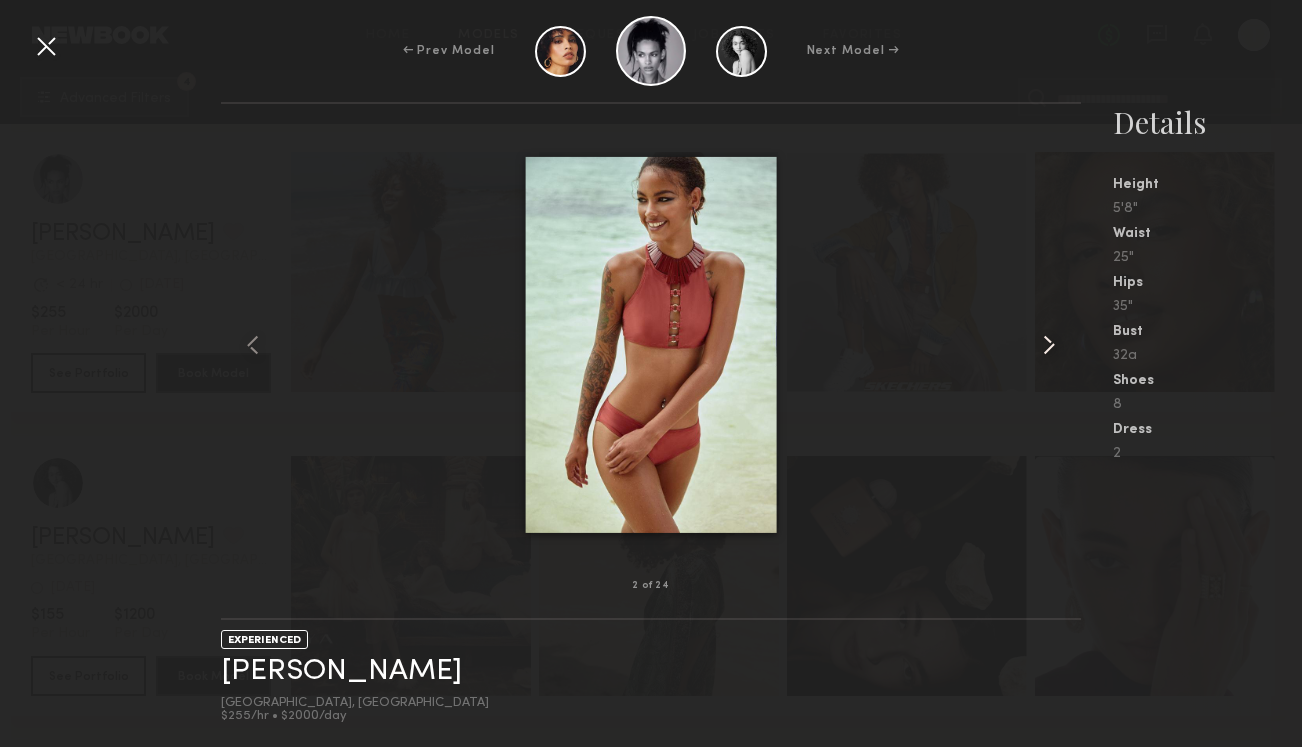 click at bounding box center (1049, 345) 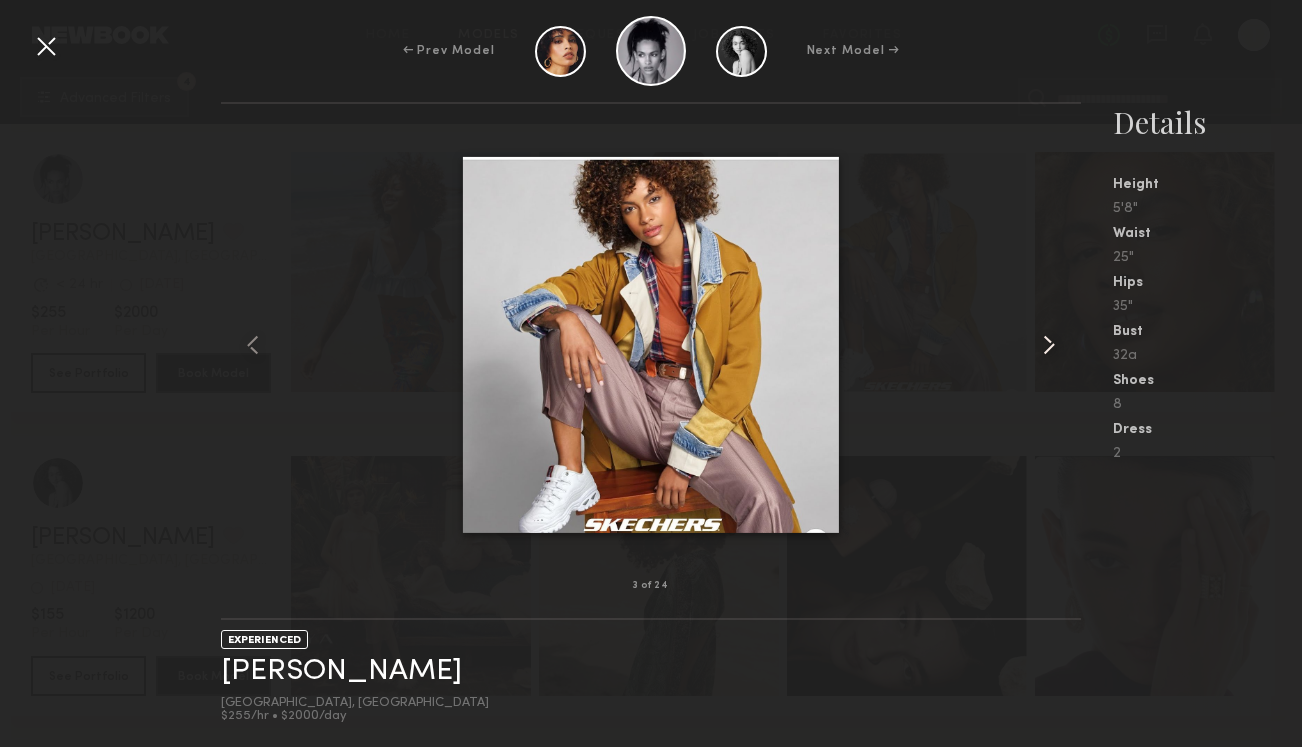 click at bounding box center (1049, 345) 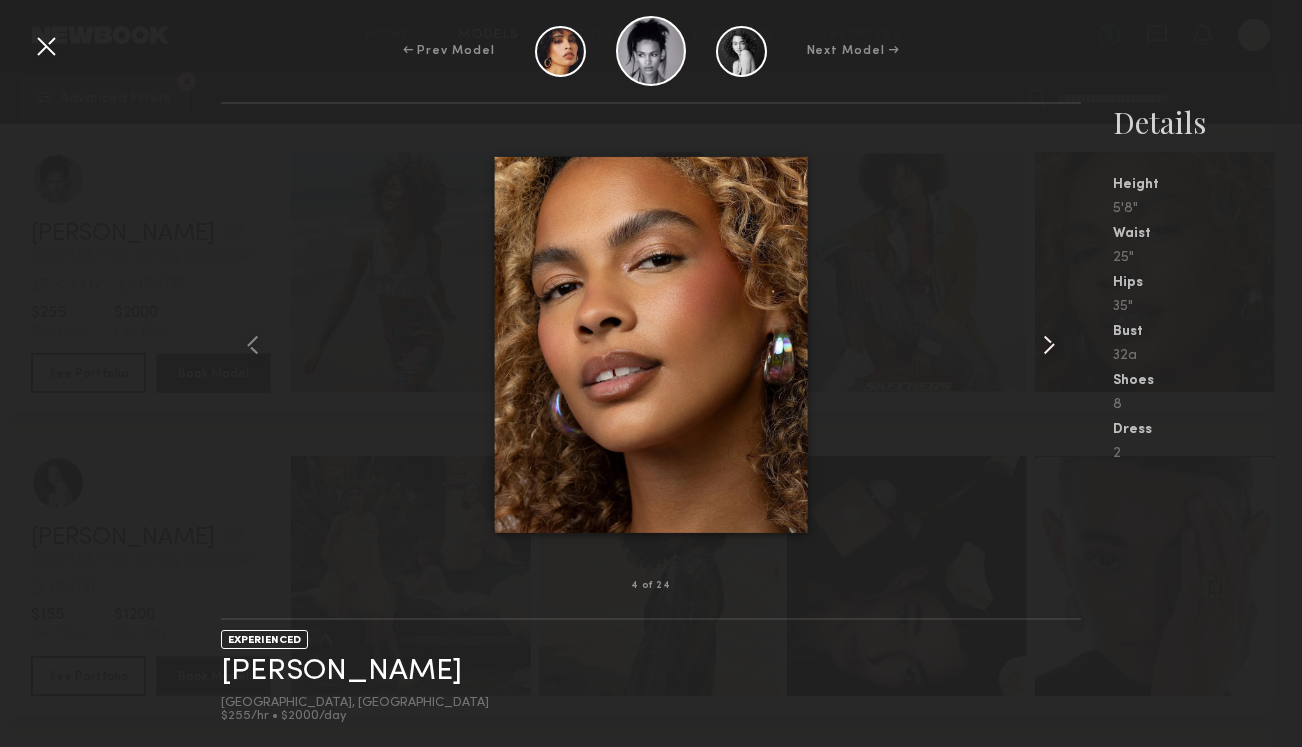 click at bounding box center [1049, 345] 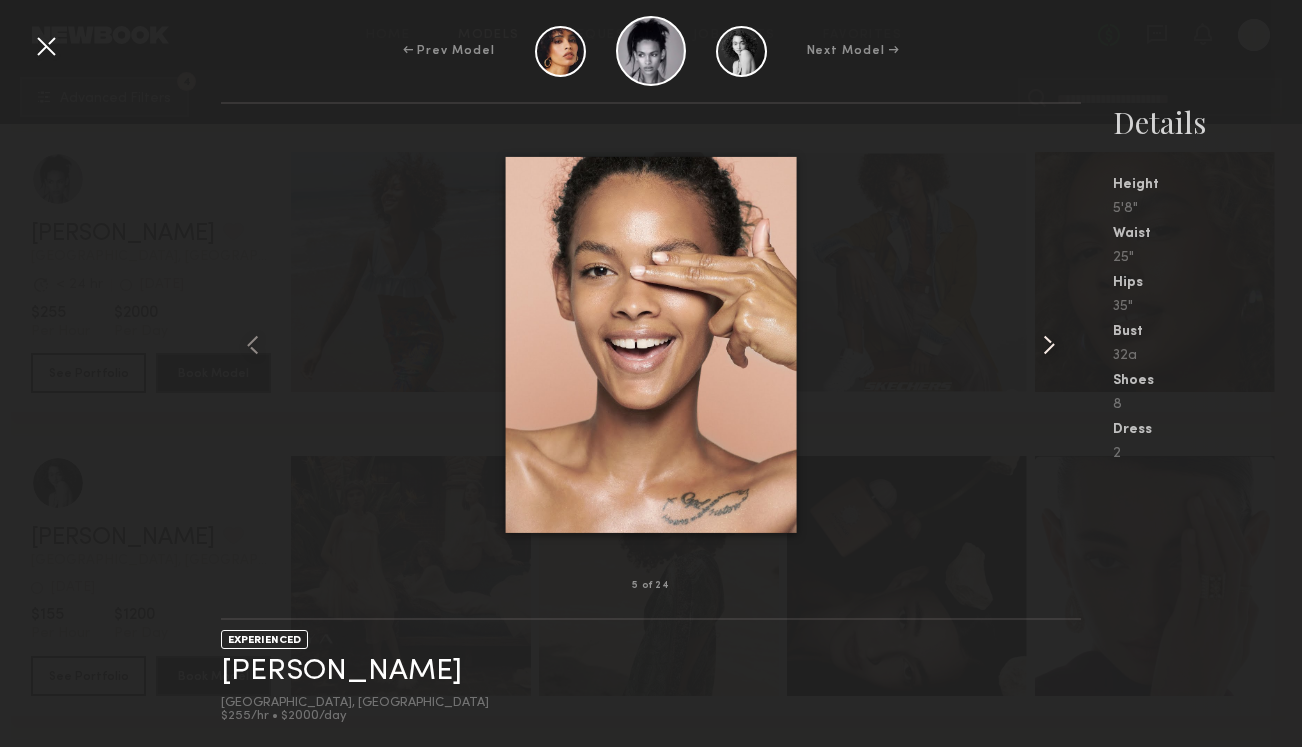 click at bounding box center (1049, 345) 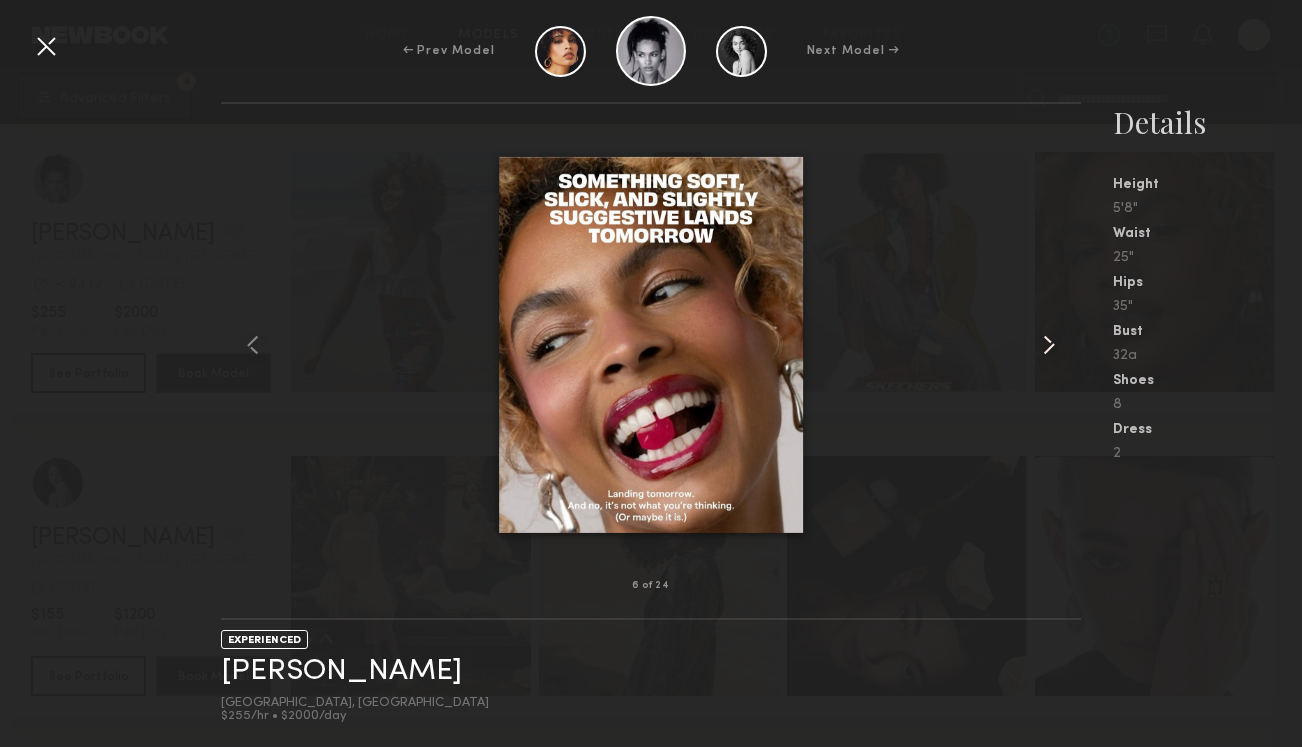 click at bounding box center (1049, 345) 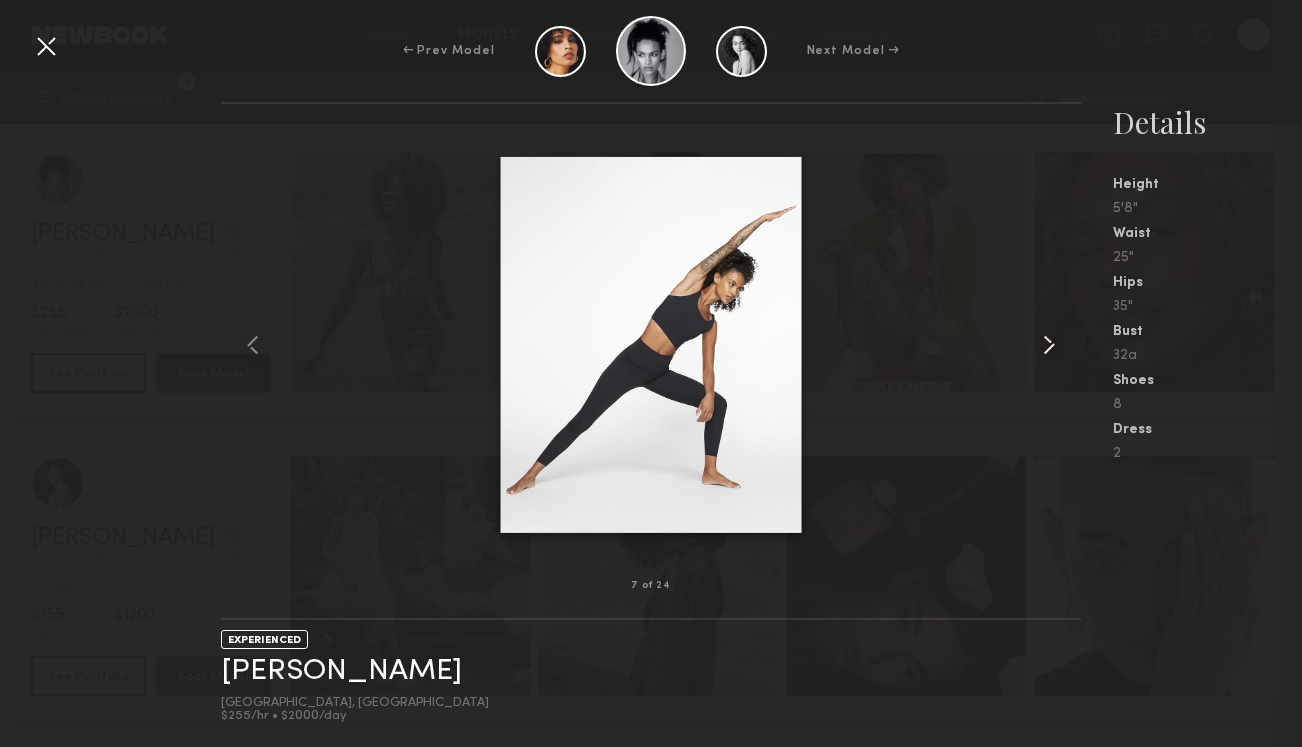 click at bounding box center (1049, 345) 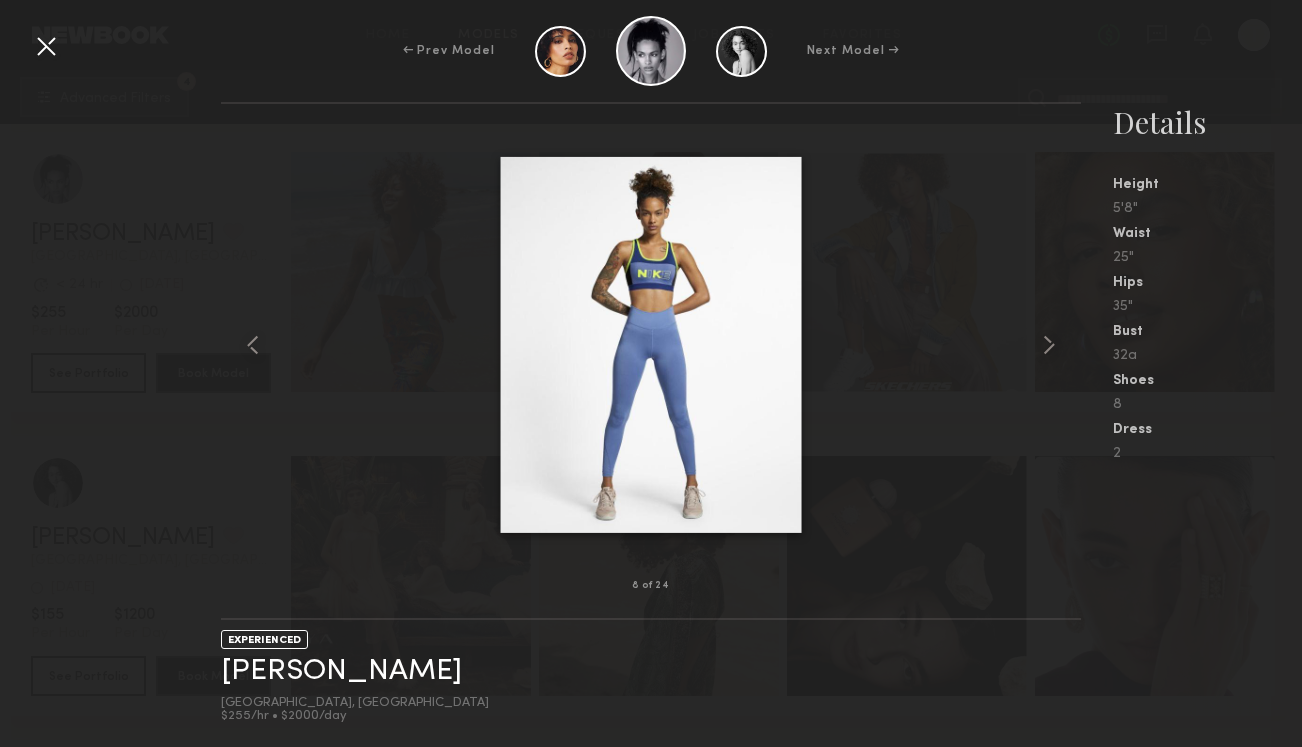click on "← Prev Model   Next Model →" at bounding box center (651, 51) 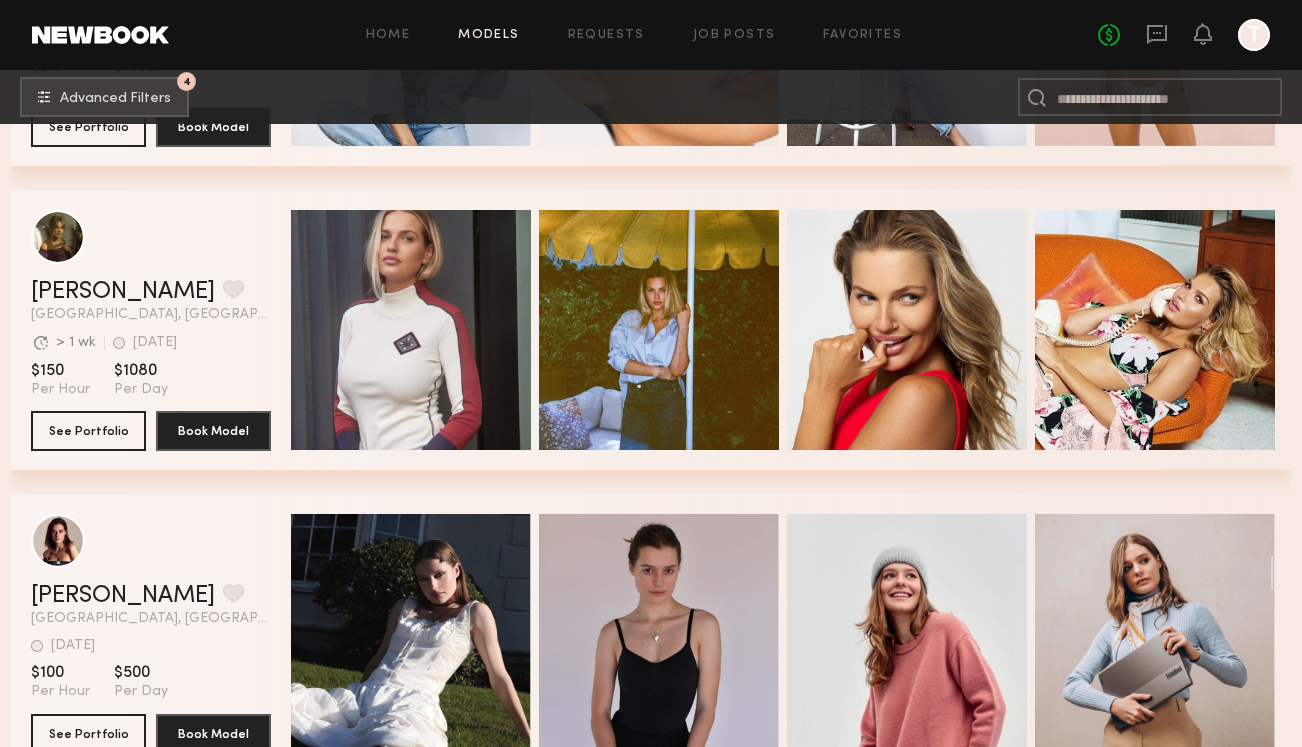 scroll, scrollTop: 19127, scrollLeft: 0, axis: vertical 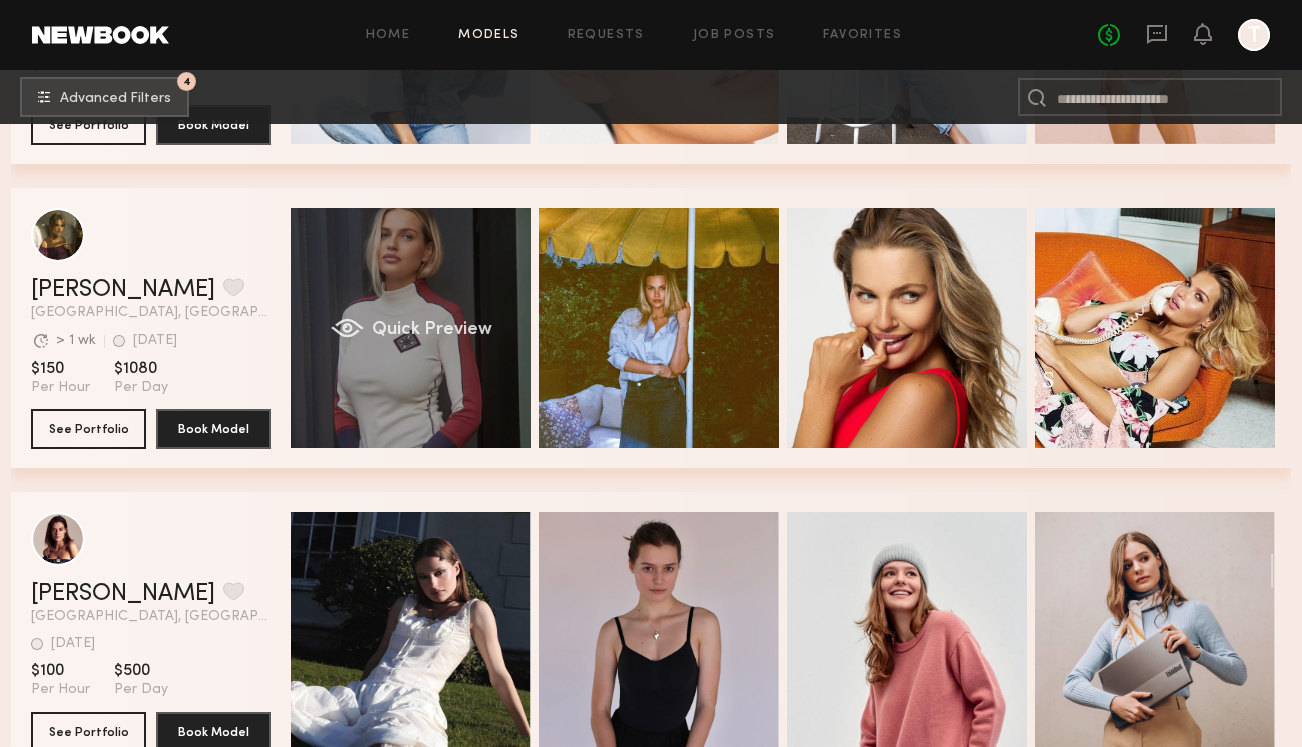 click on "Quick Preview" 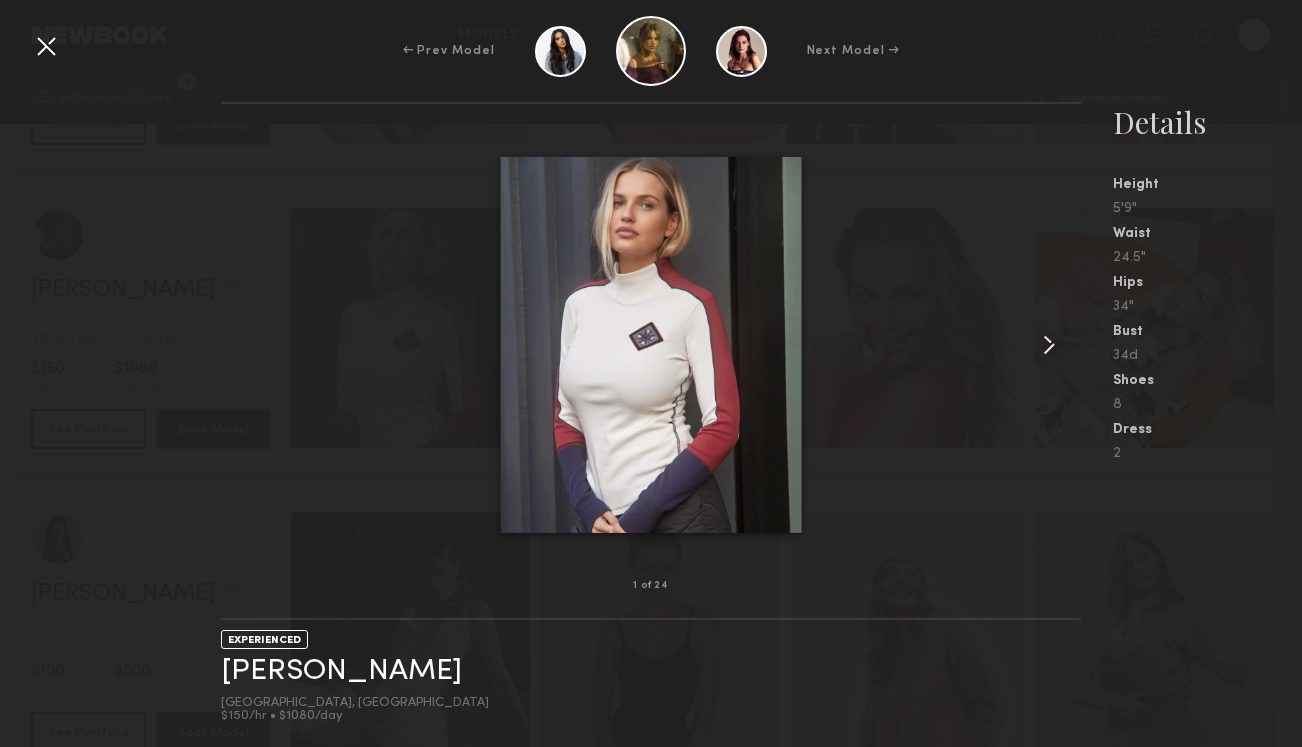 click at bounding box center (1049, 345) 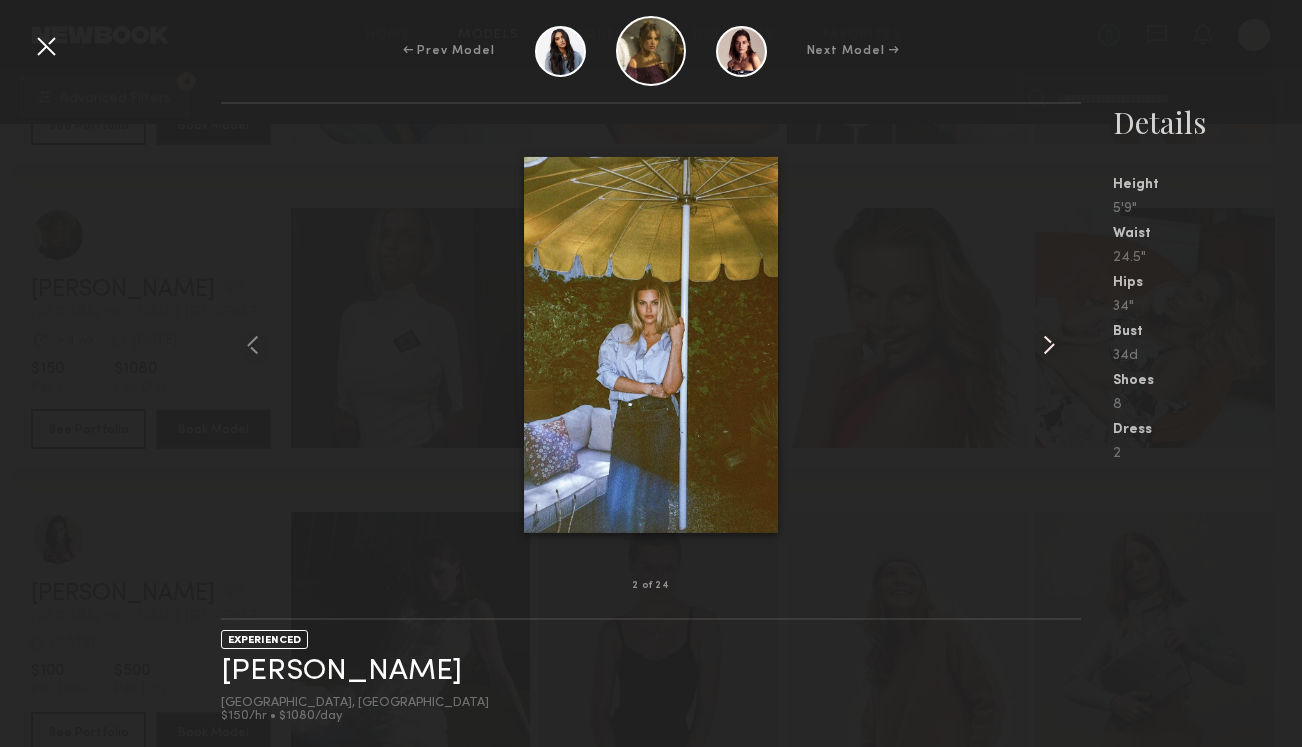 click at bounding box center (1049, 345) 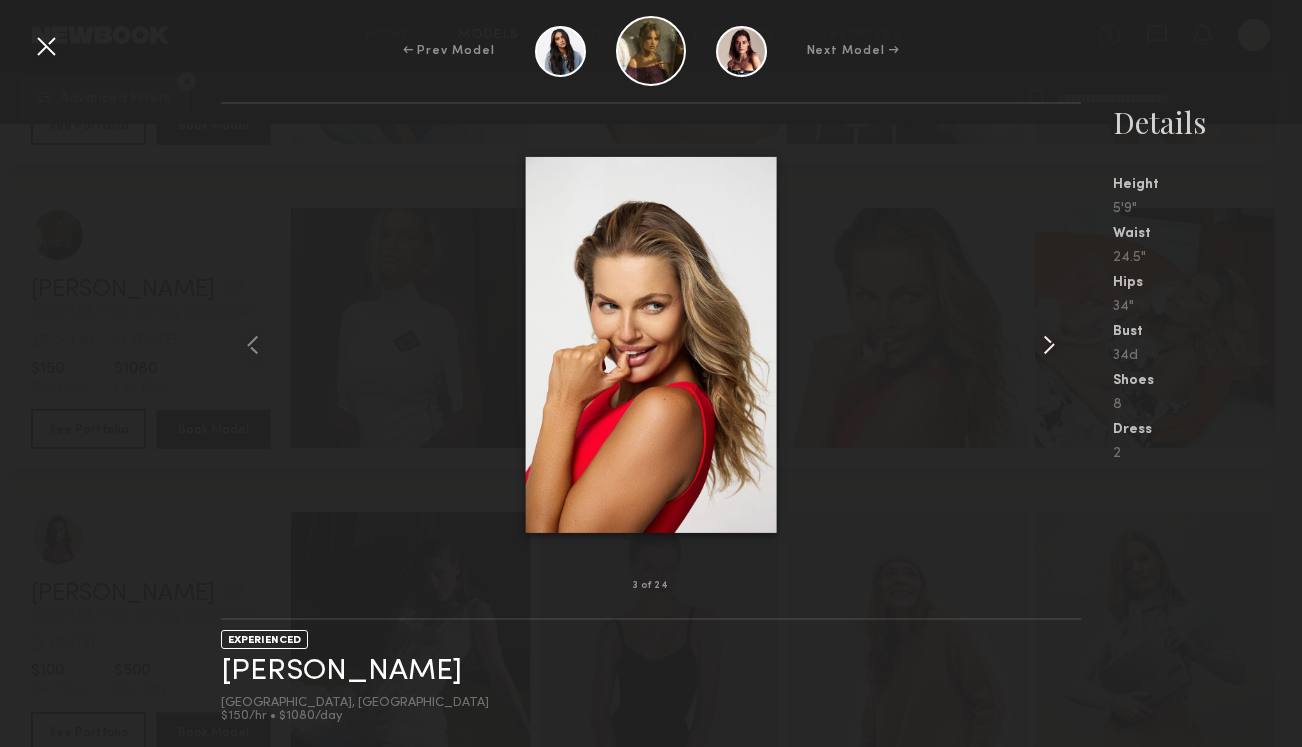 click at bounding box center [1049, 345] 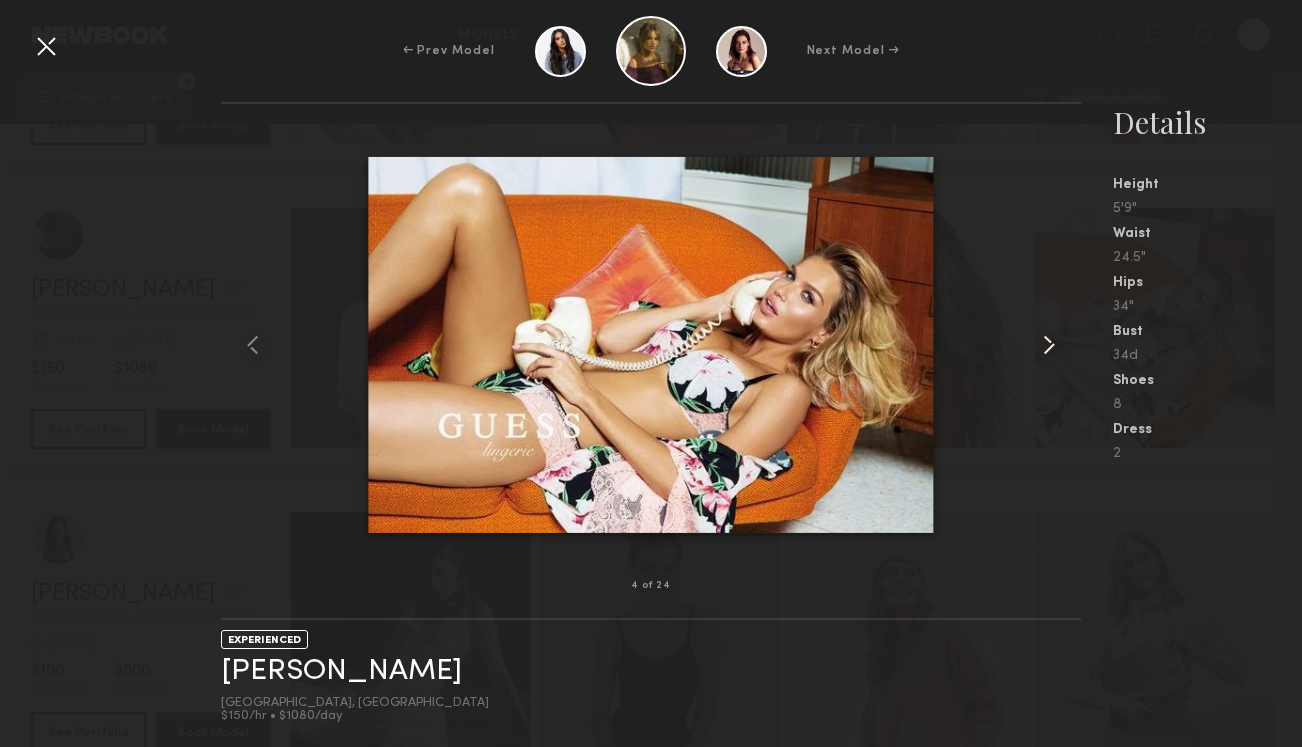 click at bounding box center [1049, 345] 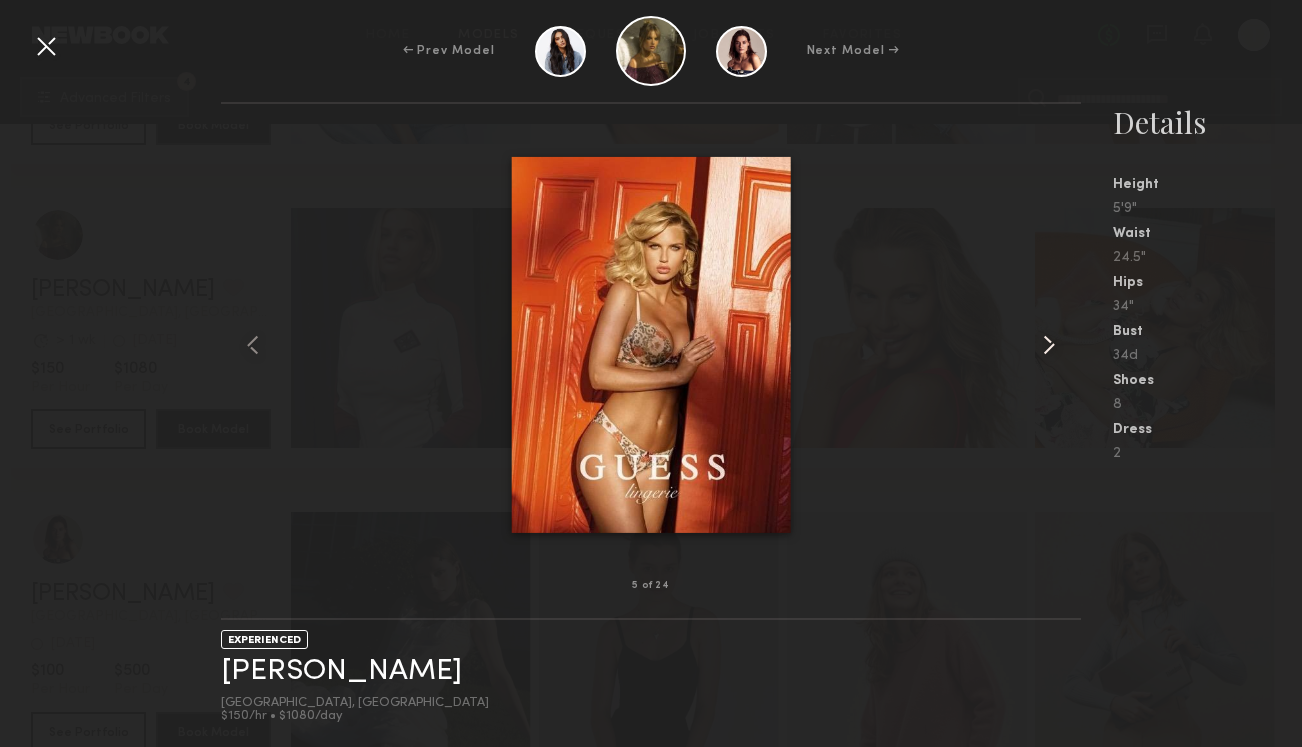 click at bounding box center [1049, 345] 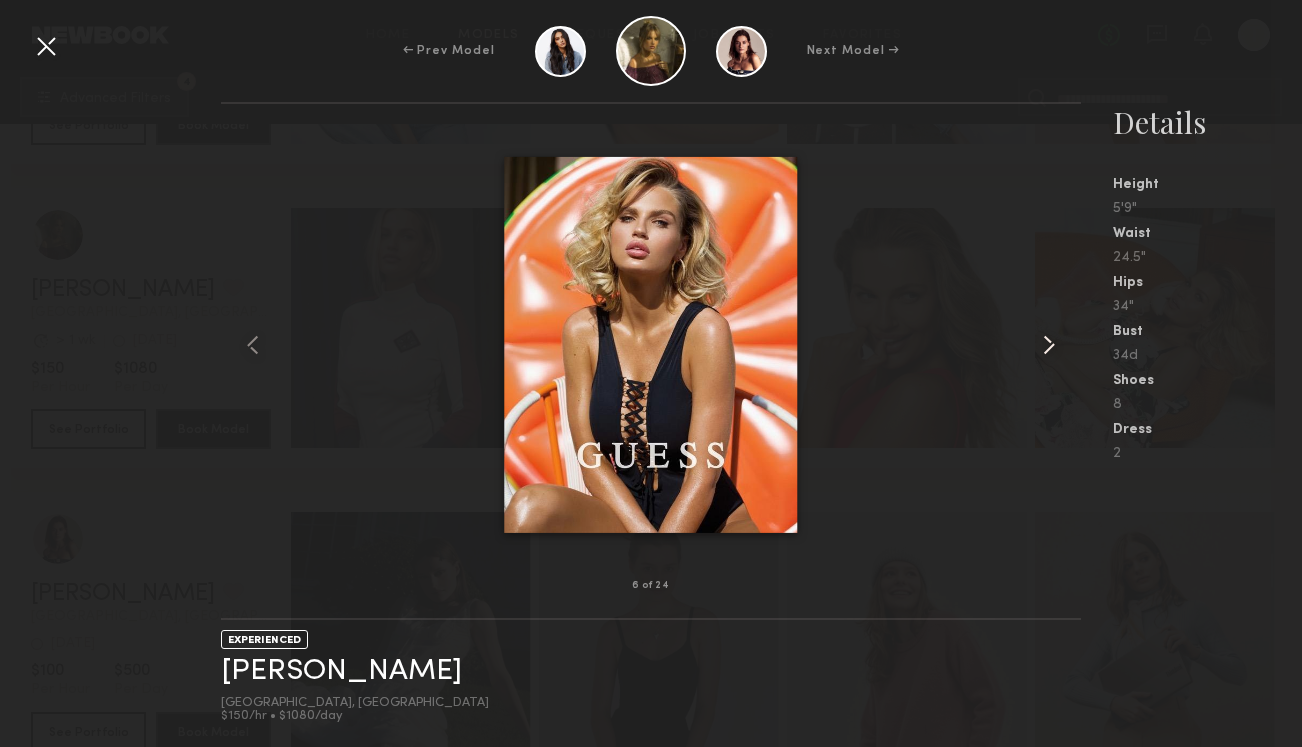 click at bounding box center (1049, 345) 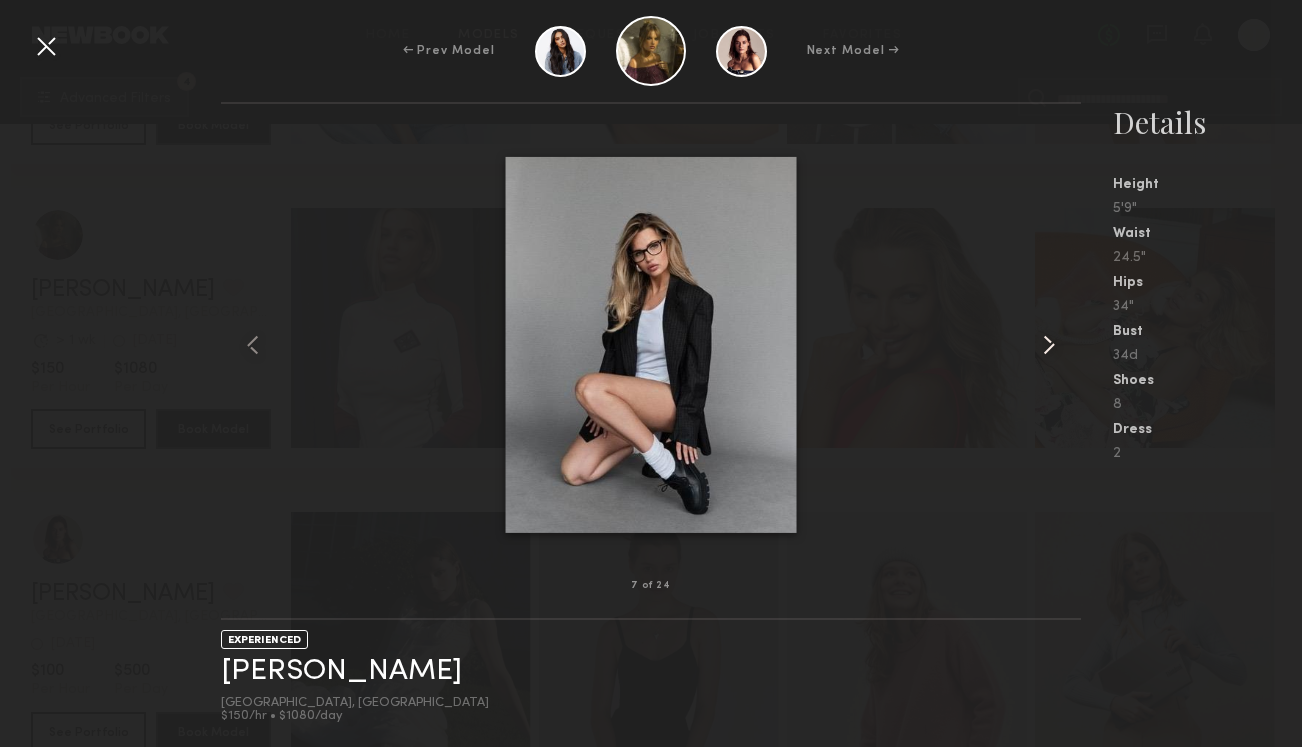 click at bounding box center [1049, 345] 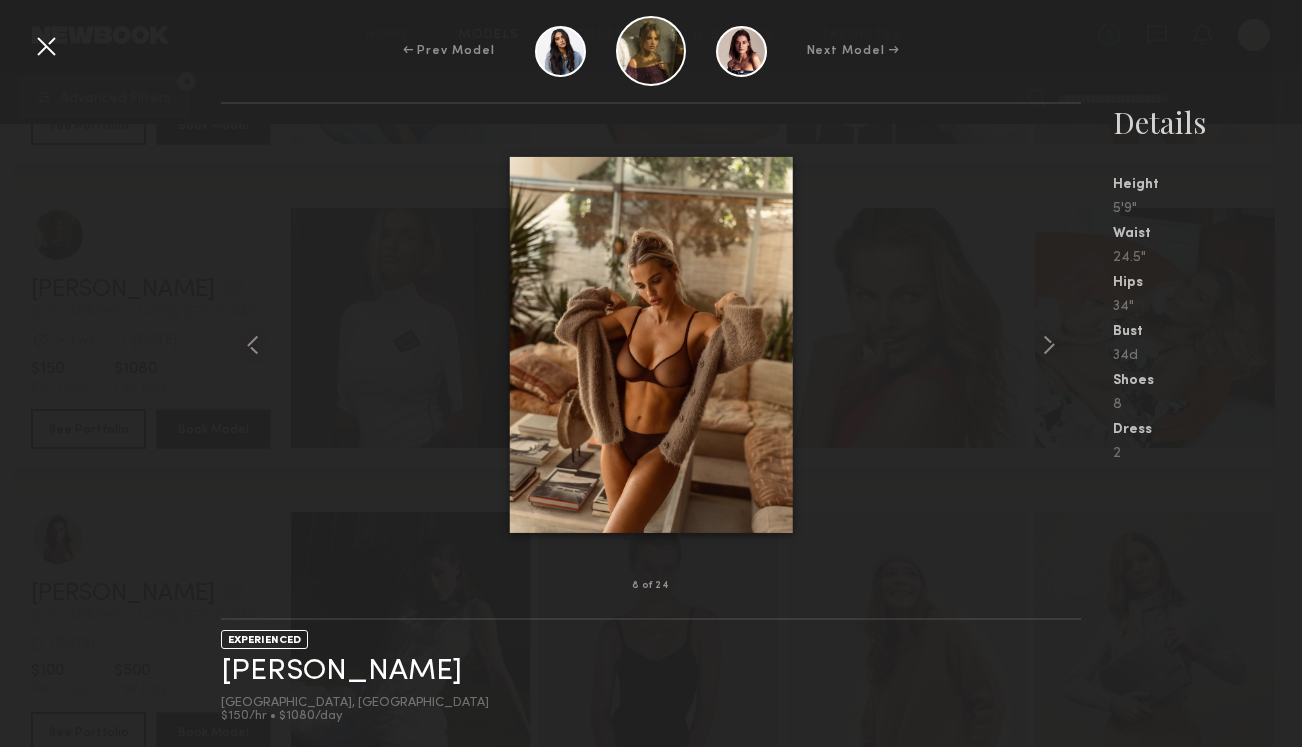 click at bounding box center (46, 46) 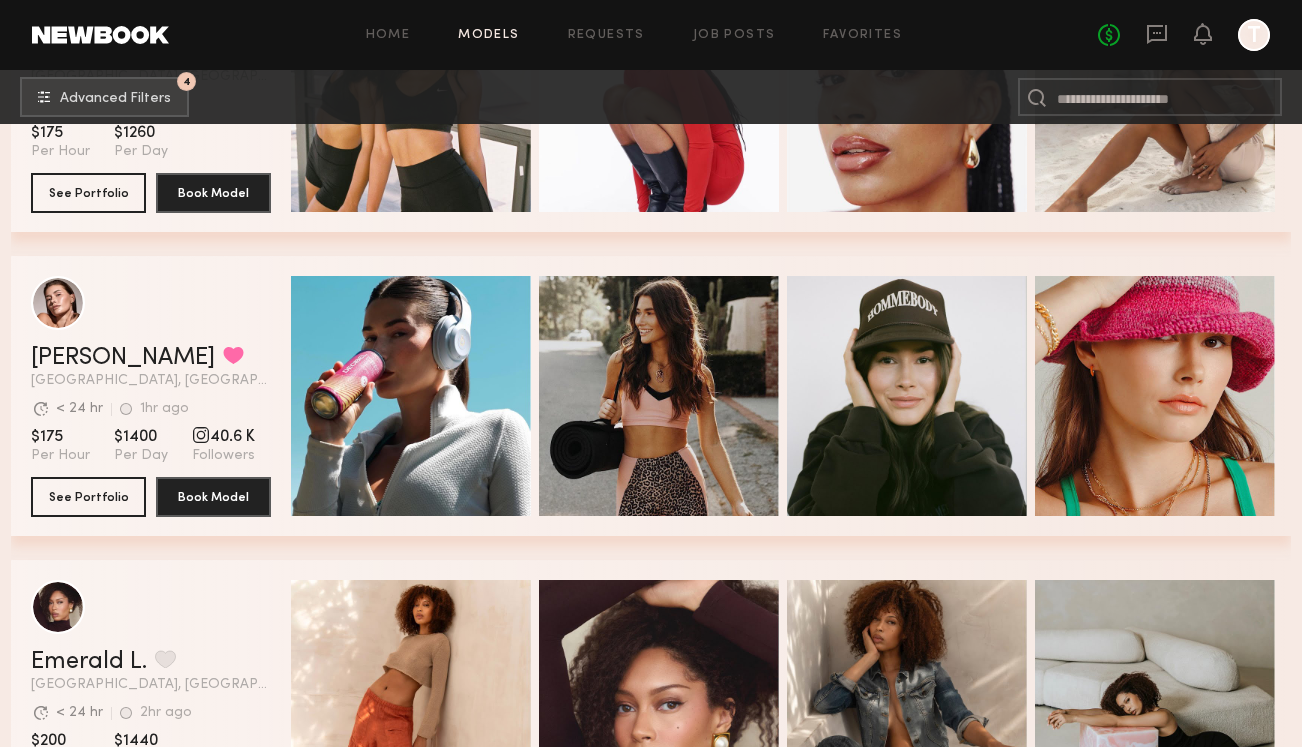 scroll, scrollTop: 20273, scrollLeft: 0, axis: vertical 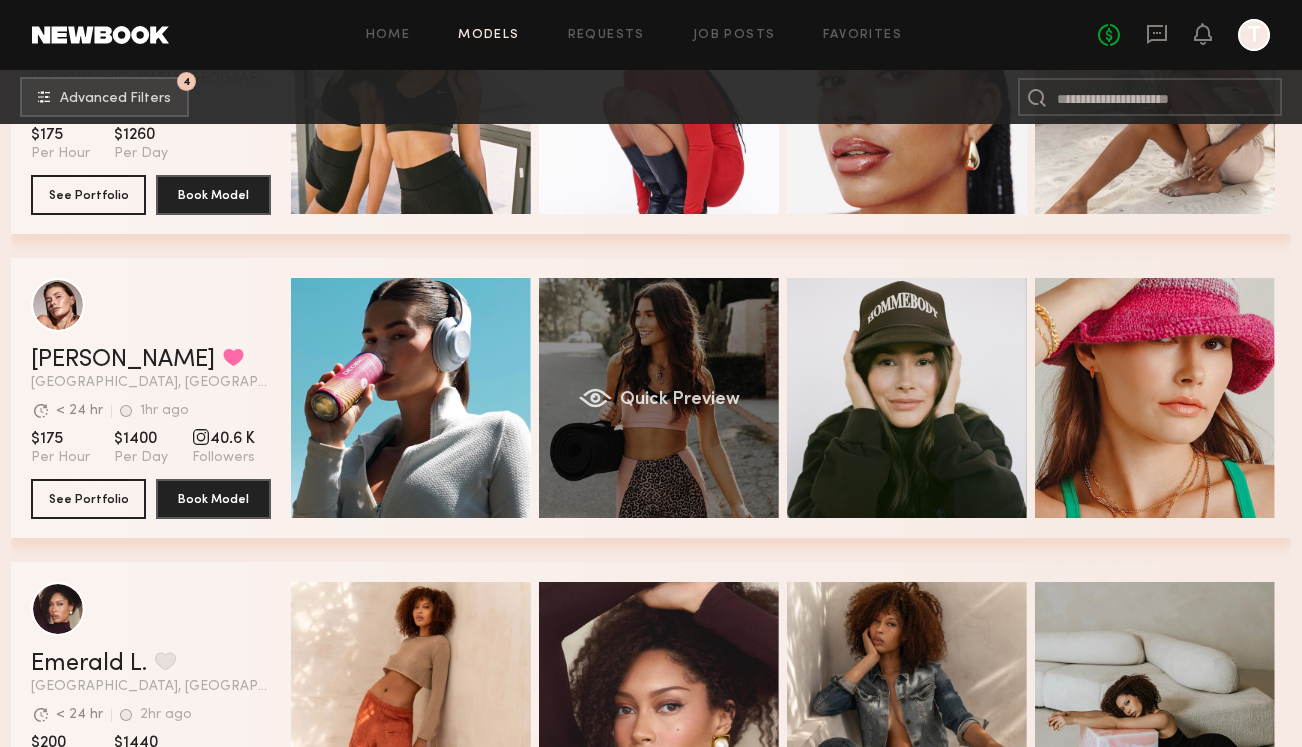 click on "Quick Preview" 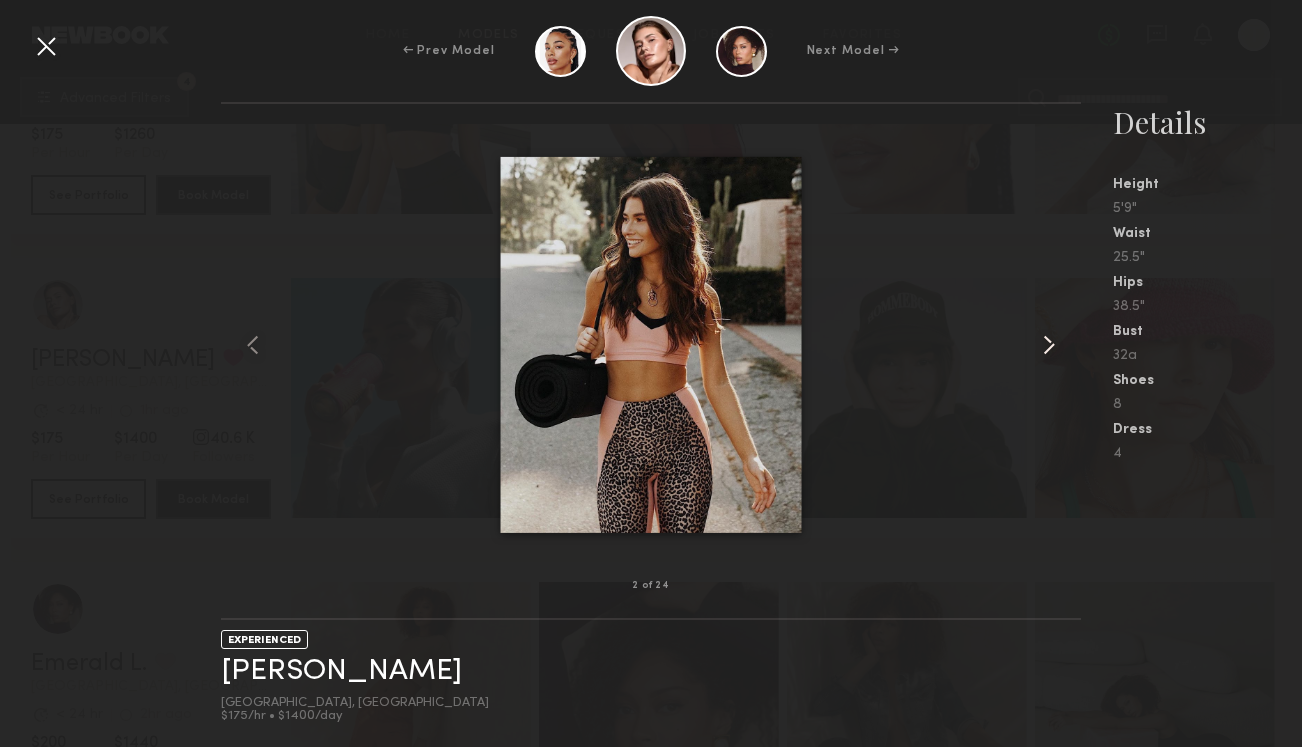 click at bounding box center [1049, 345] 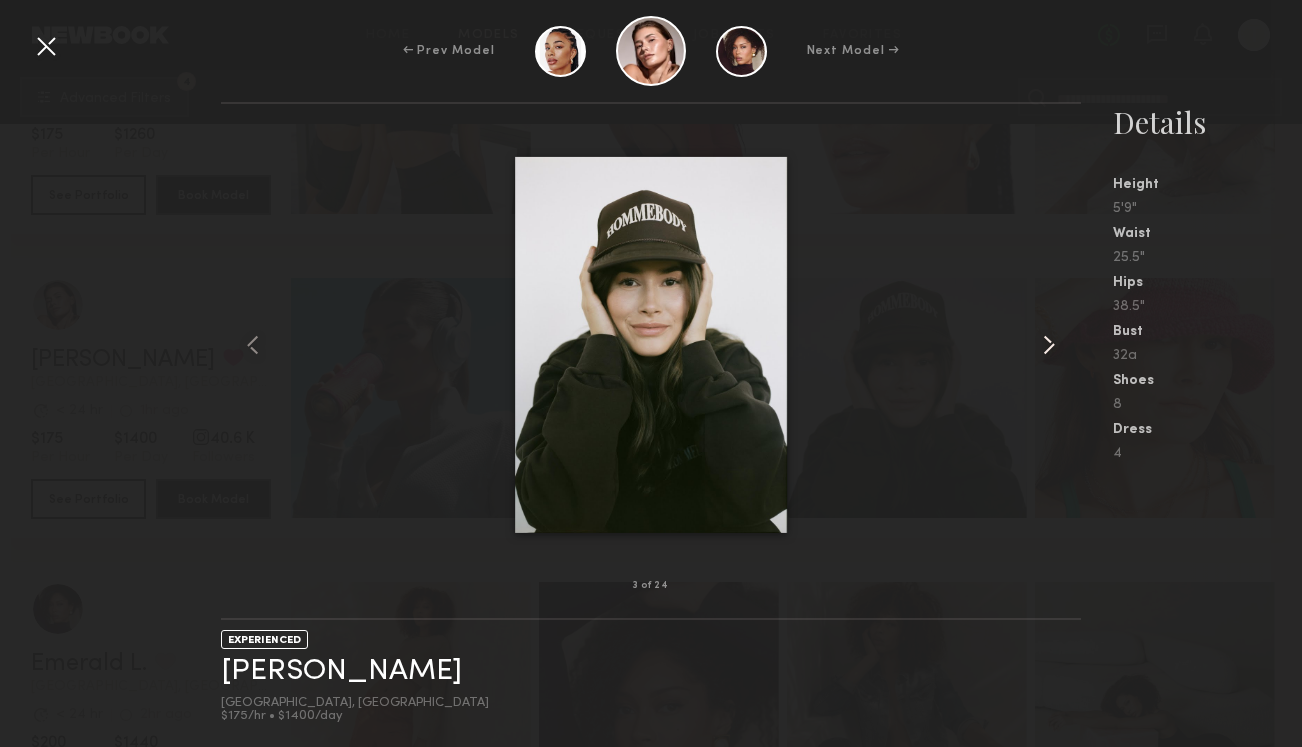 click at bounding box center (1049, 345) 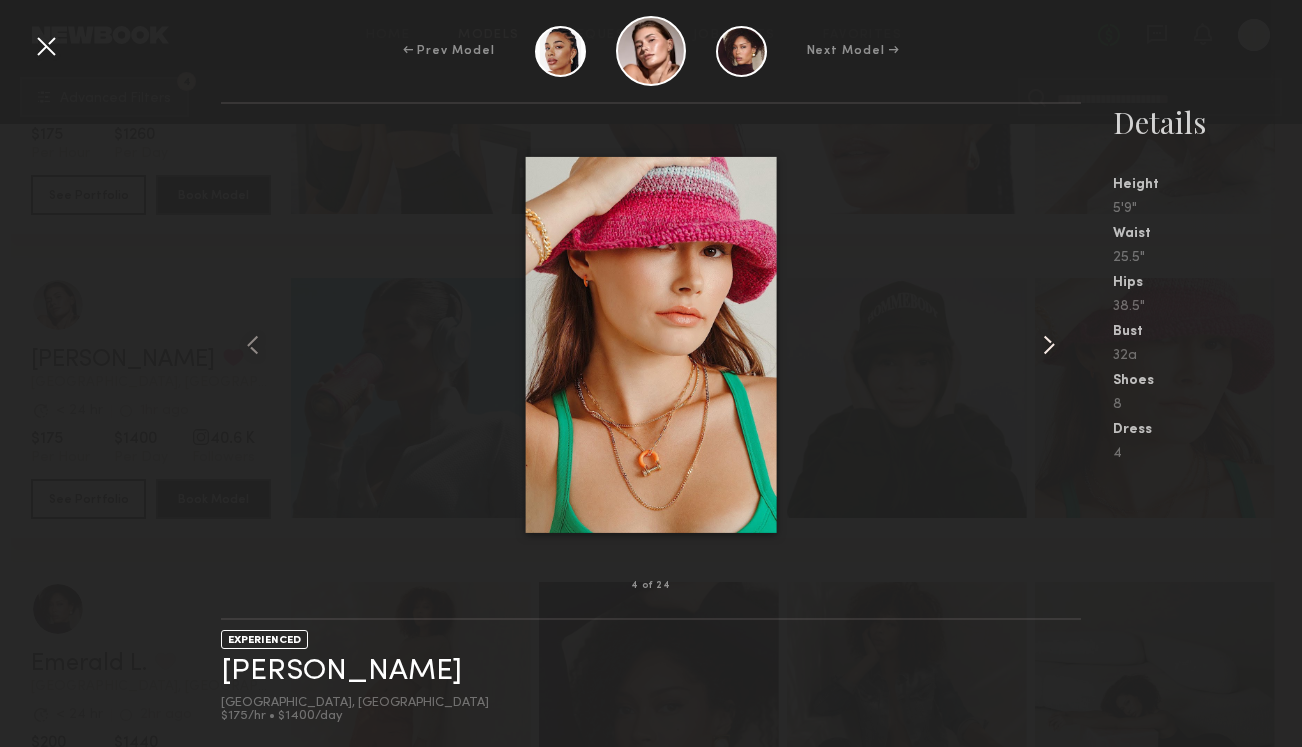 click at bounding box center (1049, 345) 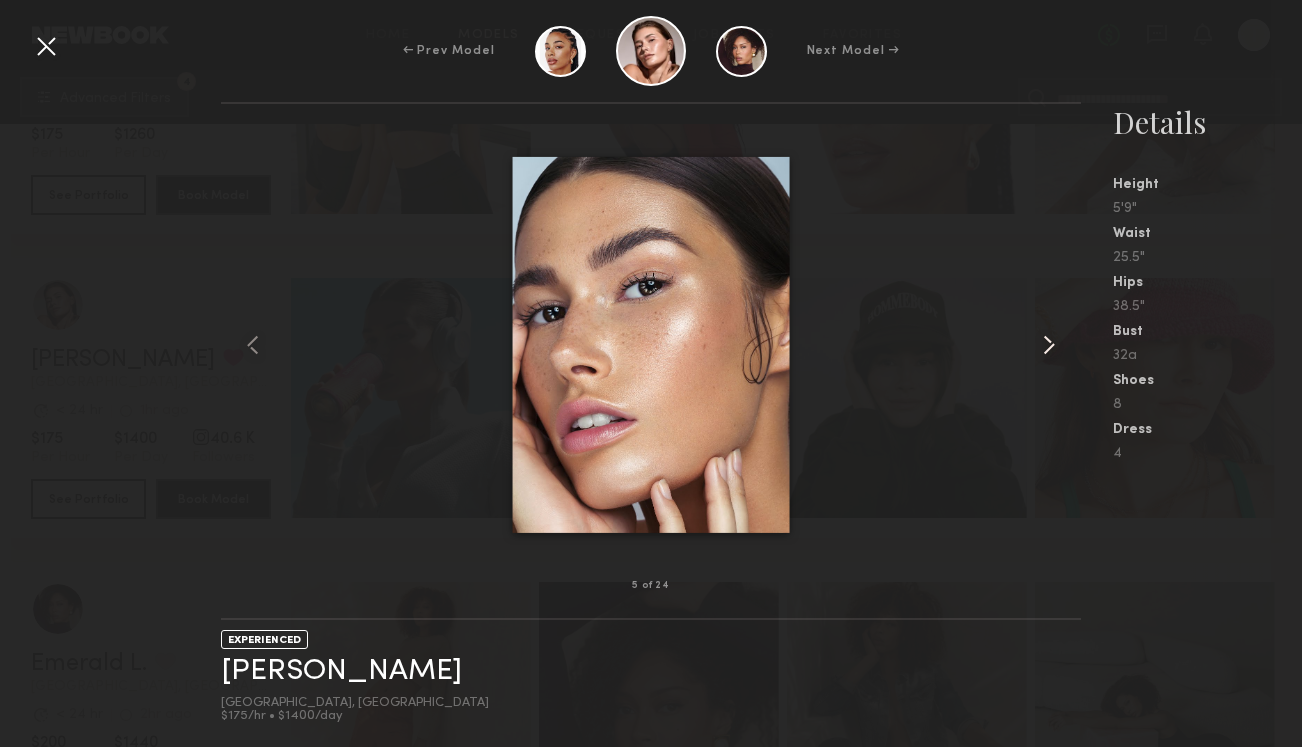 click at bounding box center [1049, 345] 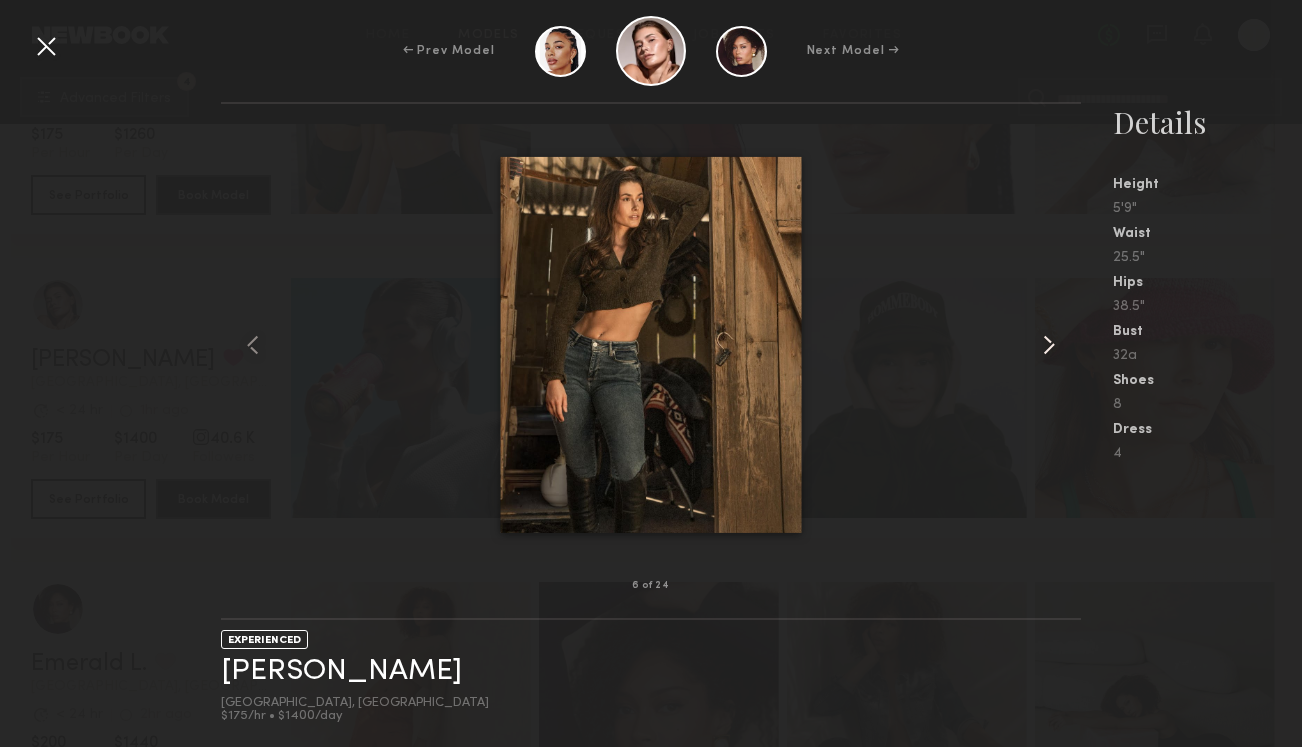 click at bounding box center (1049, 345) 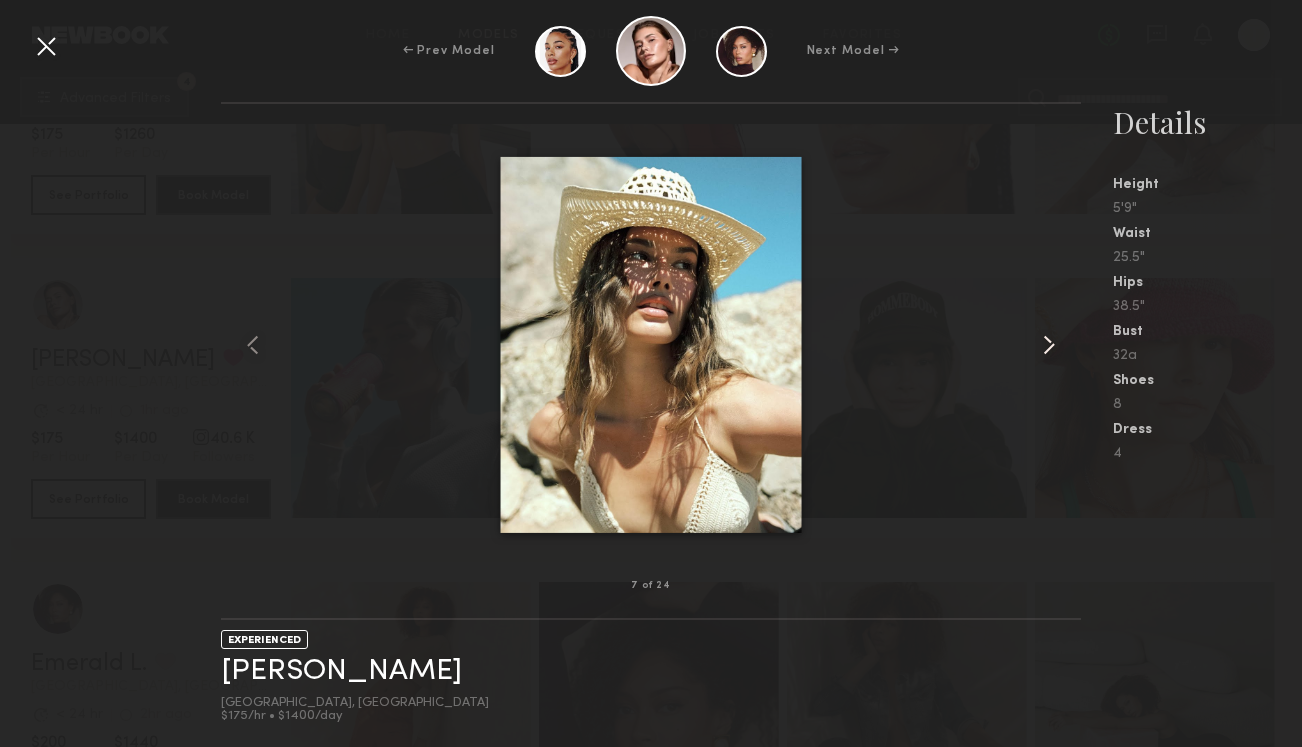 click at bounding box center [1049, 345] 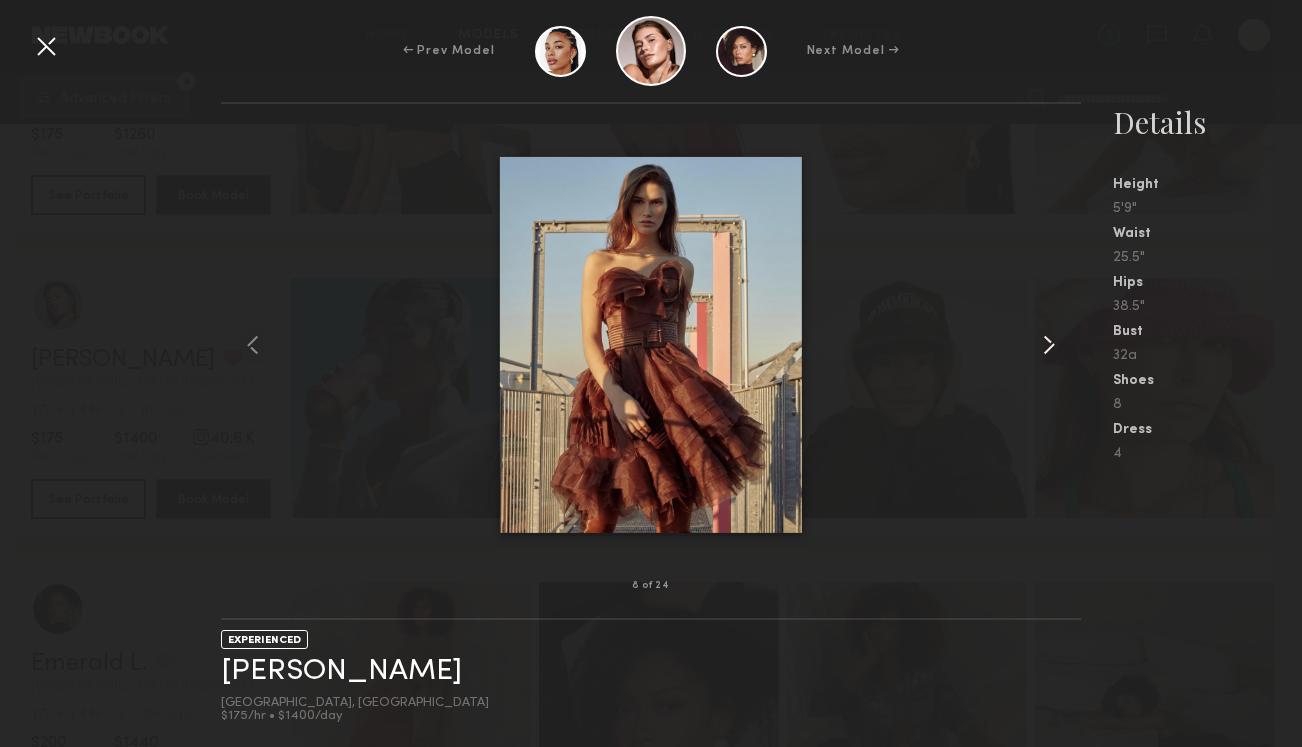 click at bounding box center (1049, 345) 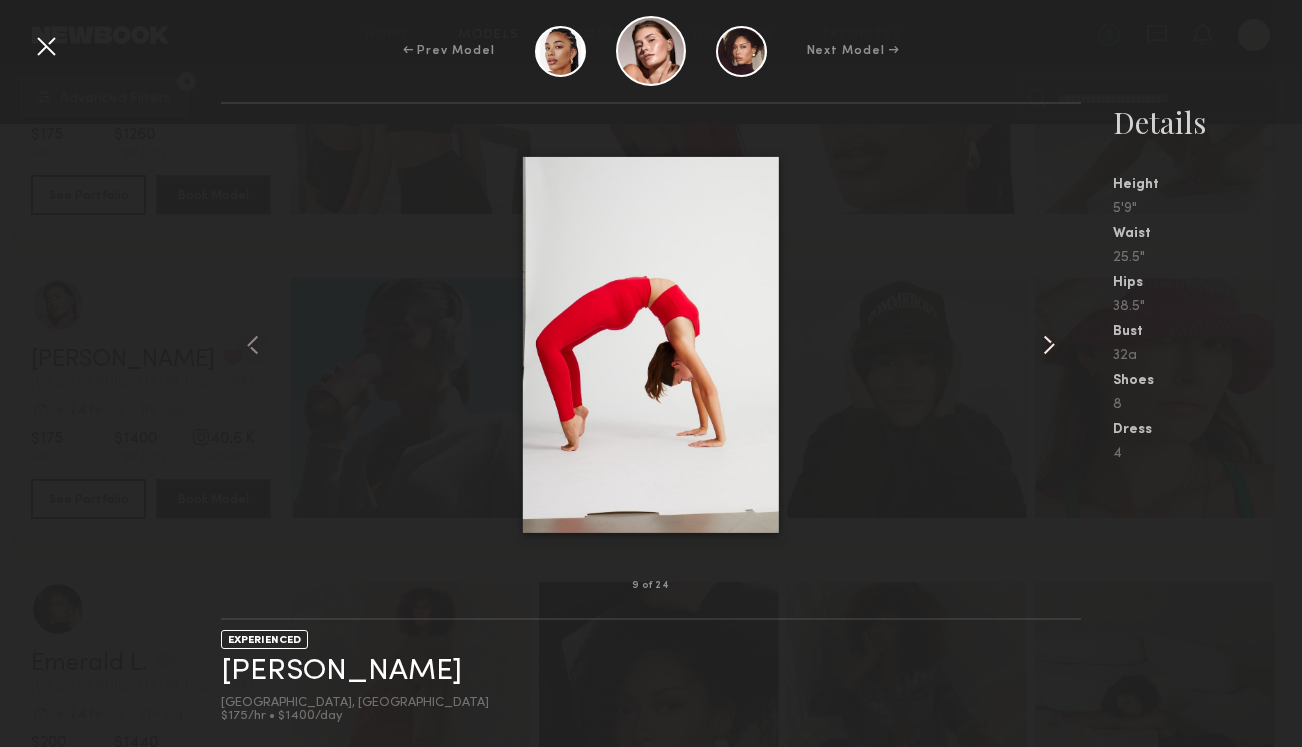 click at bounding box center (1049, 345) 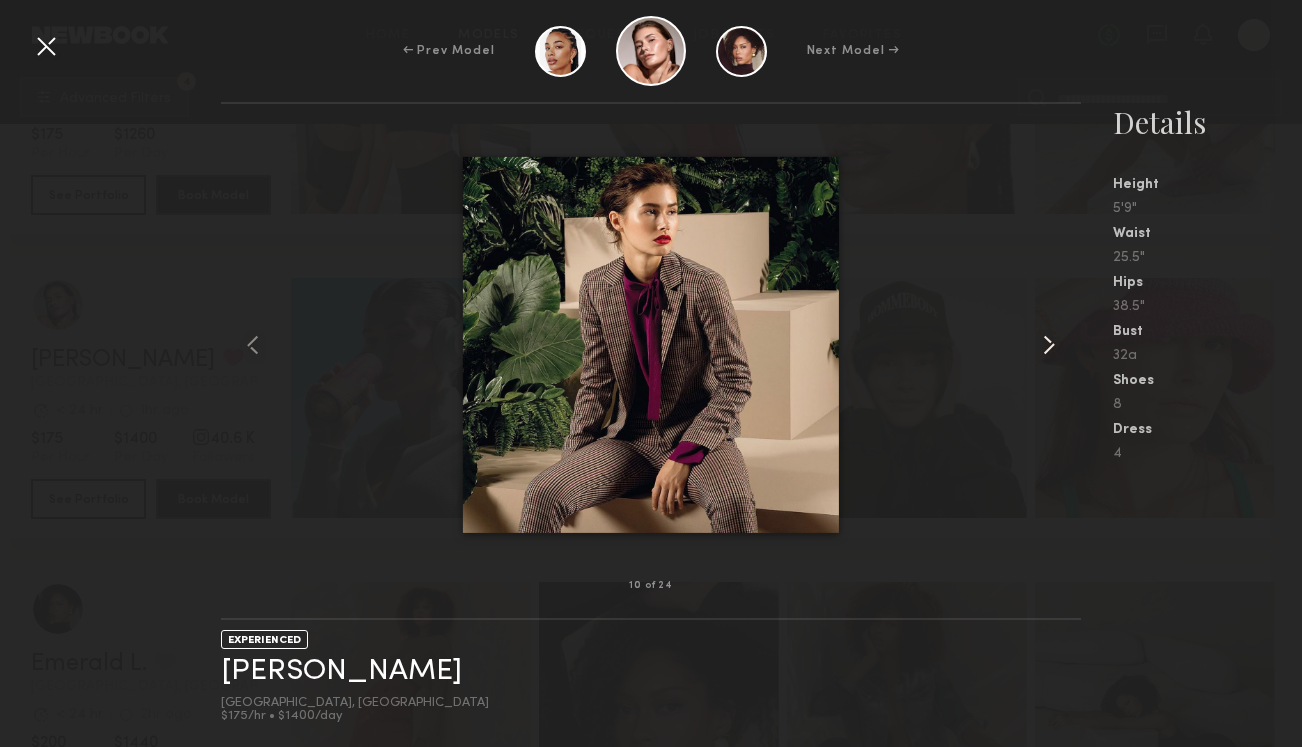 click at bounding box center [1049, 345] 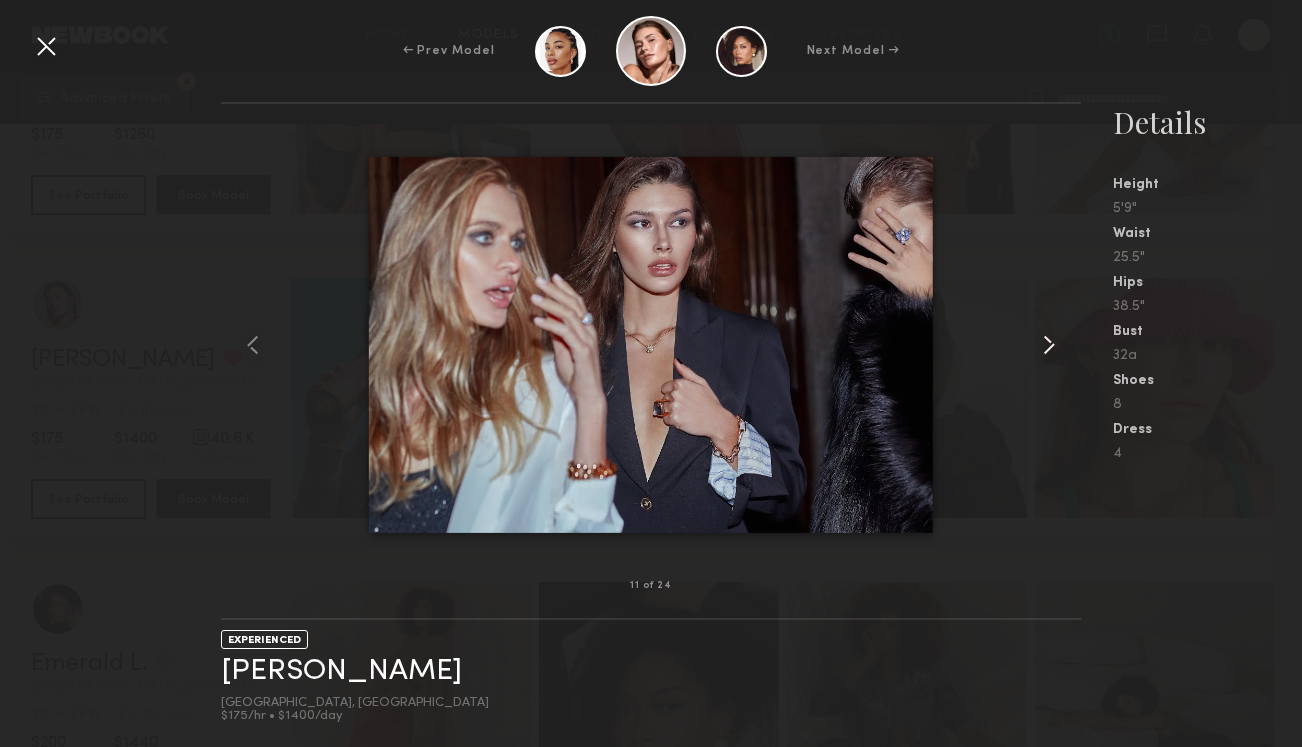 click at bounding box center [1049, 345] 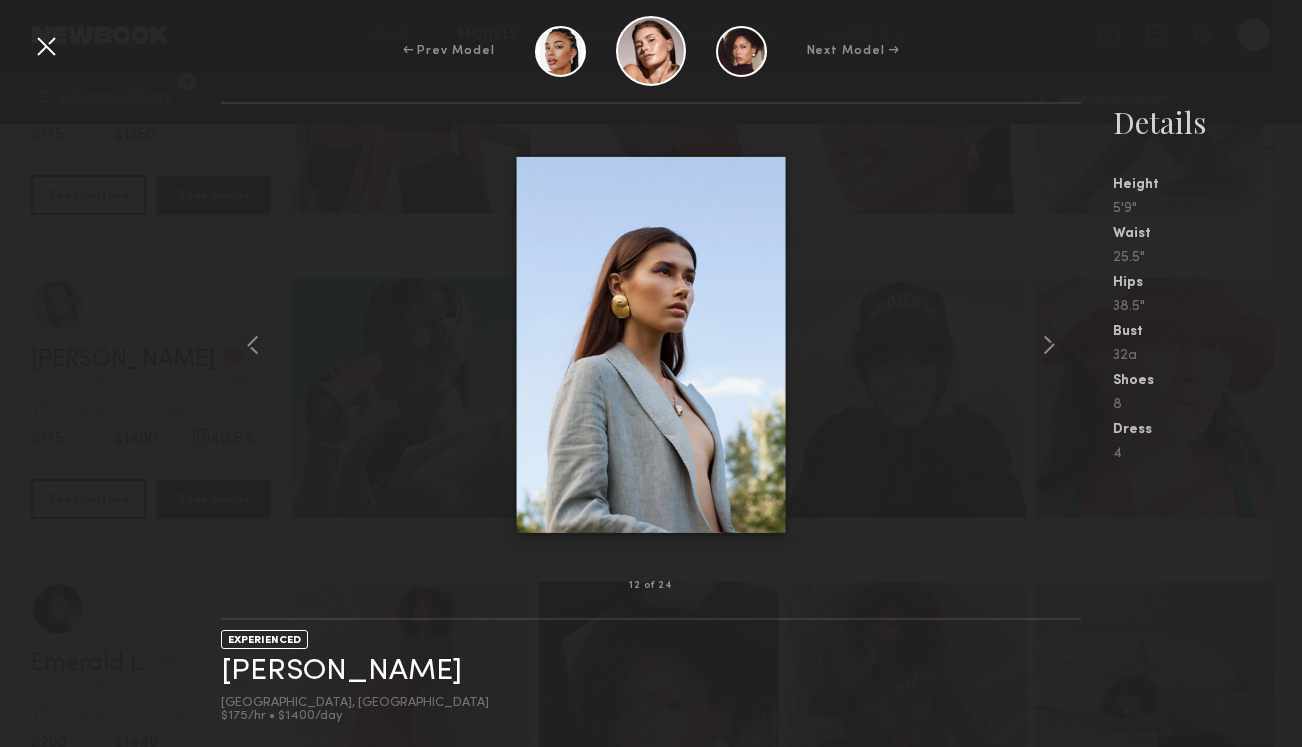 click at bounding box center [46, 46] 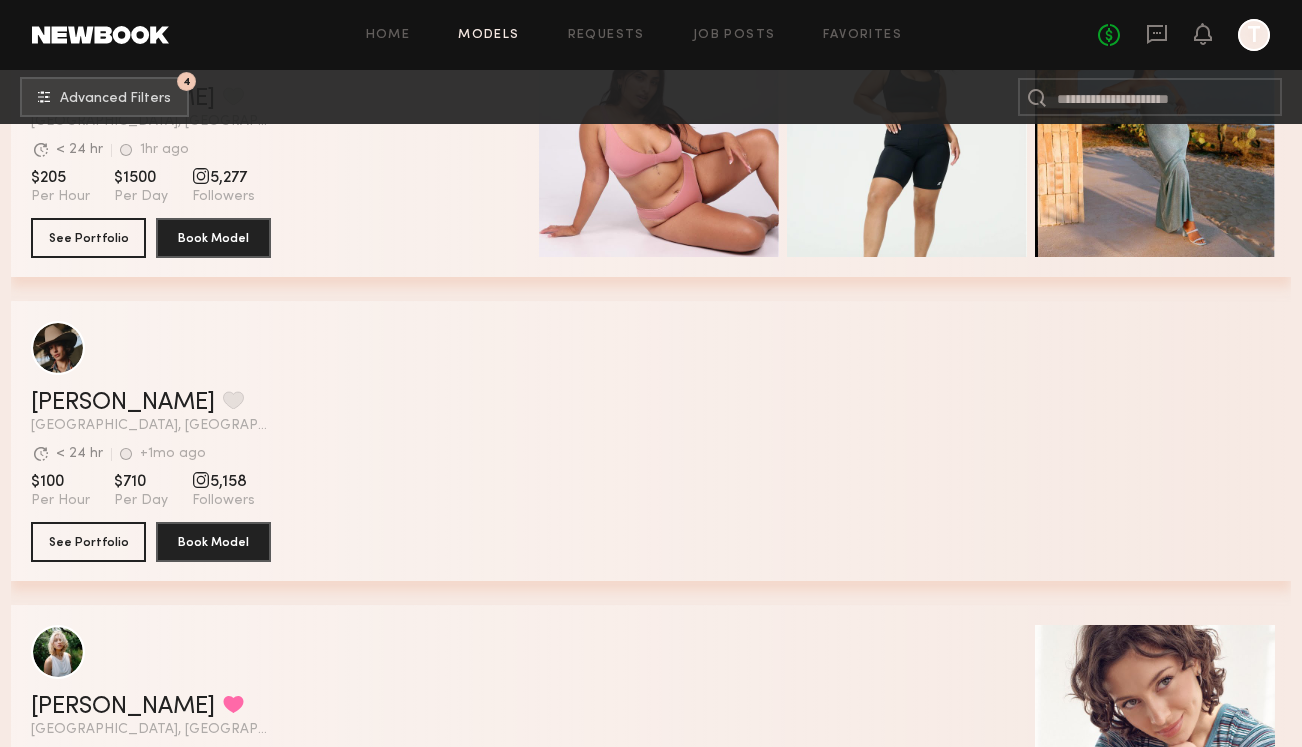 scroll, scrollTop: 23577, scrollLeft: 0, axis: vertical 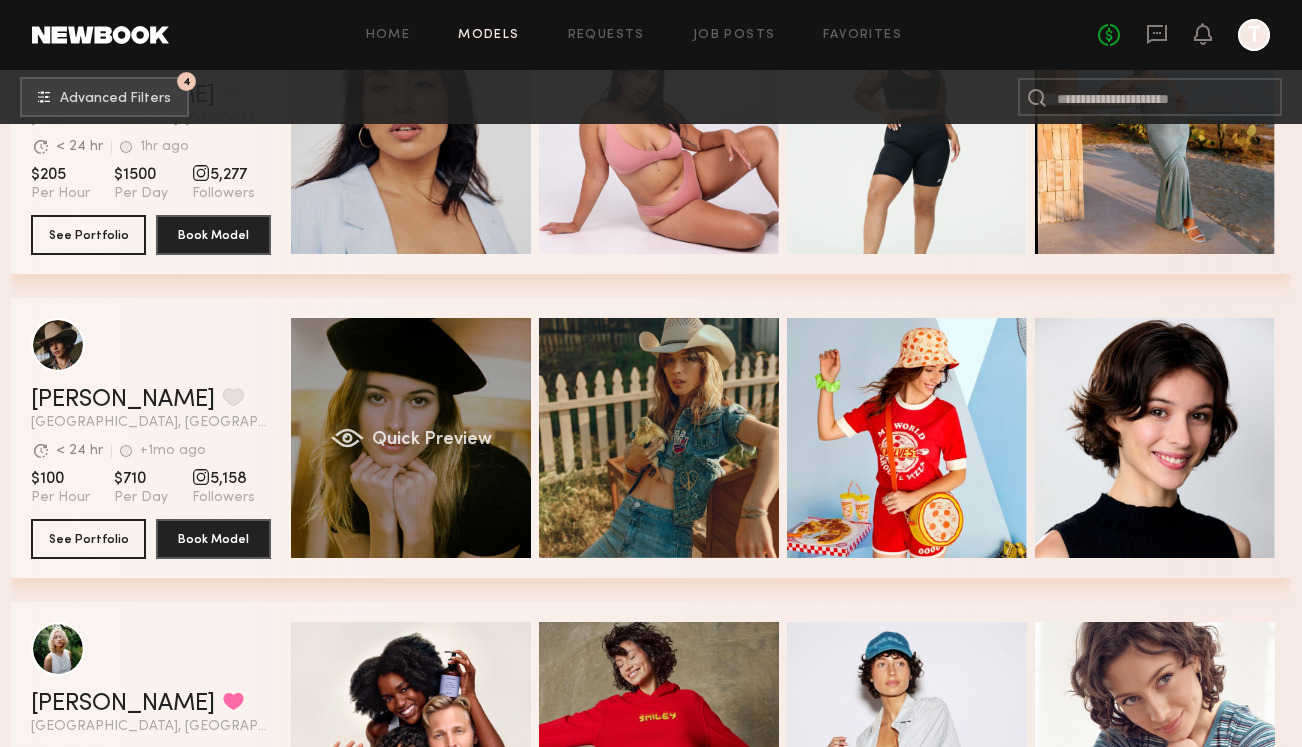 click on "Quick Preview" 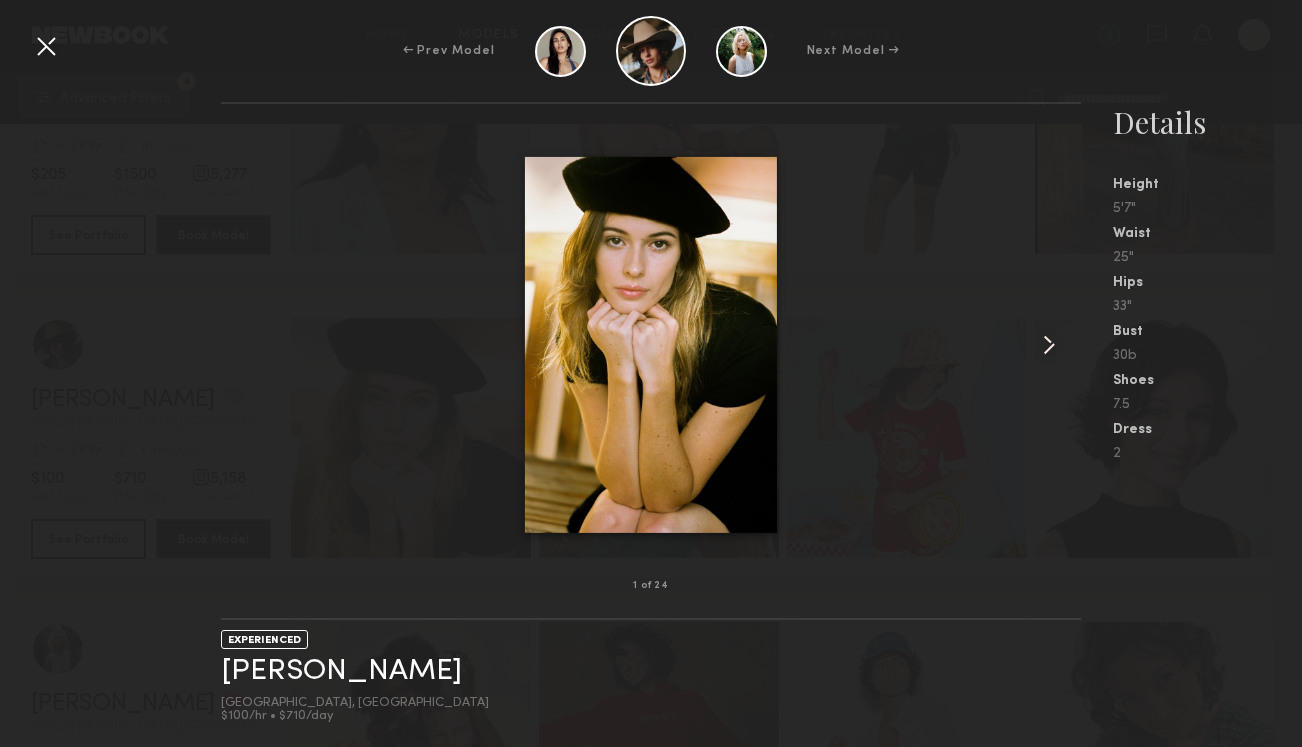 click at bounding box center [1049, 345] 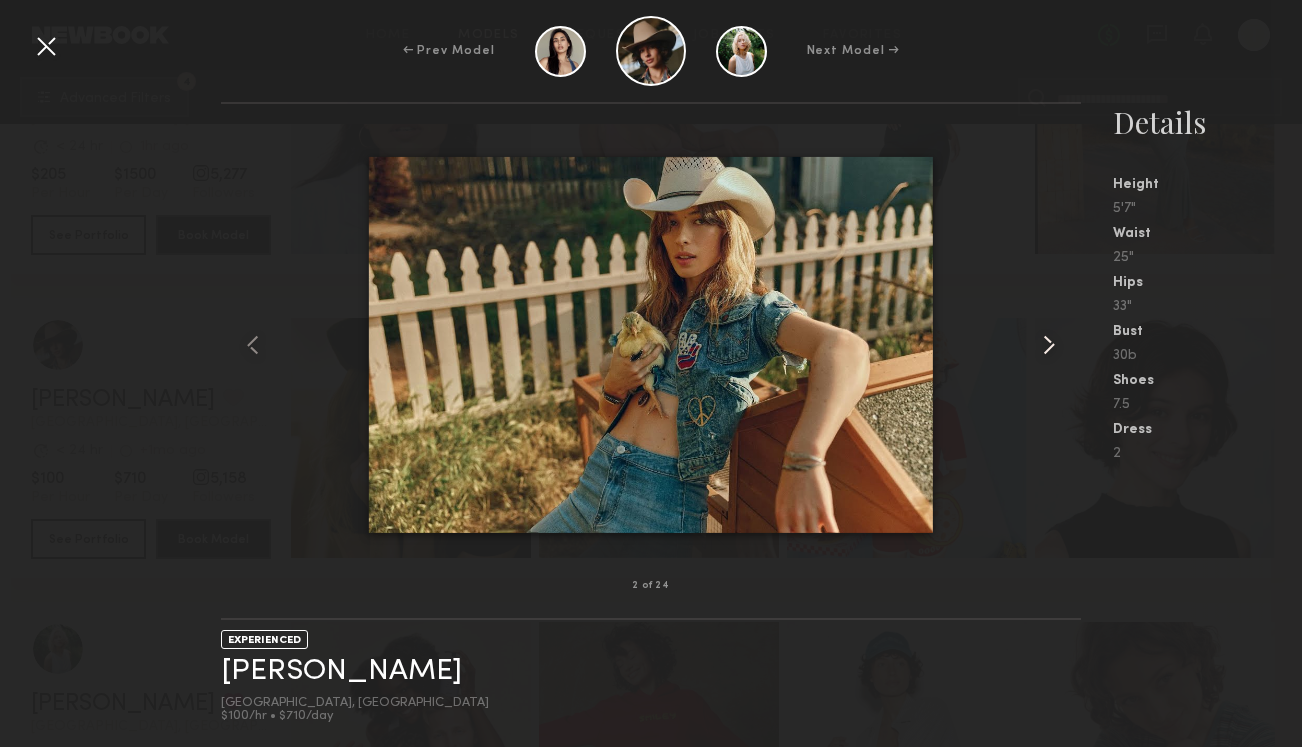 click at bounding box center (1049, 345) 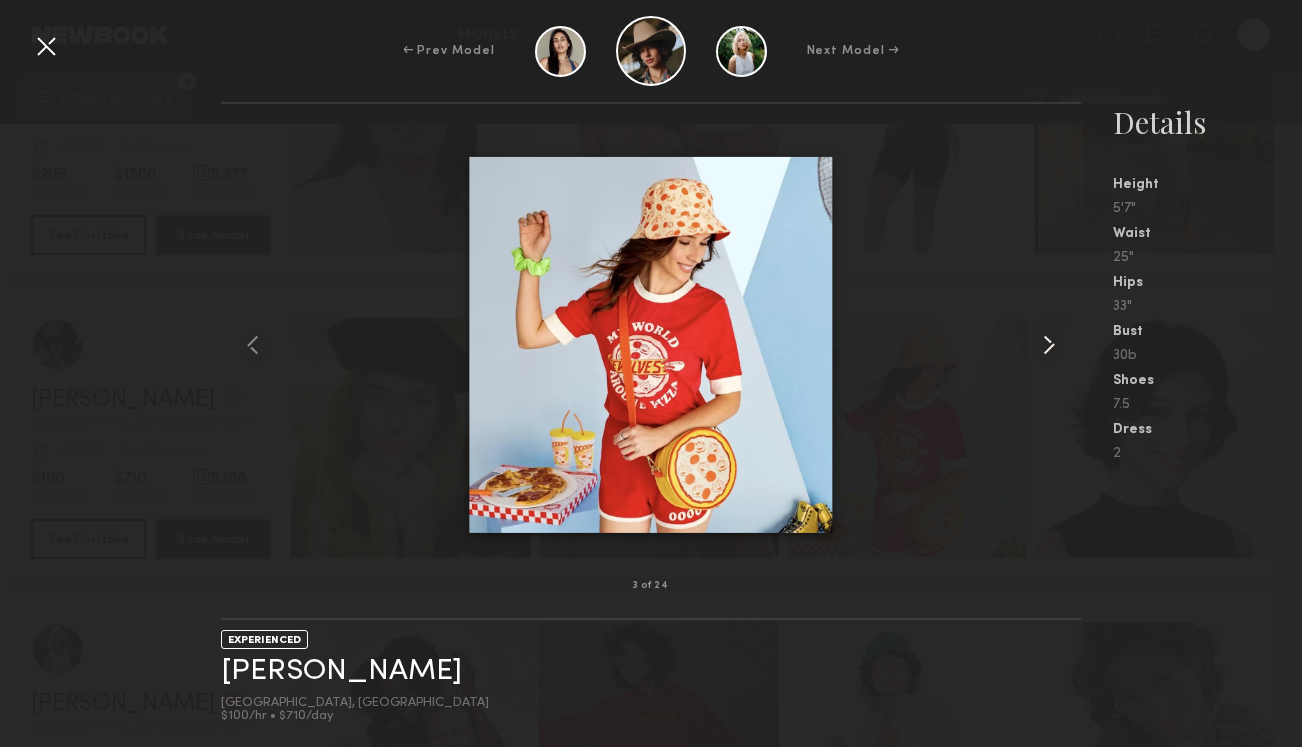 click at bounding box center (1049, 345) 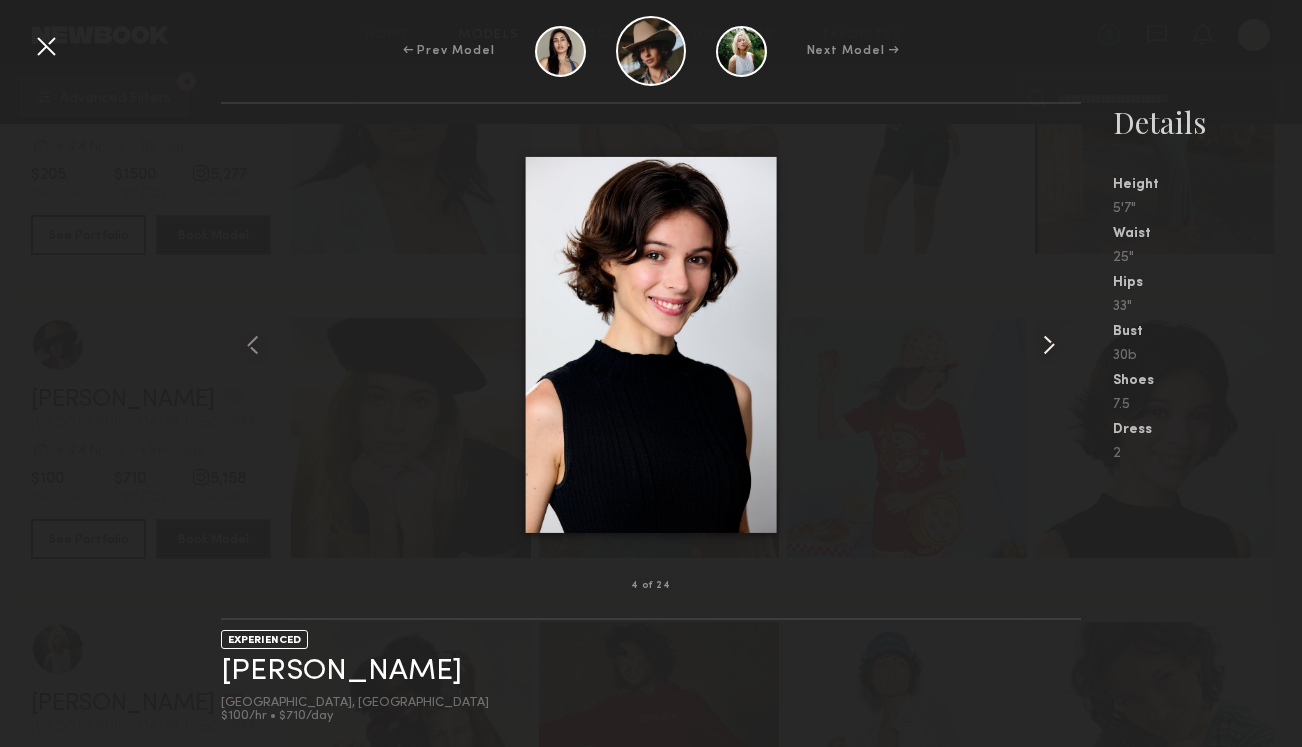 click at bounding box center (1049, 345) 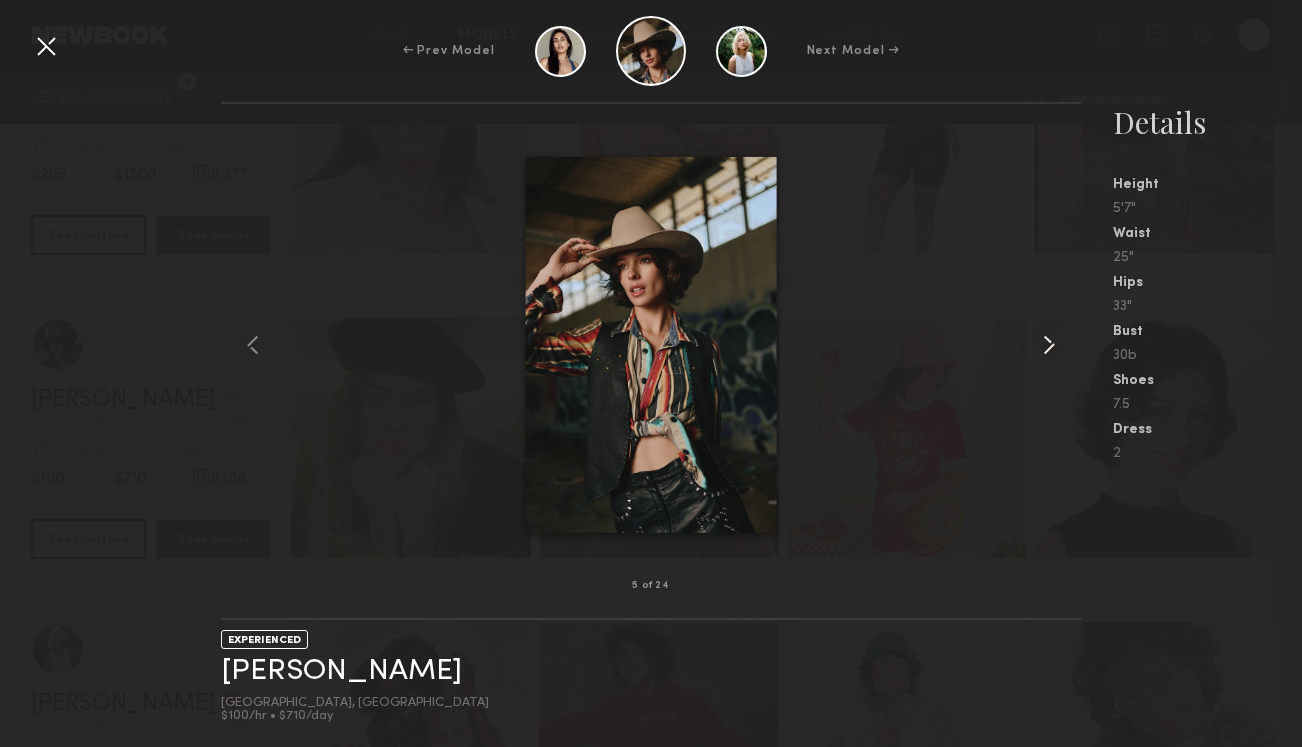 click at bounding box center (1049, 345) 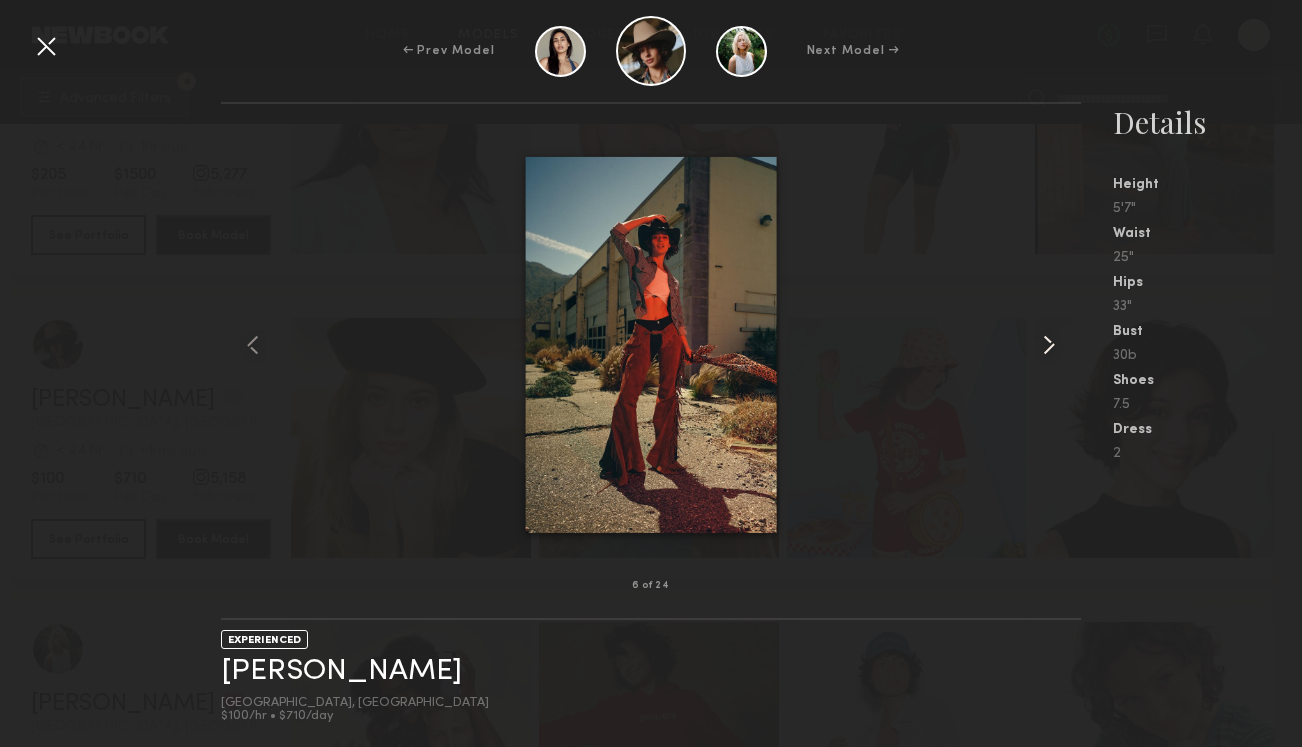 click at bounding box center [1049, 345] 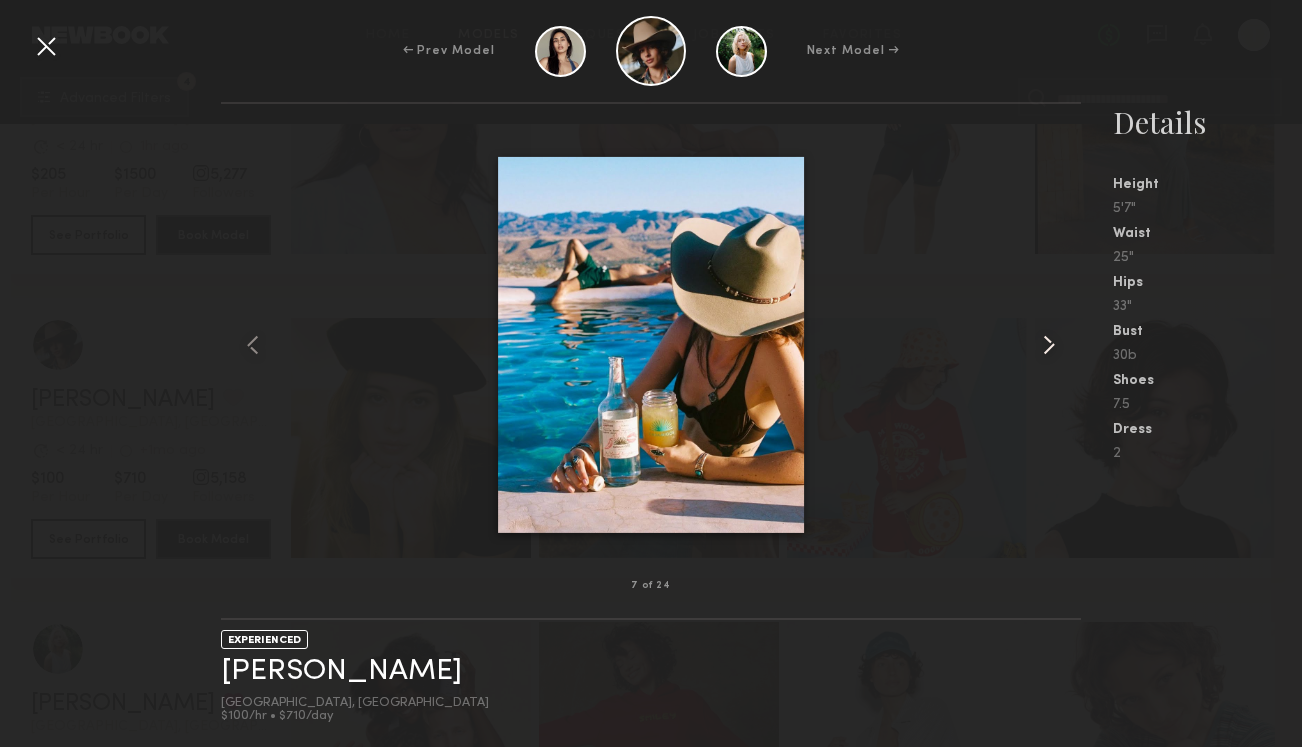 click at bounding box center [1049, 345] 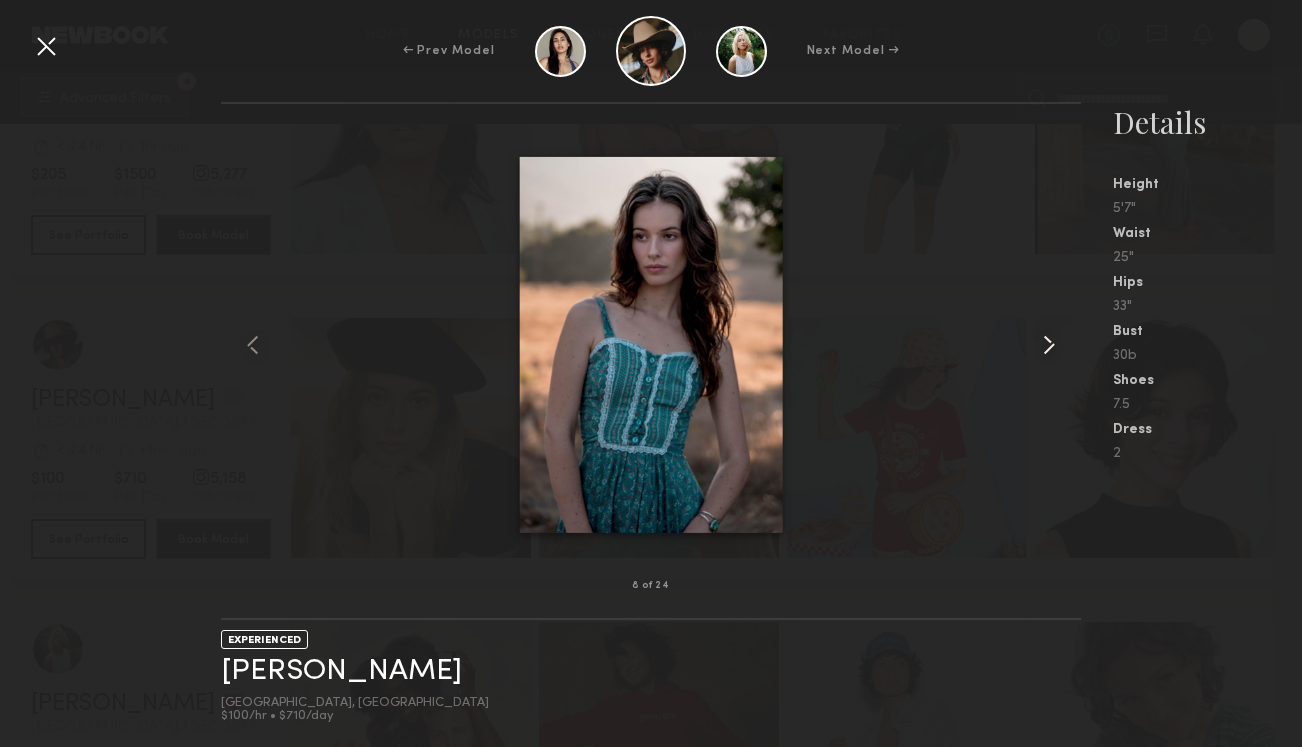 click at bounding box center (1049, 345) 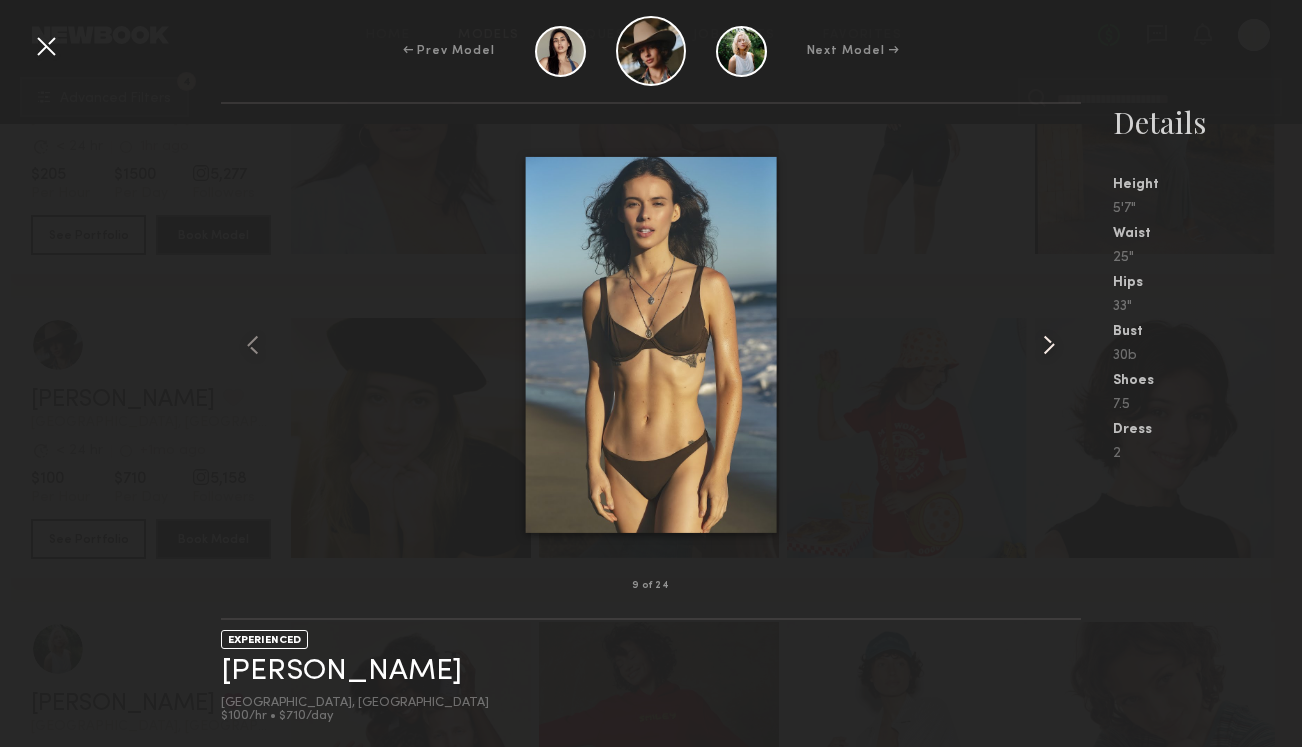 click at bounding box center [1049, 345] 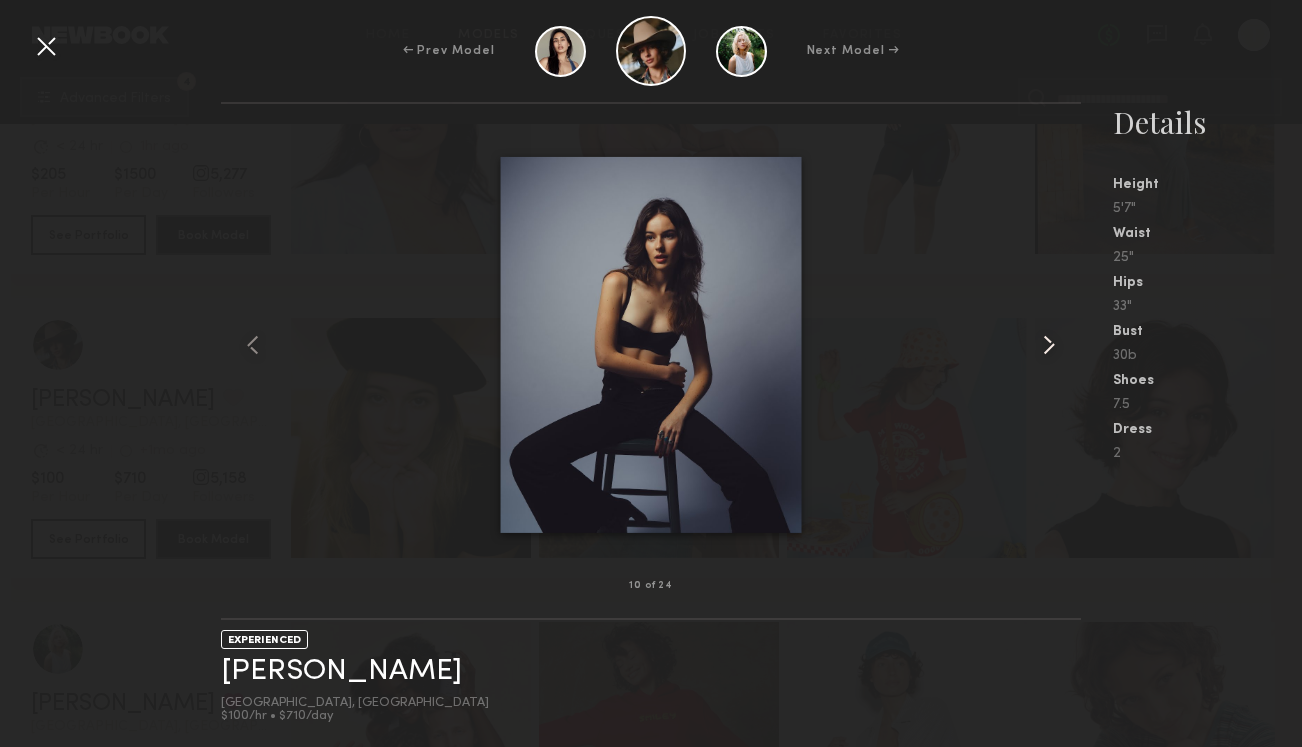 click at bounding box center [1049, 345] 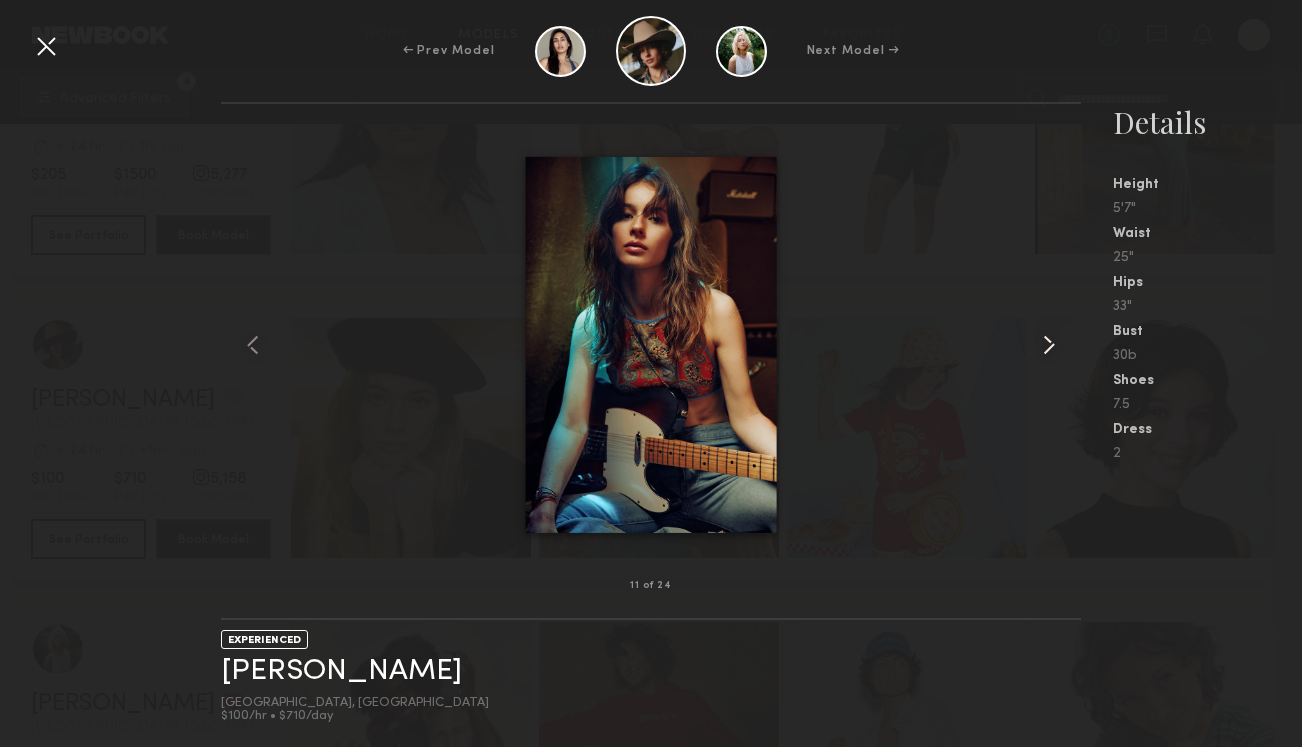 click at bounding box center [1049, 345] 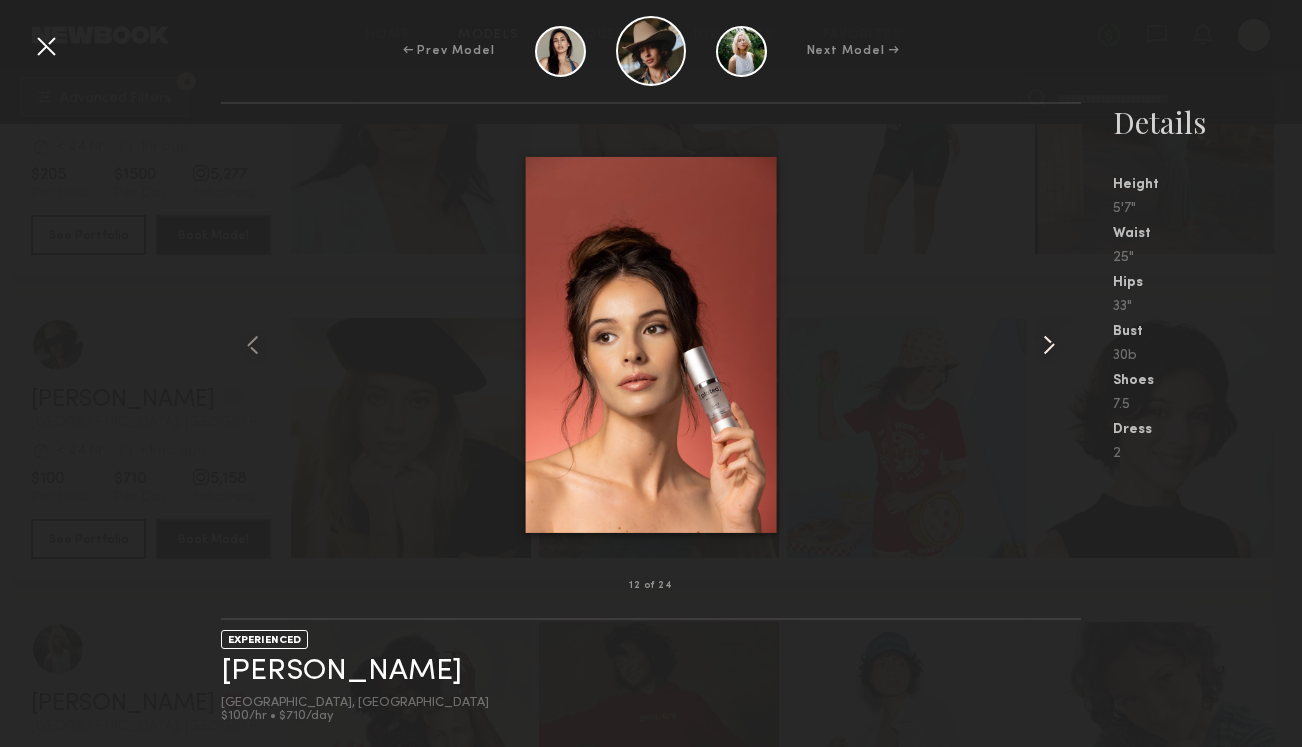 click at bounding box center [1049, 345] 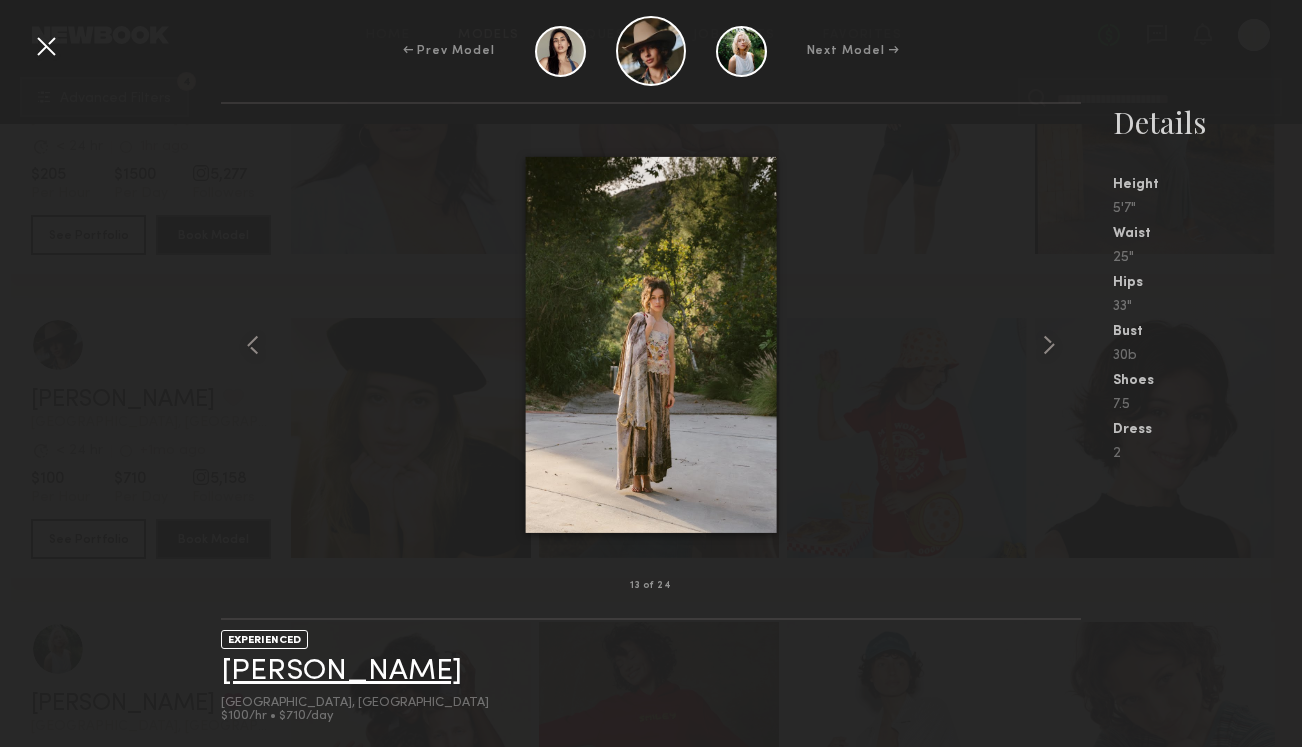 click on "[PERSON_NAME]" 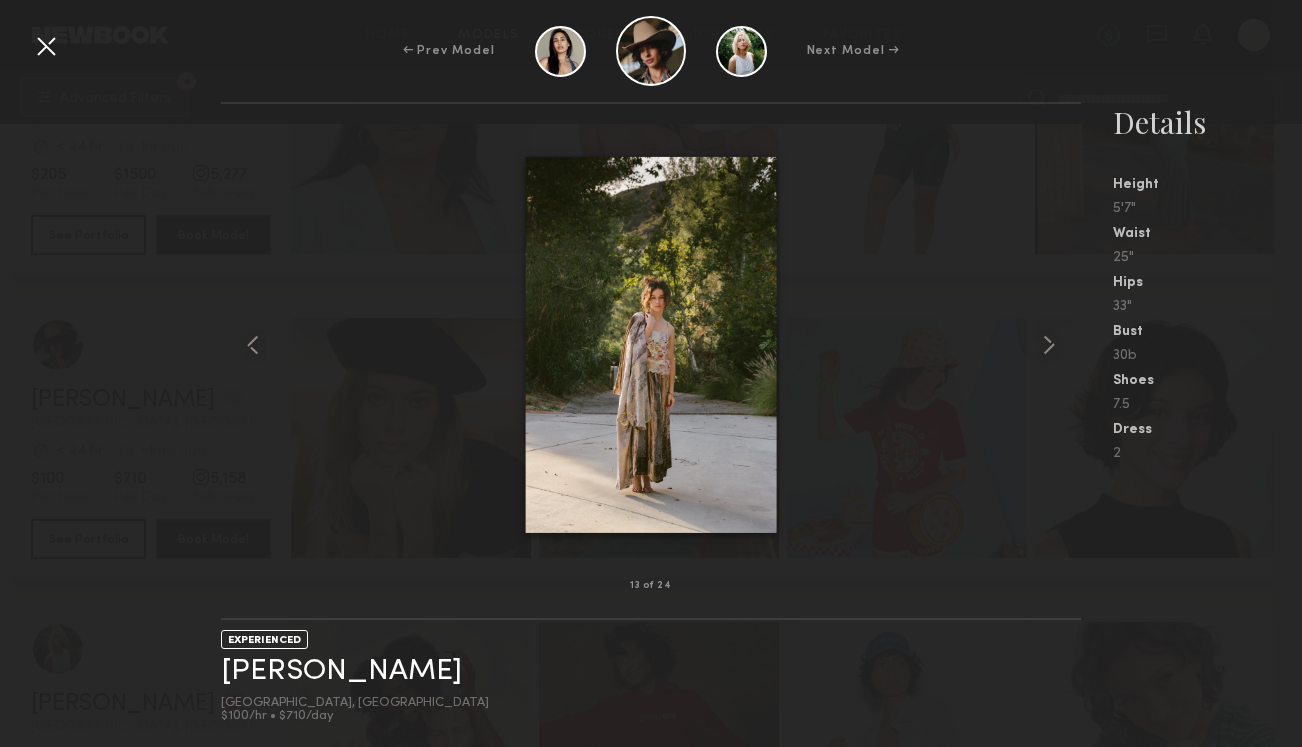 click at bounding box center [46, 46] 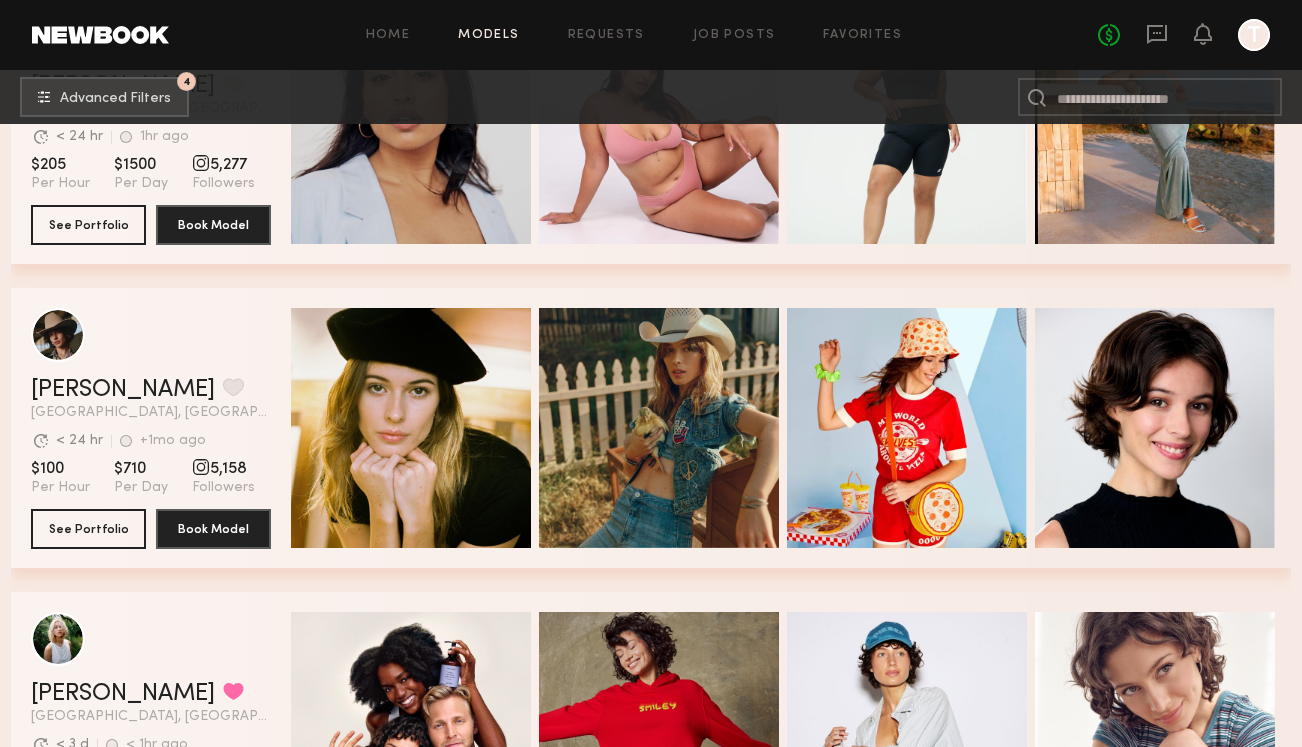 scroll, scrollTop: 23588, scrollLeft: 0, axis: vertical 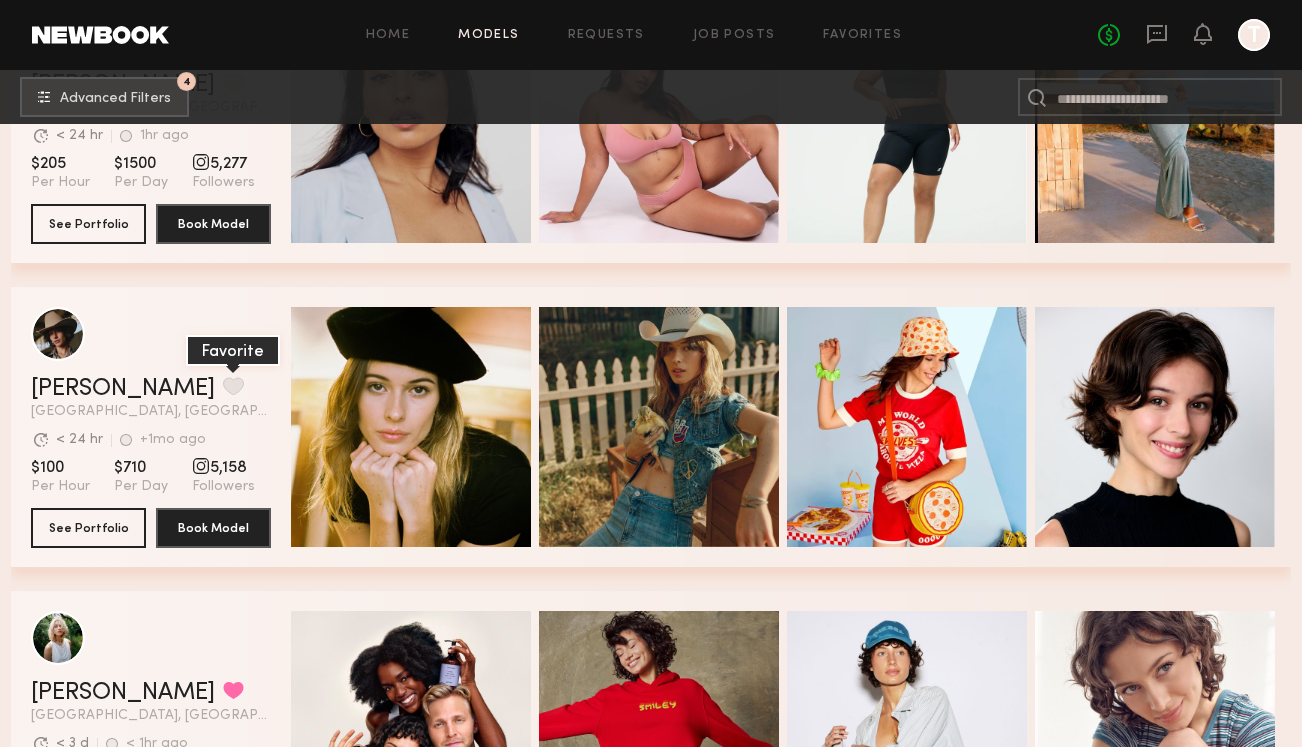 click 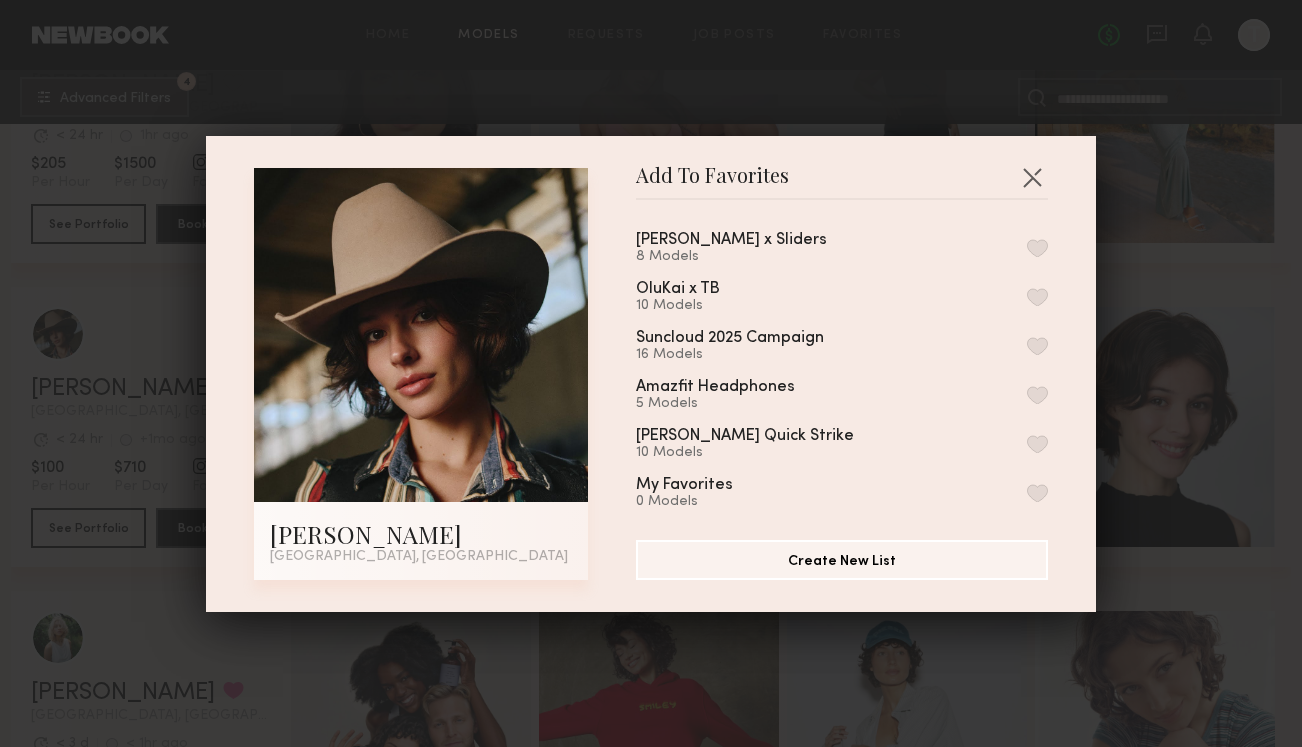 click at bounding box center (1037, 248) 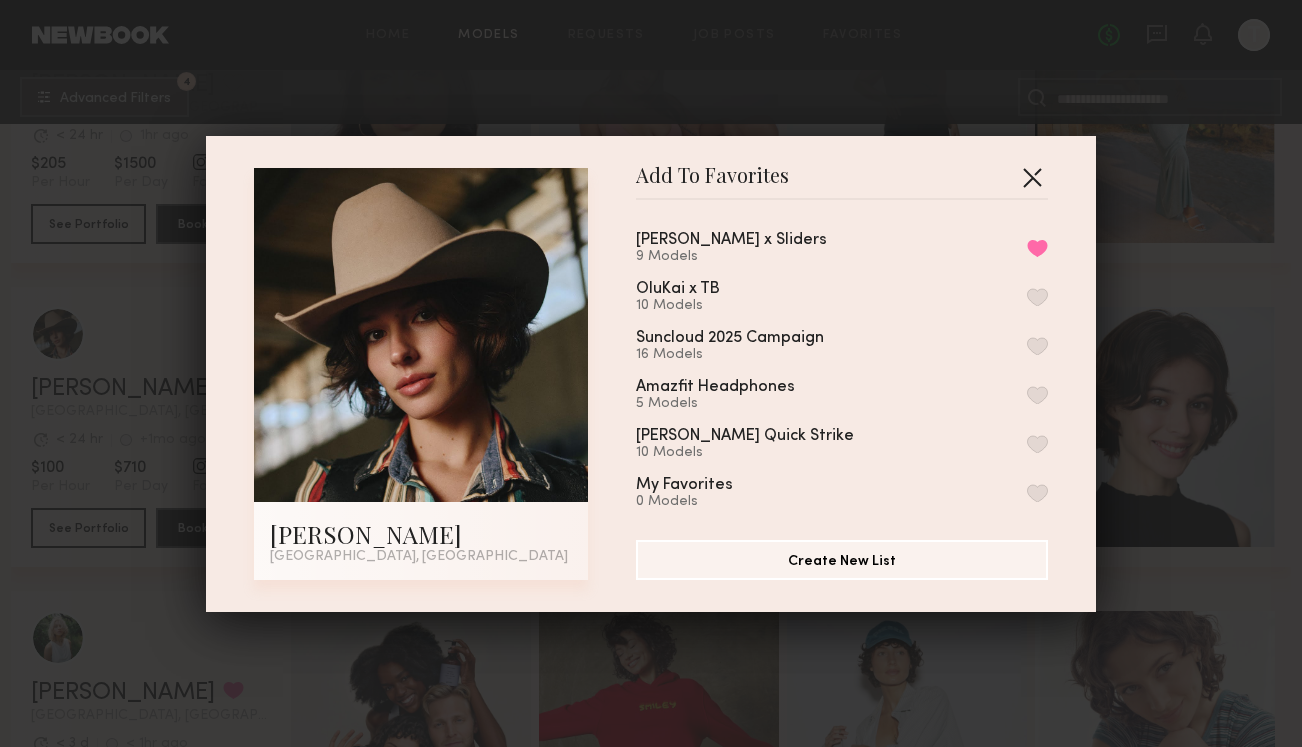 click at bounding box center (1032, 177) 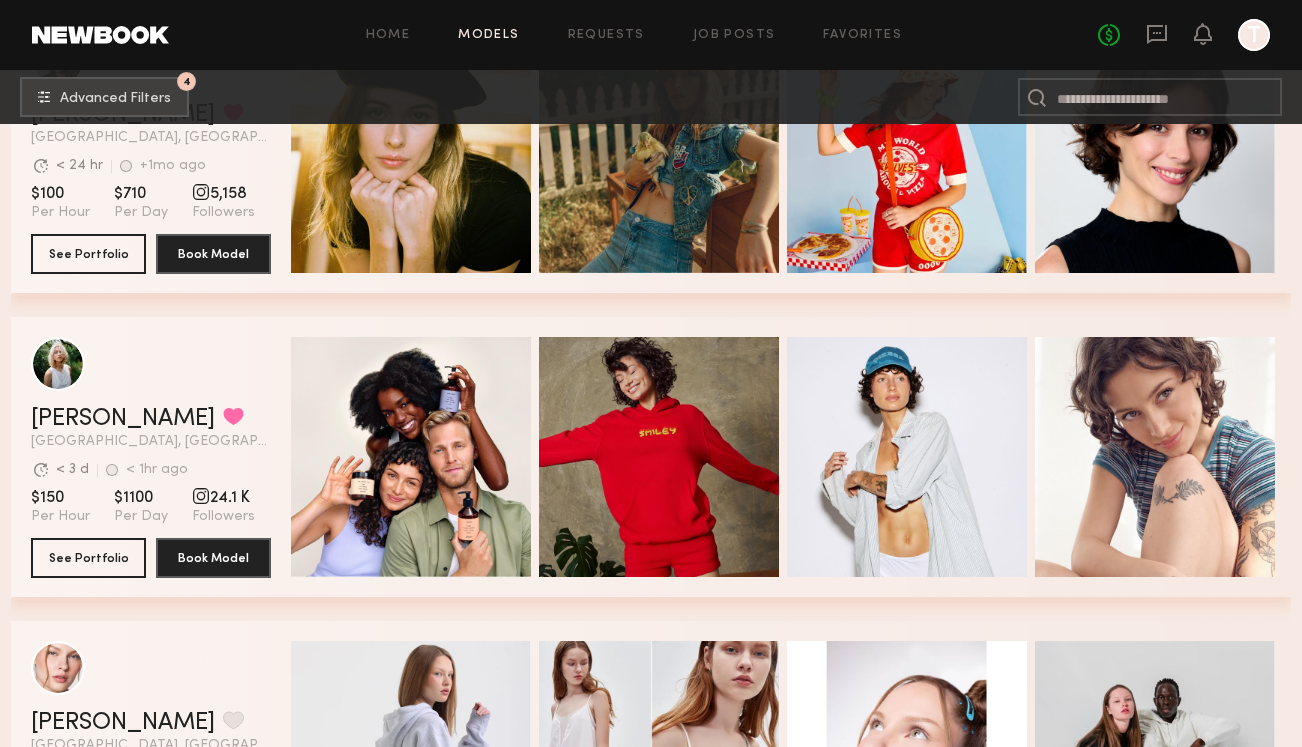 scroll, scrollTop: 23949, scrollLeft: 0, axis: vertical 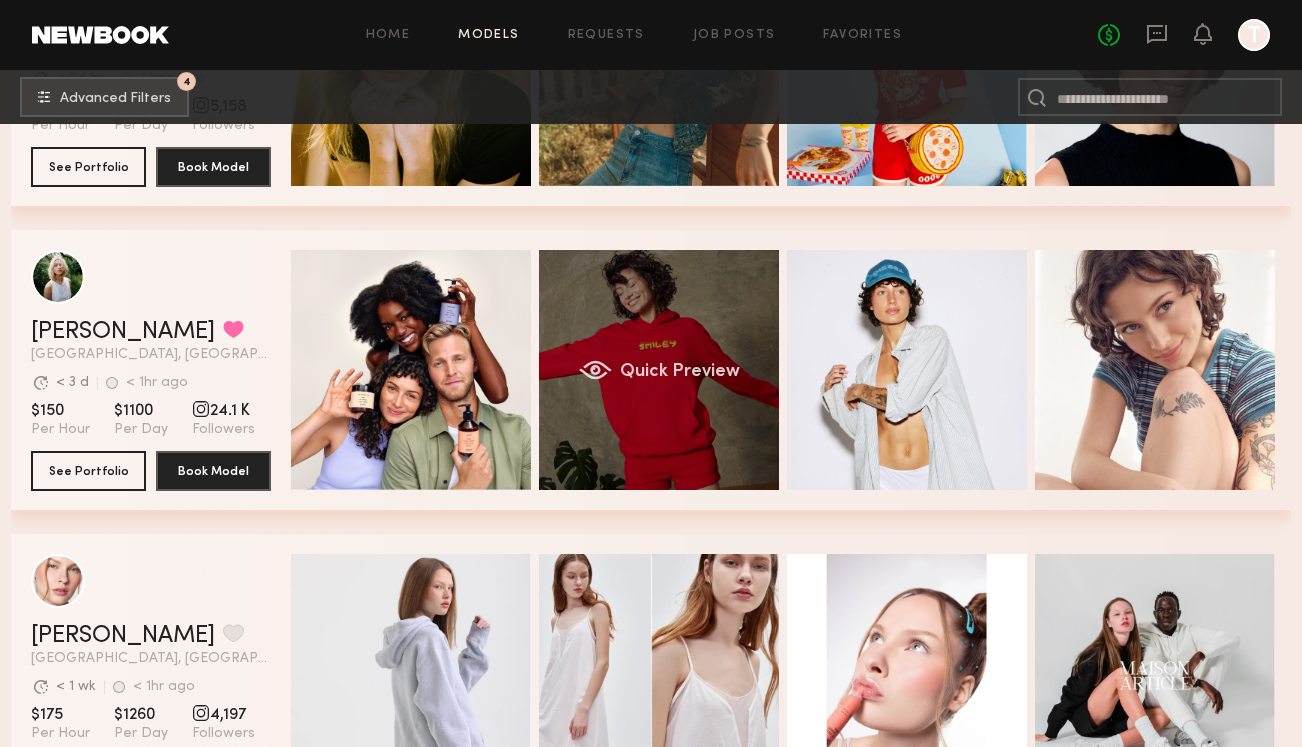 click on "Quick Preview" 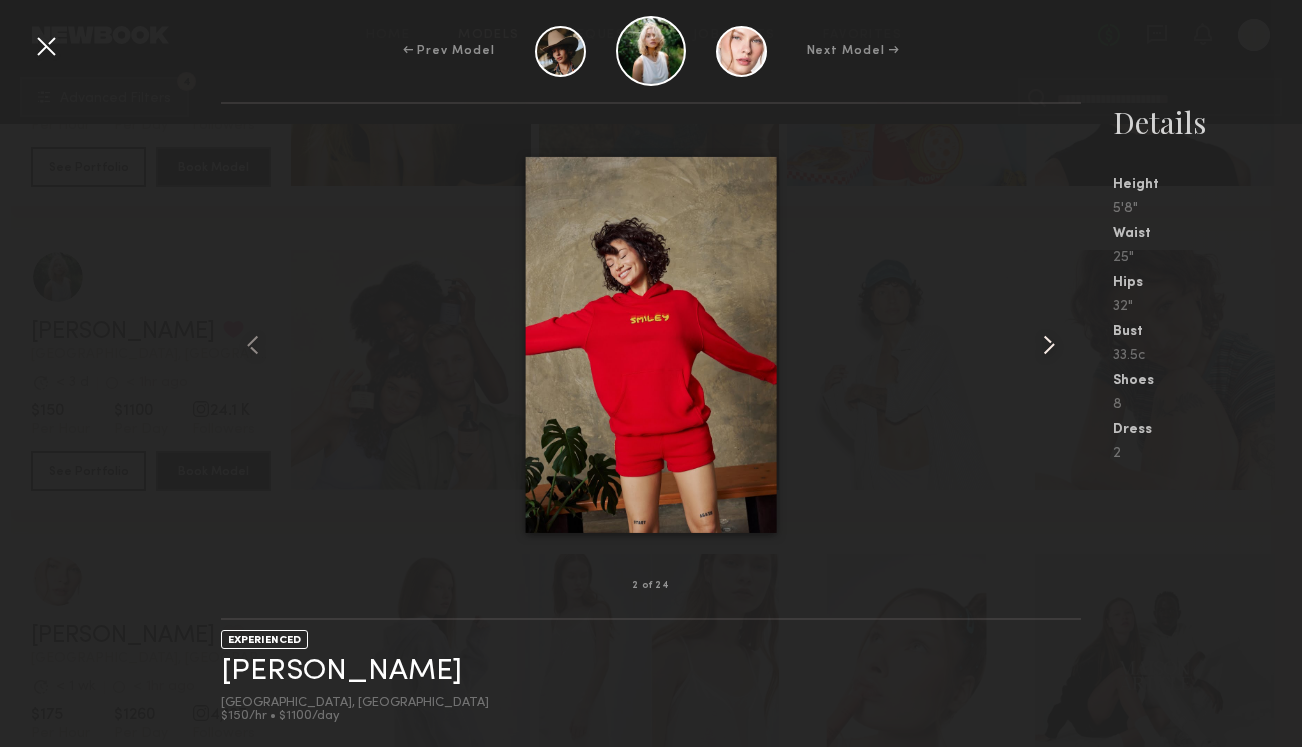 click at bounding box center (1049, 345) 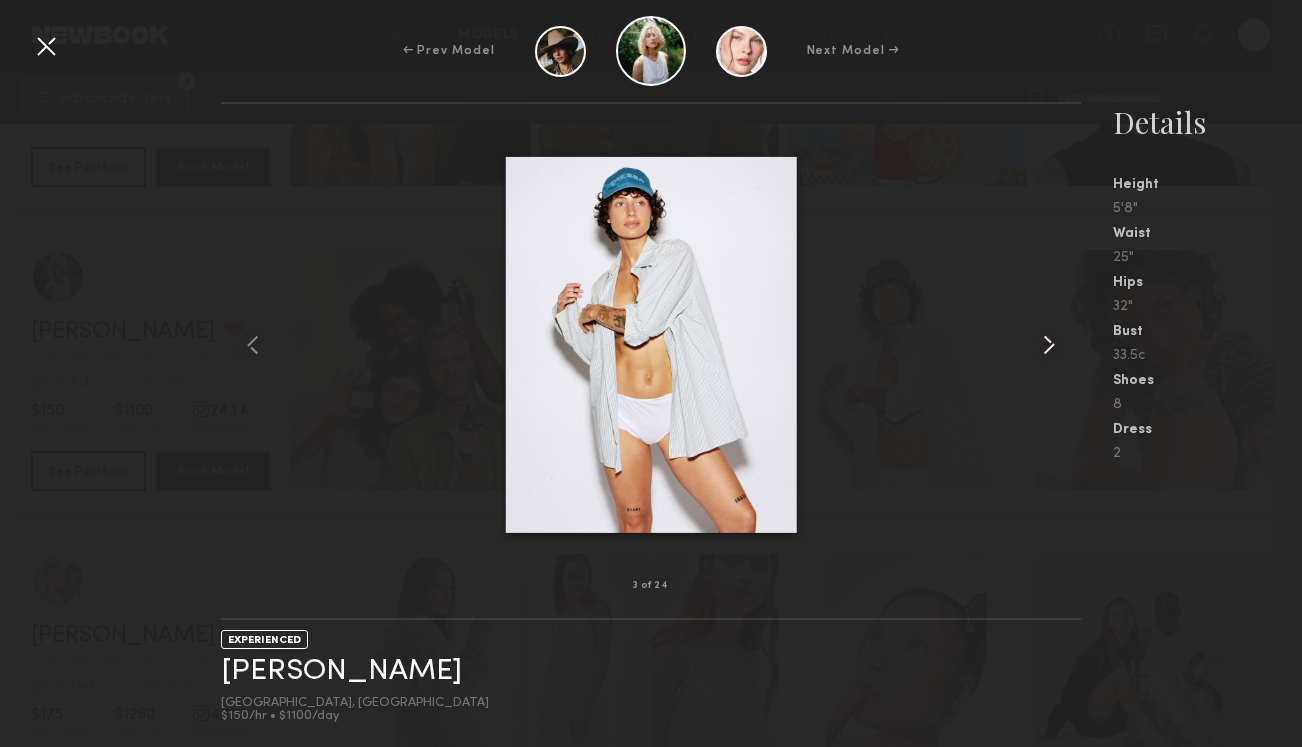 click at bounding box center [1049, 345] 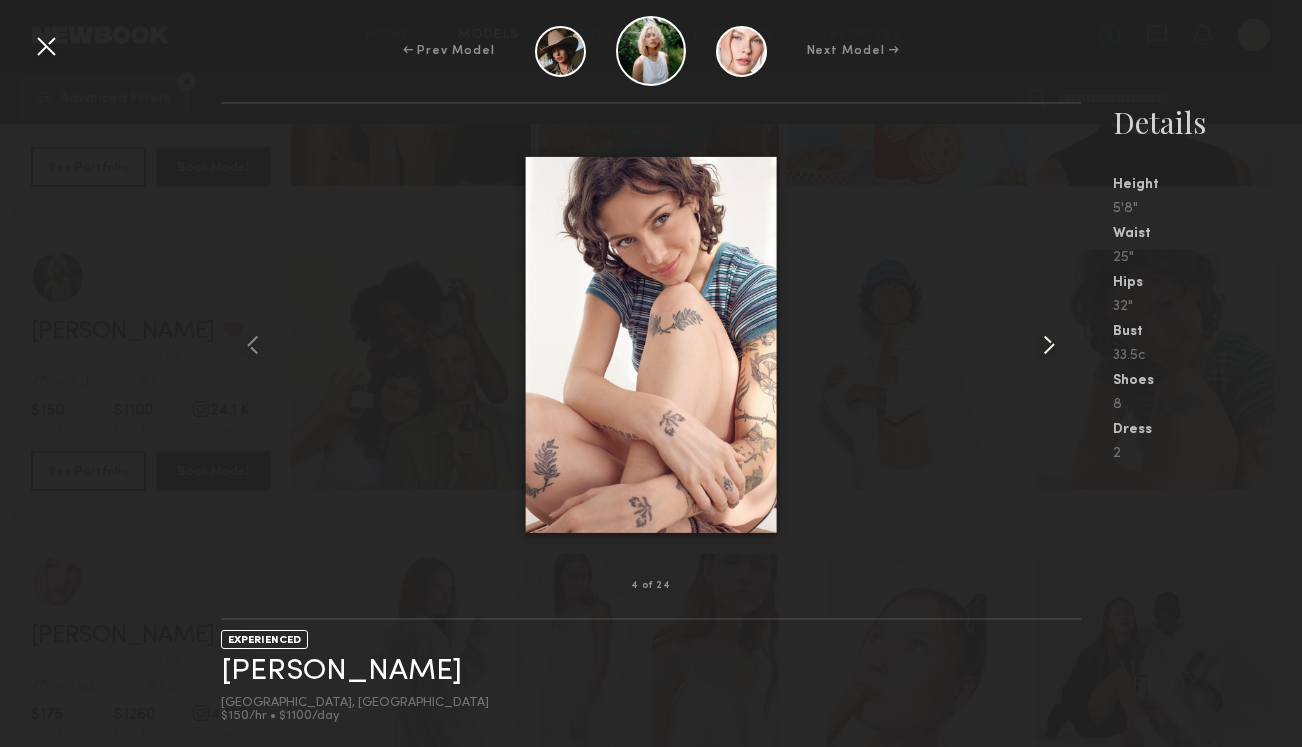 click at bounding box center [1049, 345] 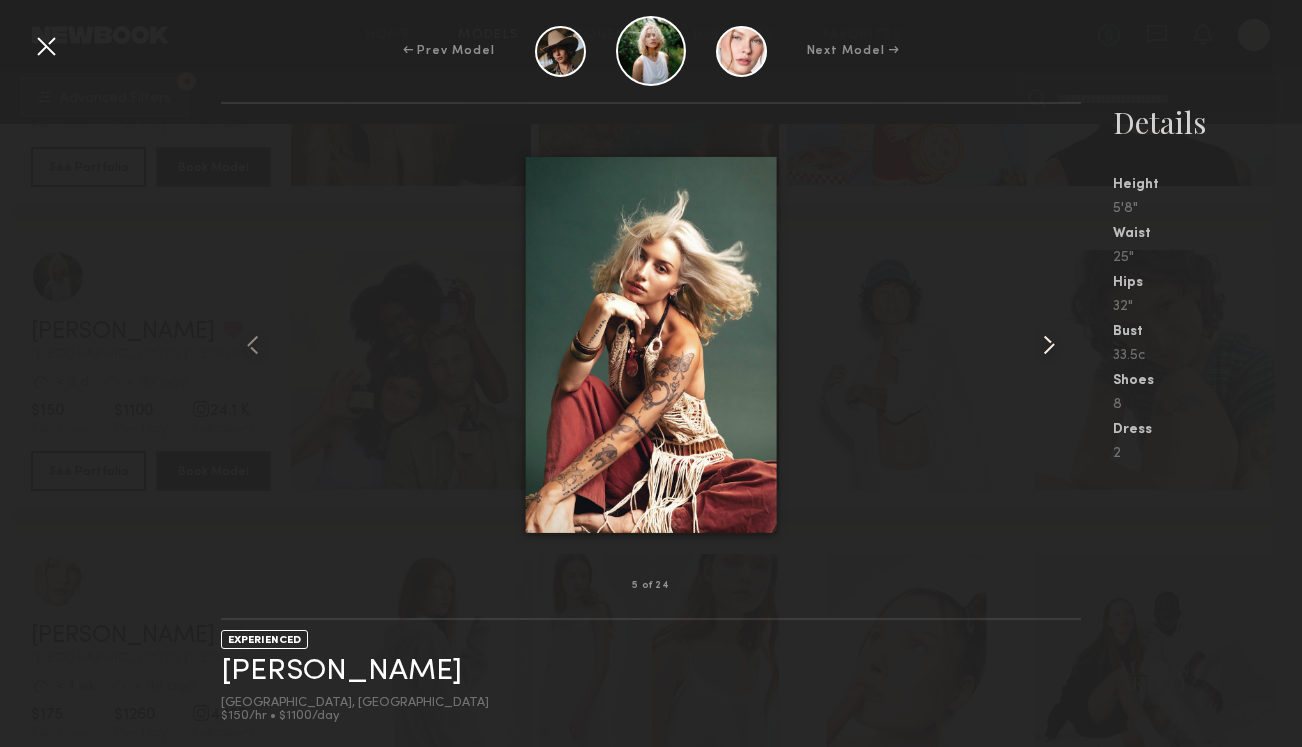 click at bounding box center [1049, 345] 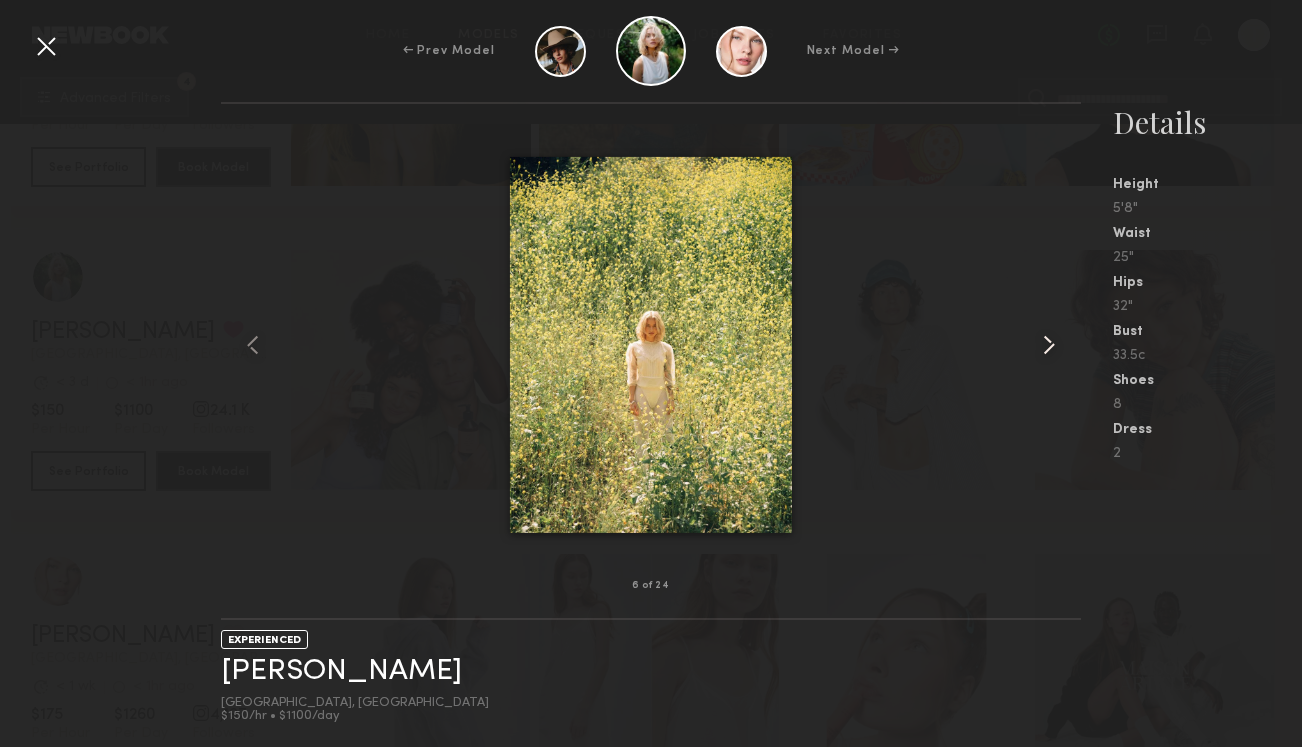 click at bounding box center (1049, 345) 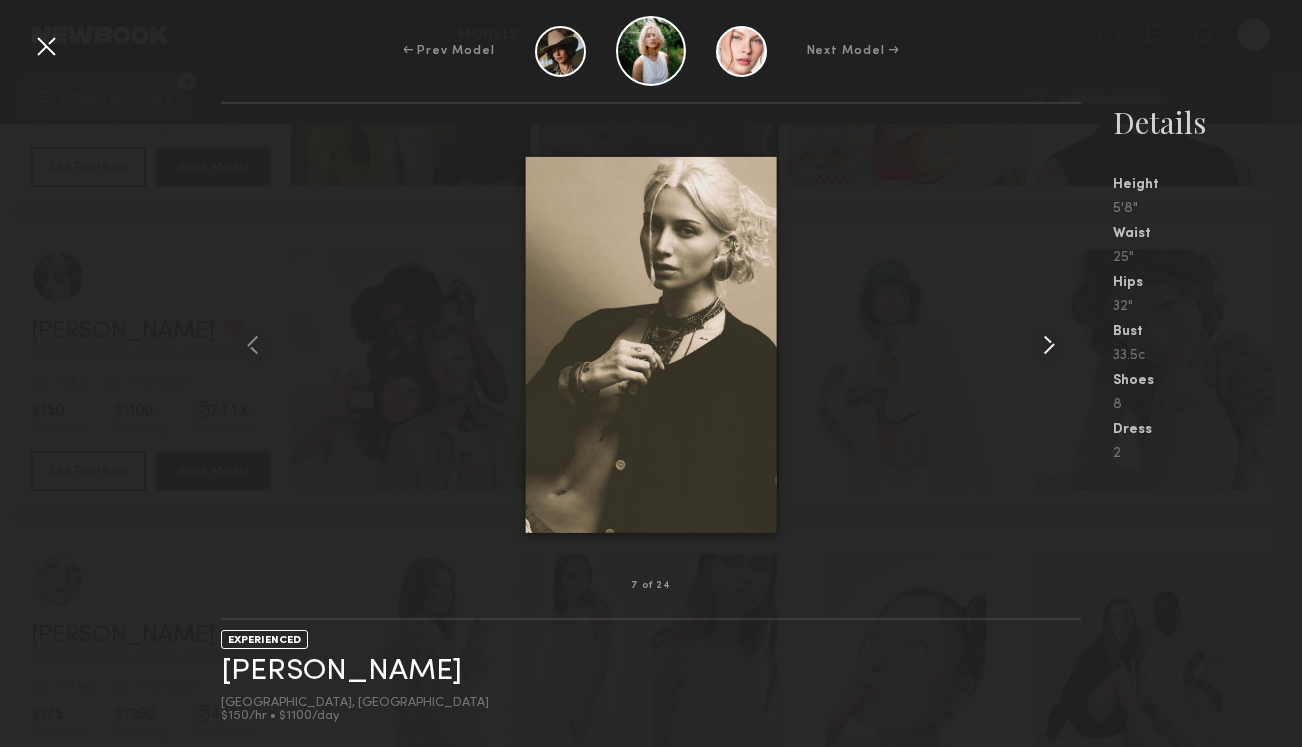 click at bounding box center [1049, 345] 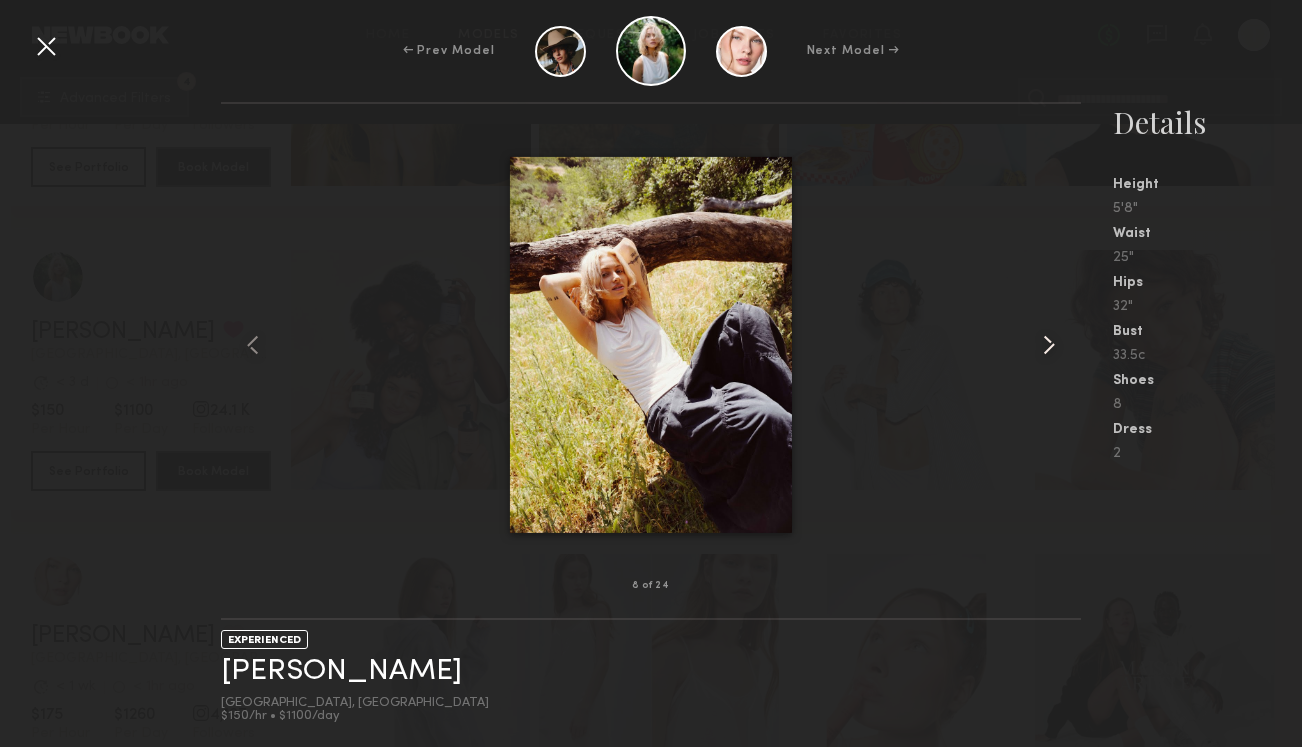 click at bounding box center (1049, 345) 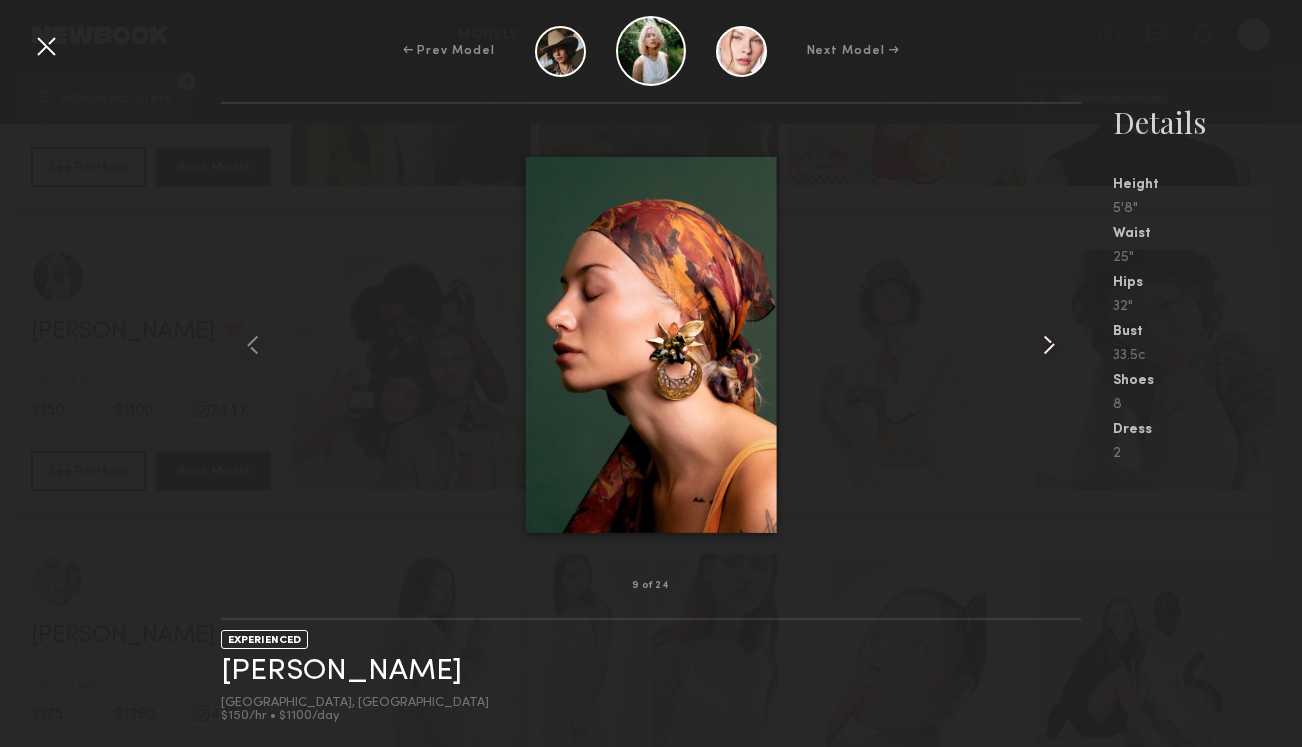 click at bounding box center (1049, 345) 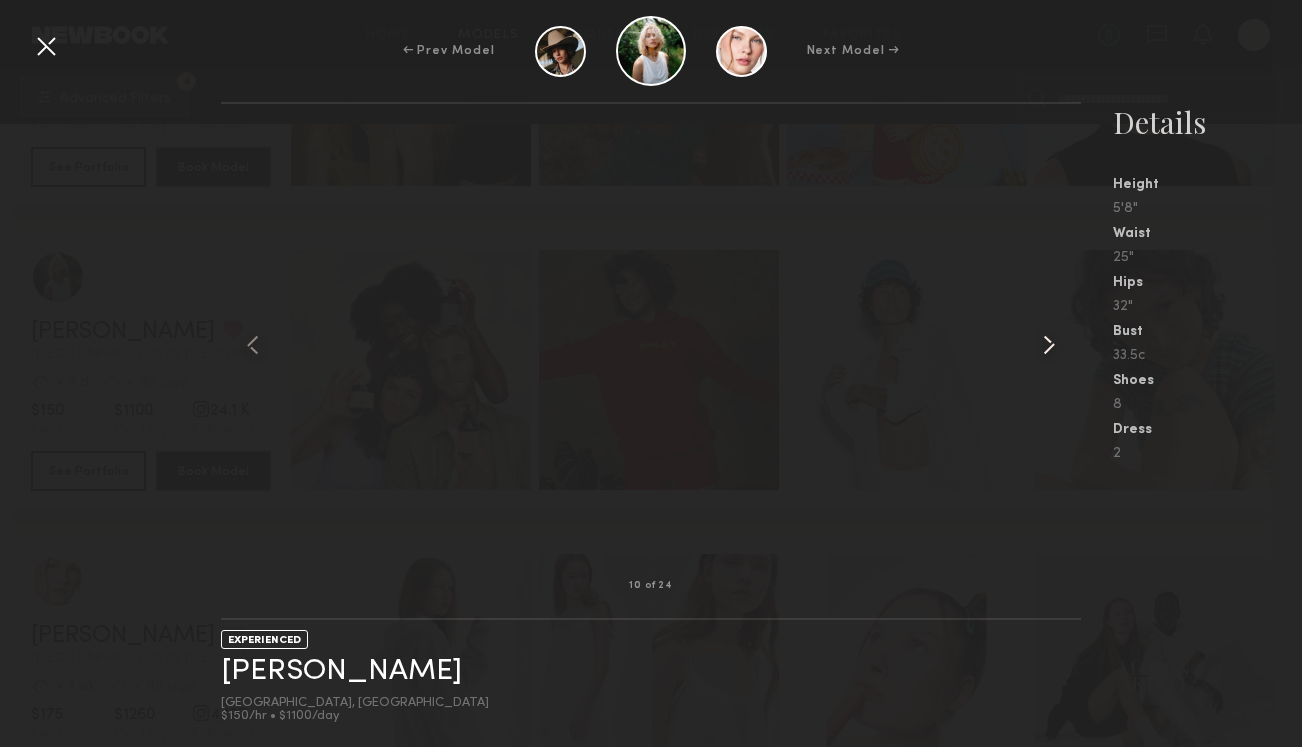 click at bounding box center [1049, 345] 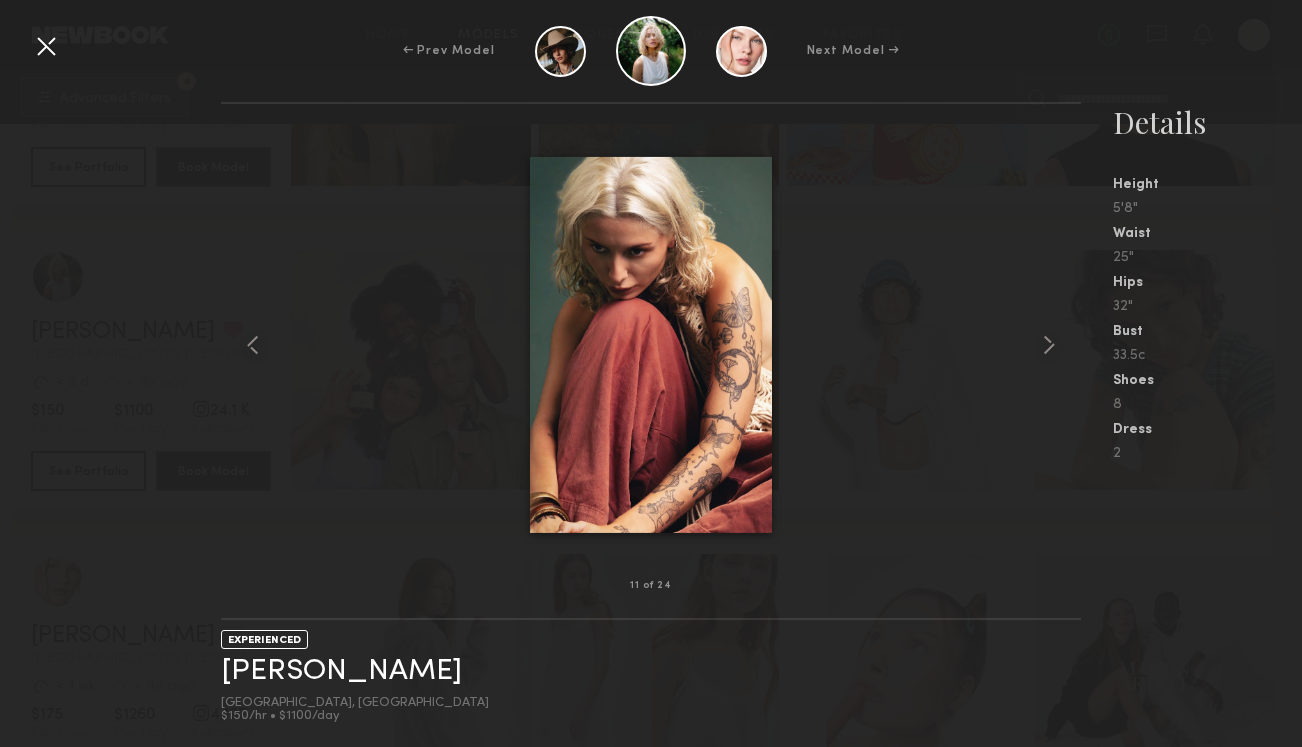 click at bounding box center [46, 46] 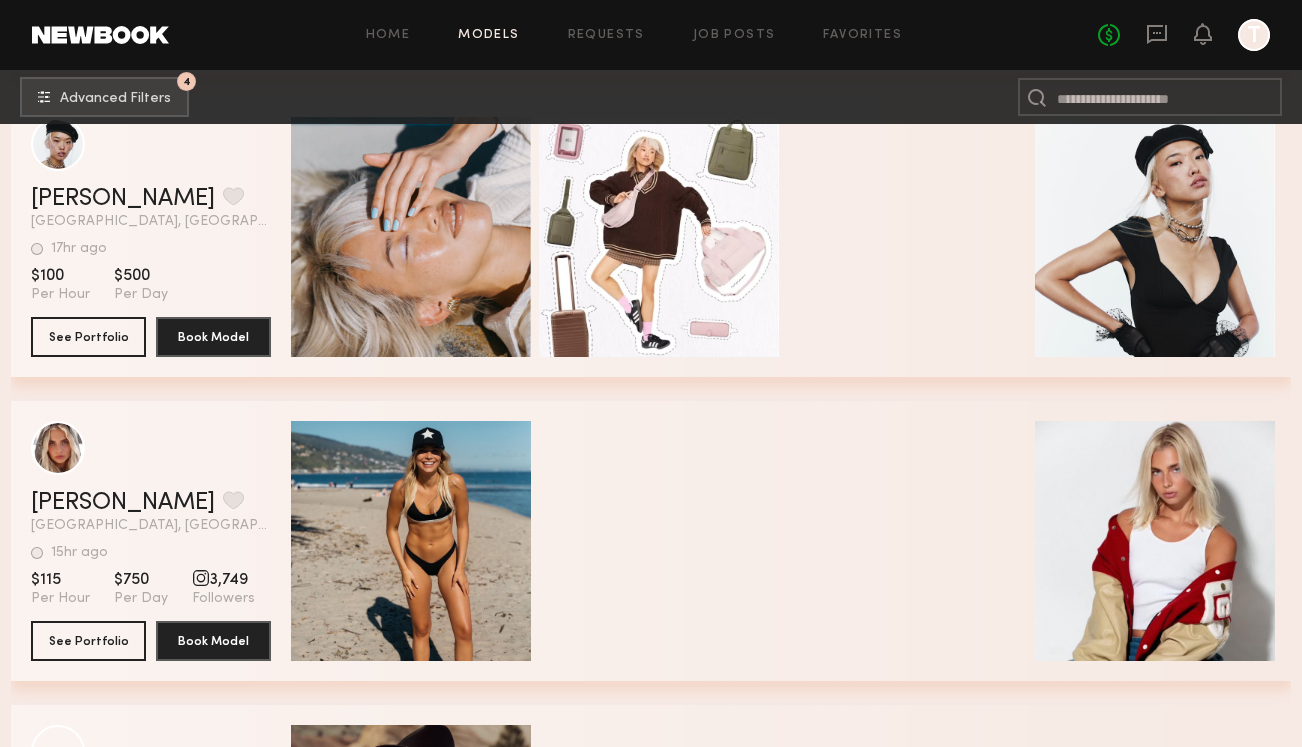scroll, scrollTop: 27203, scrollLeft: 0, axis: vertical 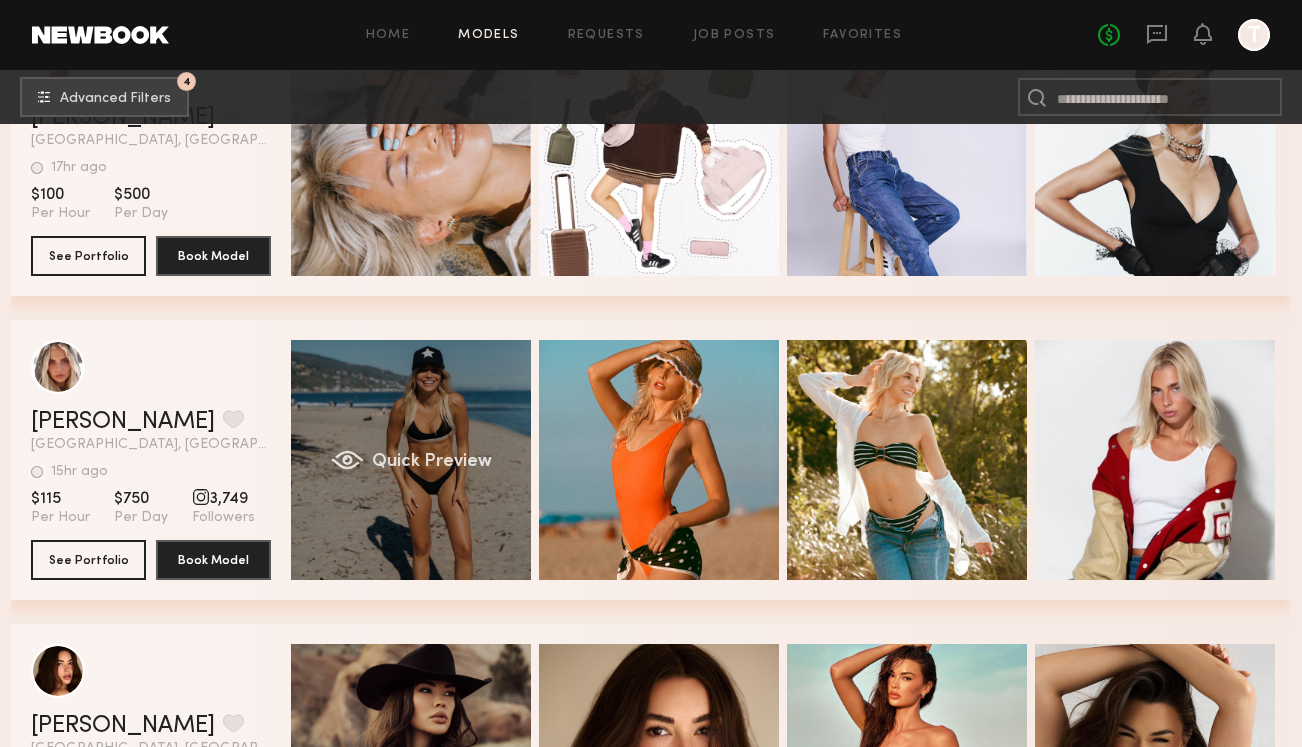 click on "Quick Preview" 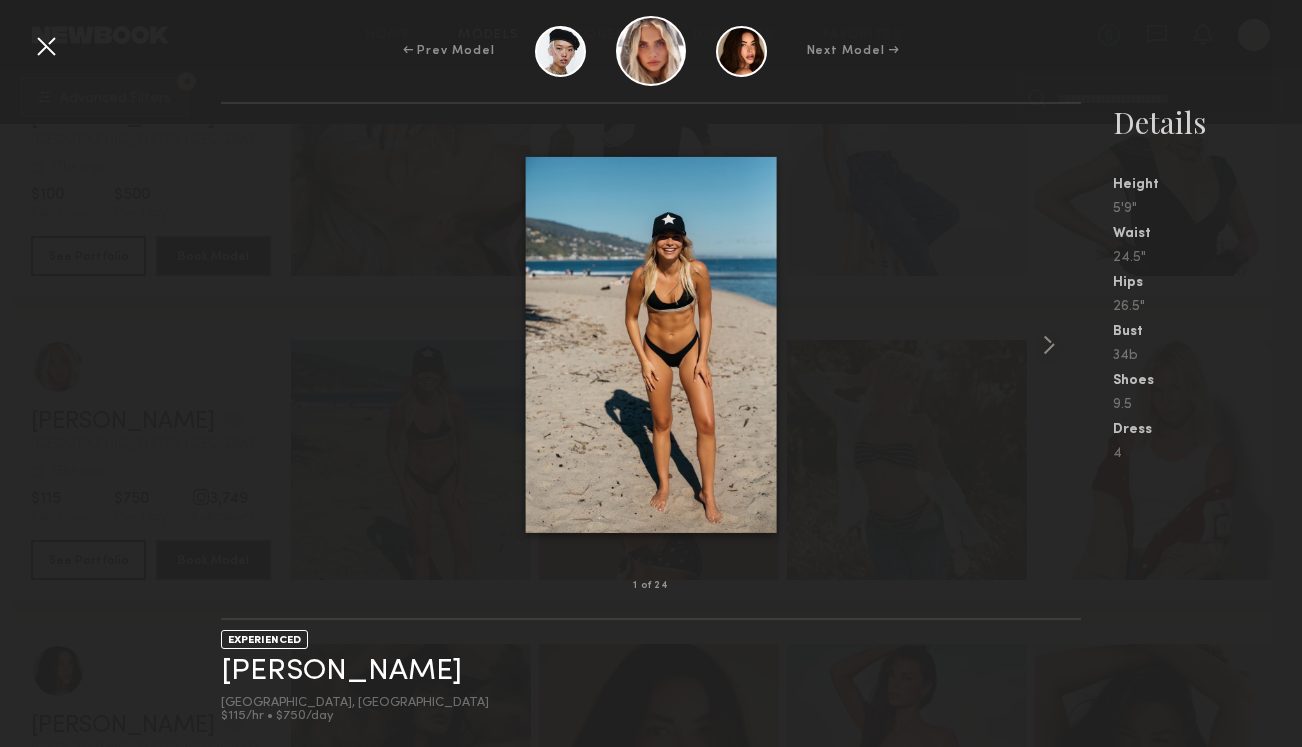 click at bounding box center [650, 345] 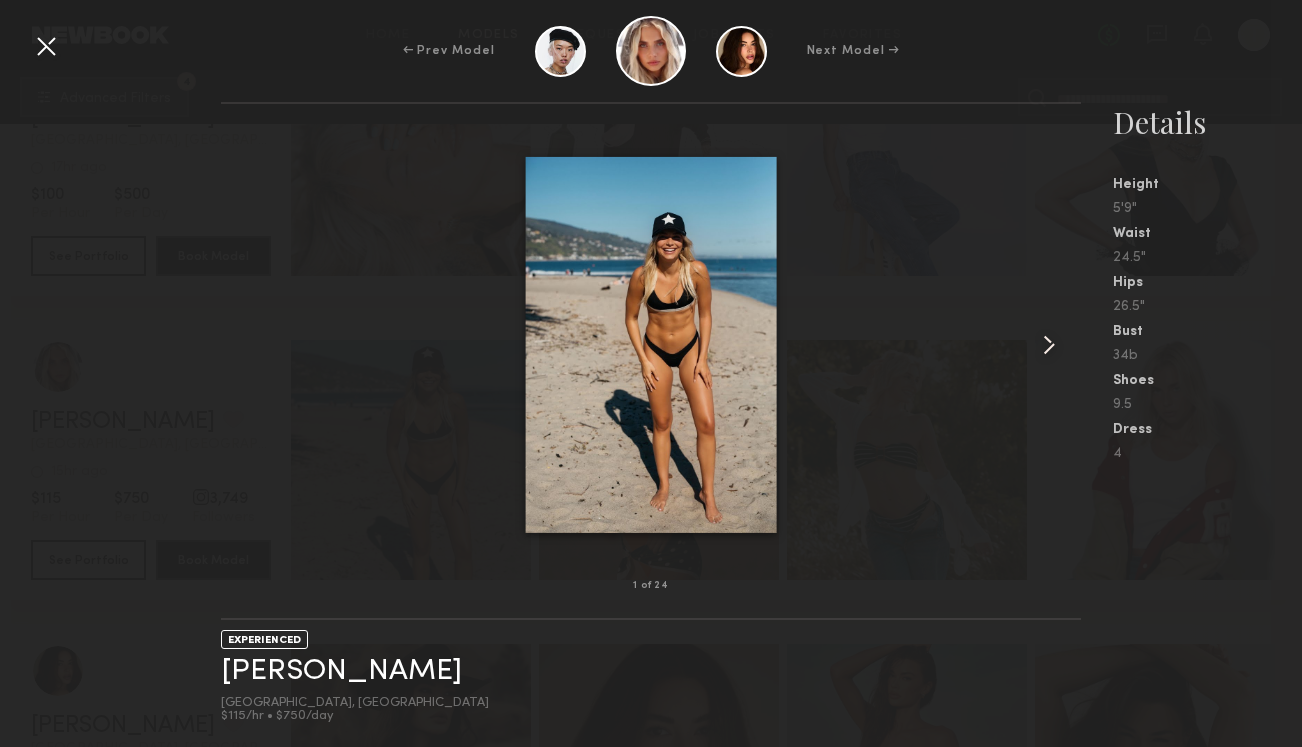 click at bounding box center (1049, 345) 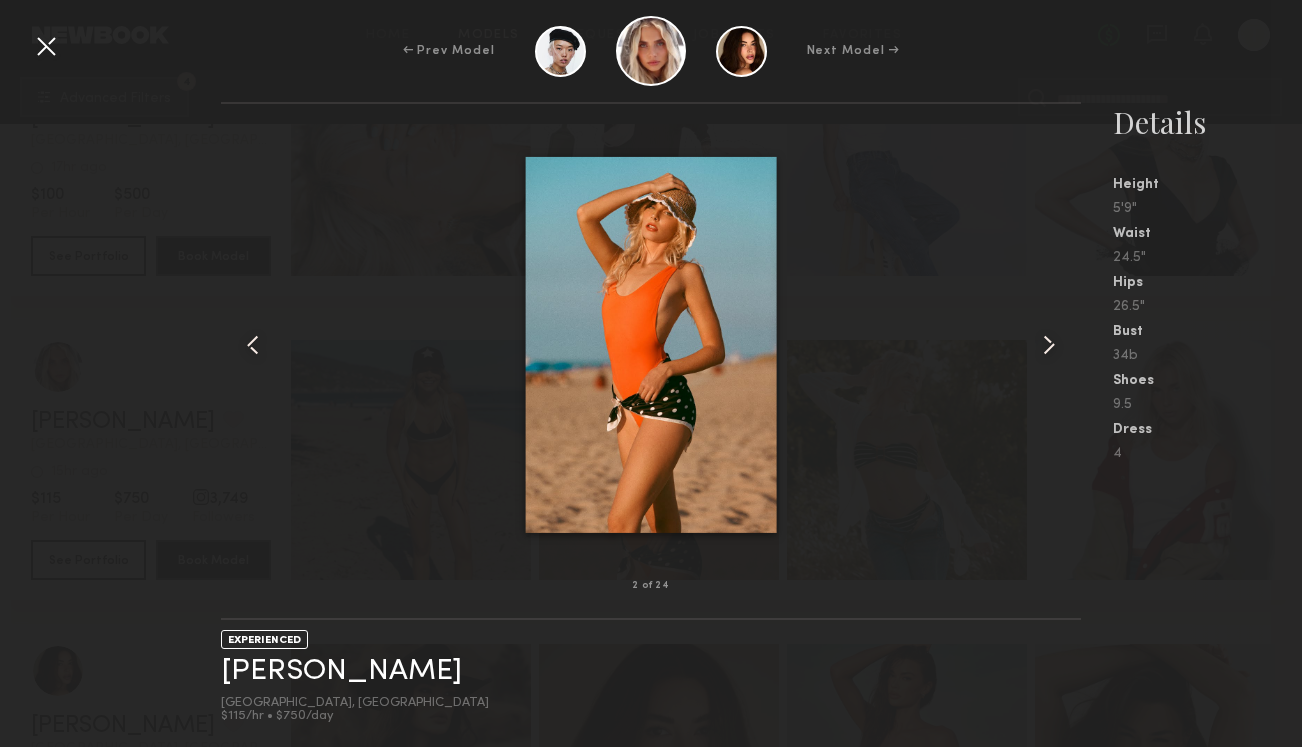 click at bounding box center (1049, 345) 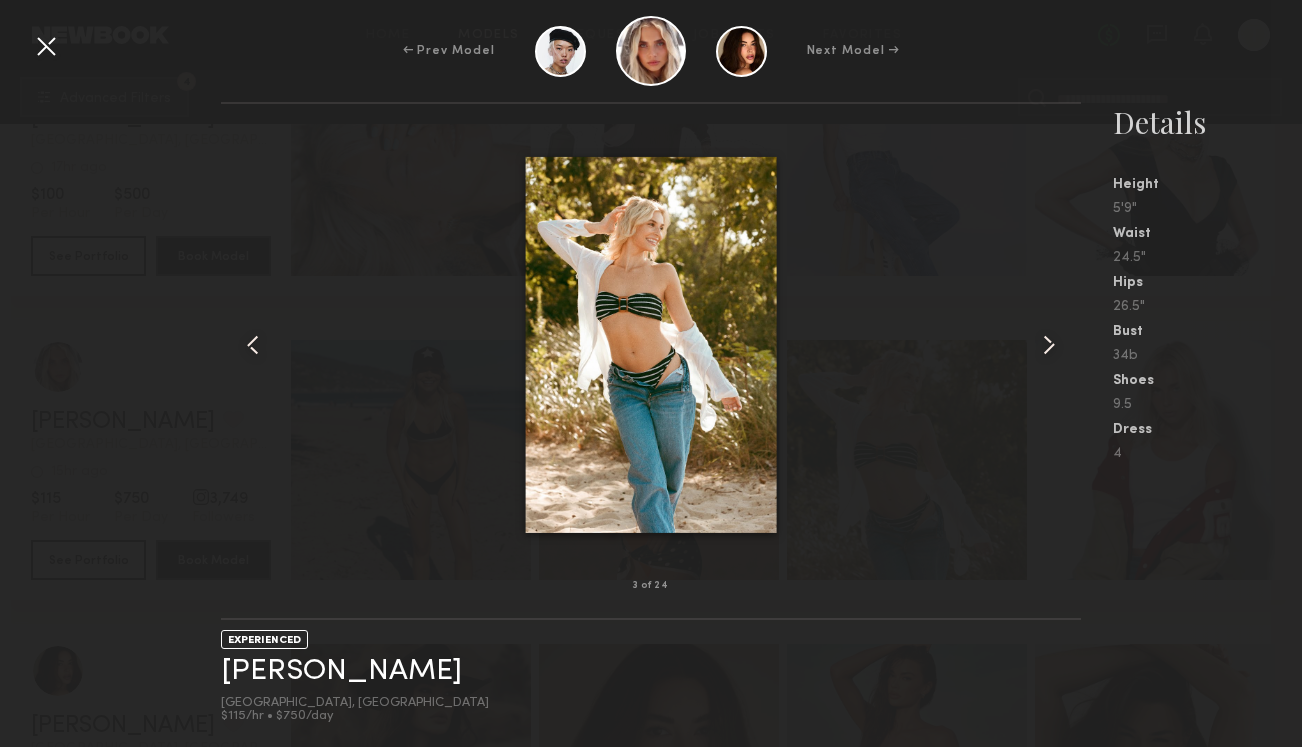click at bounding box center (1049, 345) 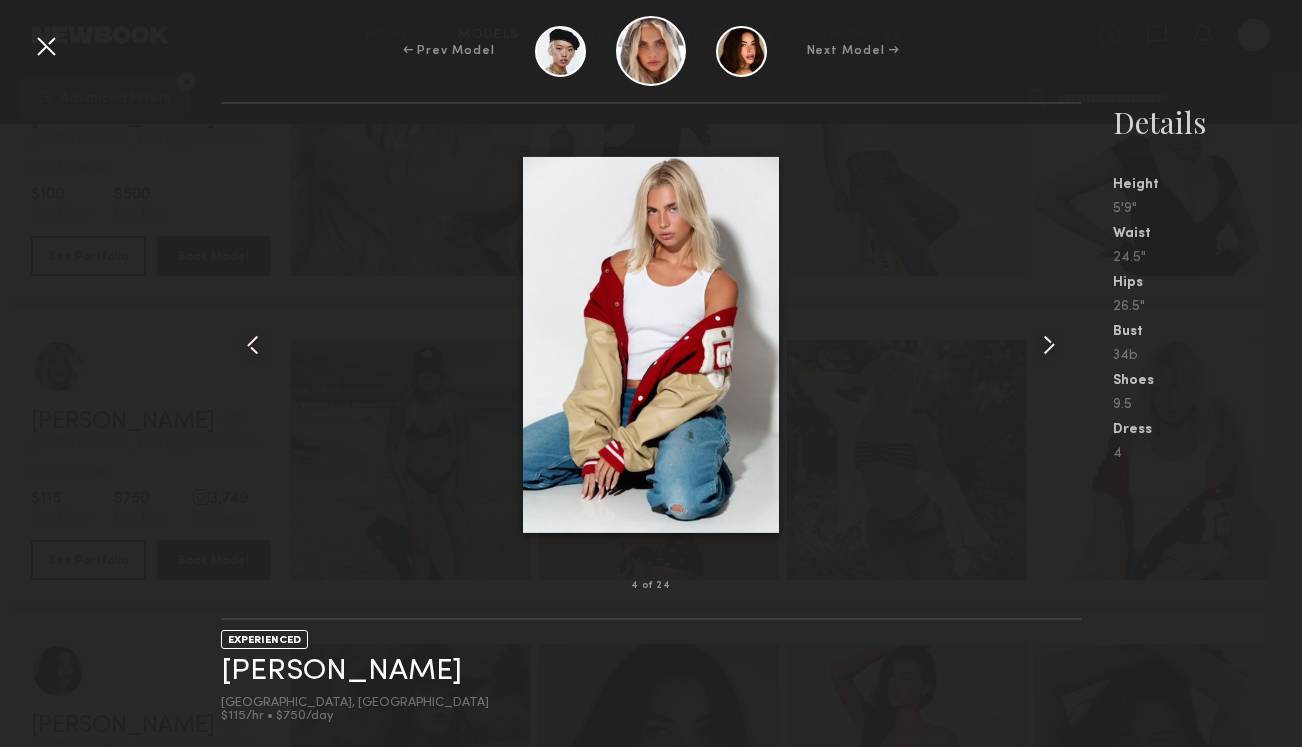 click at bounding box center [1049, 345] 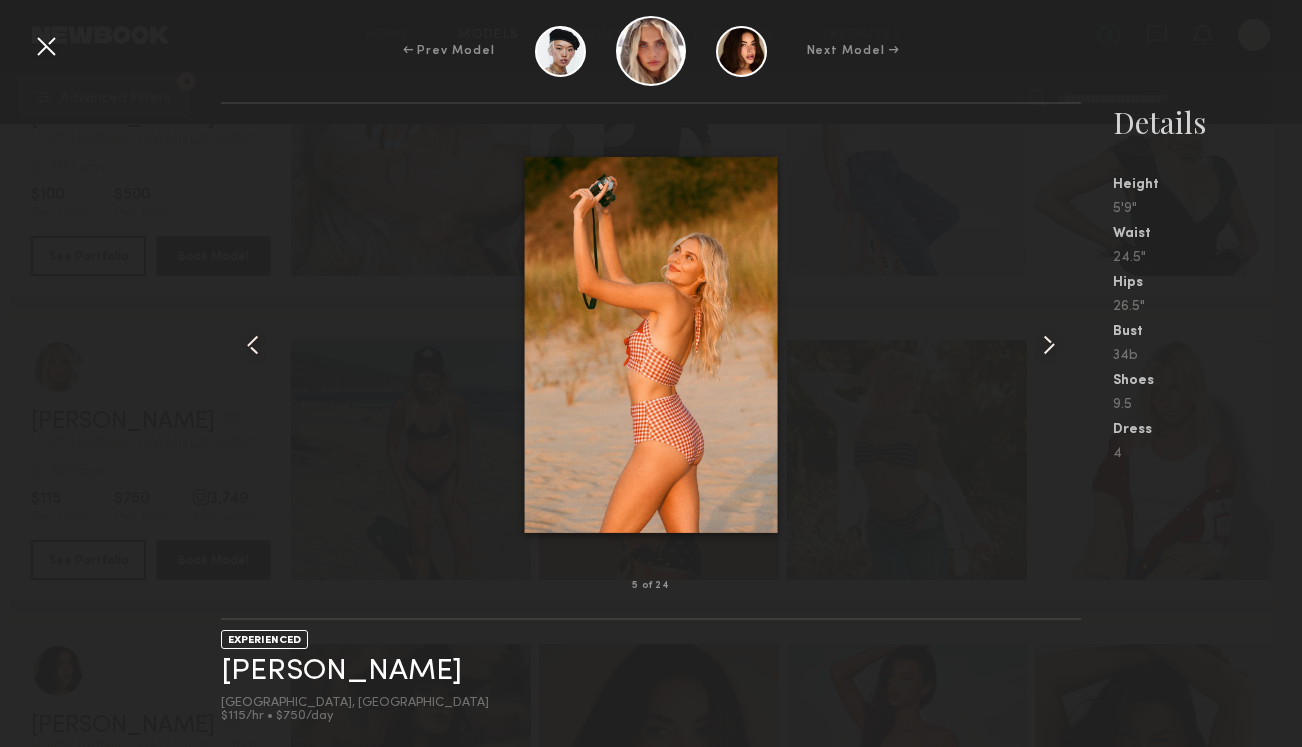 click at bounding box center (1049, 345) 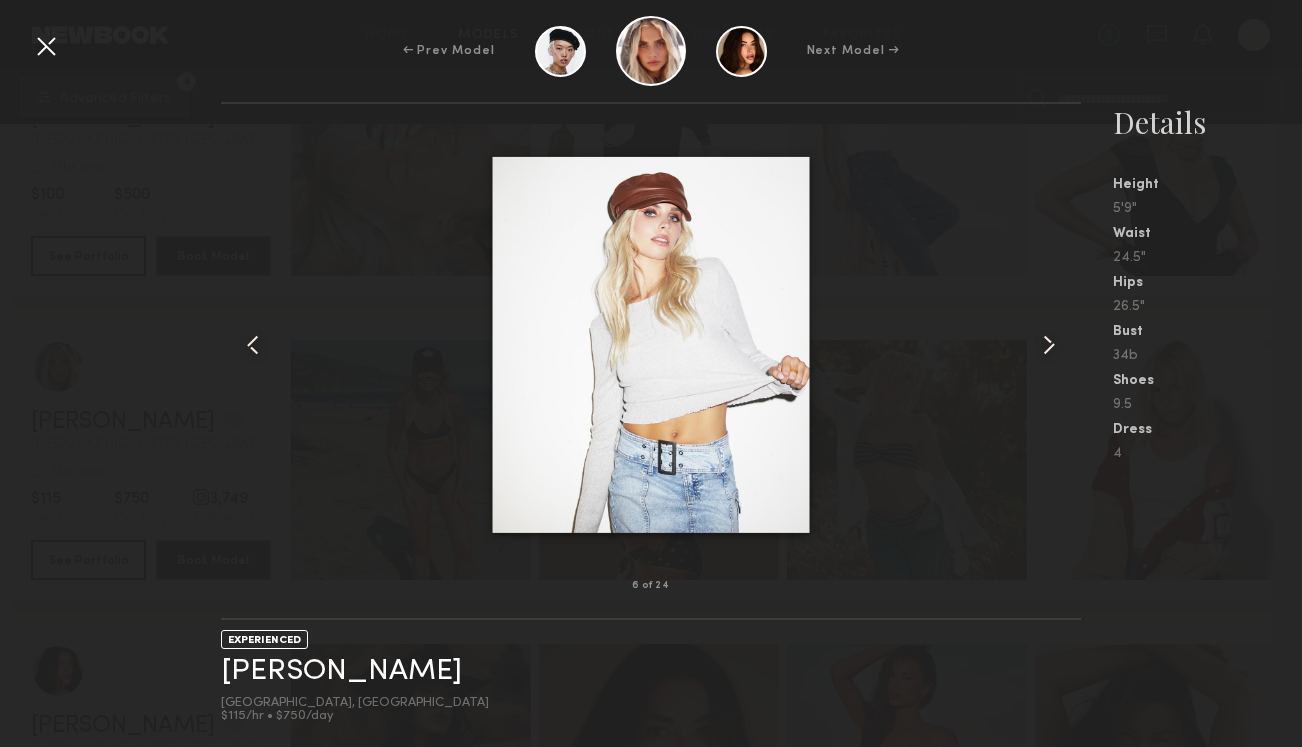 click at bounding box center (1049, 345) 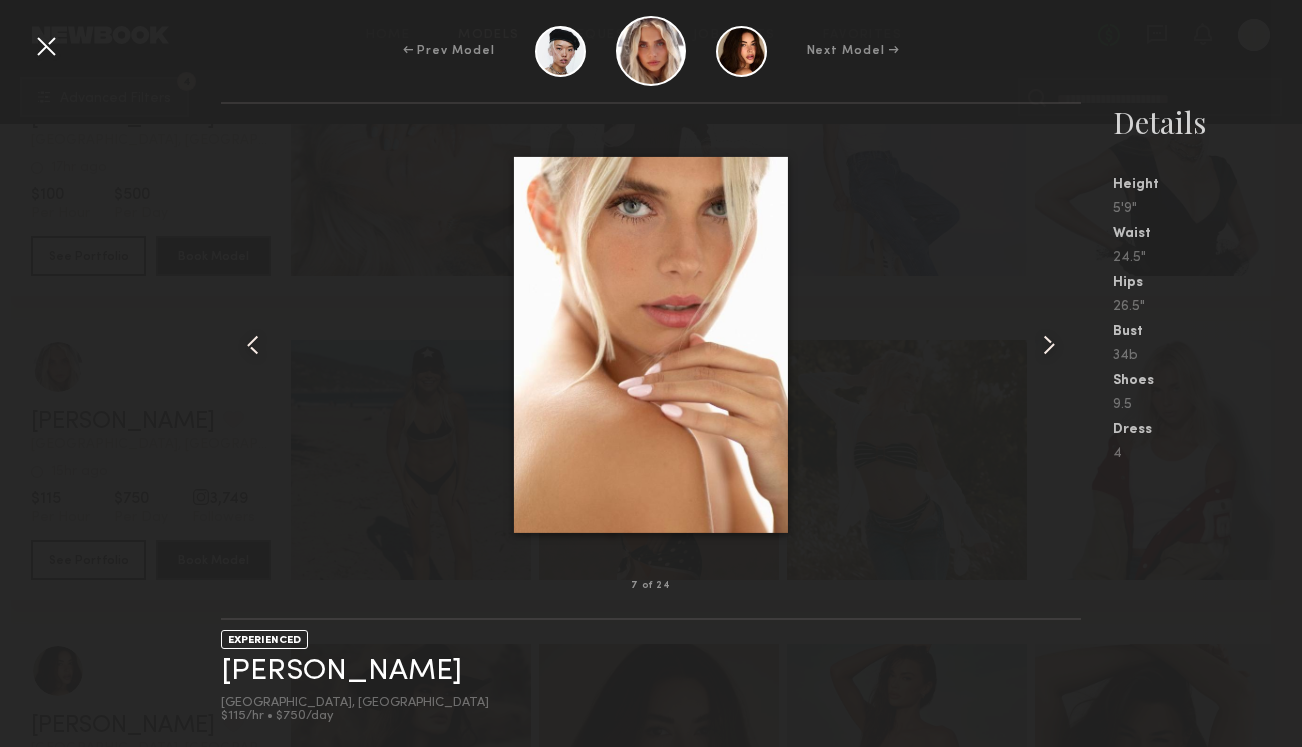 click at bounding box center (1049, 345) 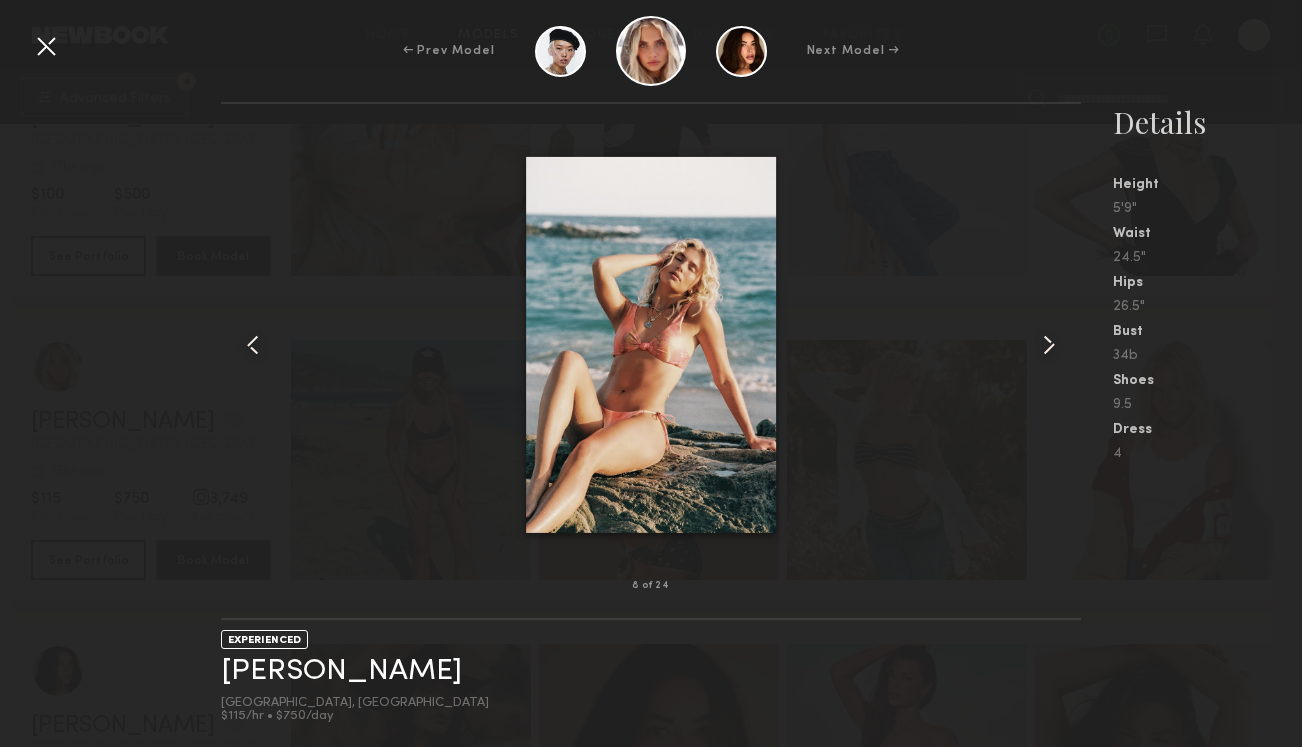 click at bounding box center (1049, 345) 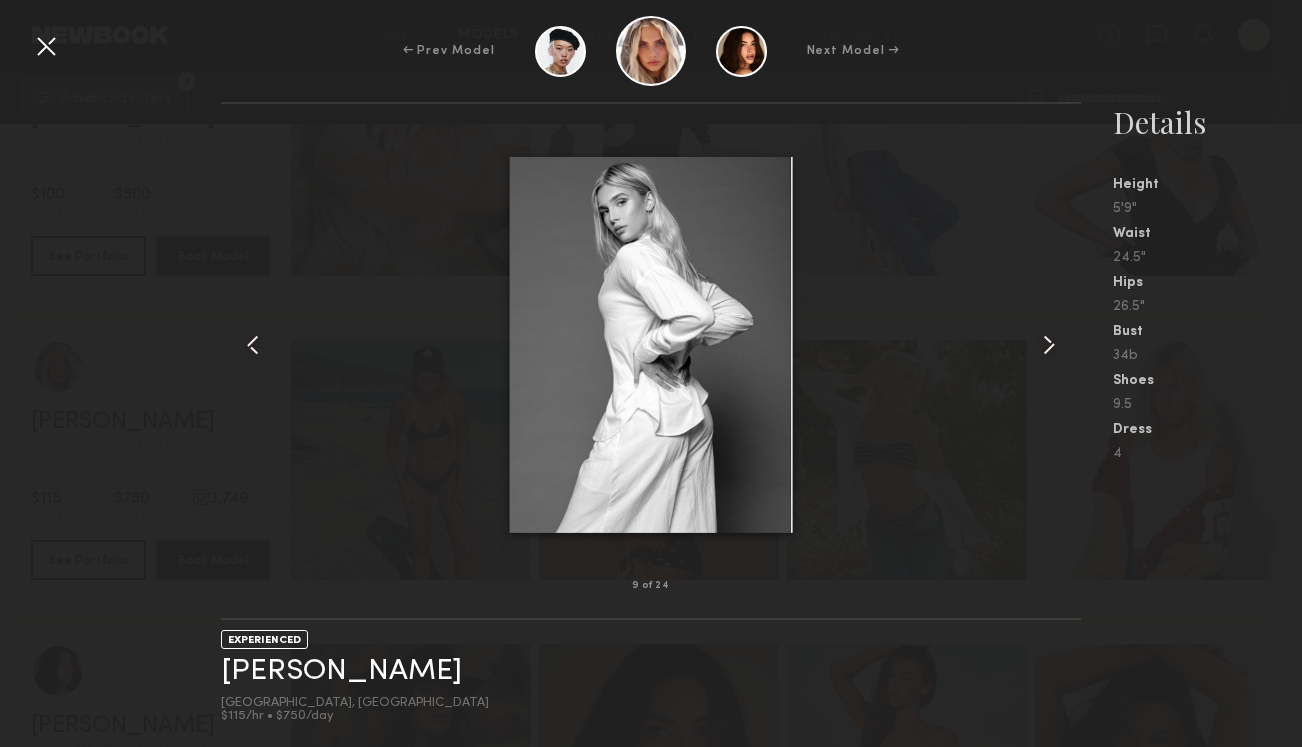 click at bounding box center [46, 46] 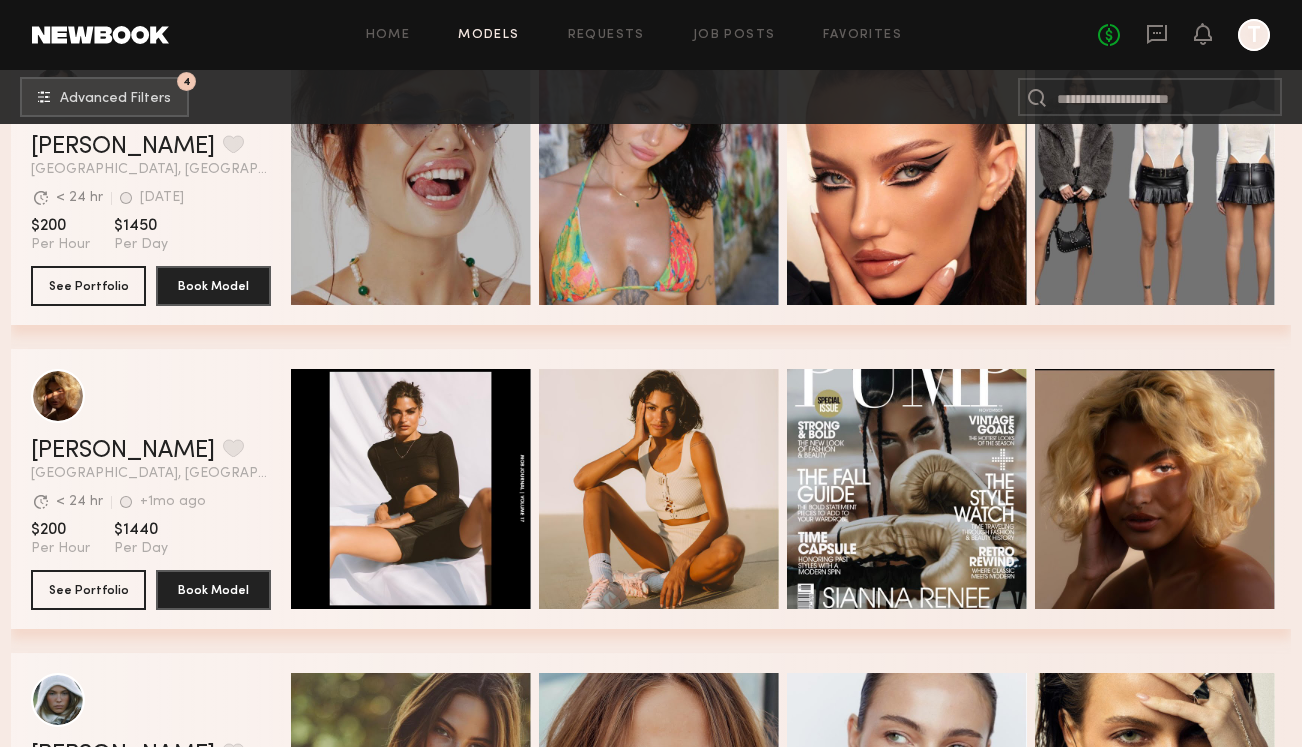 scroll, scrollTop: 28416, scrollLeft: 0, axis: vertical 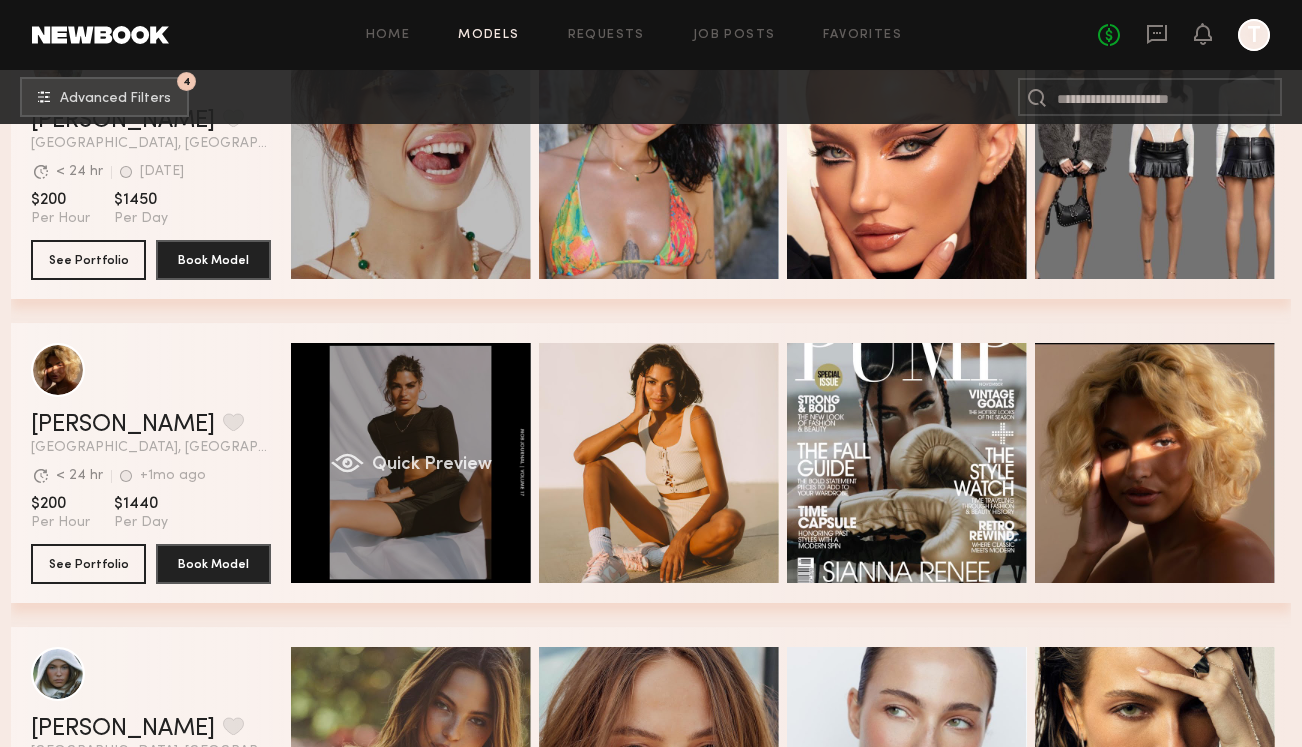 click on "Quick Preview" 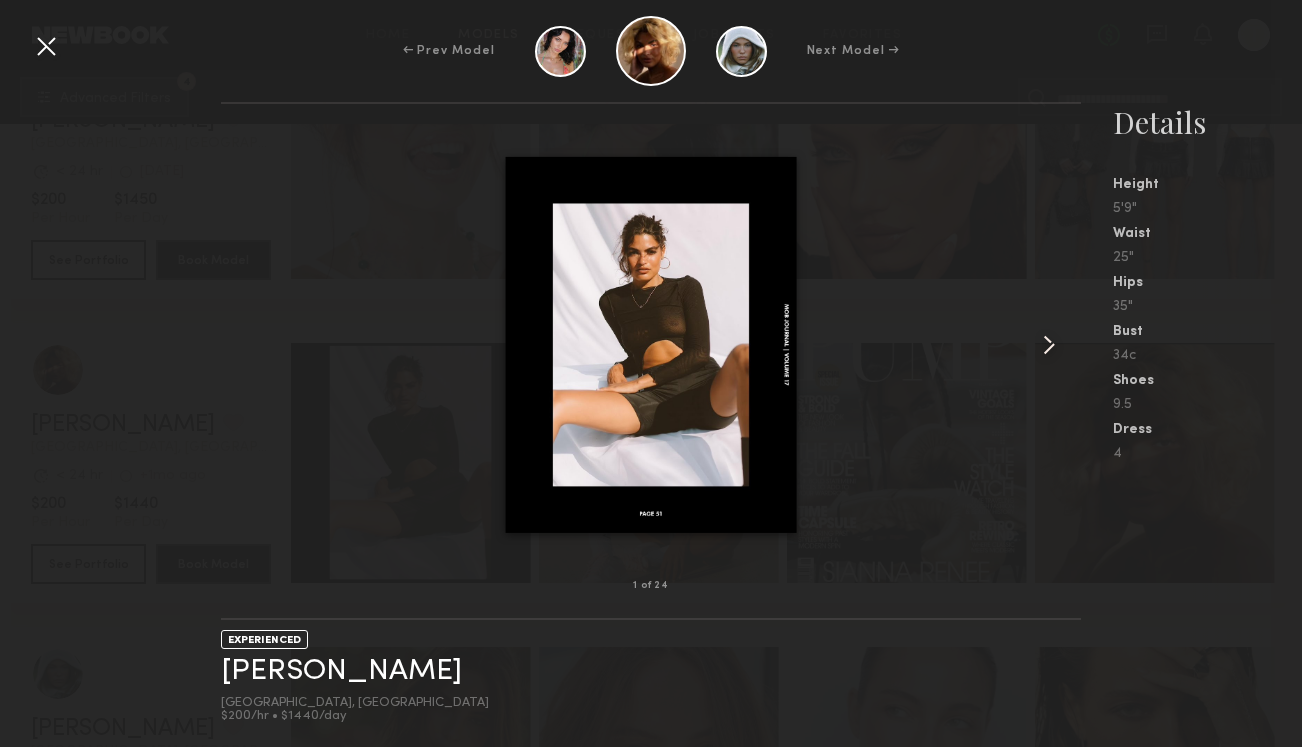 click at bounding box center (1049, 345) 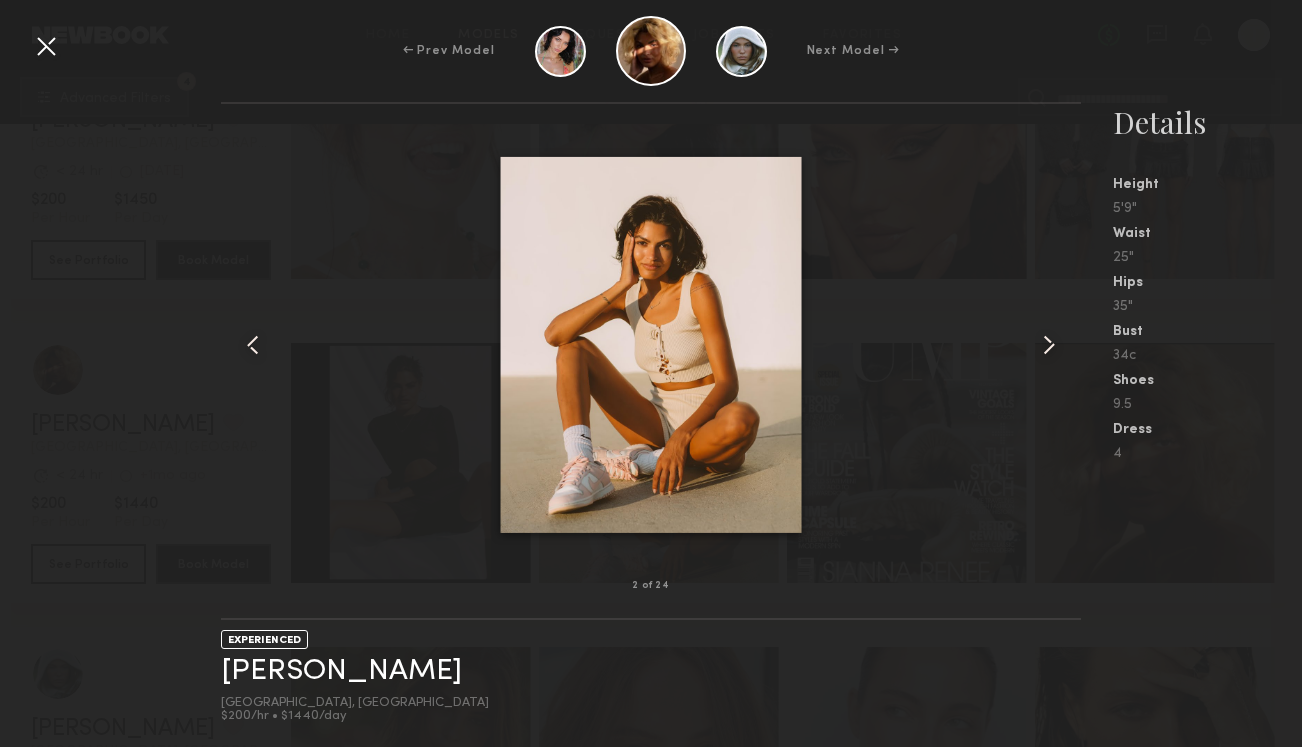 click at bounding box center (1049, 345) 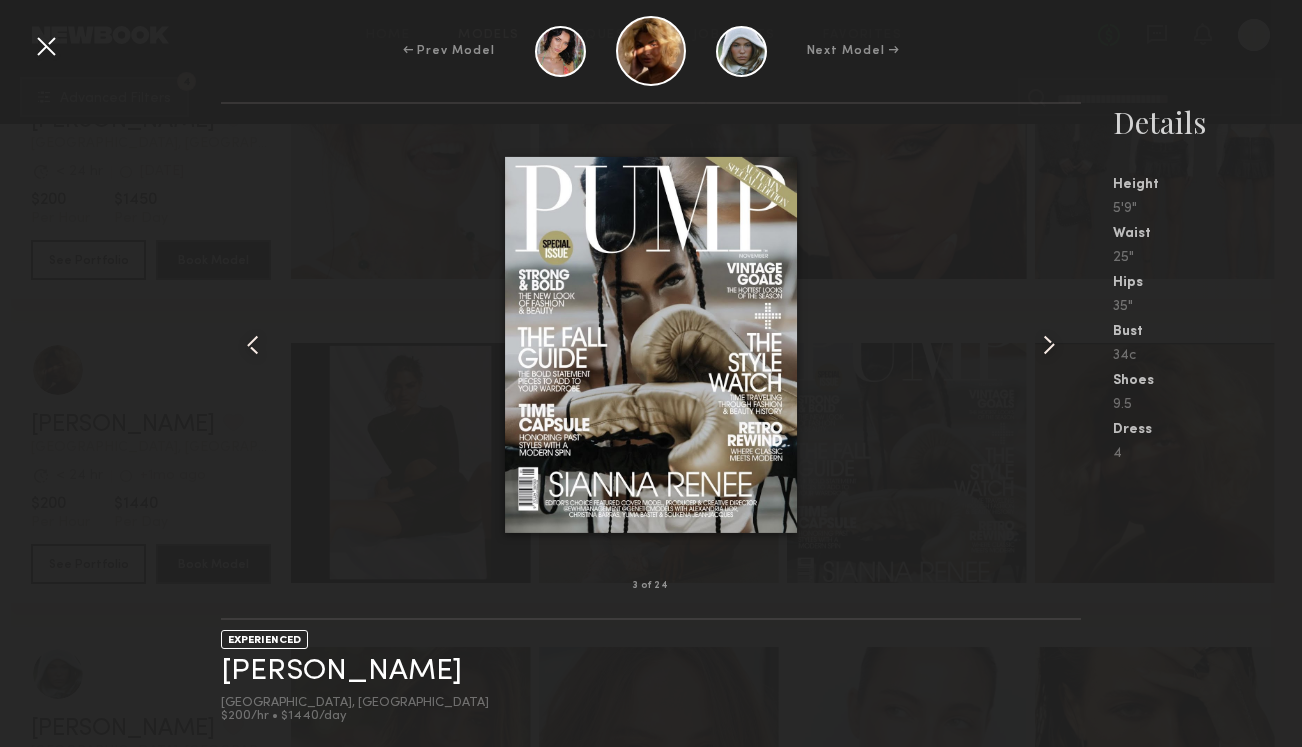 click at bounding box center [1049, 345] 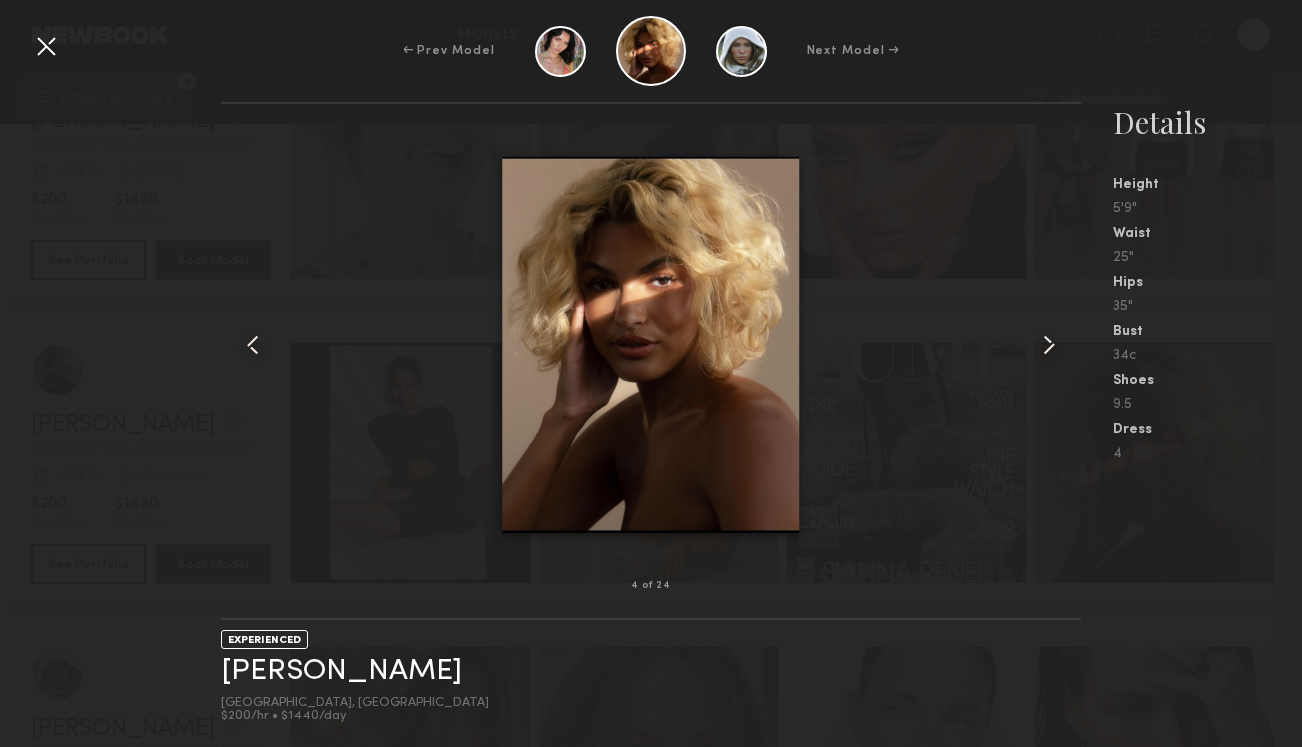 click at bounding box center [1049, 345] 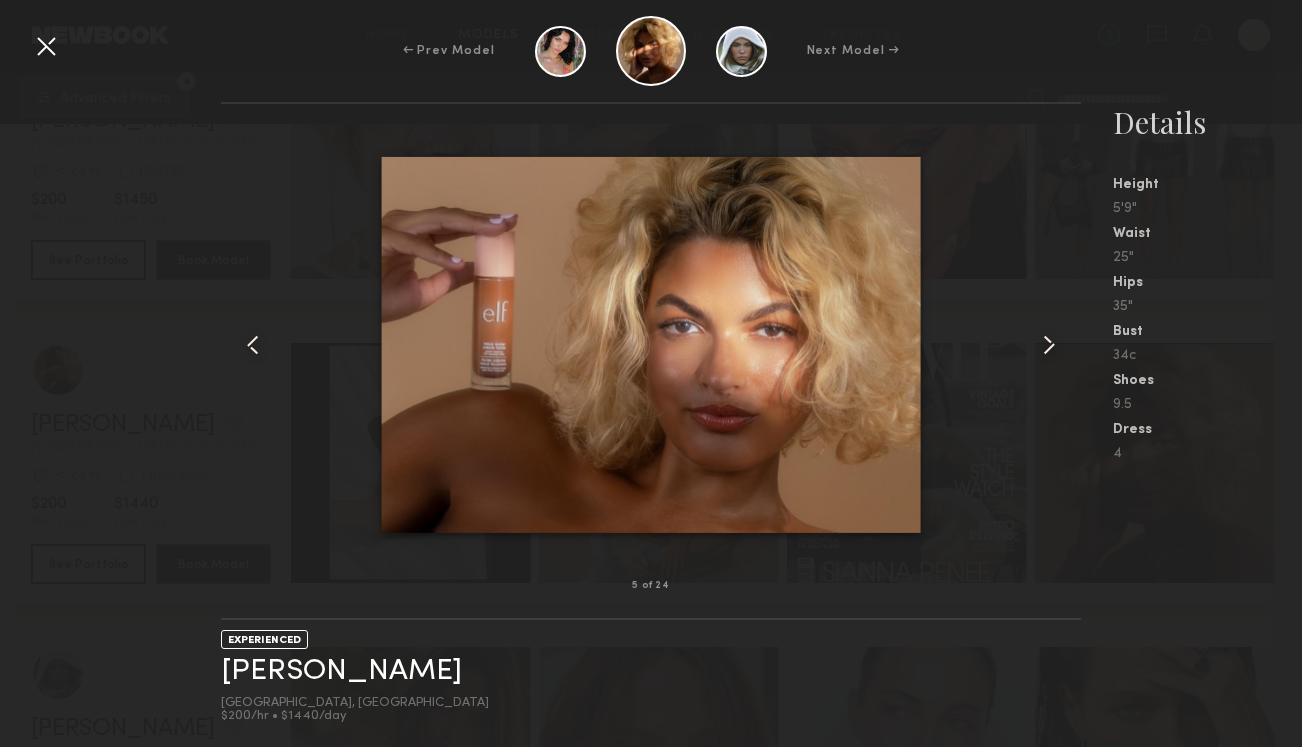 click at bounding box center [1049, 345] 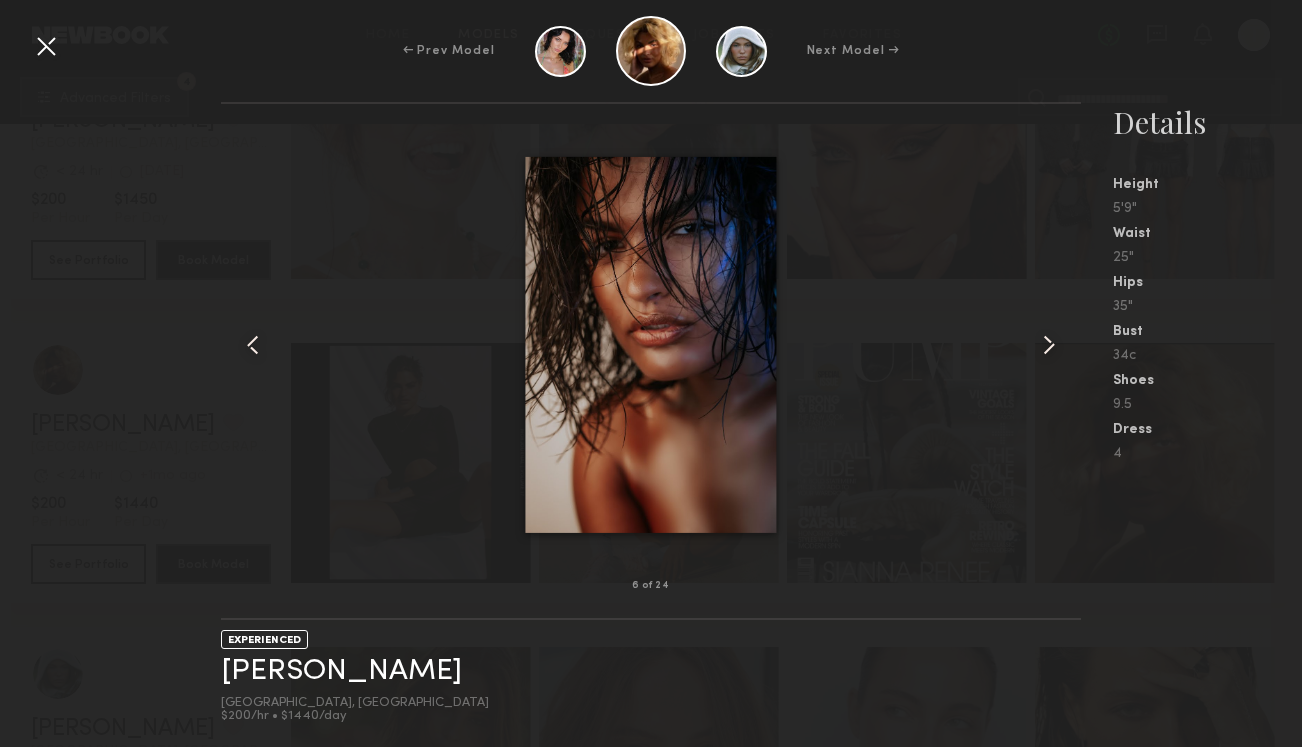 click at bounding box center (1049, 345) 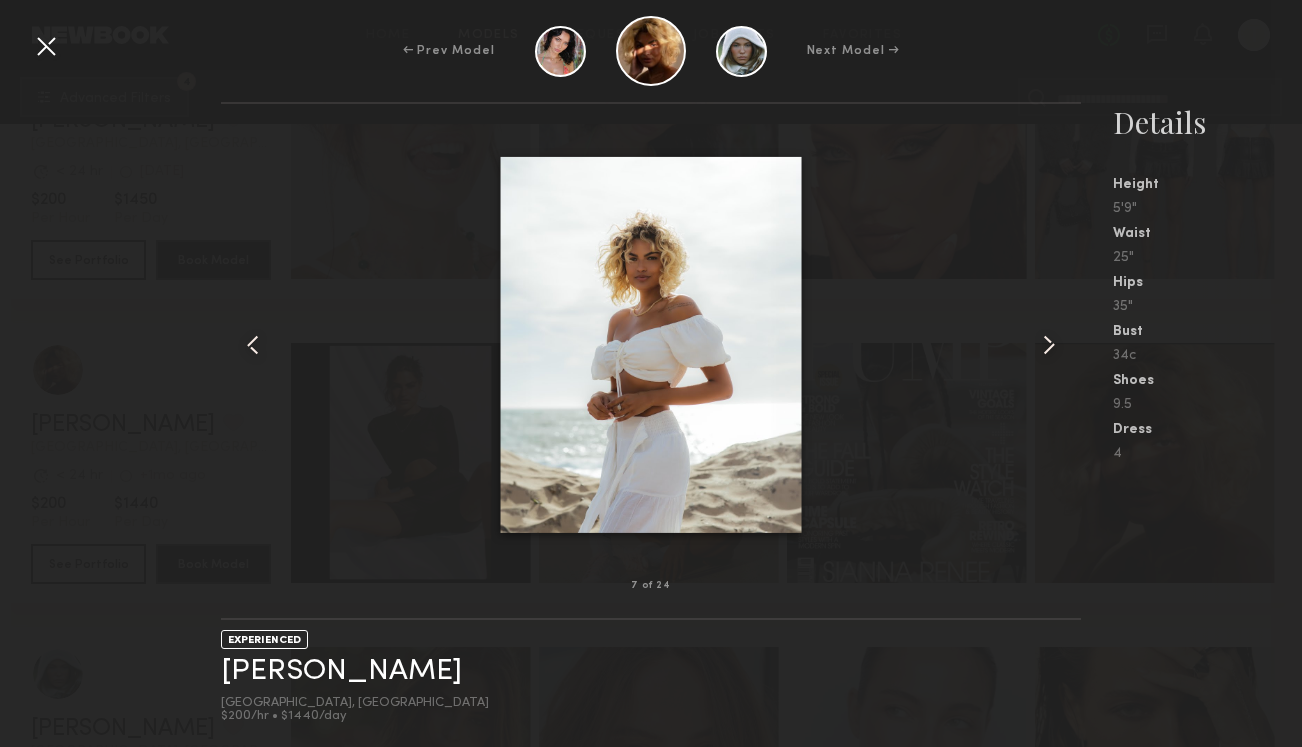 click at bounding box center (1049, 345) 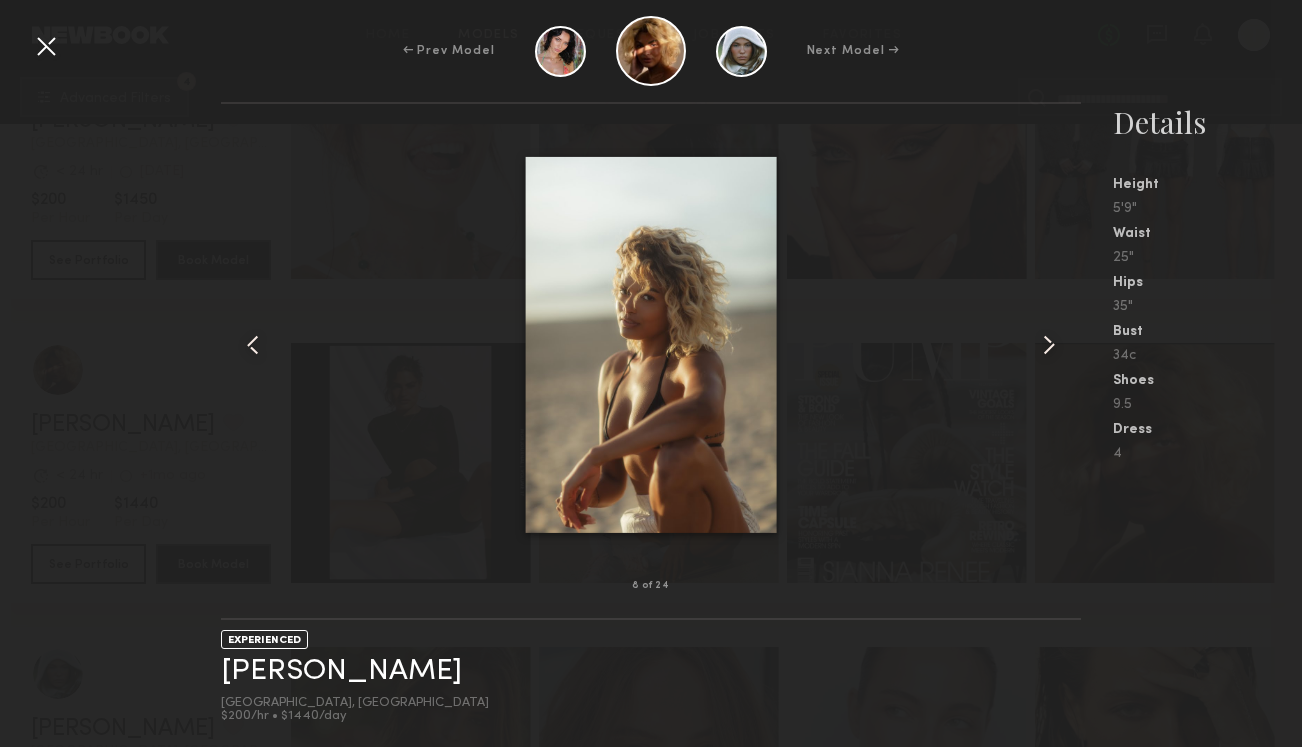 click at bounding box center (1049, 345) 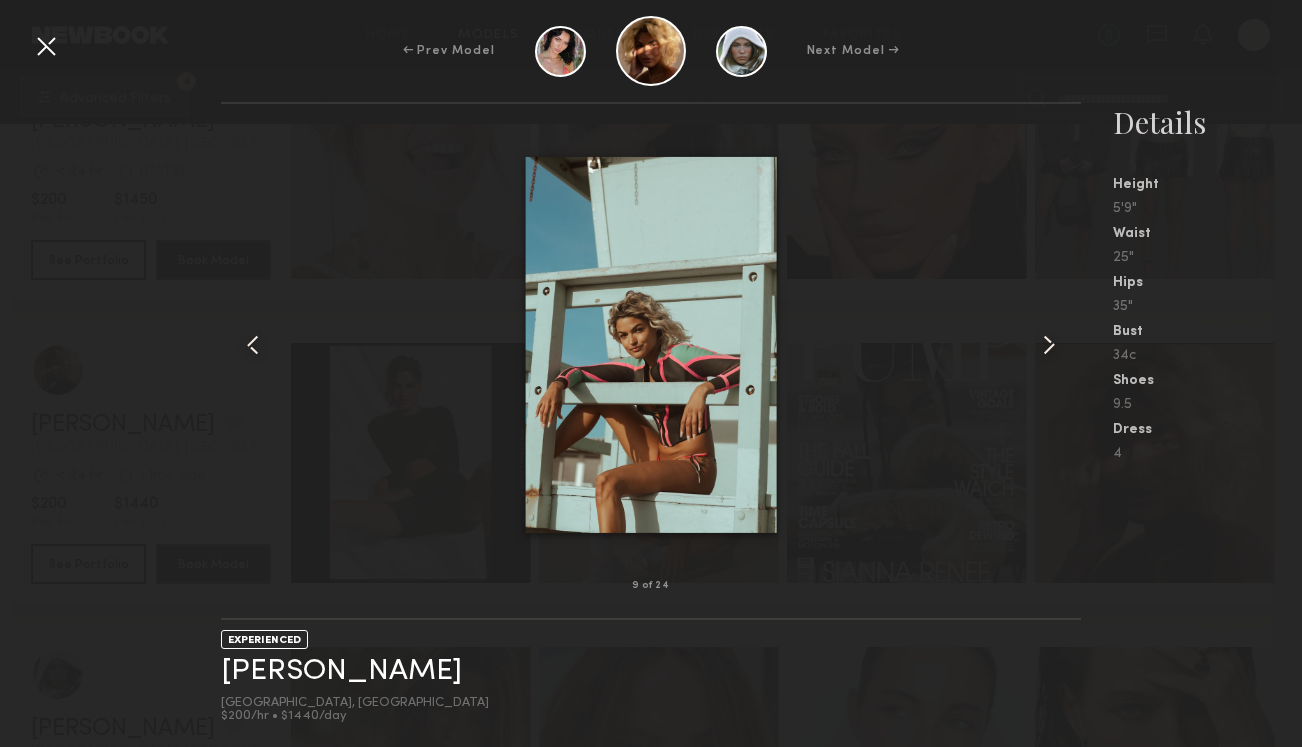 click at bounding box center [1049, 345] 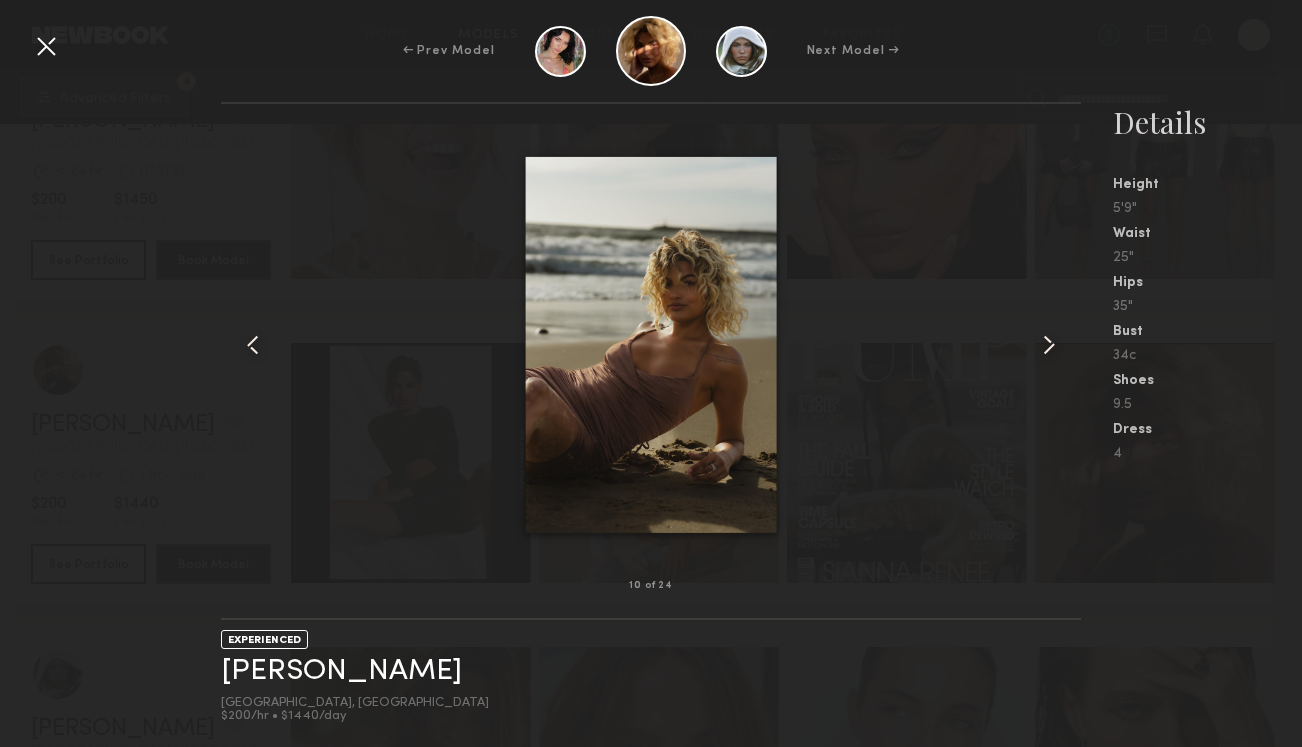 click at bounding box center [46, 46] 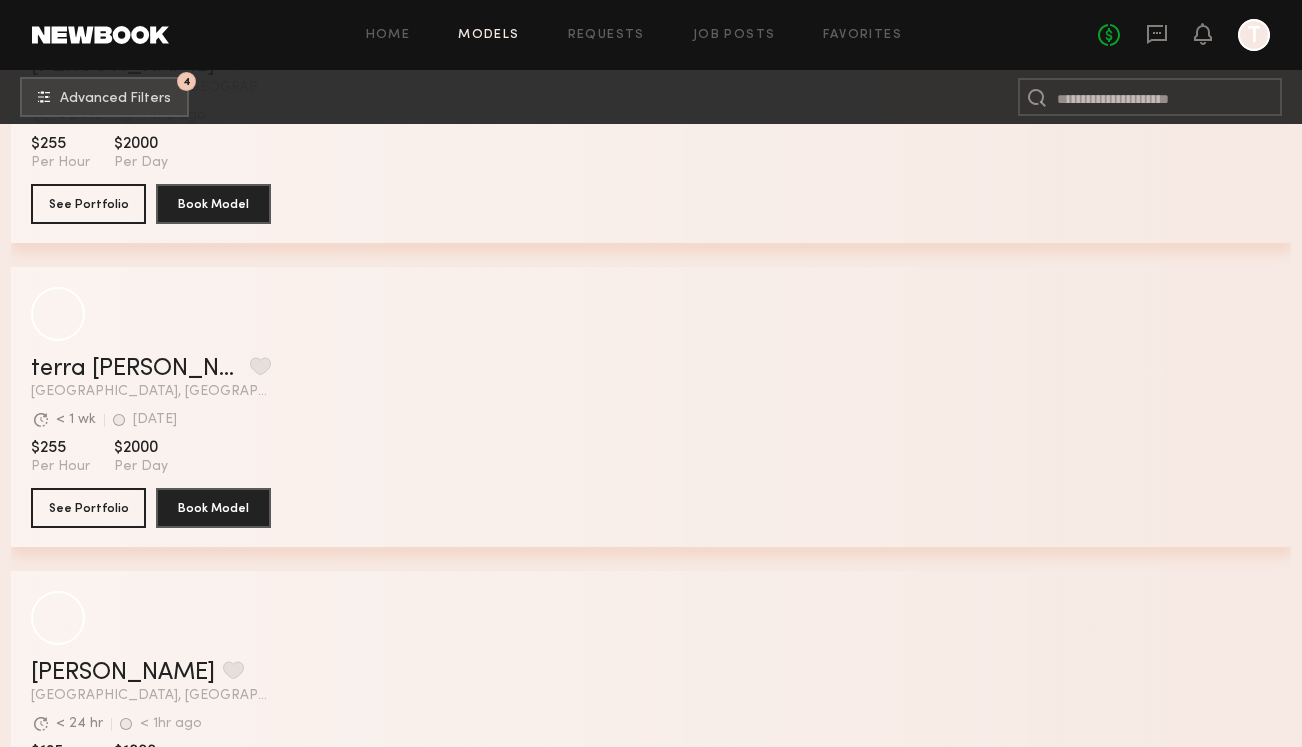scroll, scrollTop: 32938, scrollLeft: 0, axis: vertical 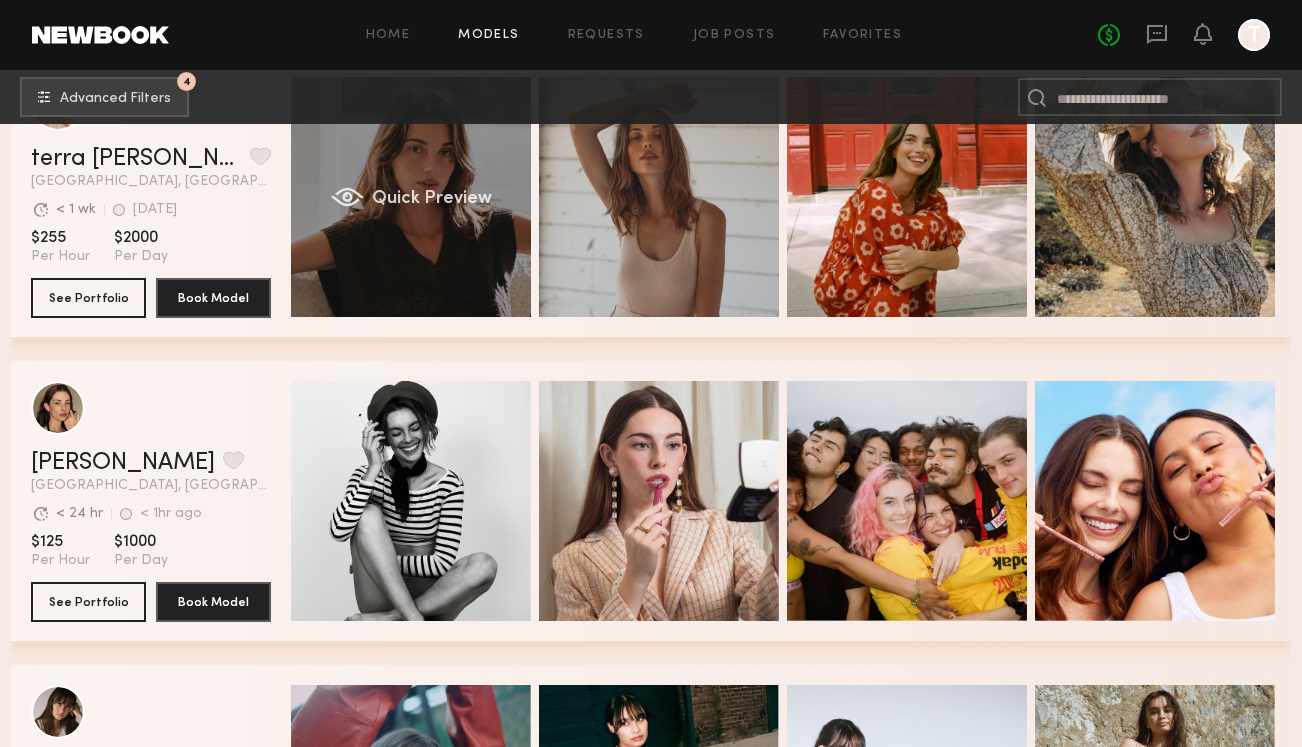 click on "Quick Preview" 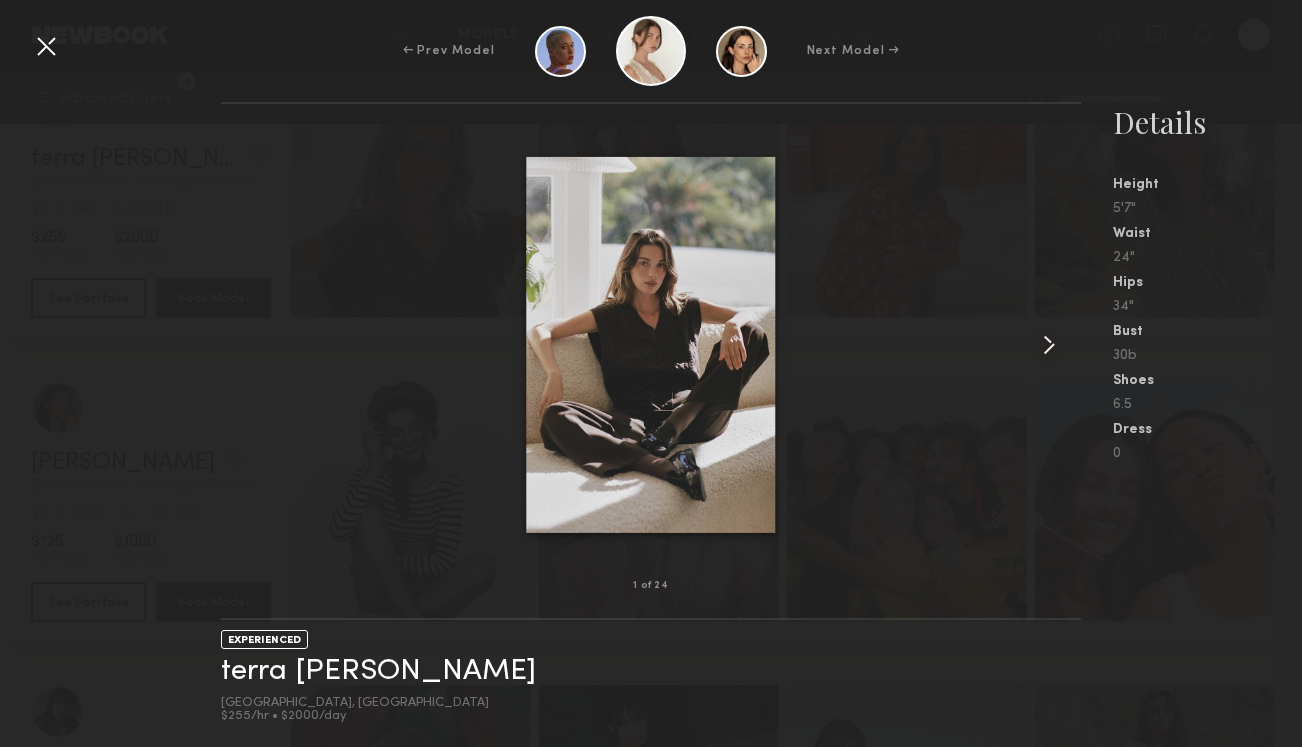 click at bounding box center [1049, 345] 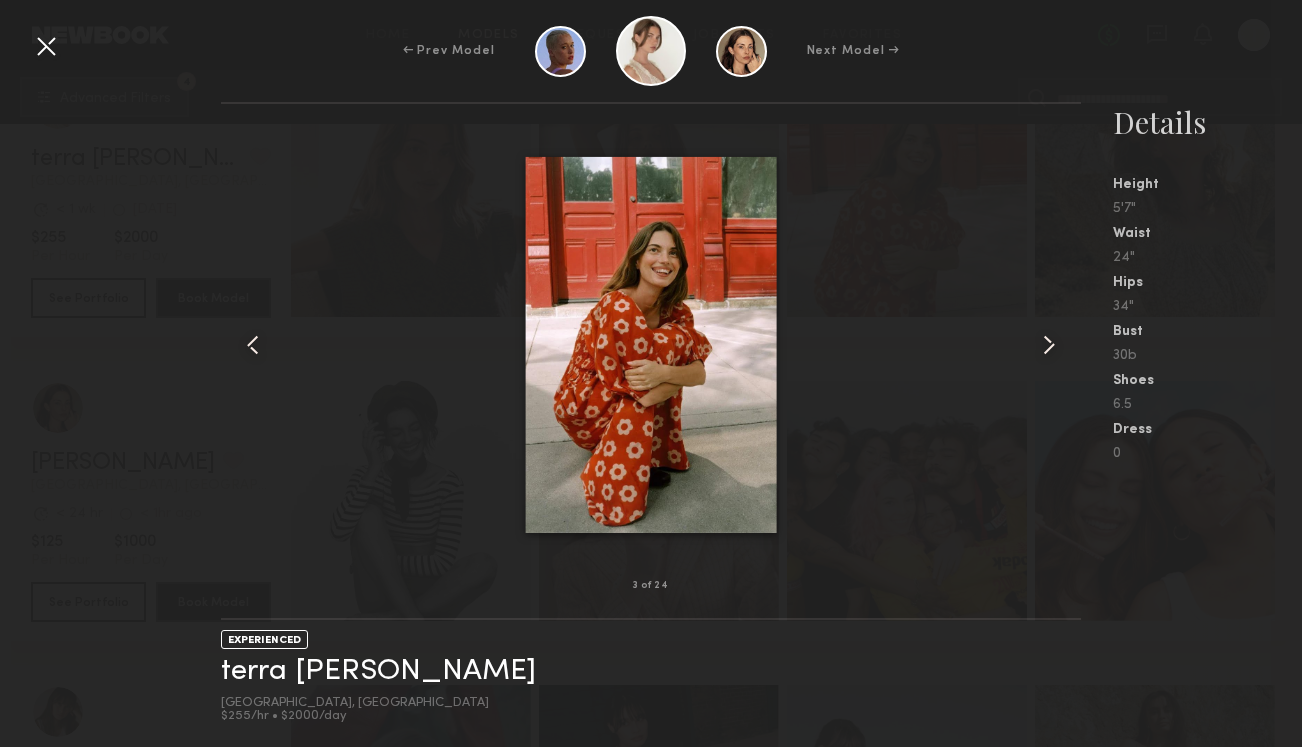 click at bounding box center [1049, 345] 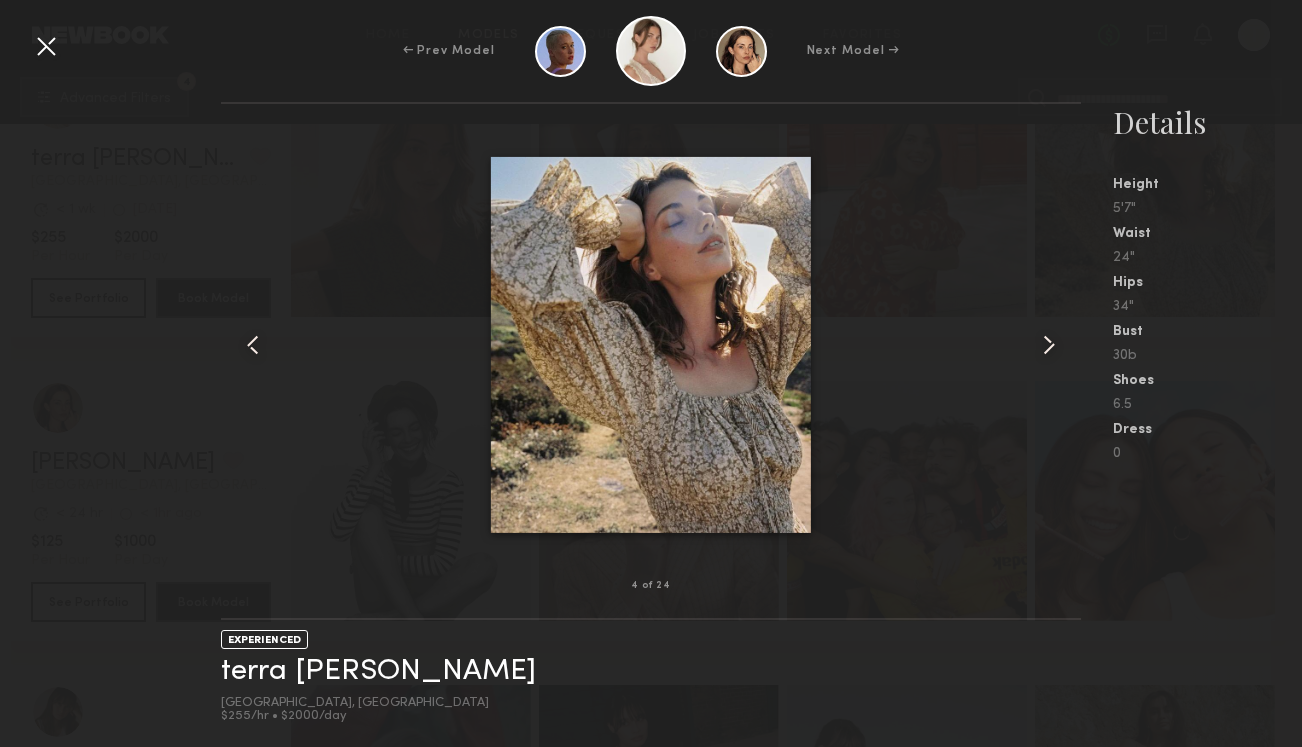 click at bounding box center [1049, 345] 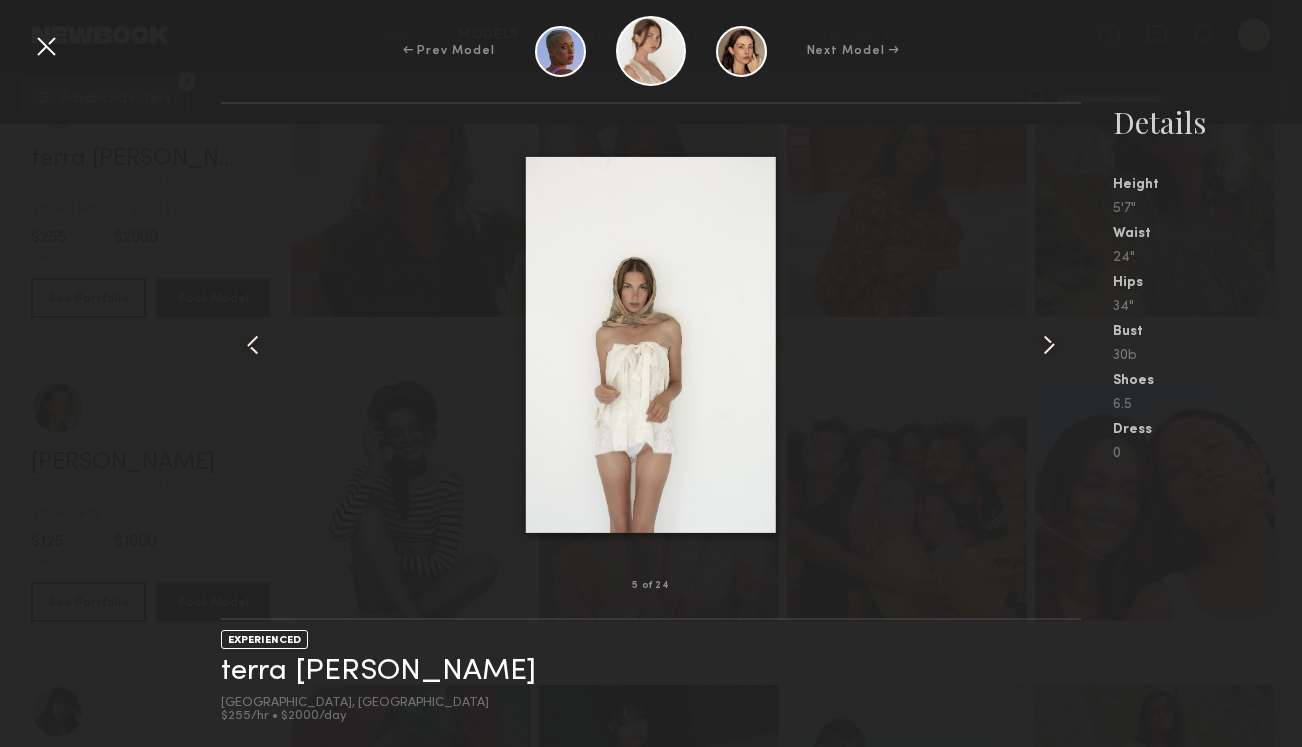 click at bounding box center [46, 46] 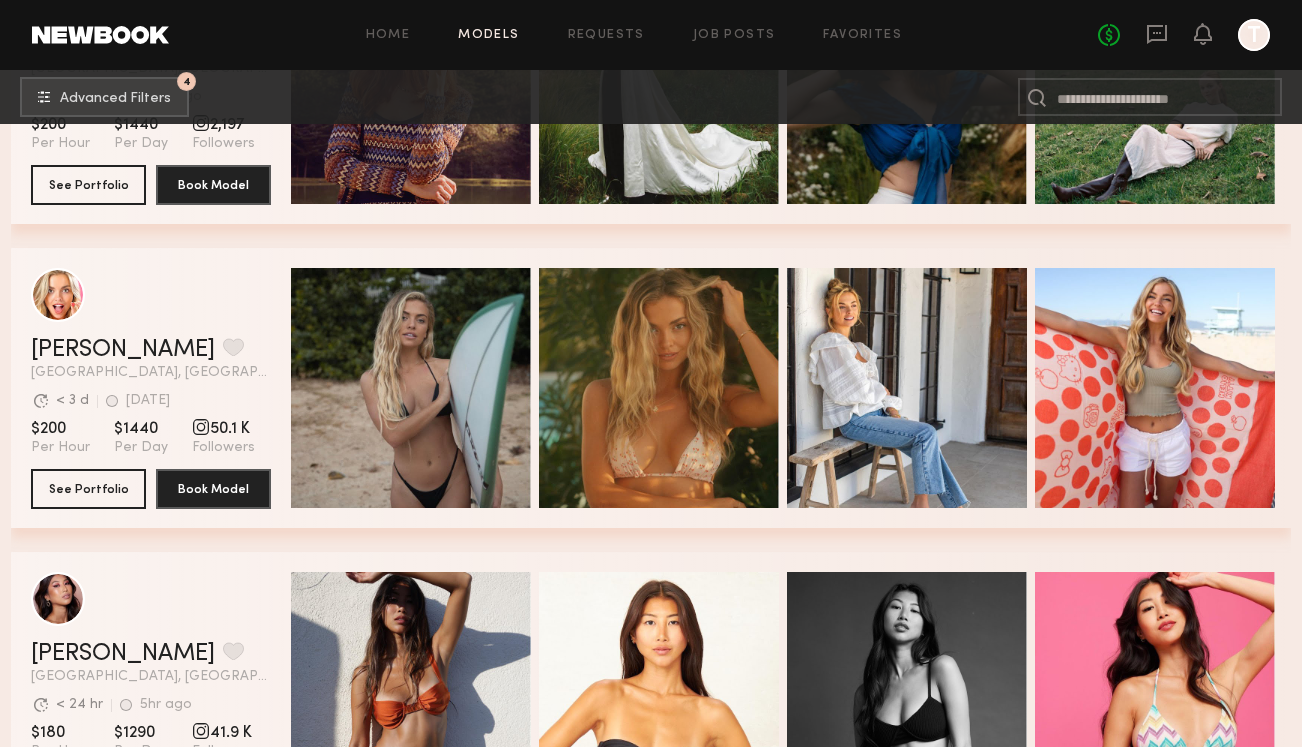 scroll, scrollTop: 33964, scrollLeft: 0, axis: vertical 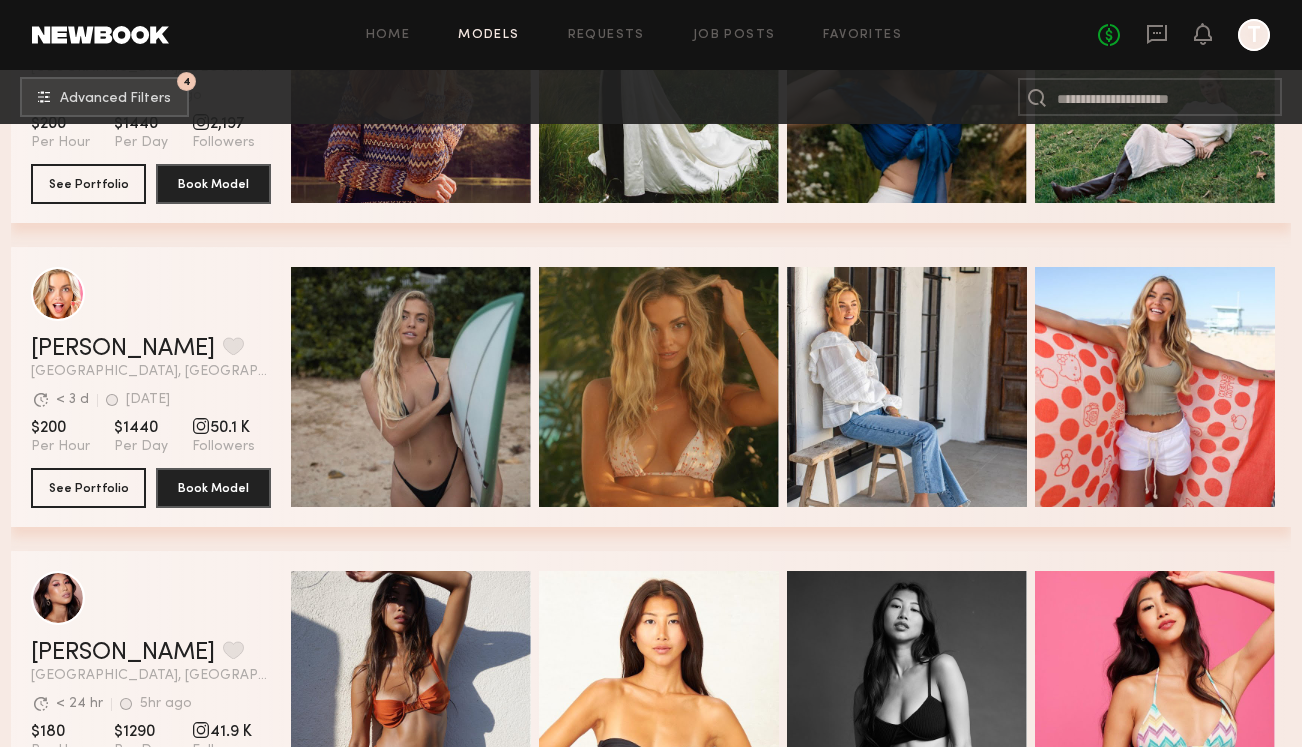 click on "Quick Preview" 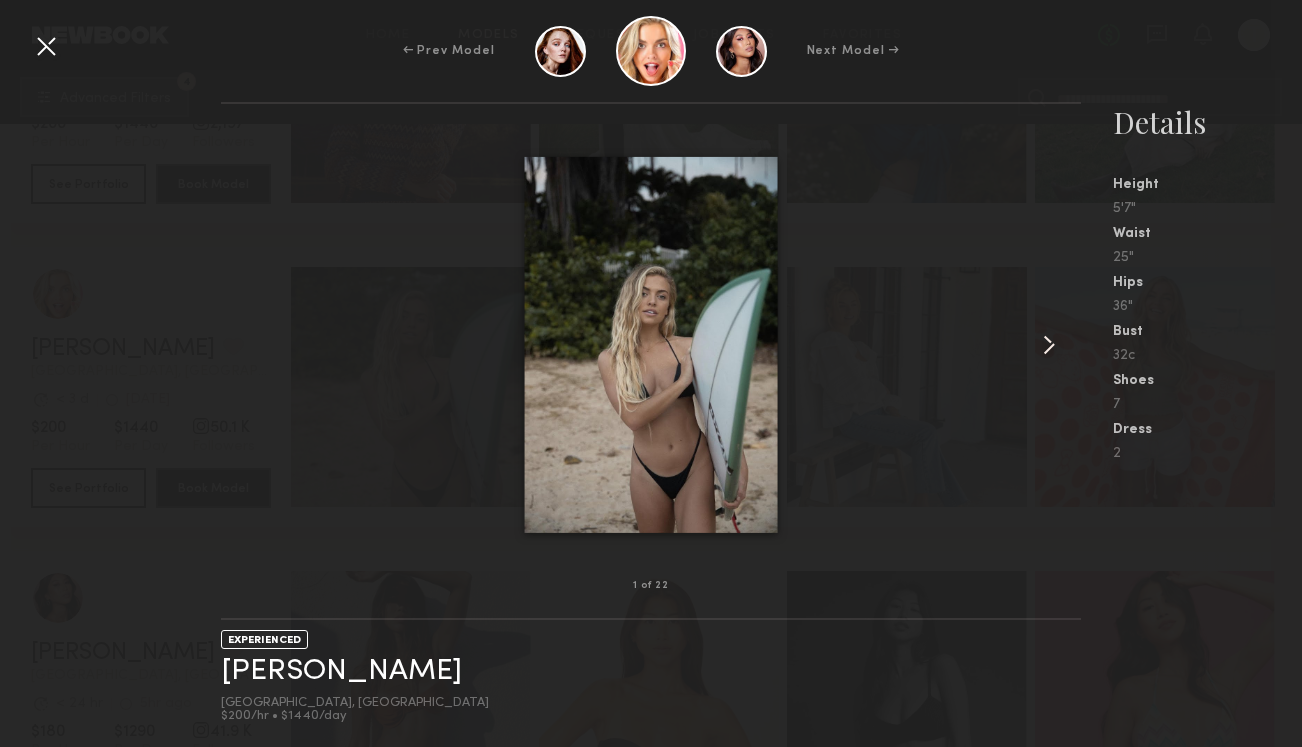 click at bounding box center [1049, 345] 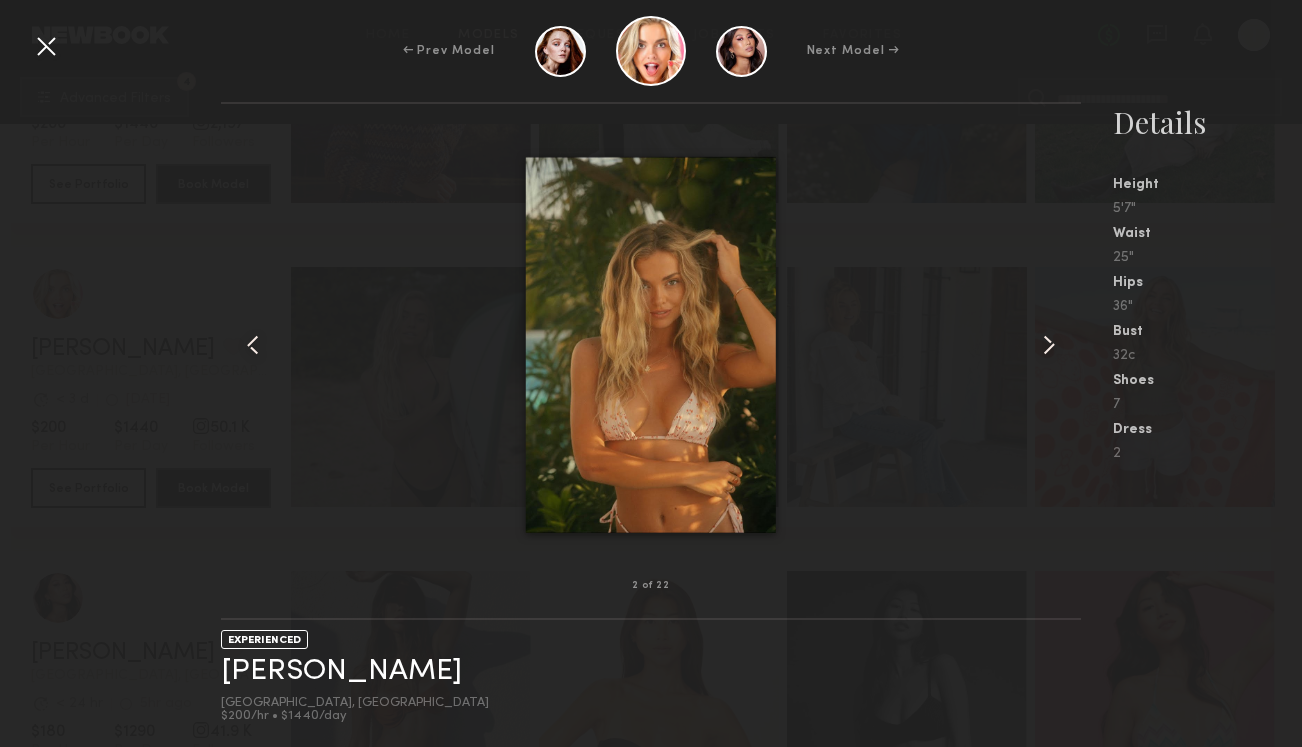 click at bounding box center (1049, 345) 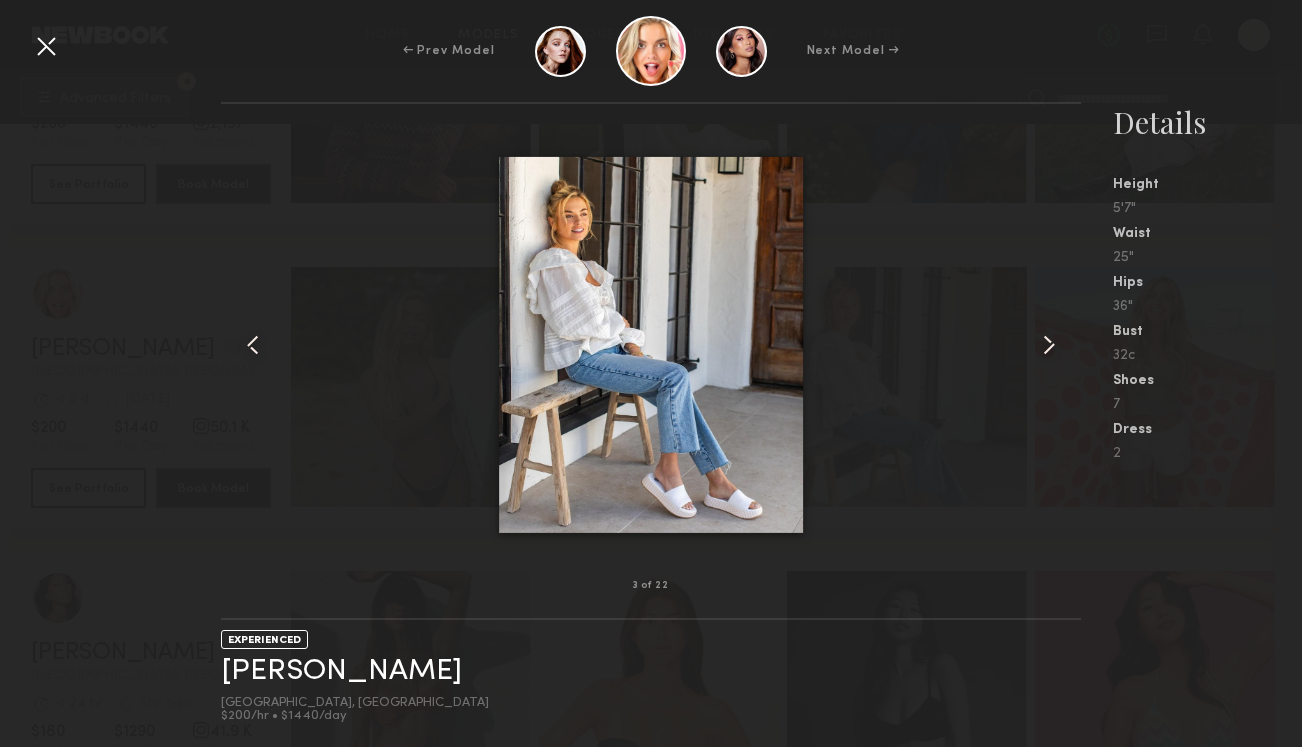 click at bounding box center (1049, 345) 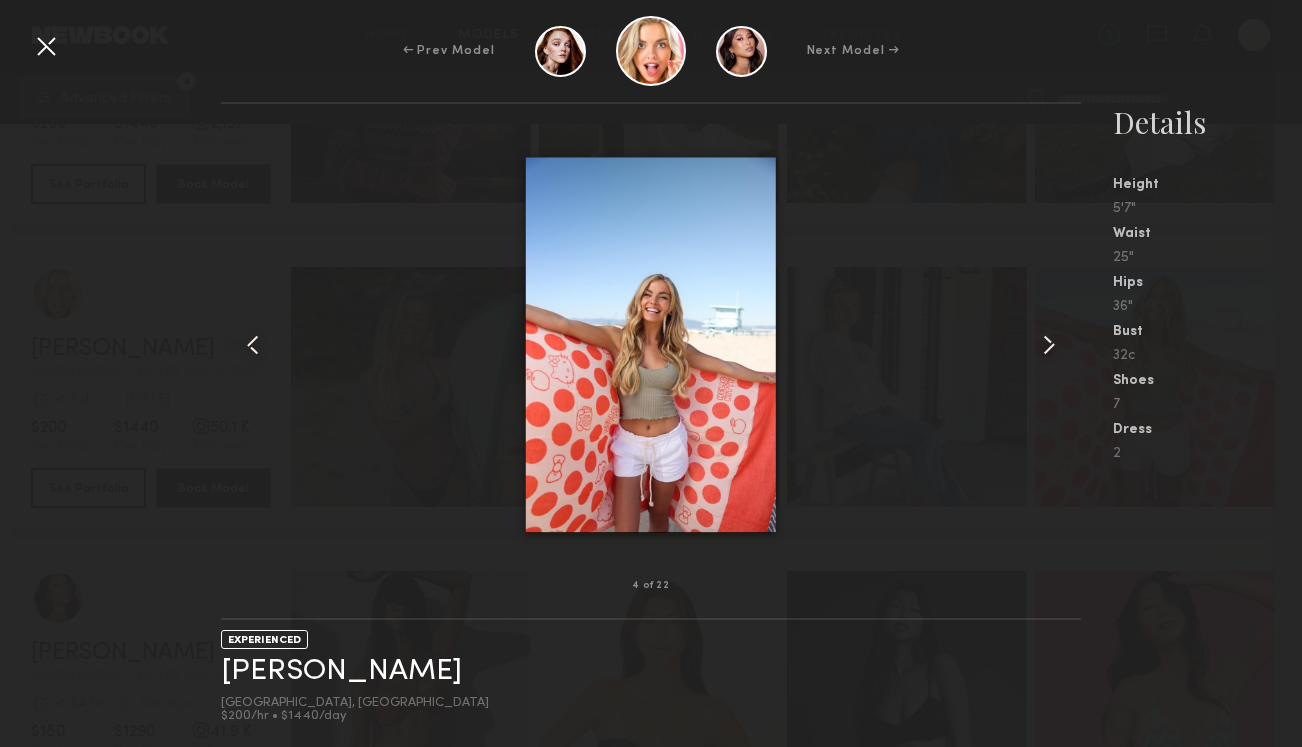 click at bounding box center [1049, 345] 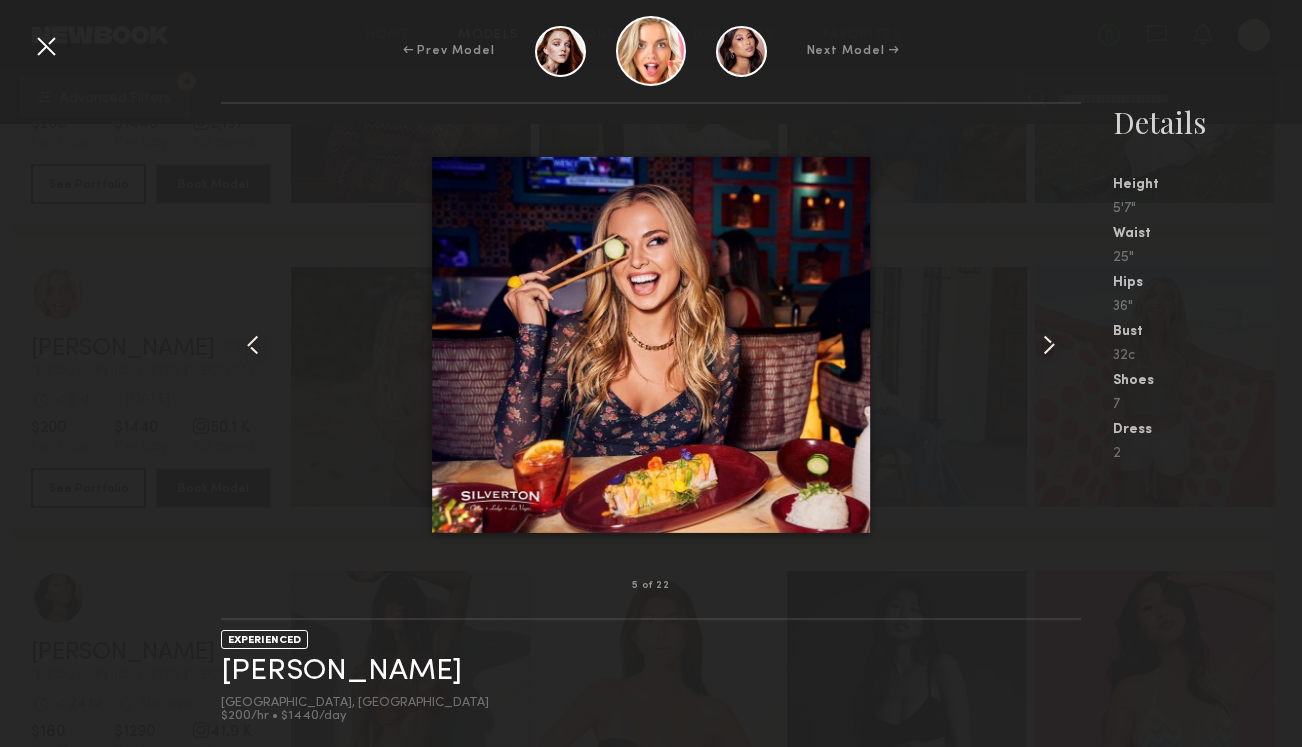 click at bounding box center [1049, 345] 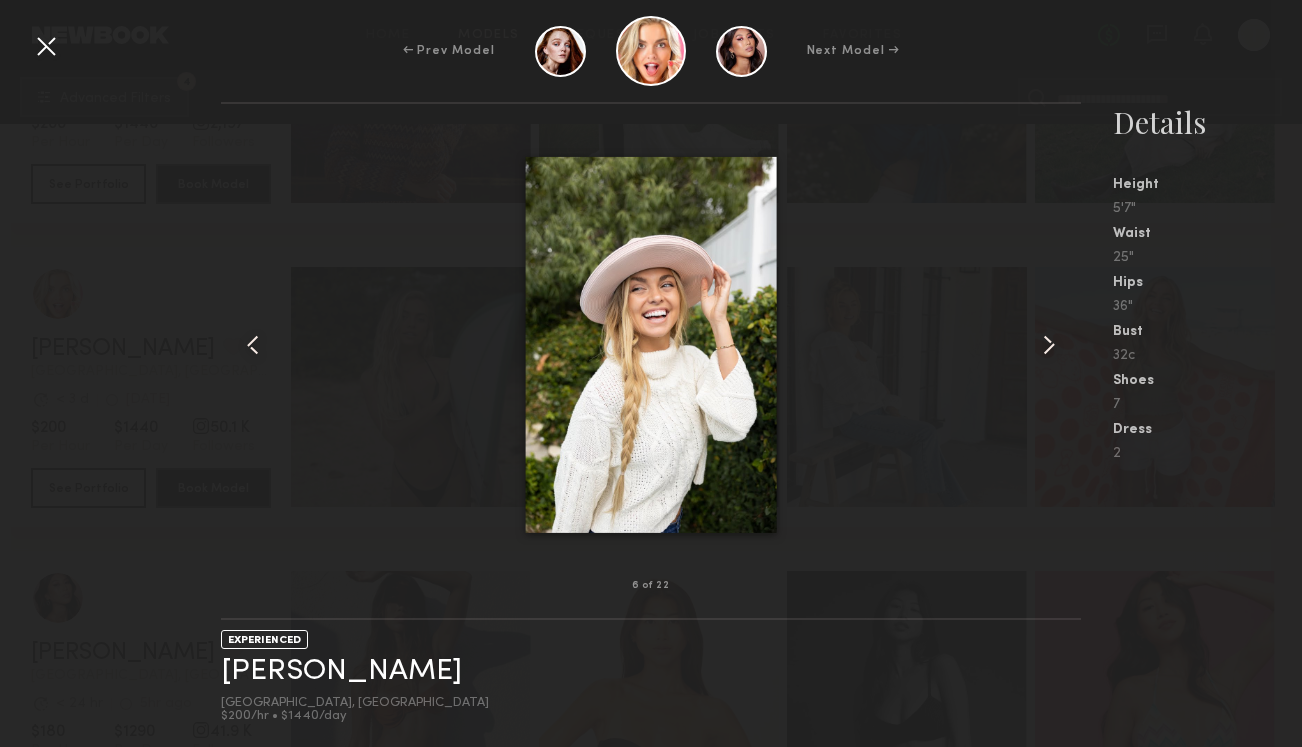 click at bounding box center (1049, 345) 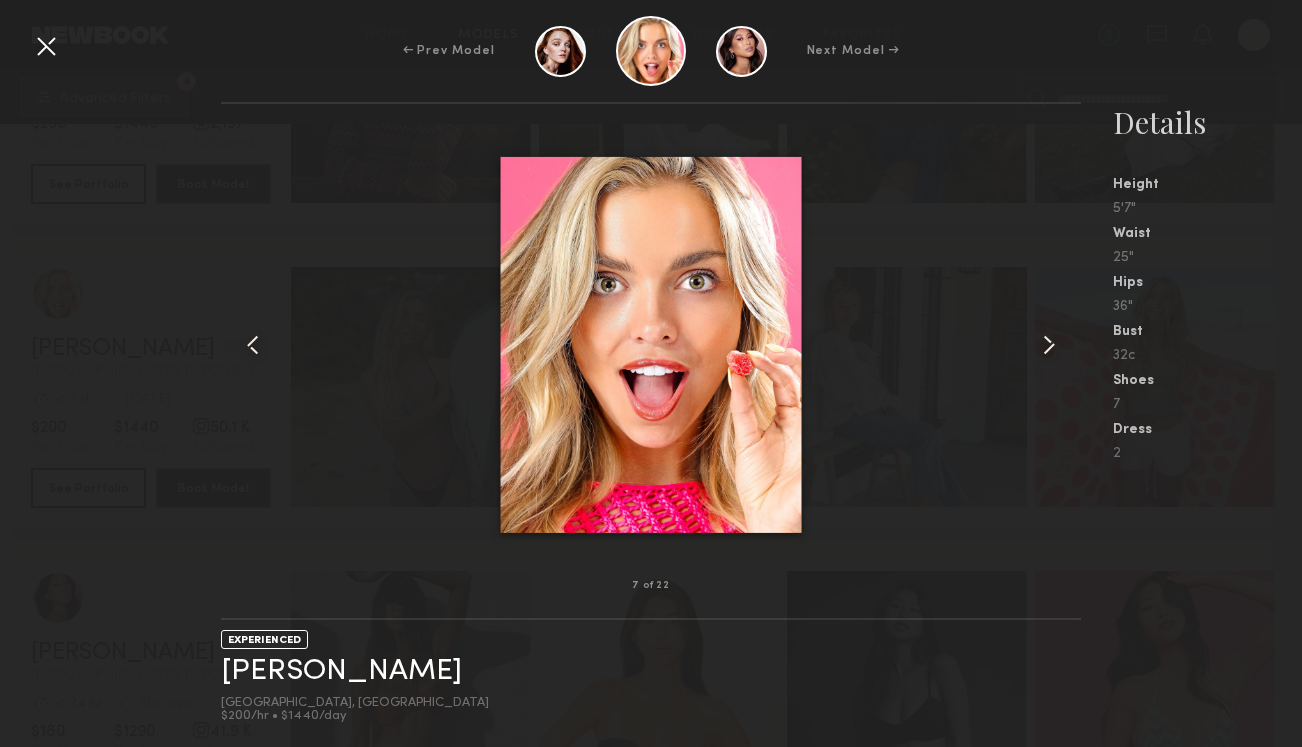 click at bounding box center (1049, 345) 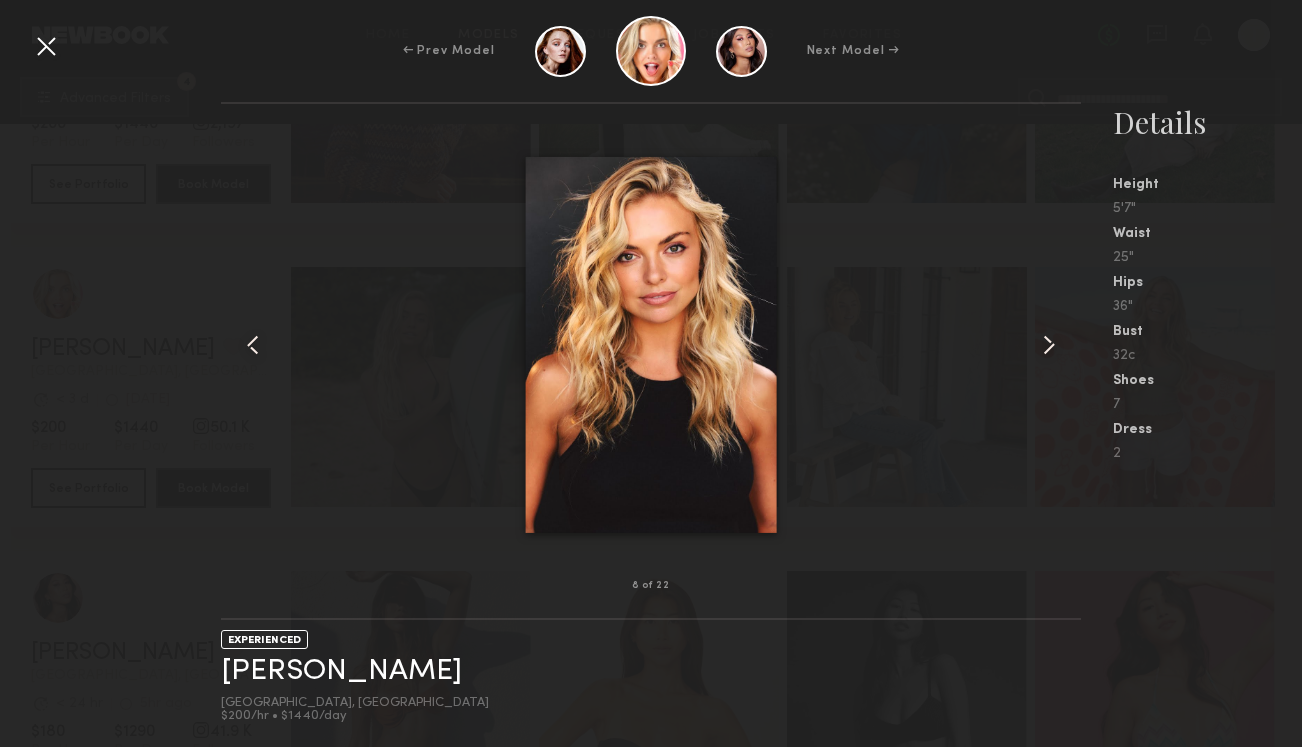 click on "← Prev Model   Next Model →" at bounding box center (651, 51) 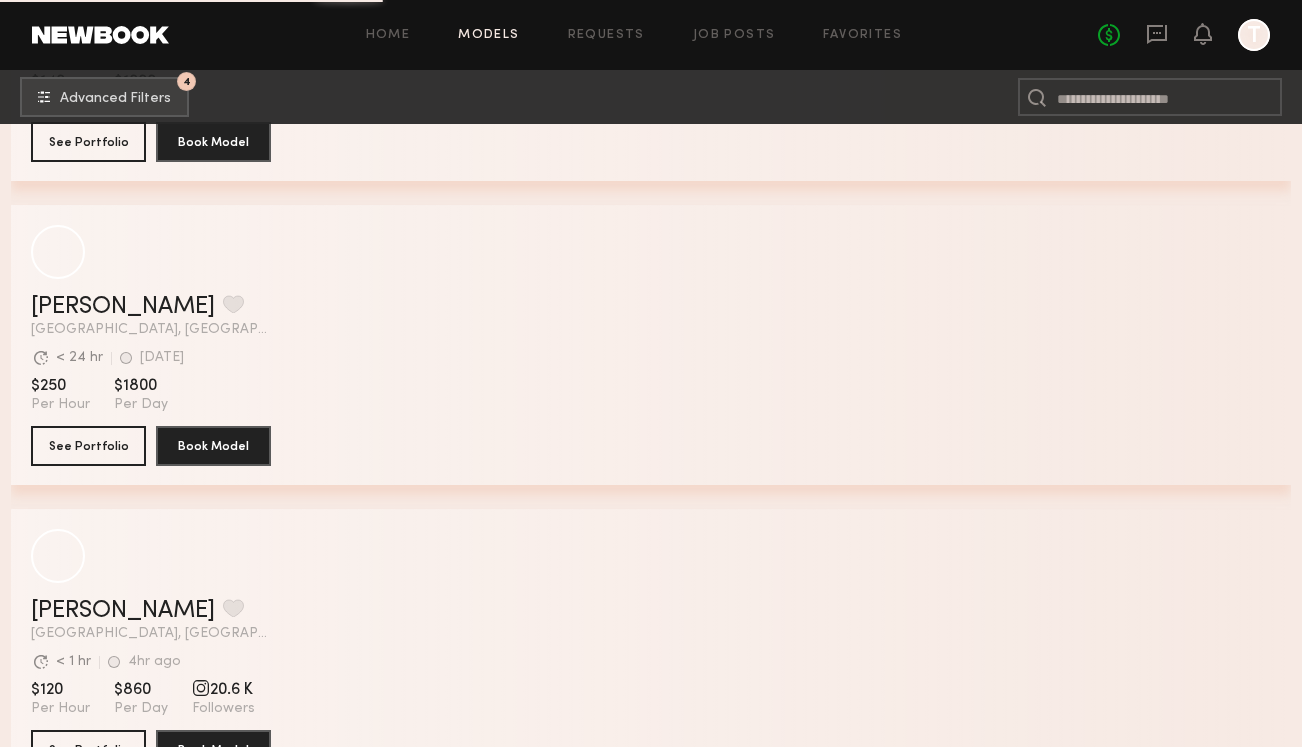 scroll, scrollTop: 39453, scrollLeft: 0, axis: vertical 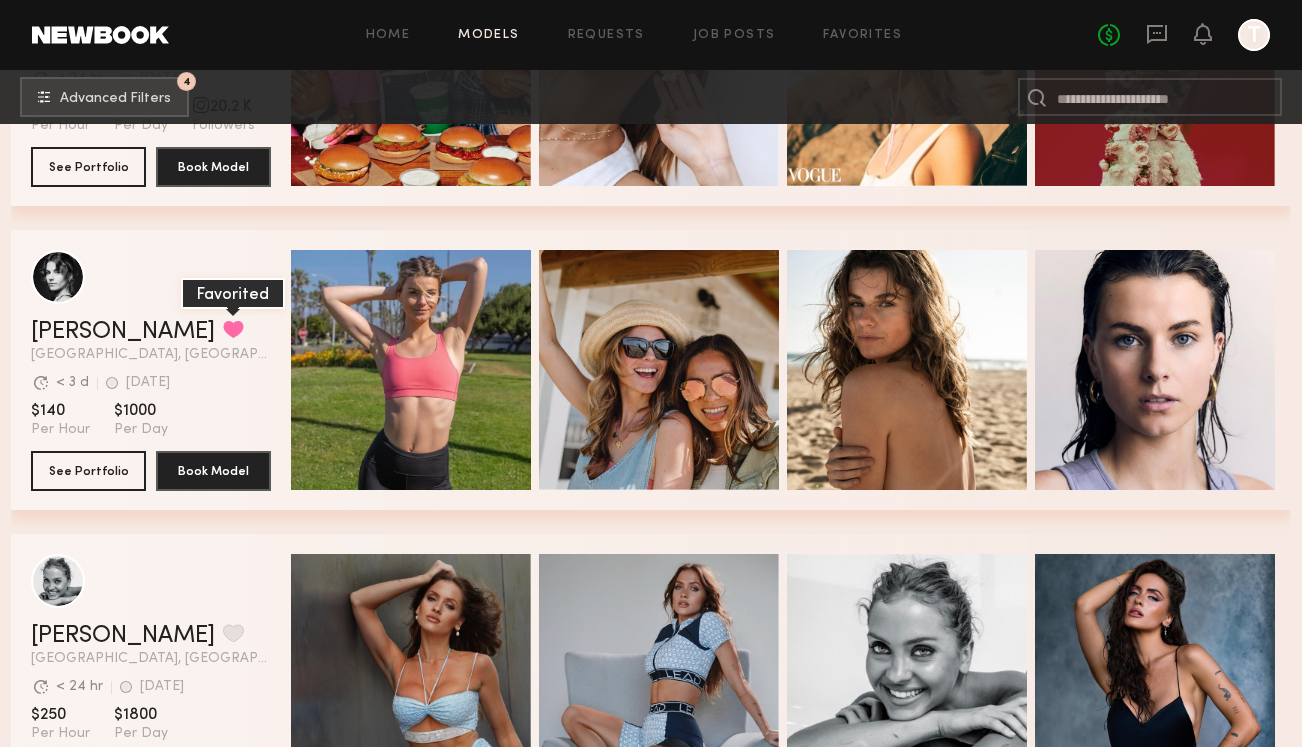 click 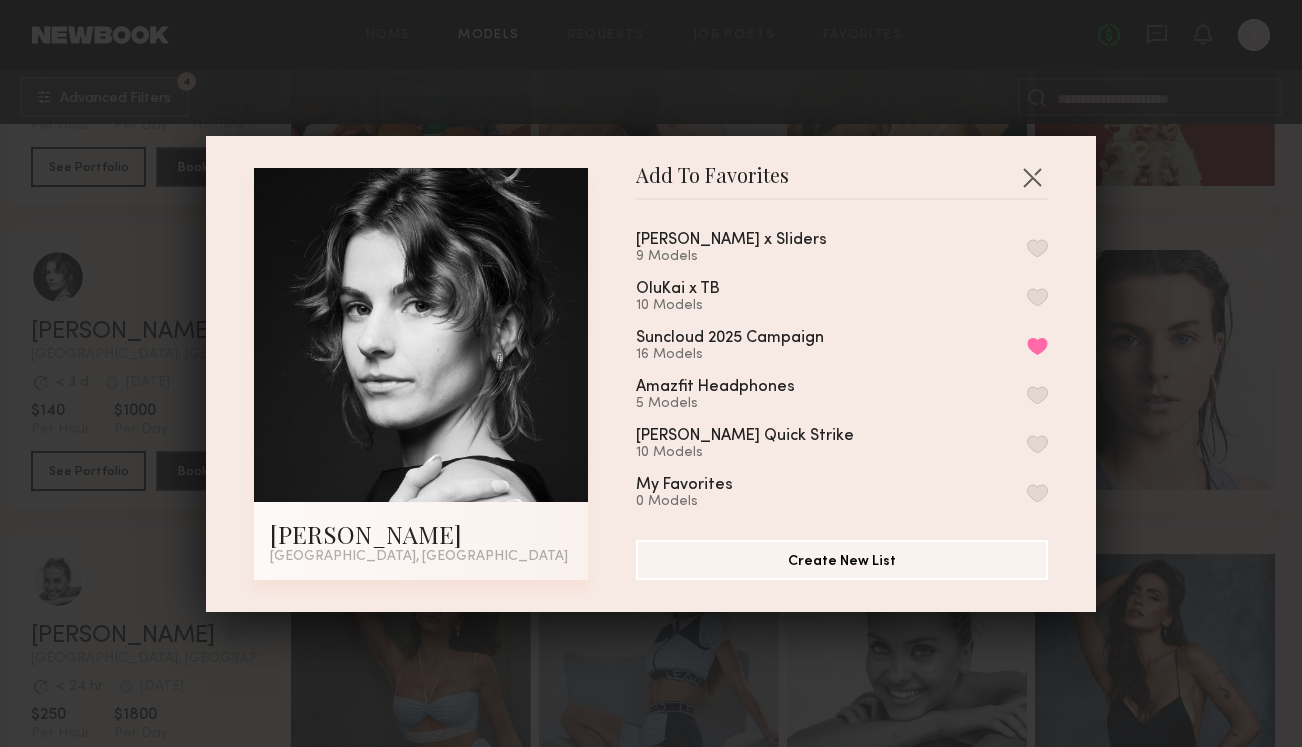 click at bounding box center [1037, 248] 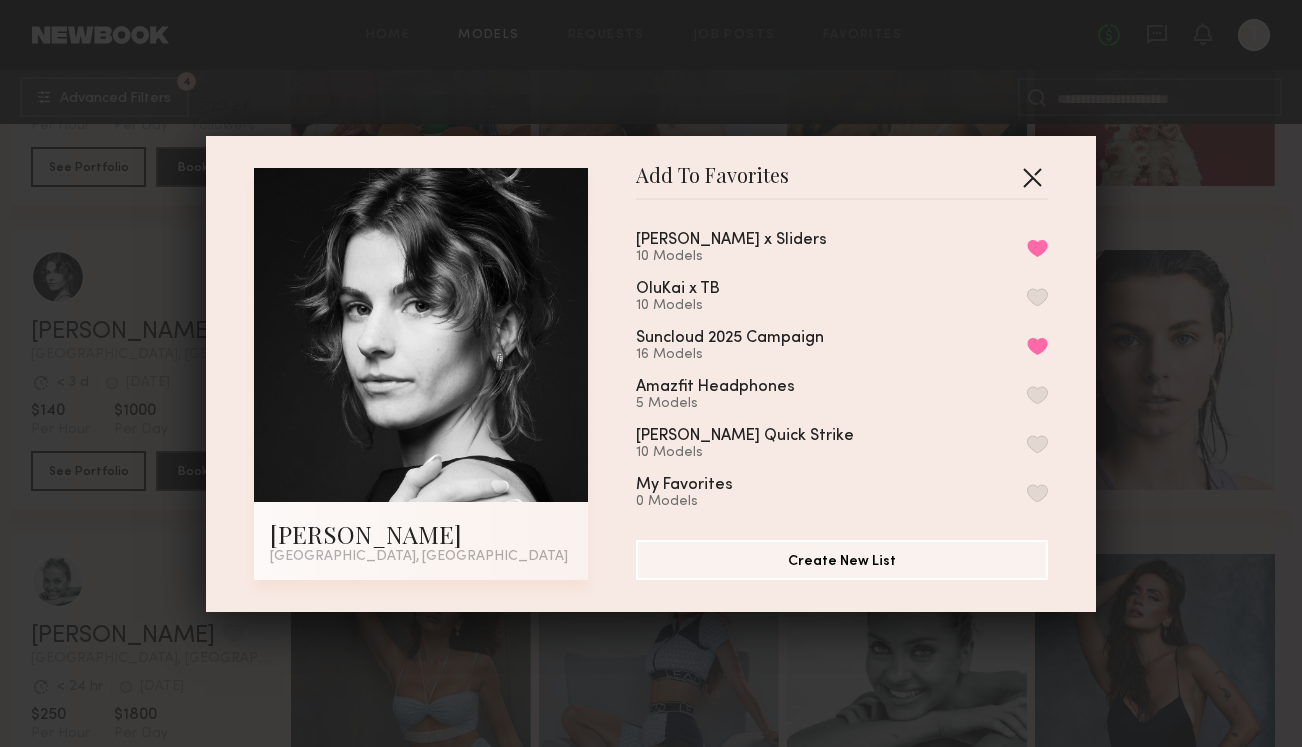 click at bounding box center (1032, 177) 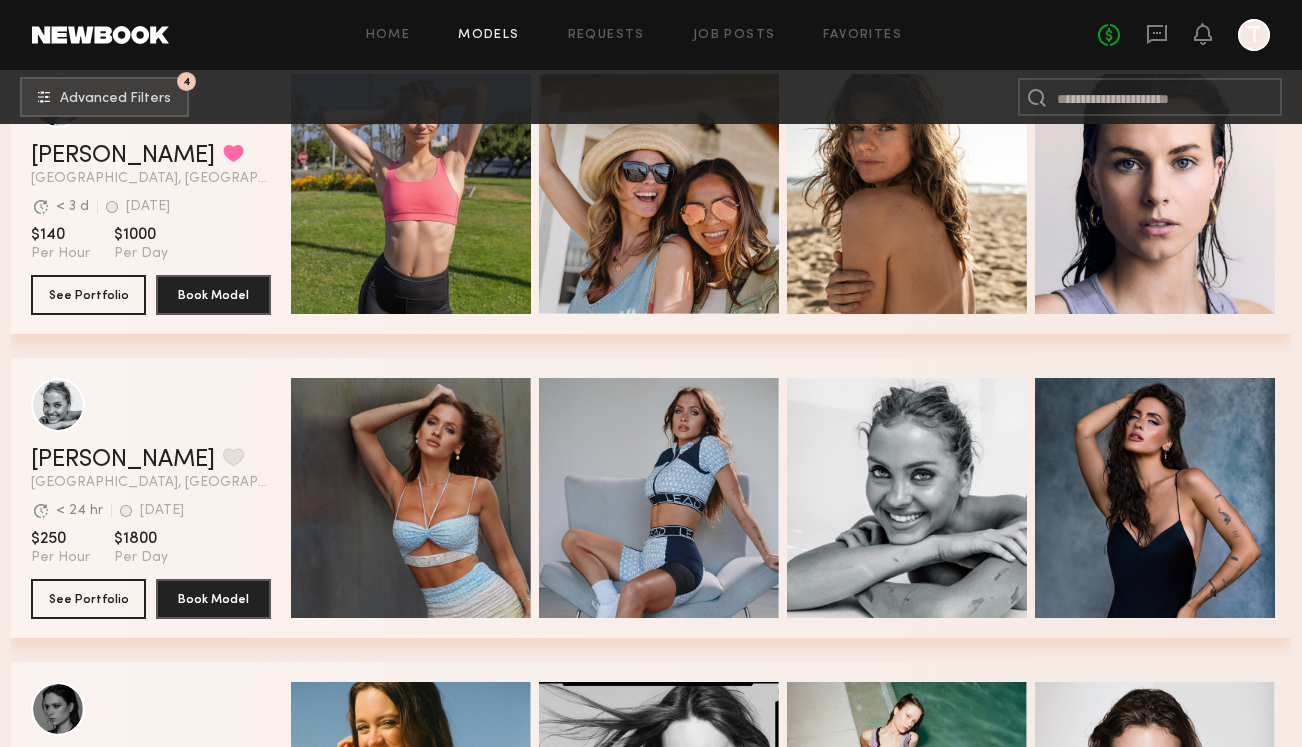 scroll, scrollTop: 39572, scrollLeft: 0, axis: vertical 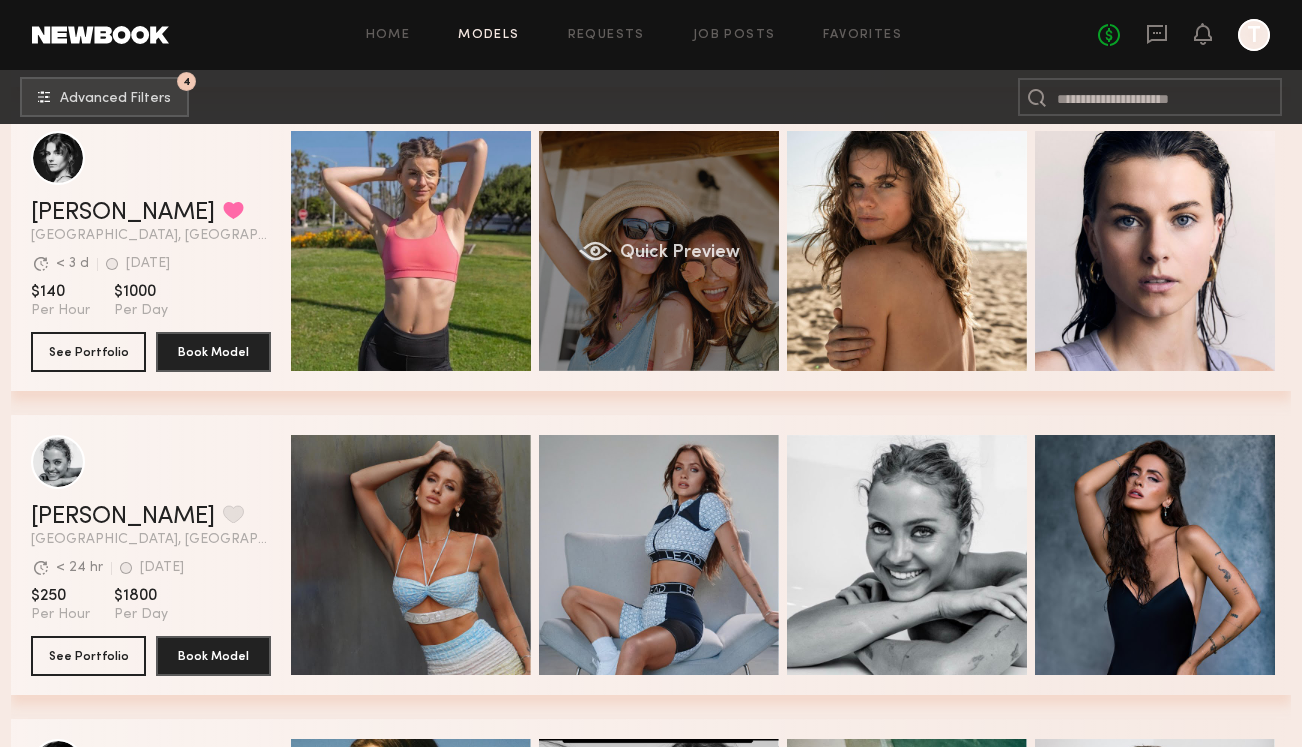 click on "Quick Preview" 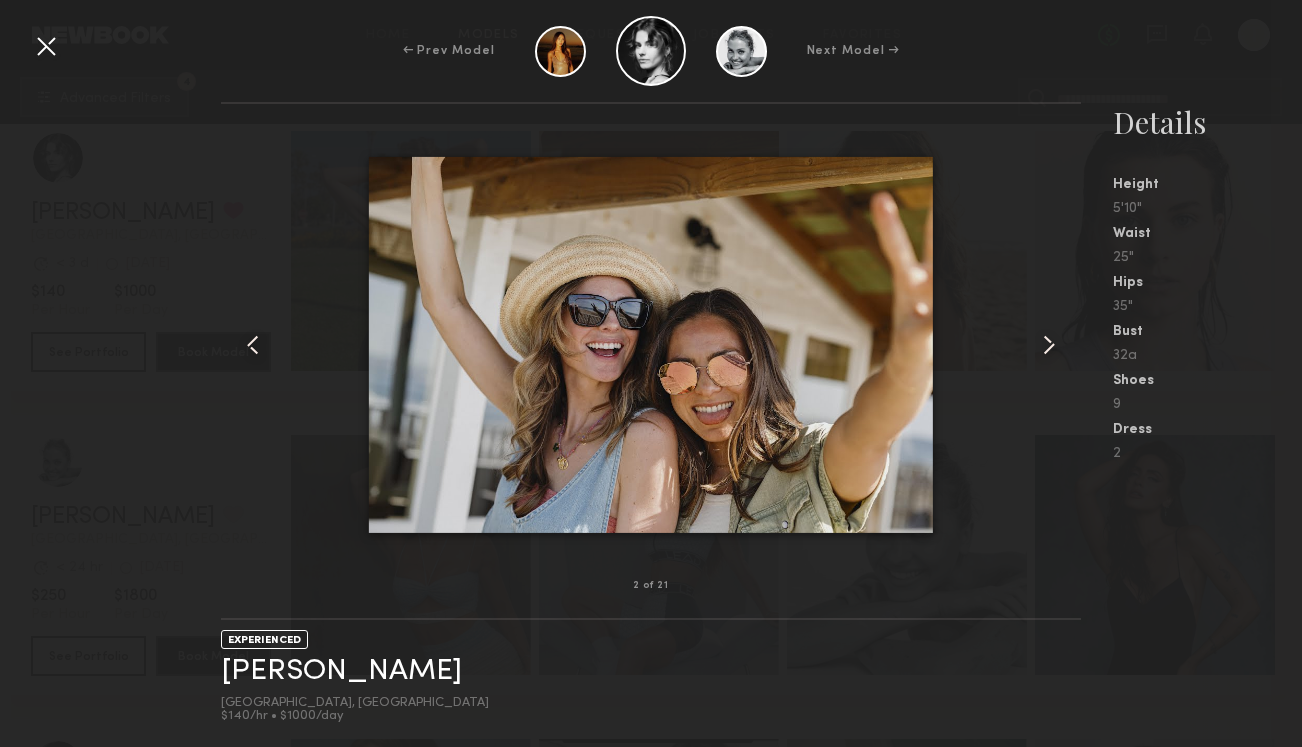 click at bounding box center (1049, 345) 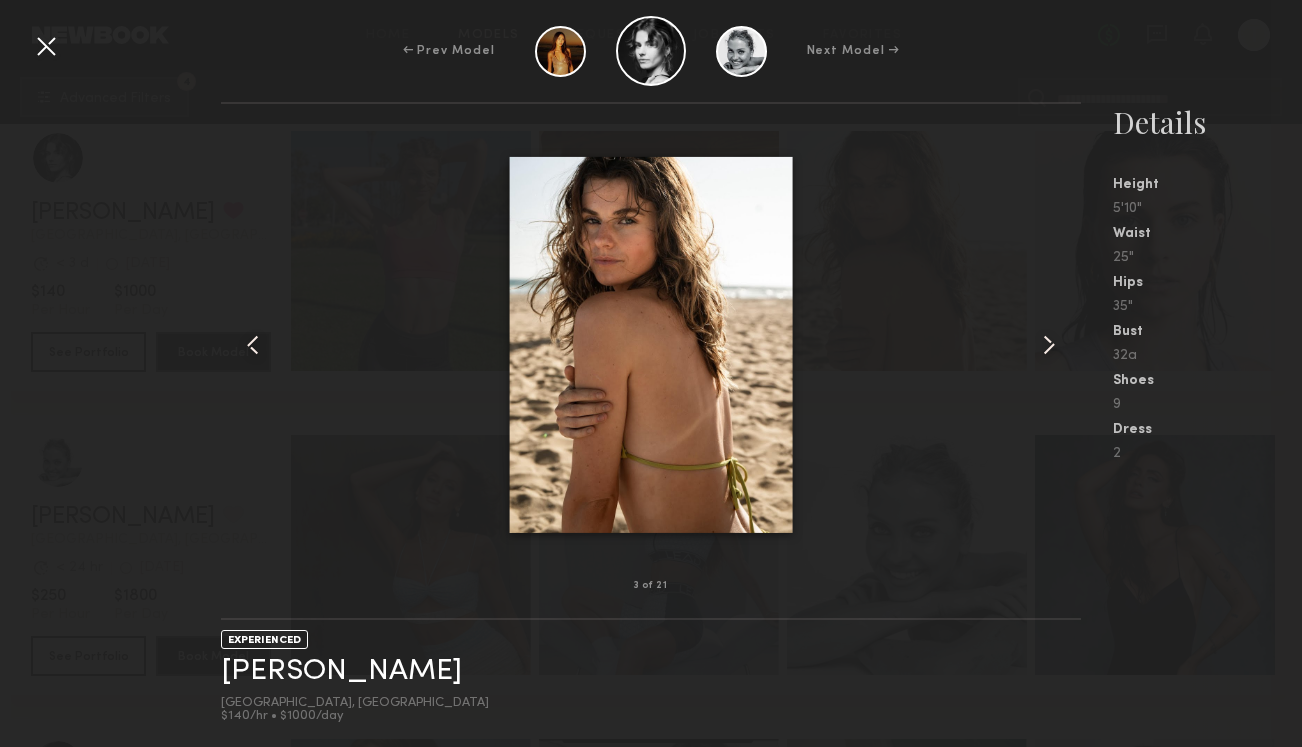 click at bounding box center (1049, 345) 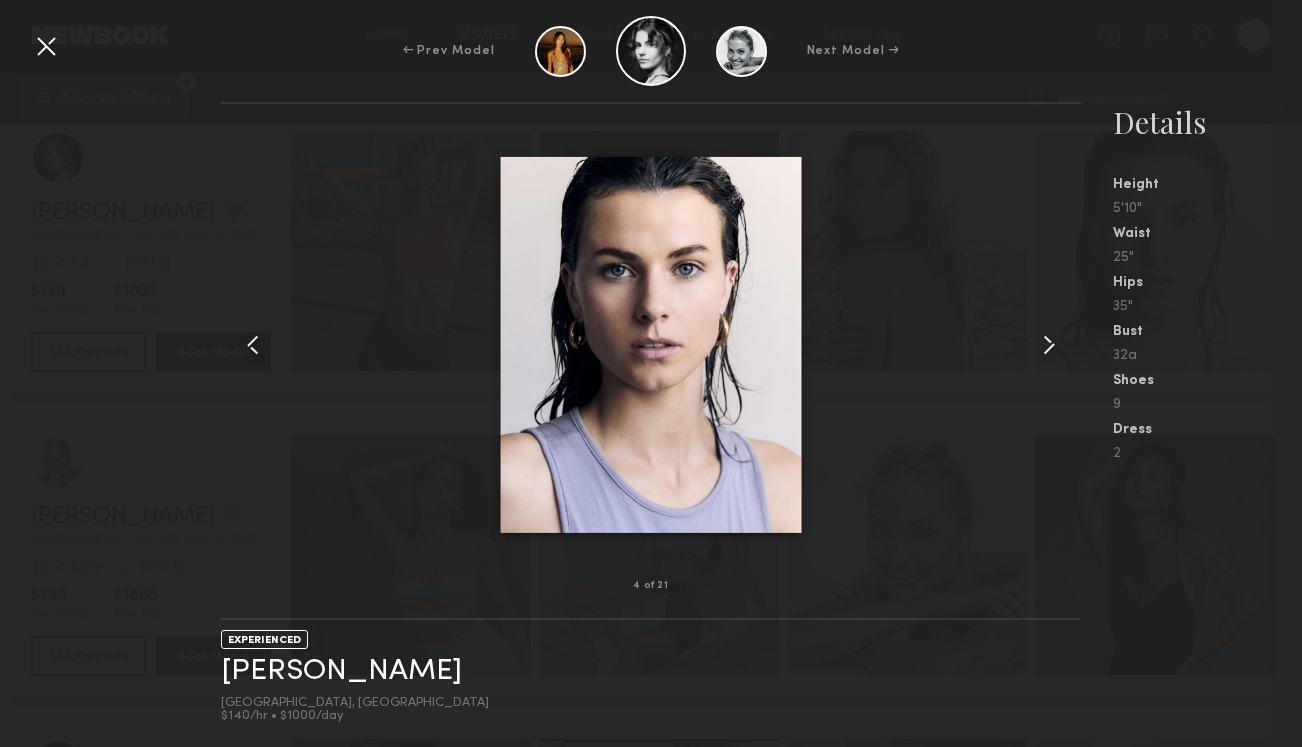 click at bounding box center (1049, 345) 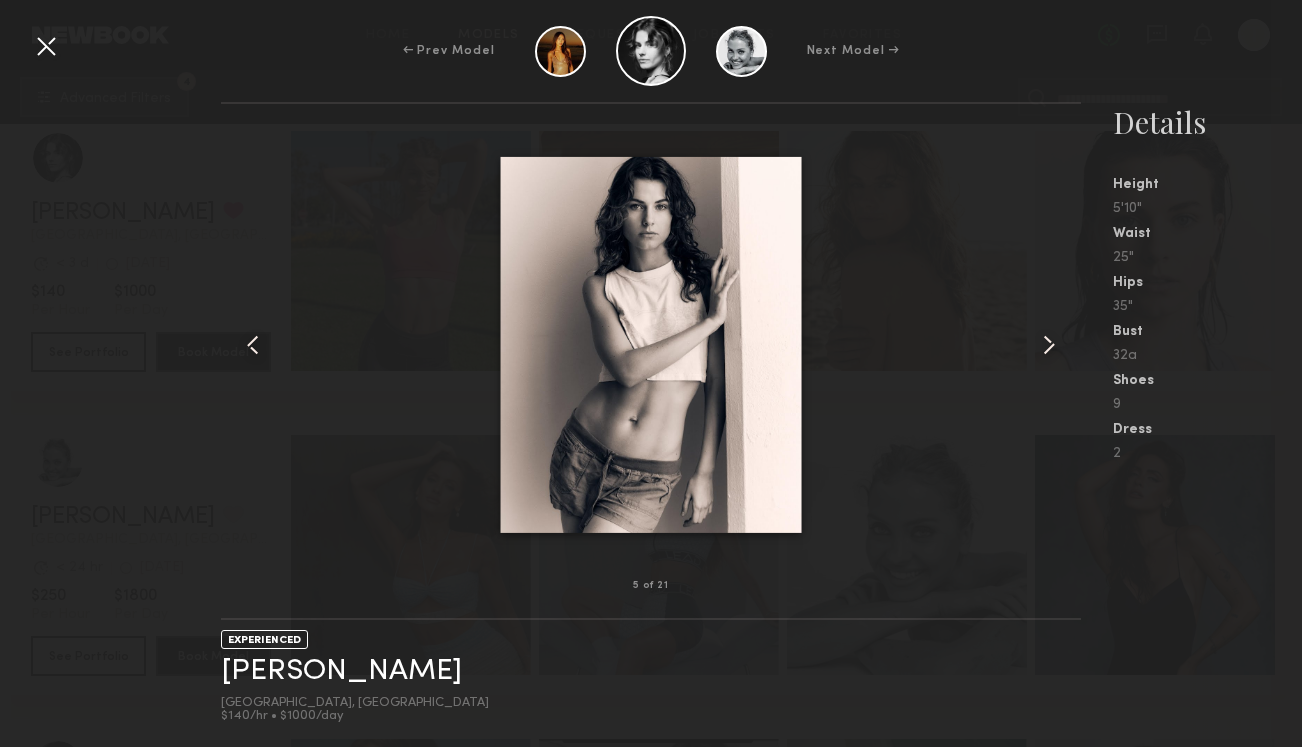 click at bounding box center (1049, 345) 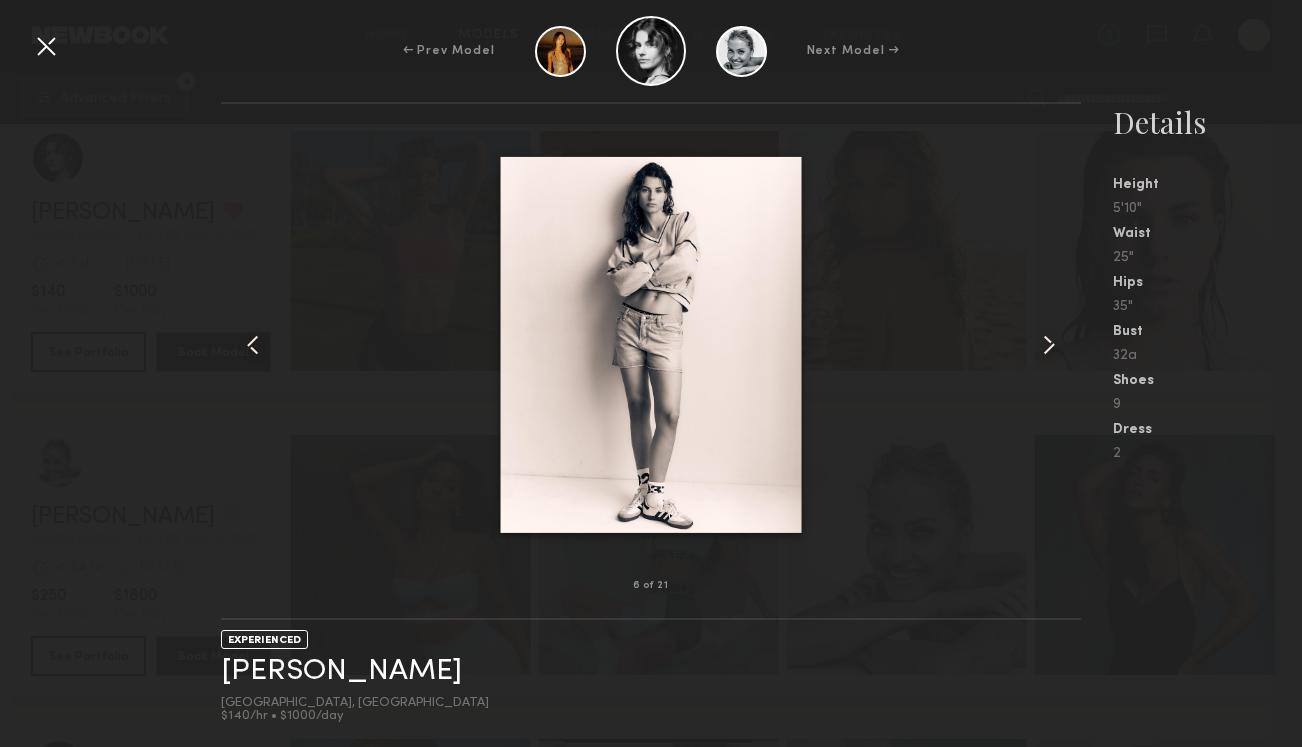 click at bounding box center [1049, 345] 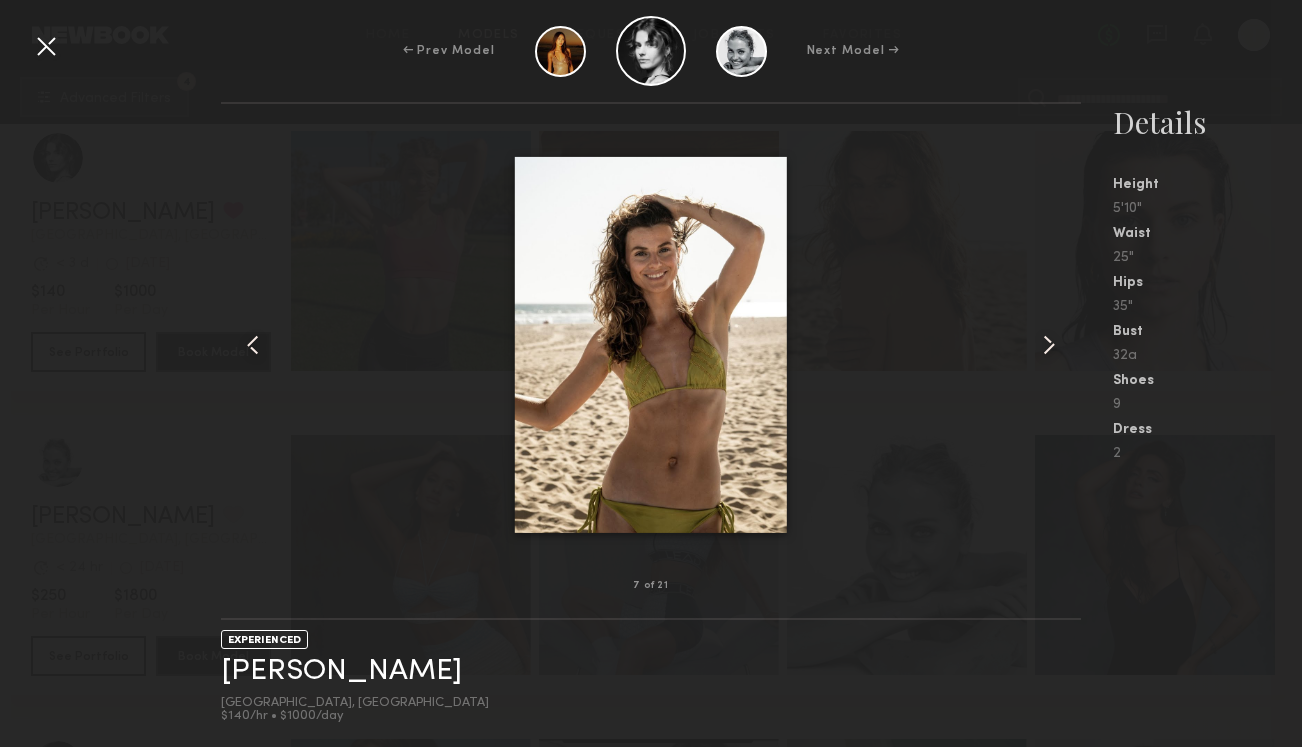 click at bounding box center [1049, 345] 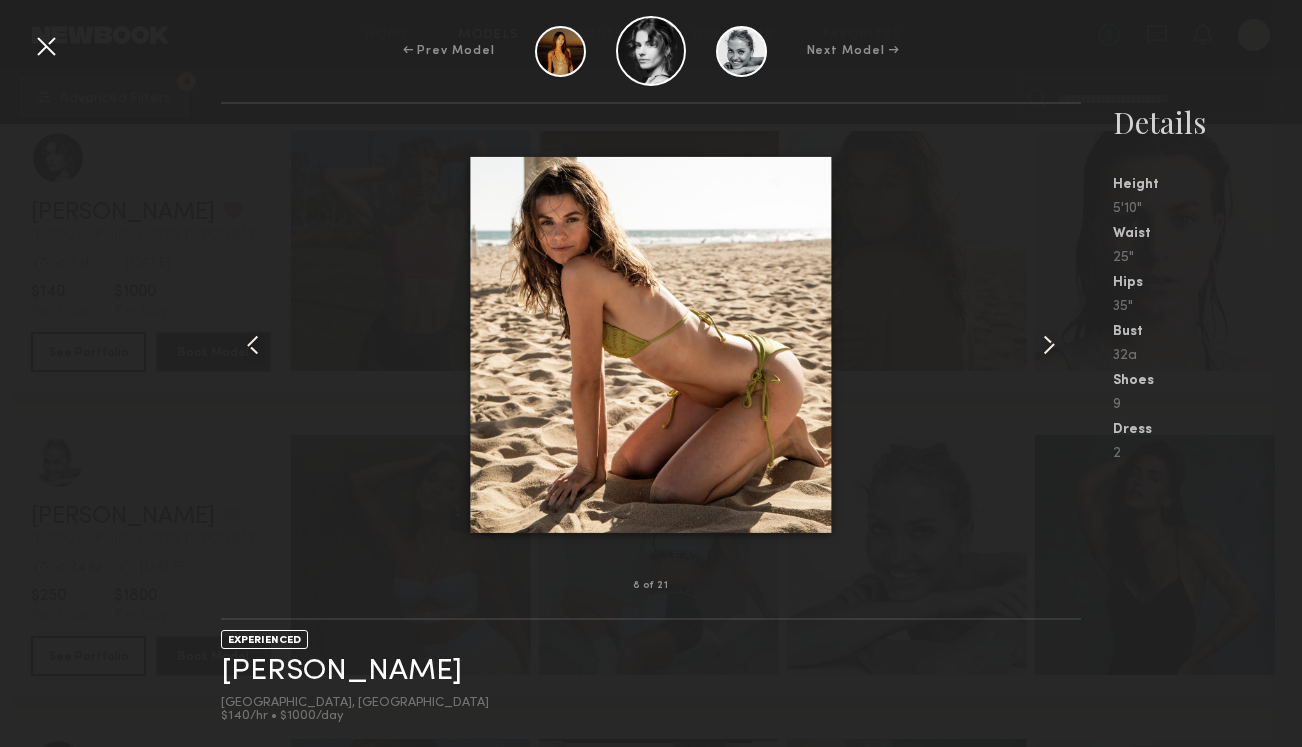 click at bounding box center [46, 46] 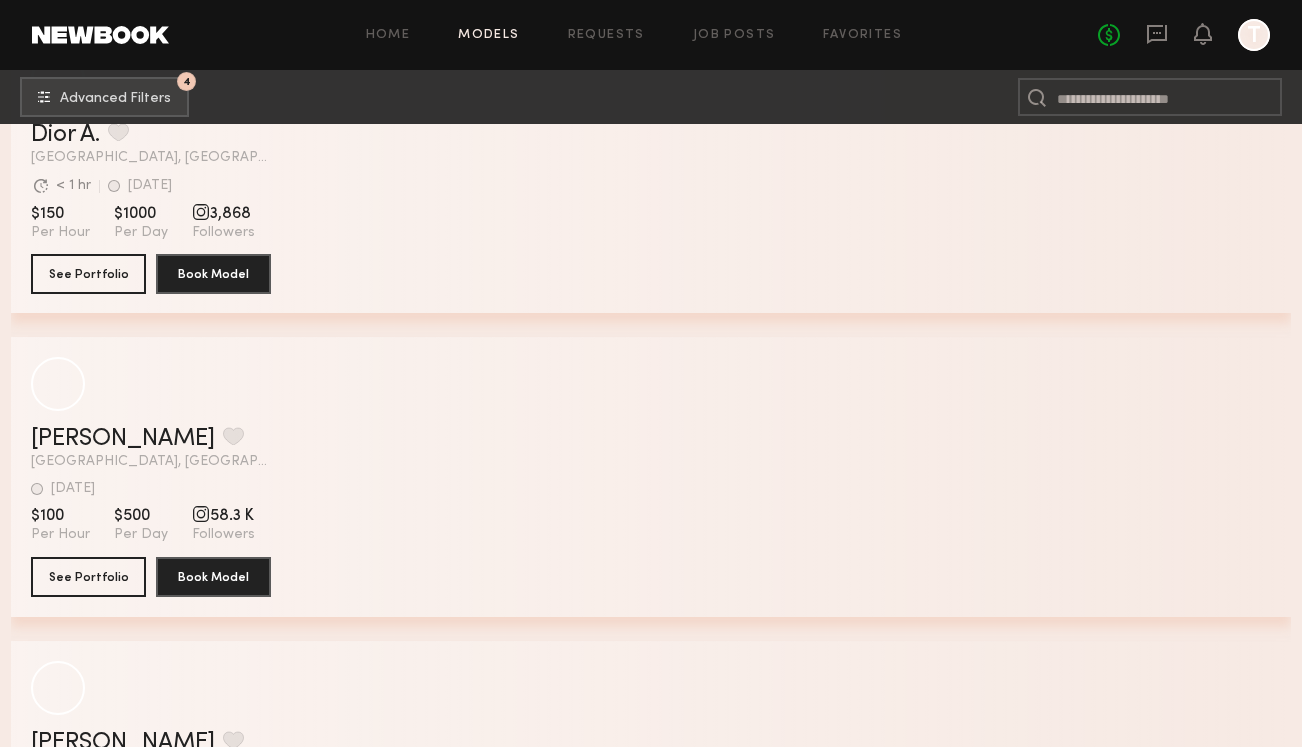 scroll, scrollTop: 43664, scrollLeft: 0, axis: vertical 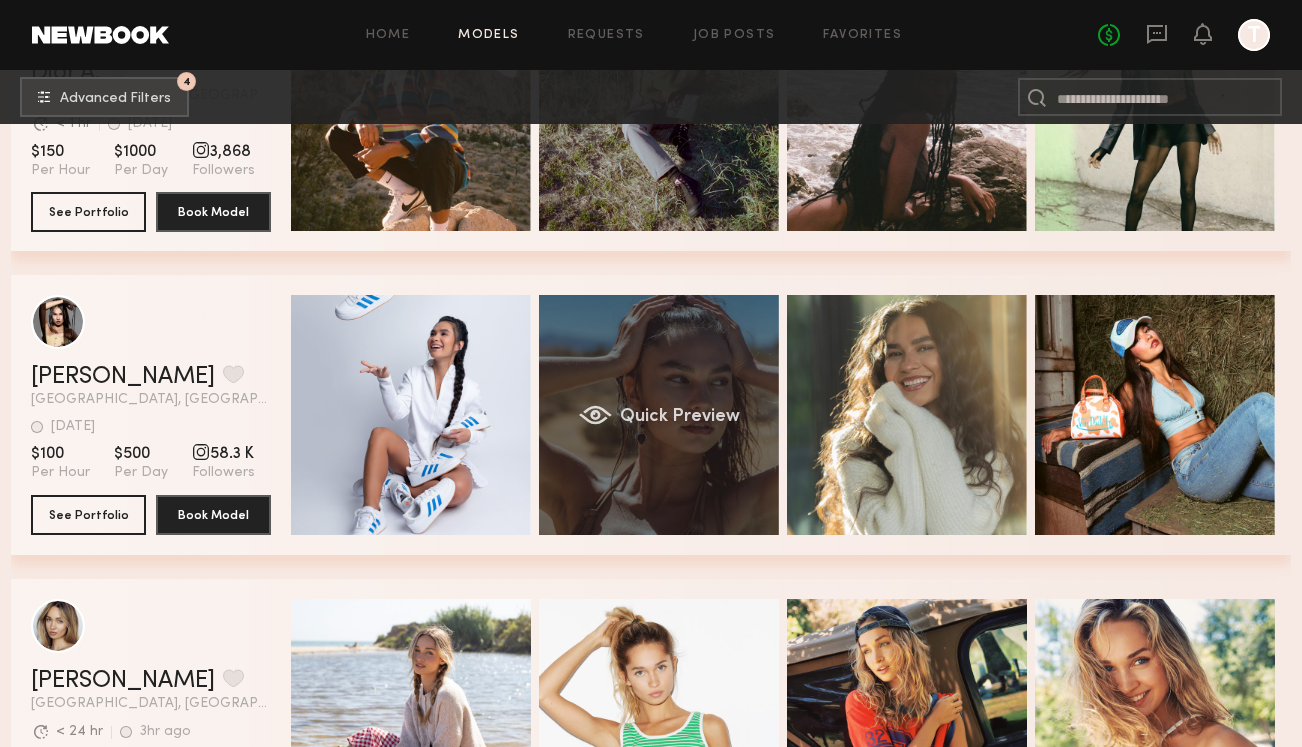 click on "Quick Preview" 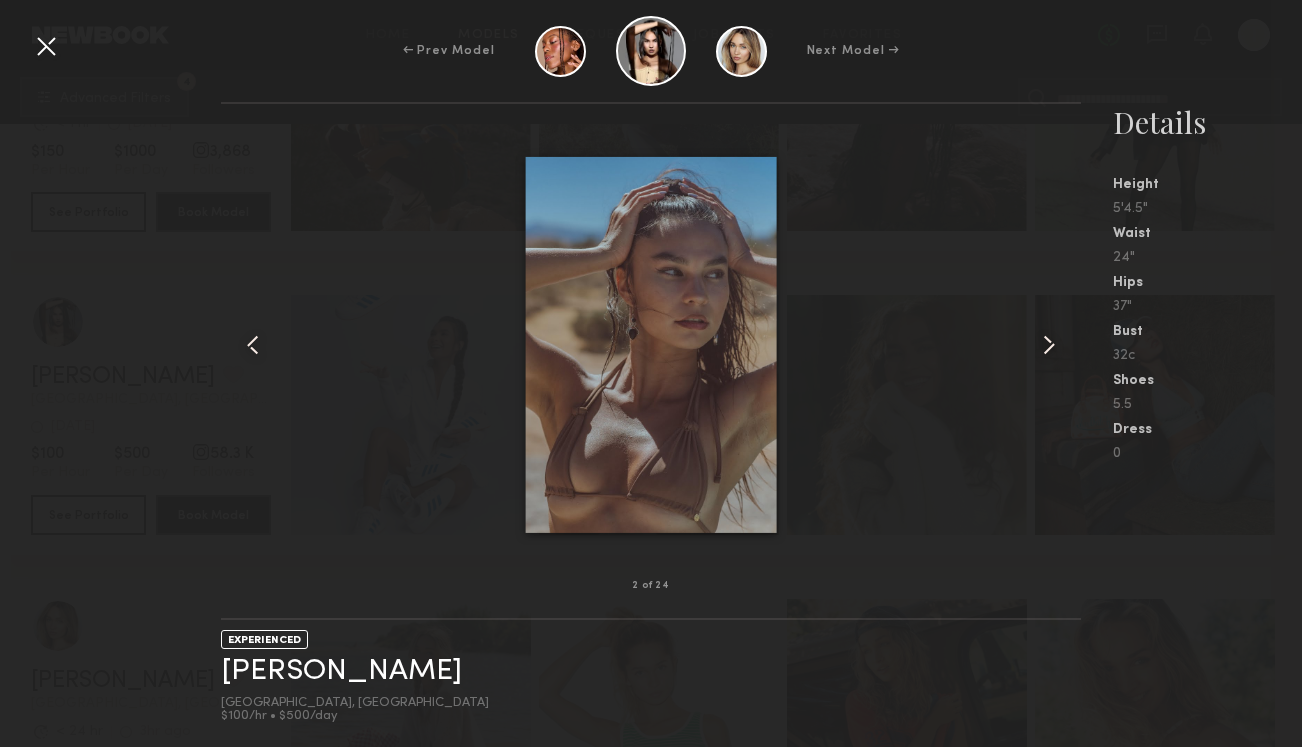click at bounding box center [1049, 345] 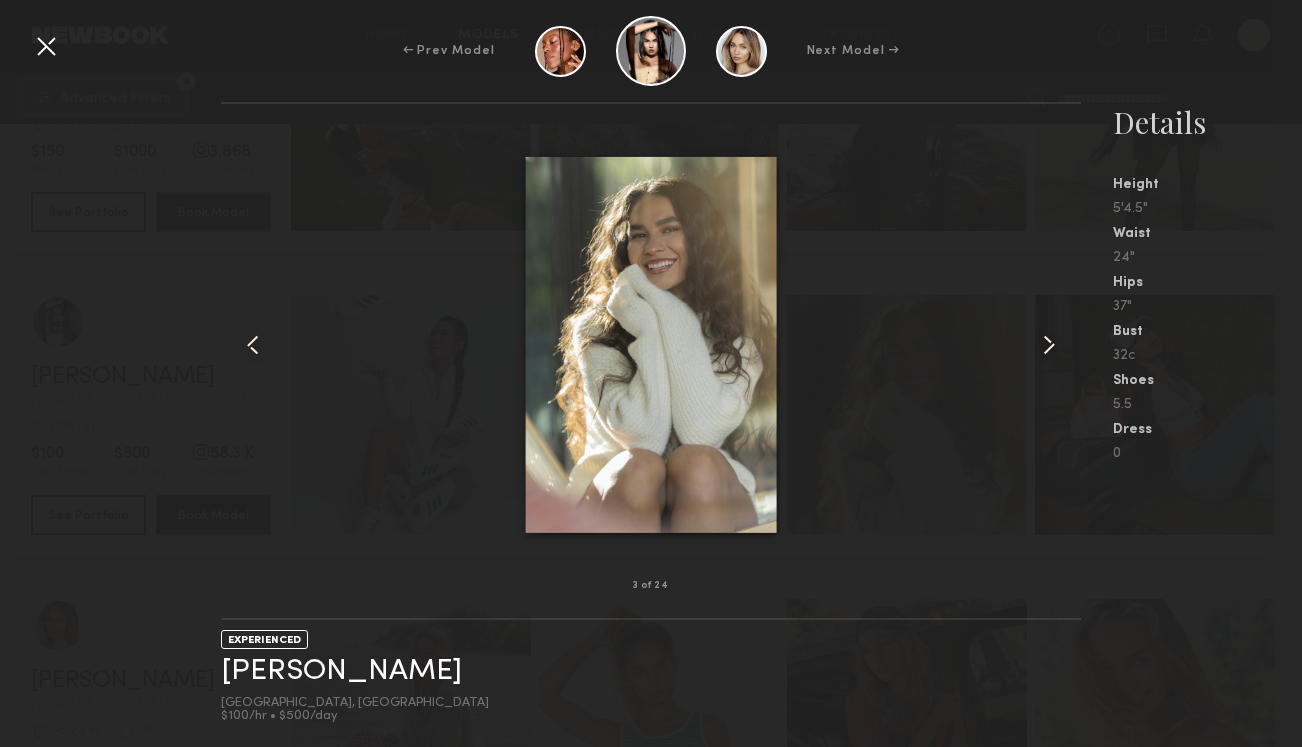 click at bounding box center [1049, 345] 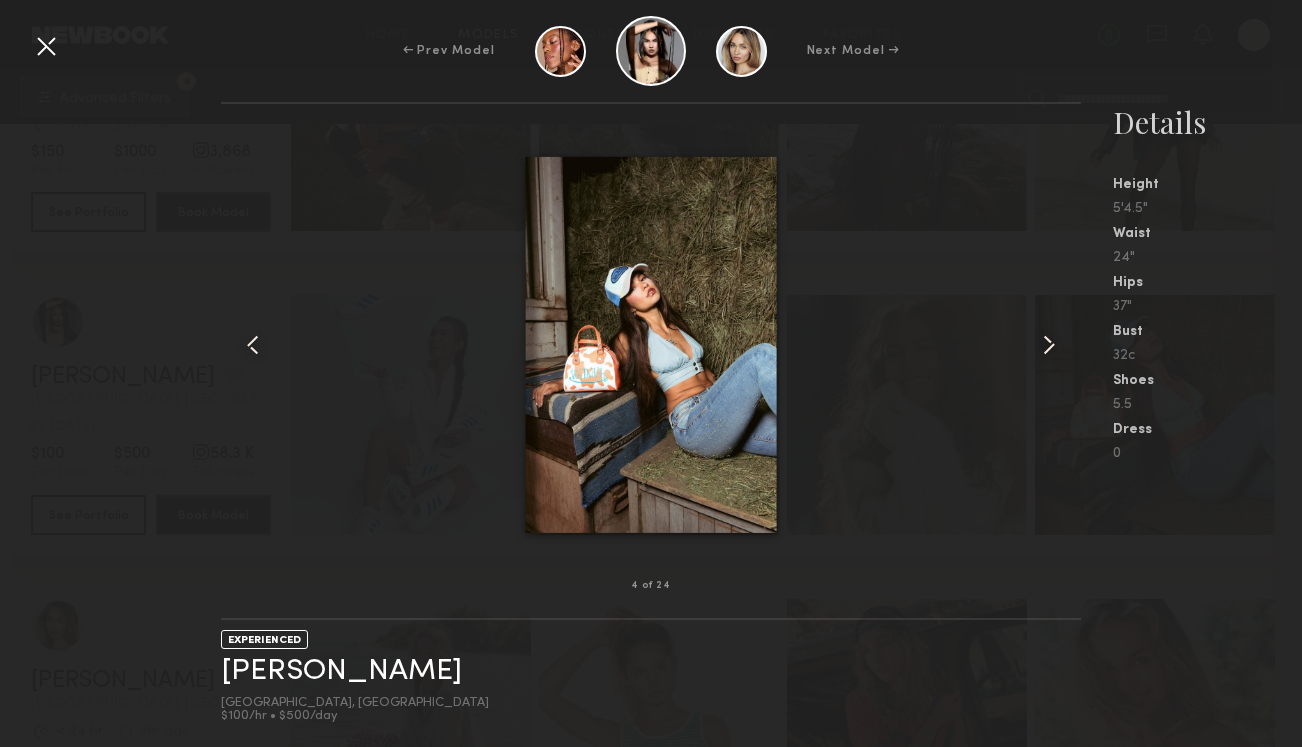 click at bounding box center [1049, 345] 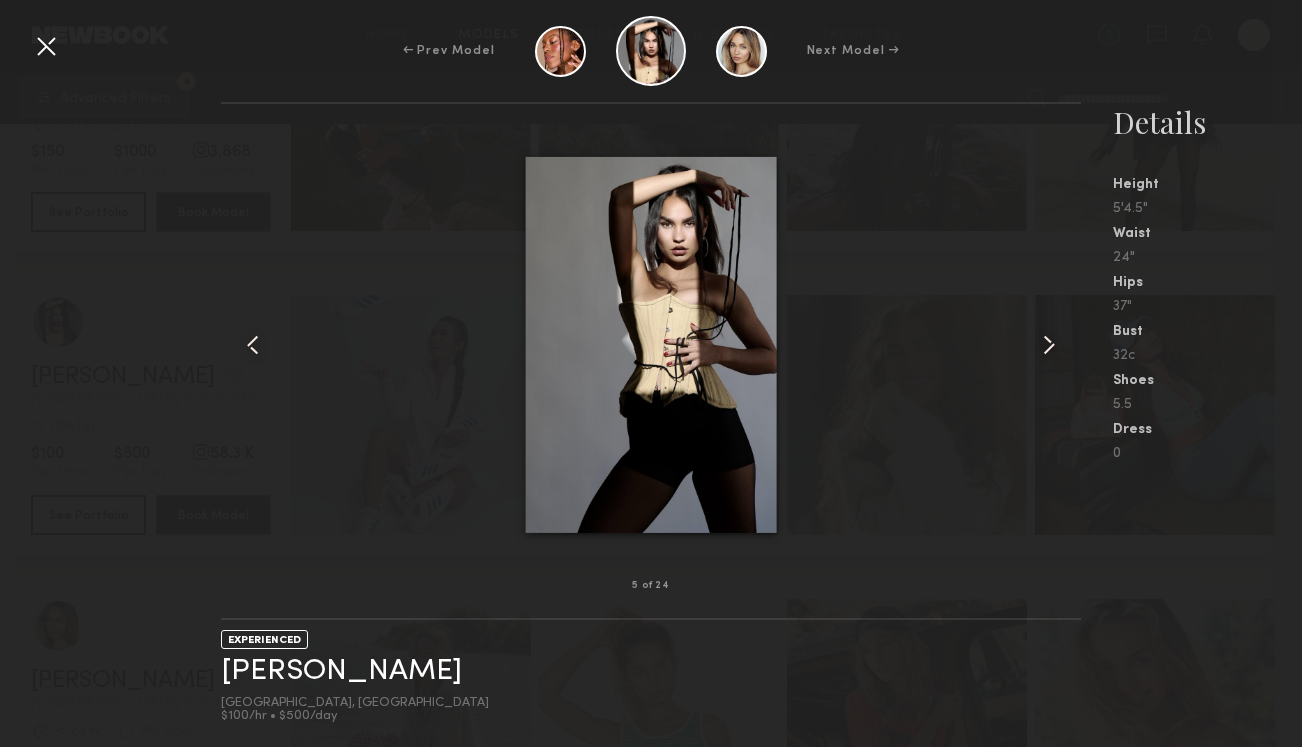 click at bounding box center (46, 46) 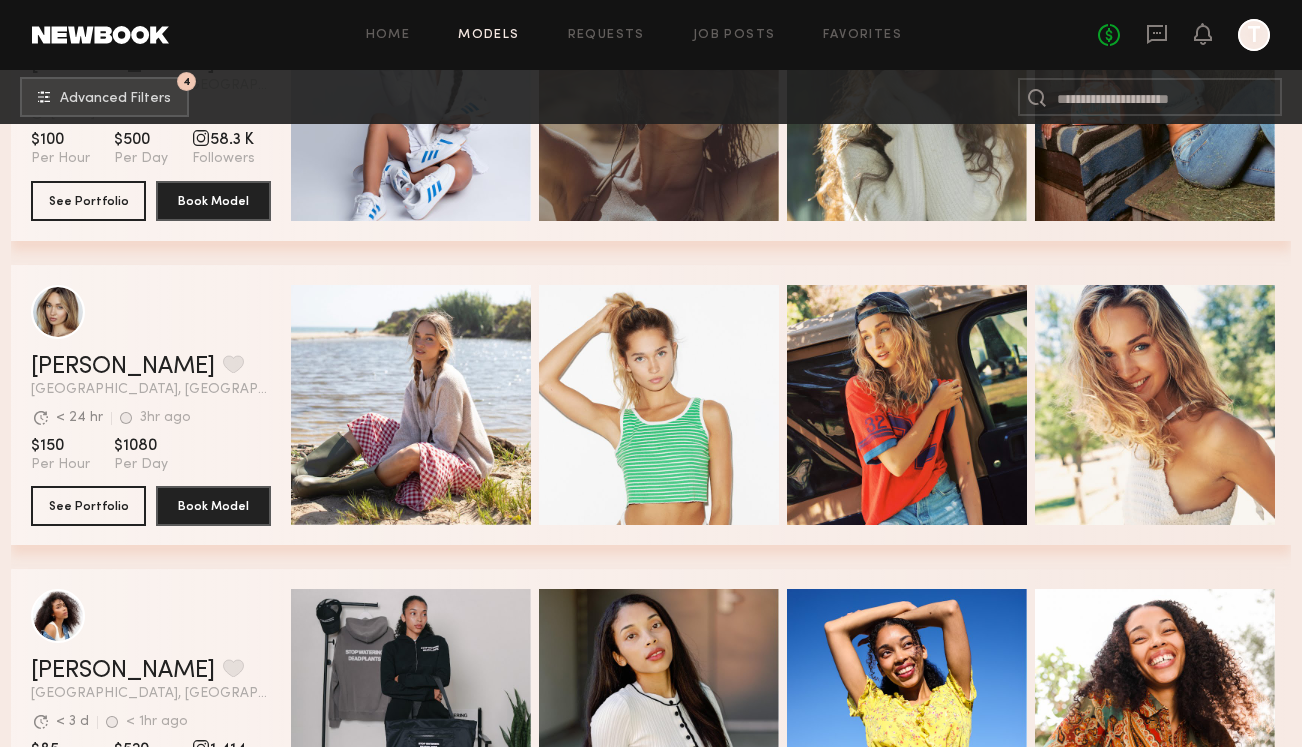 scroll, scrollTop: 43980, scrollLeft: 0, axis: vertical 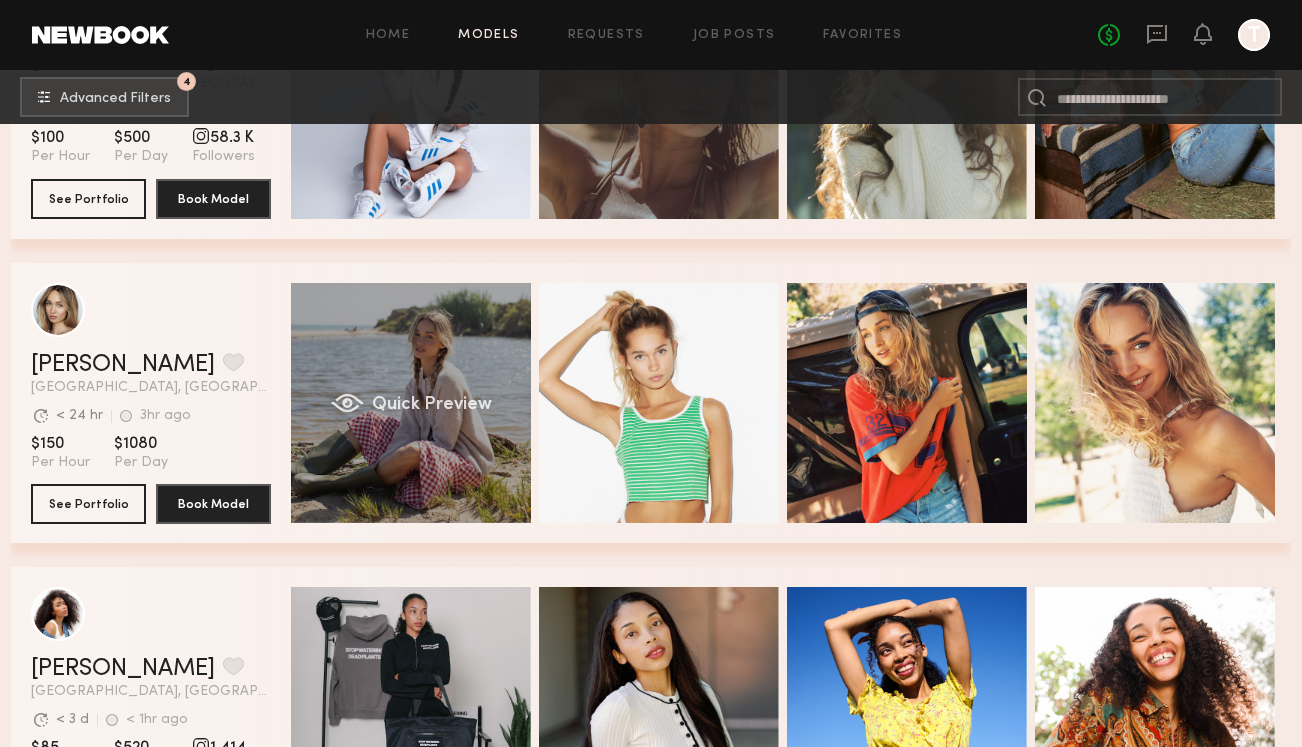 click on "Quick Preview" 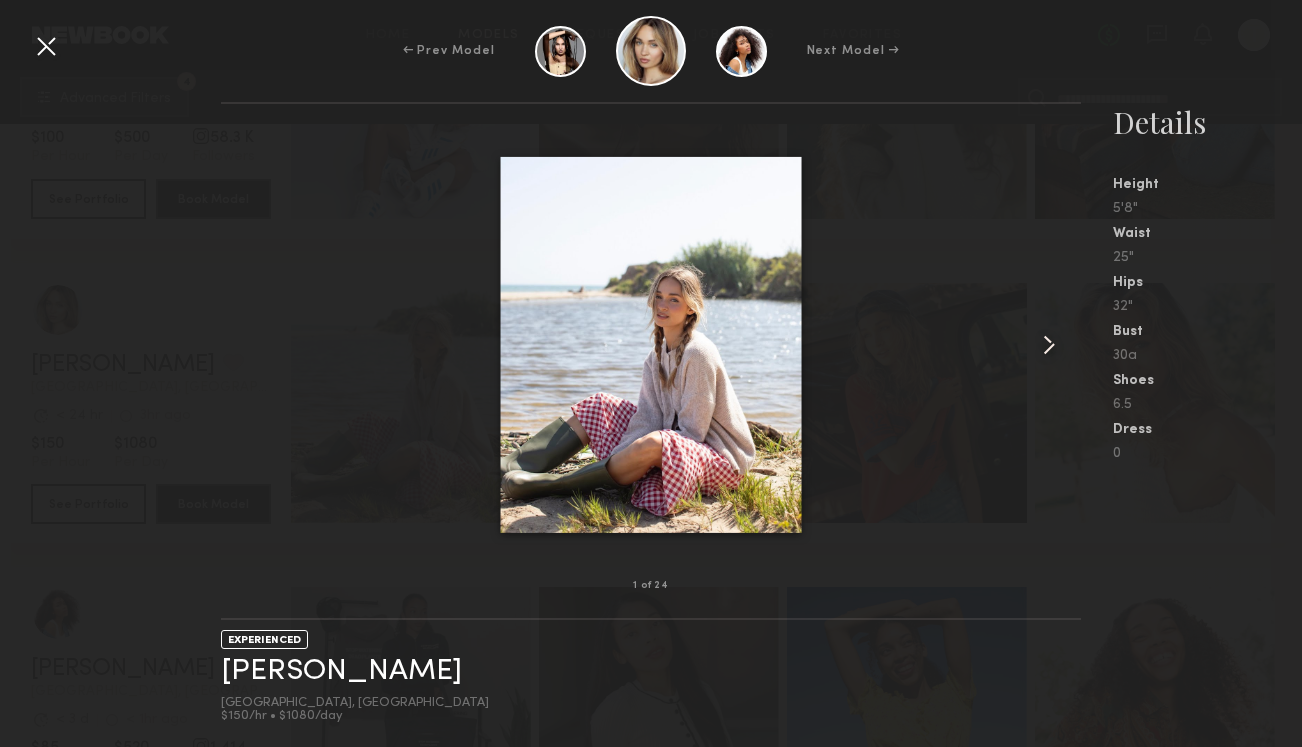 click at bounding box center [1049, 345] 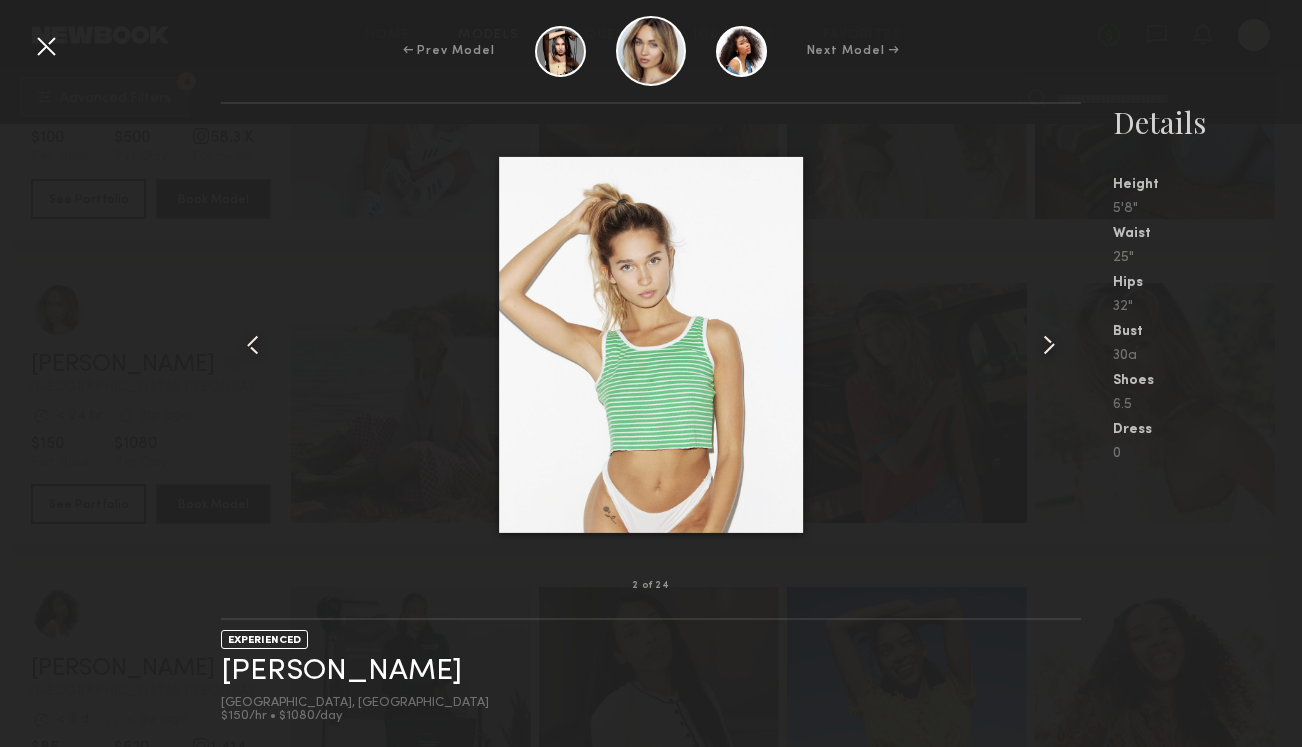 click at bounding box center (1049, 345) 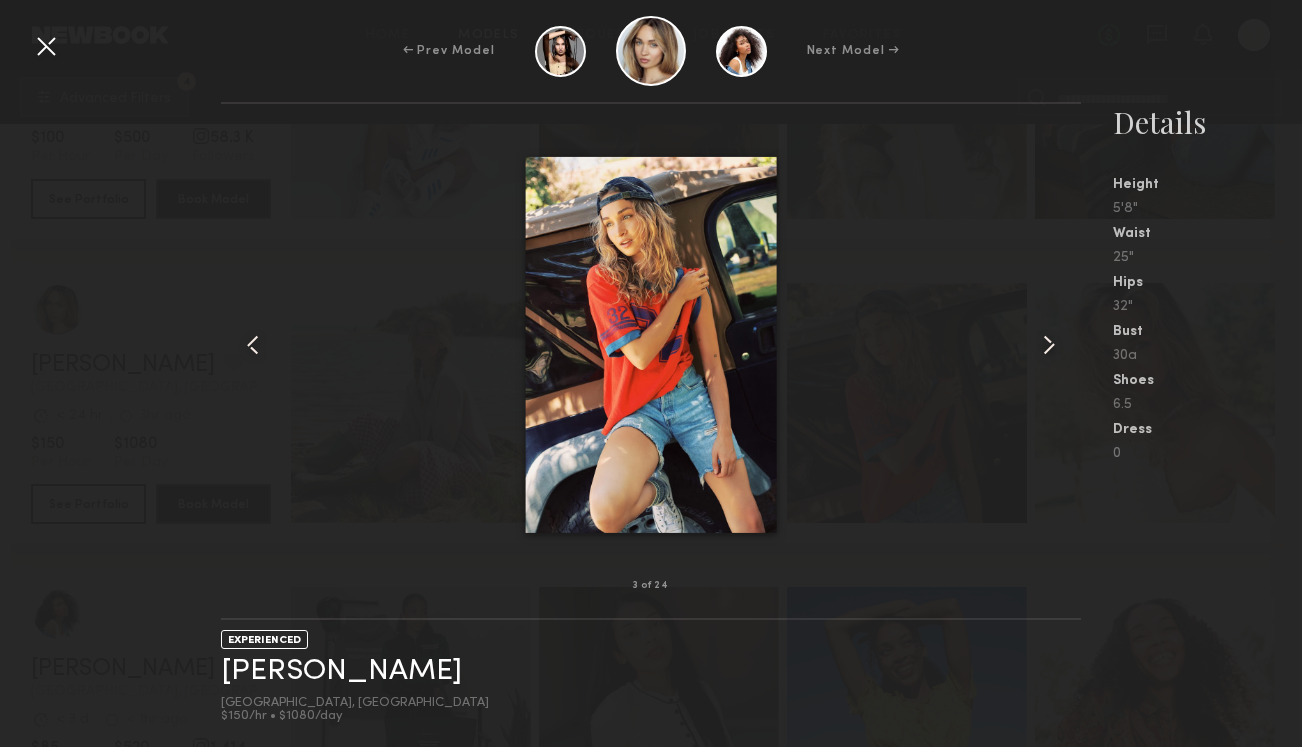 click at bounding box center [1049, 345] 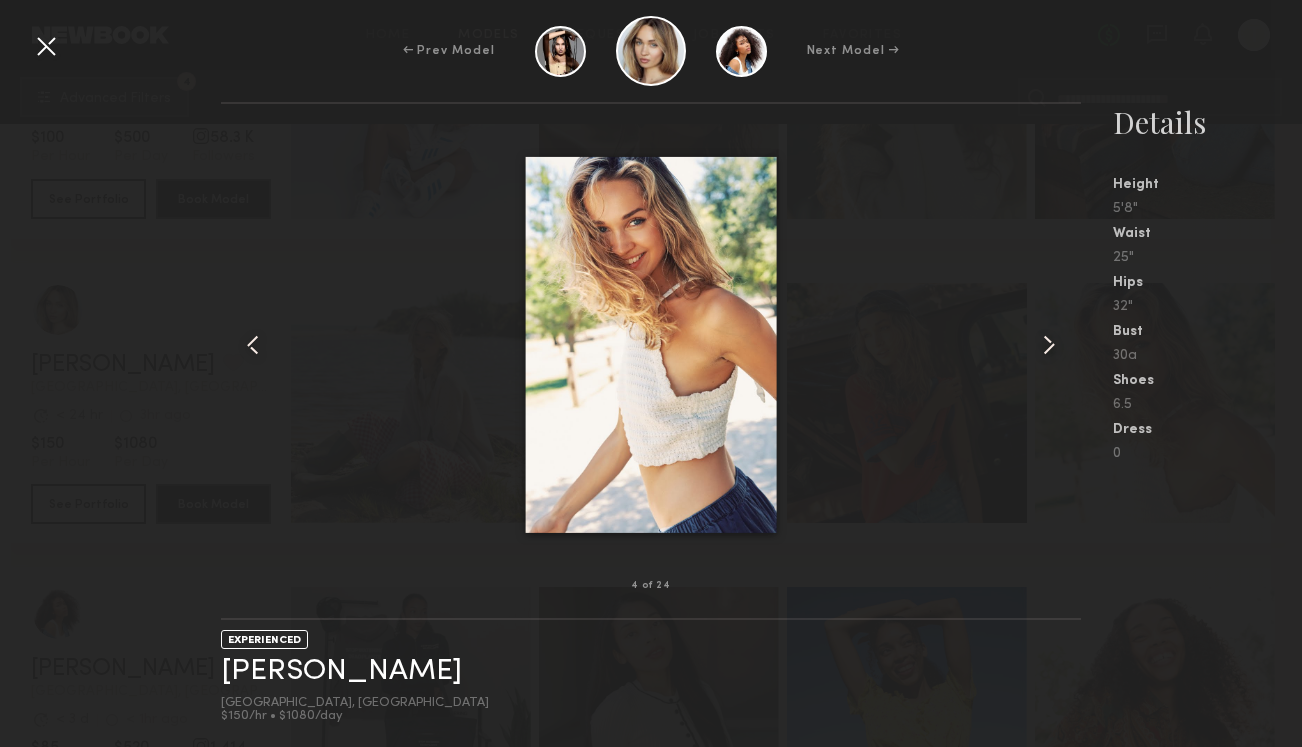 click at bounding box center (1063, 345) 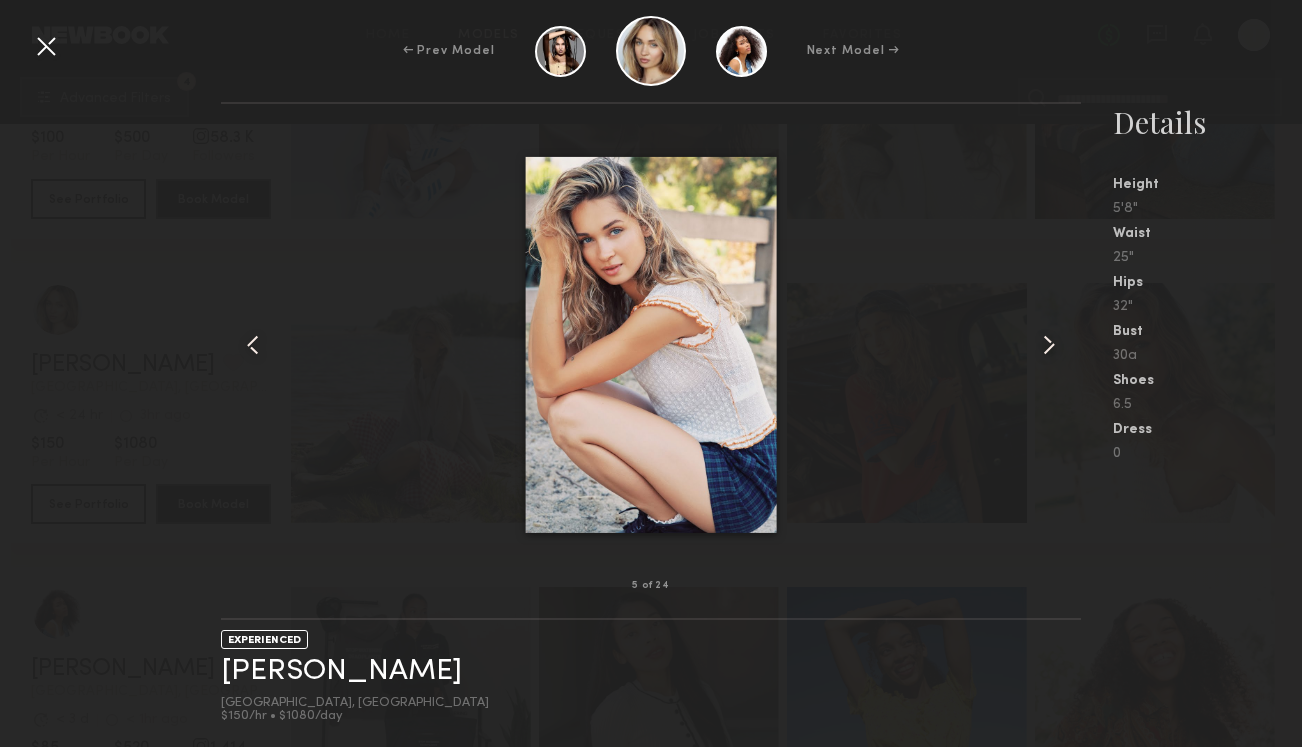 click at bounding box center (1063, 345) 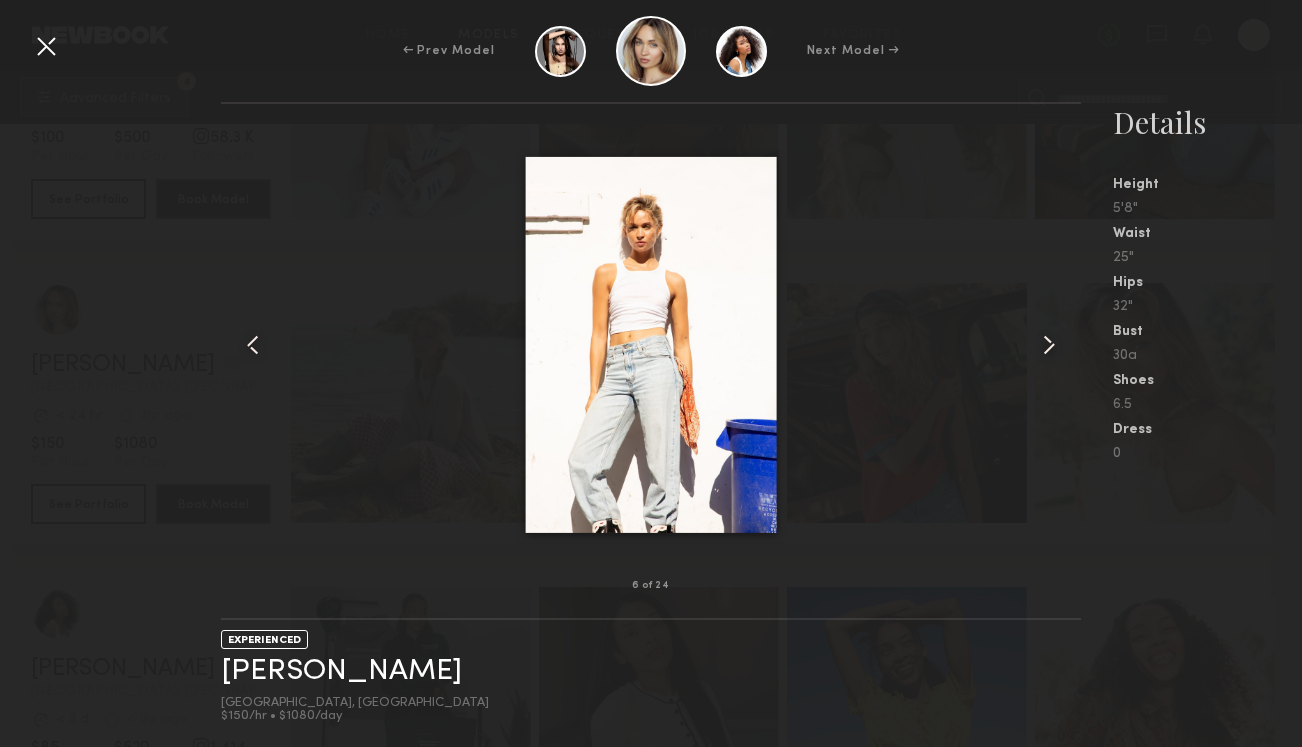 click at bounding box center (1063, 345) 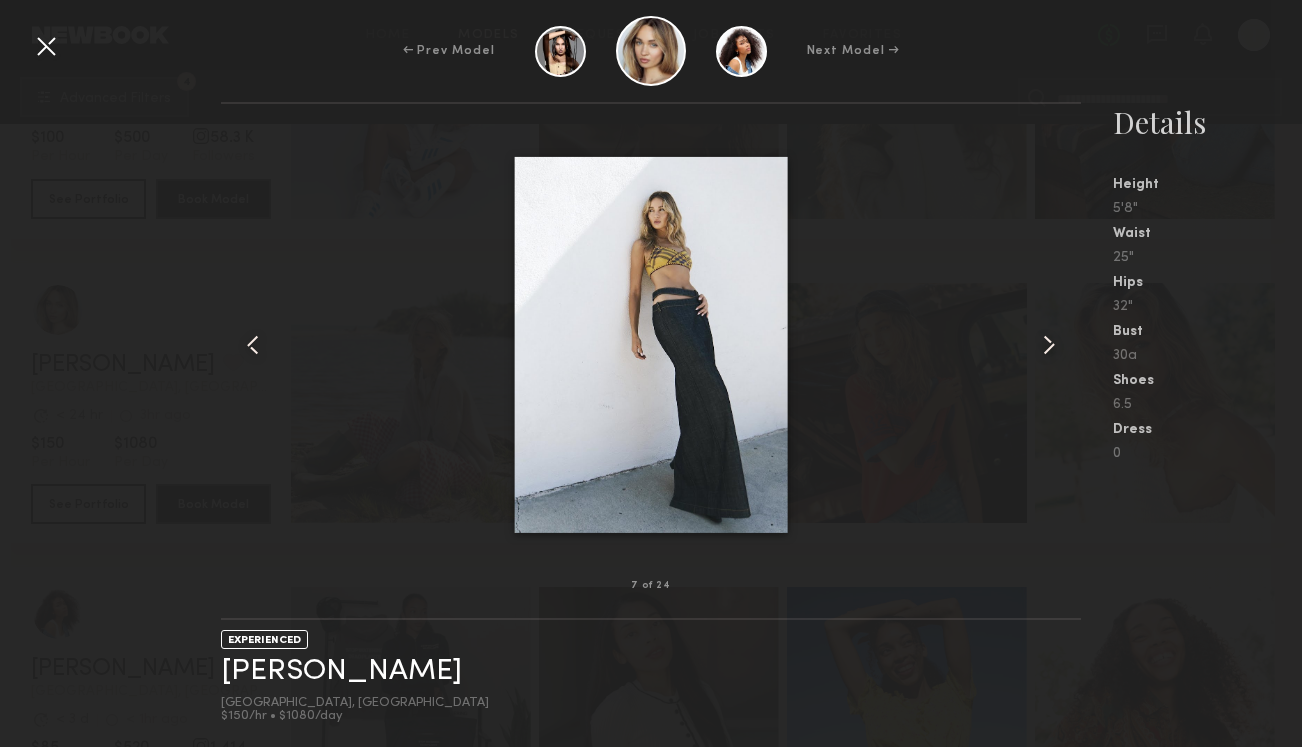 click at bounding box center [1063, 345] 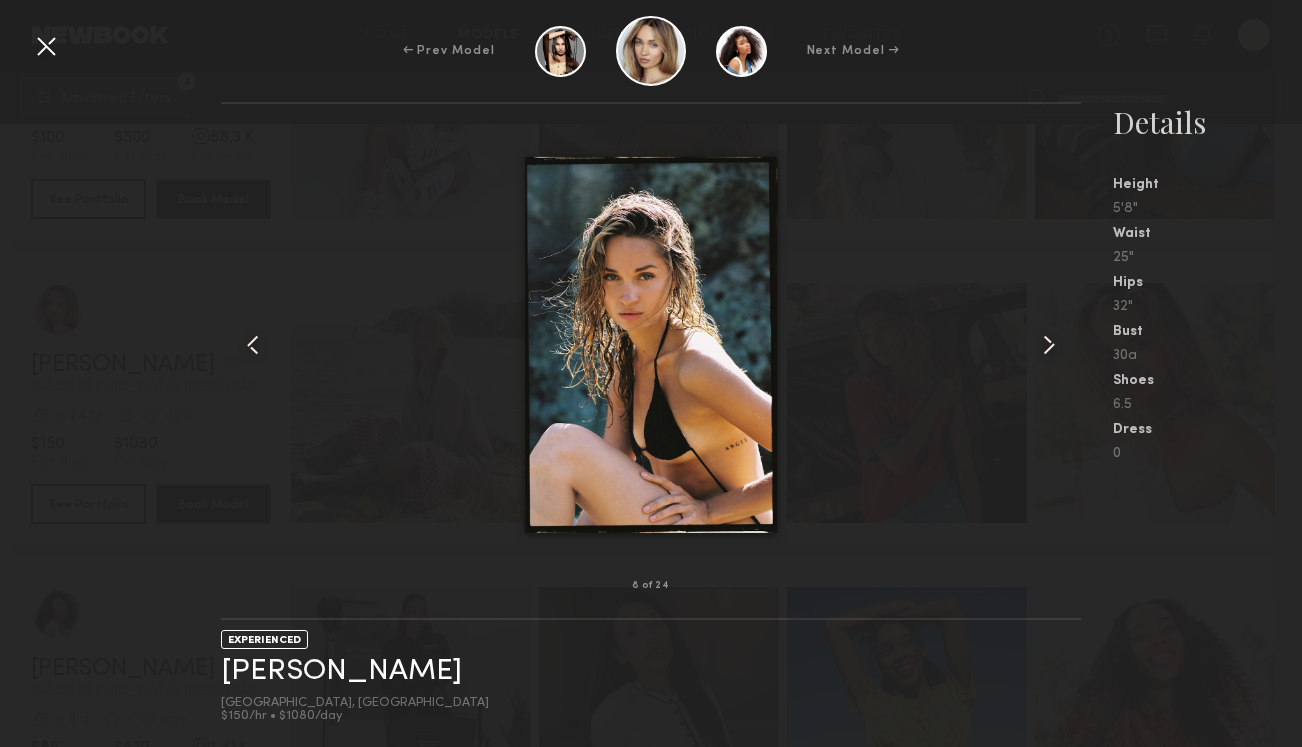 click at bounding box center [1063, 345] 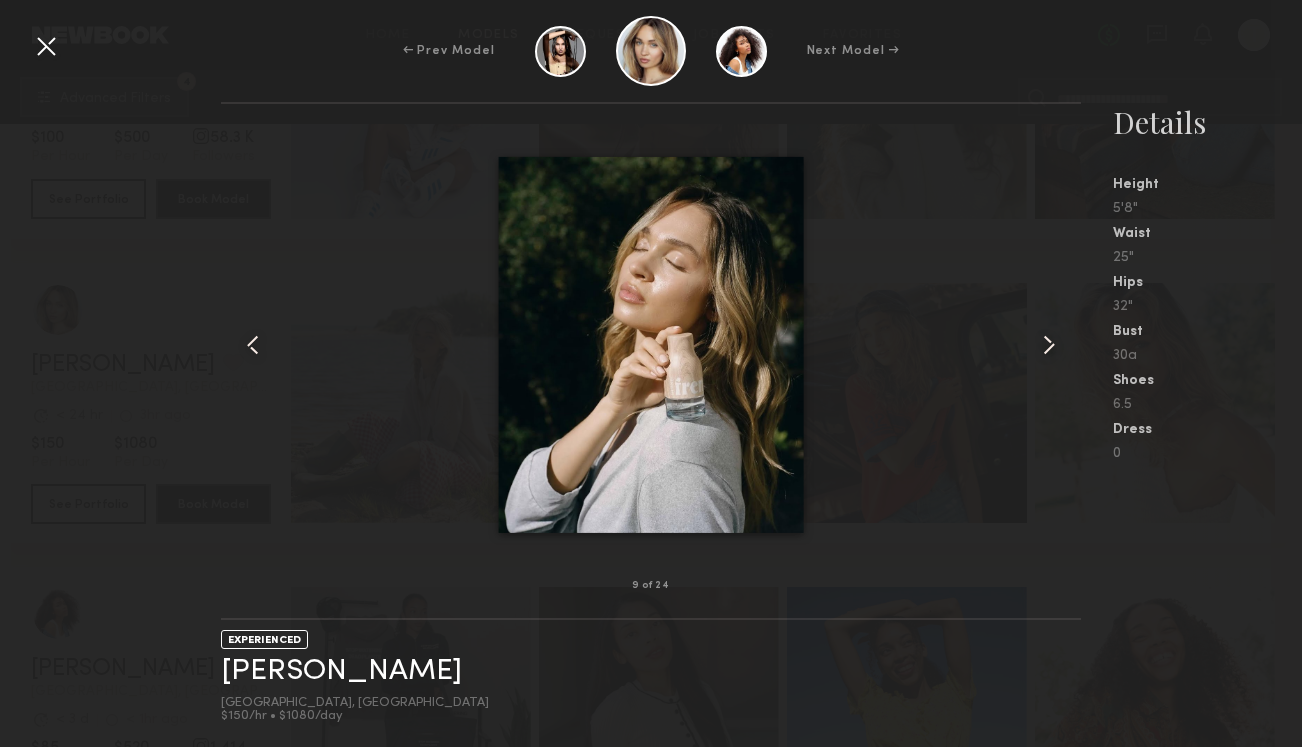 click at bounding box center [1063, 345] 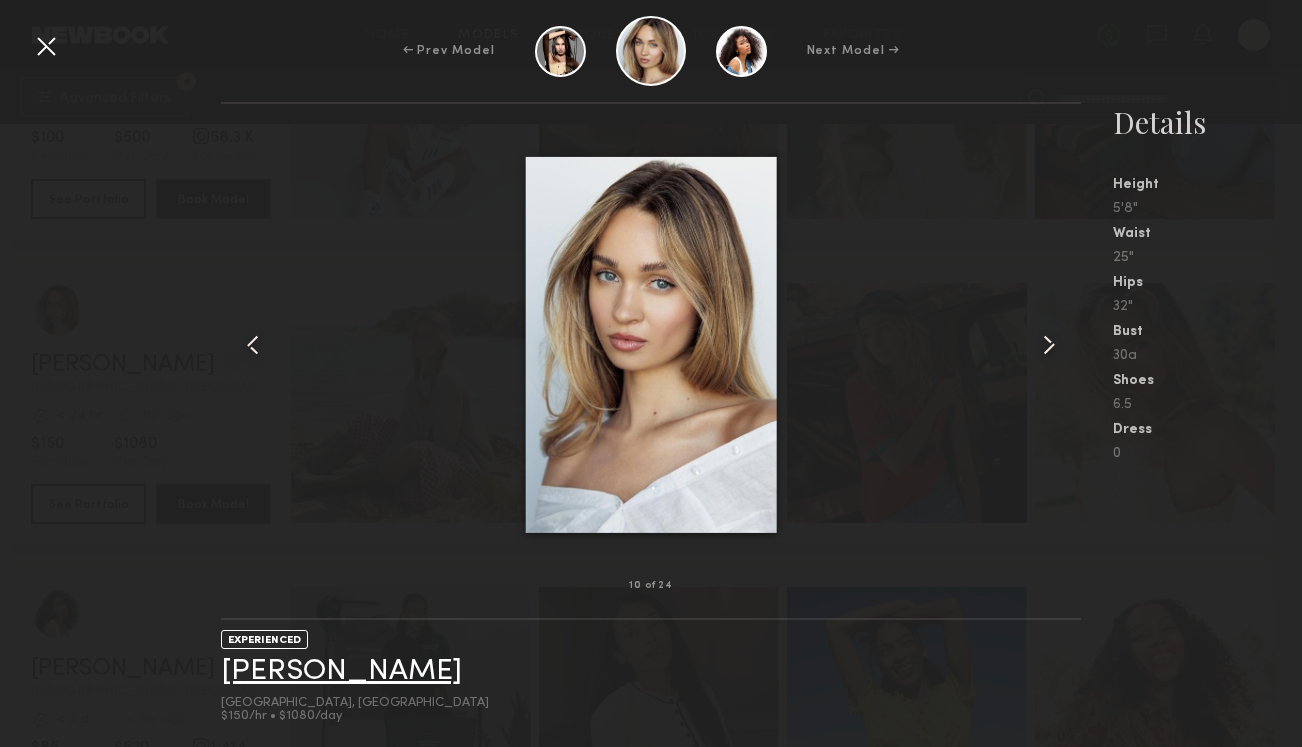 click on "[PERSON_NAME]" 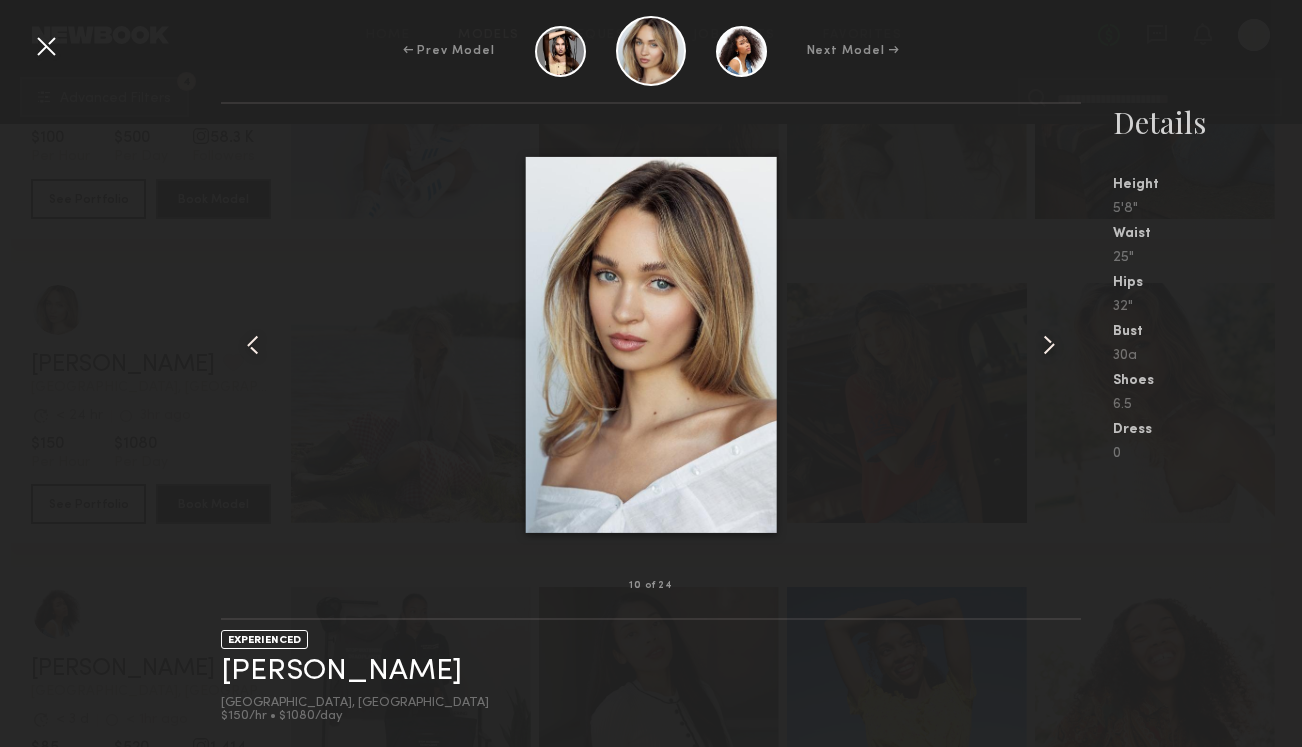 click at bounding box center (46, 46) 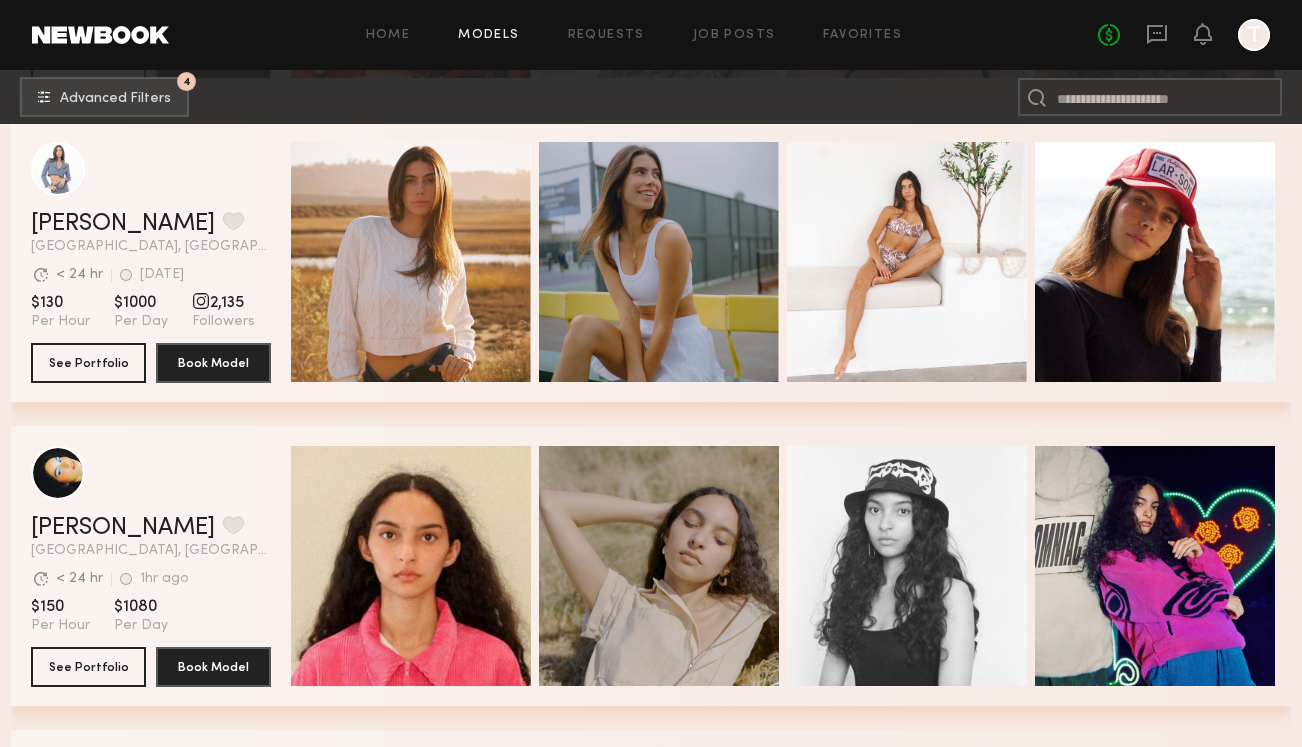 scroll, scrollTop: 45343, scrollLeft: 0, axis: vertical 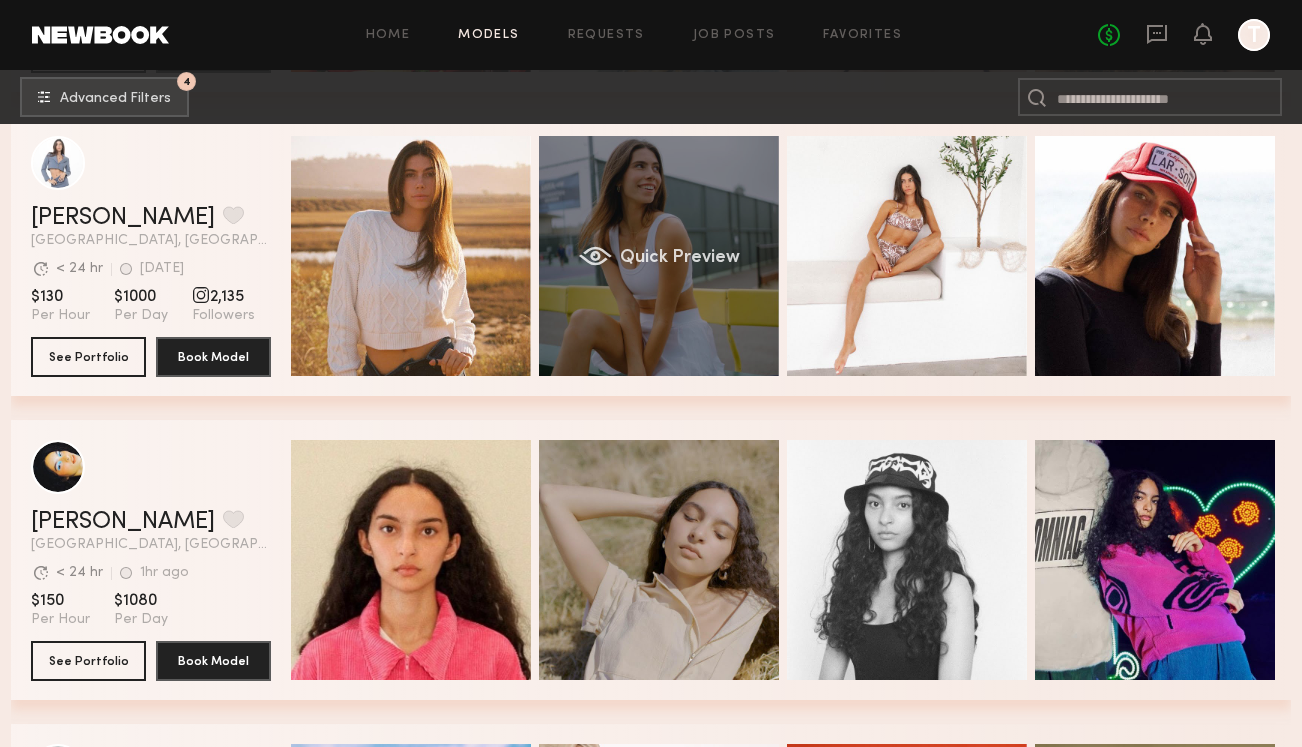 click on "Quick Preview" 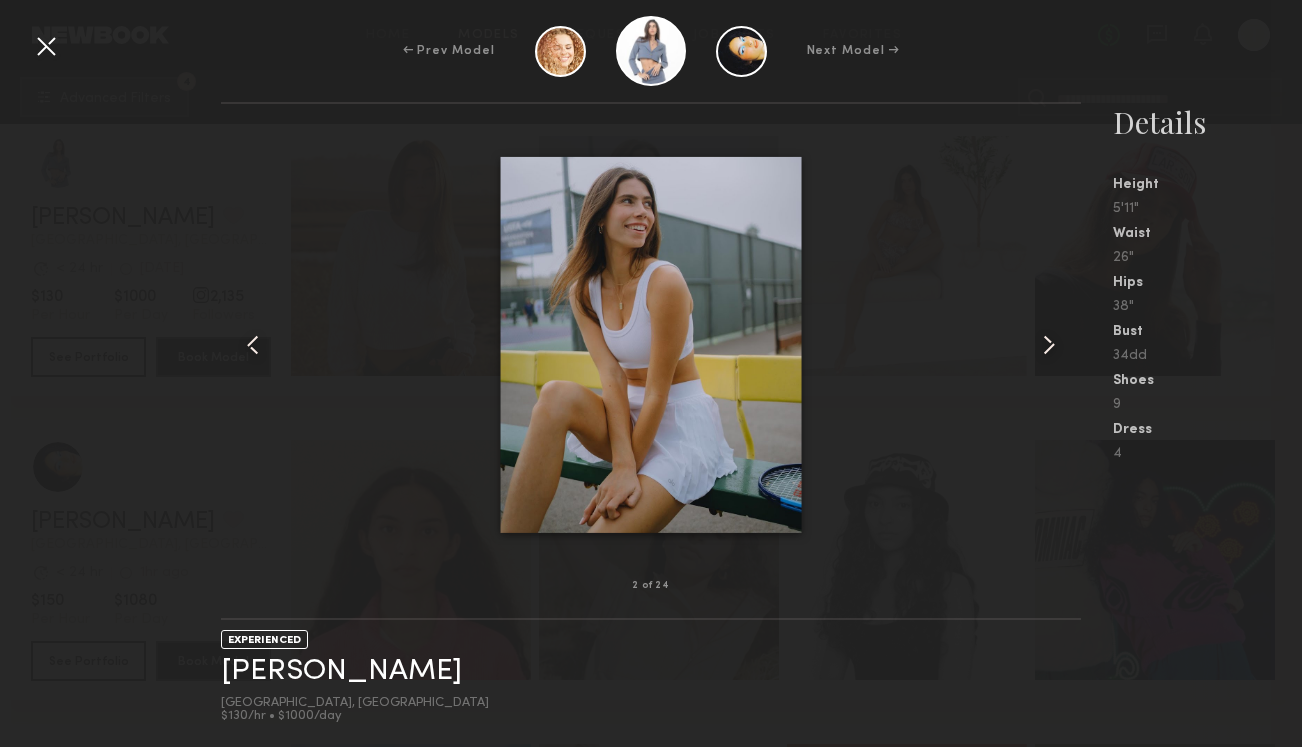 click at bounding box center [1049, 345] 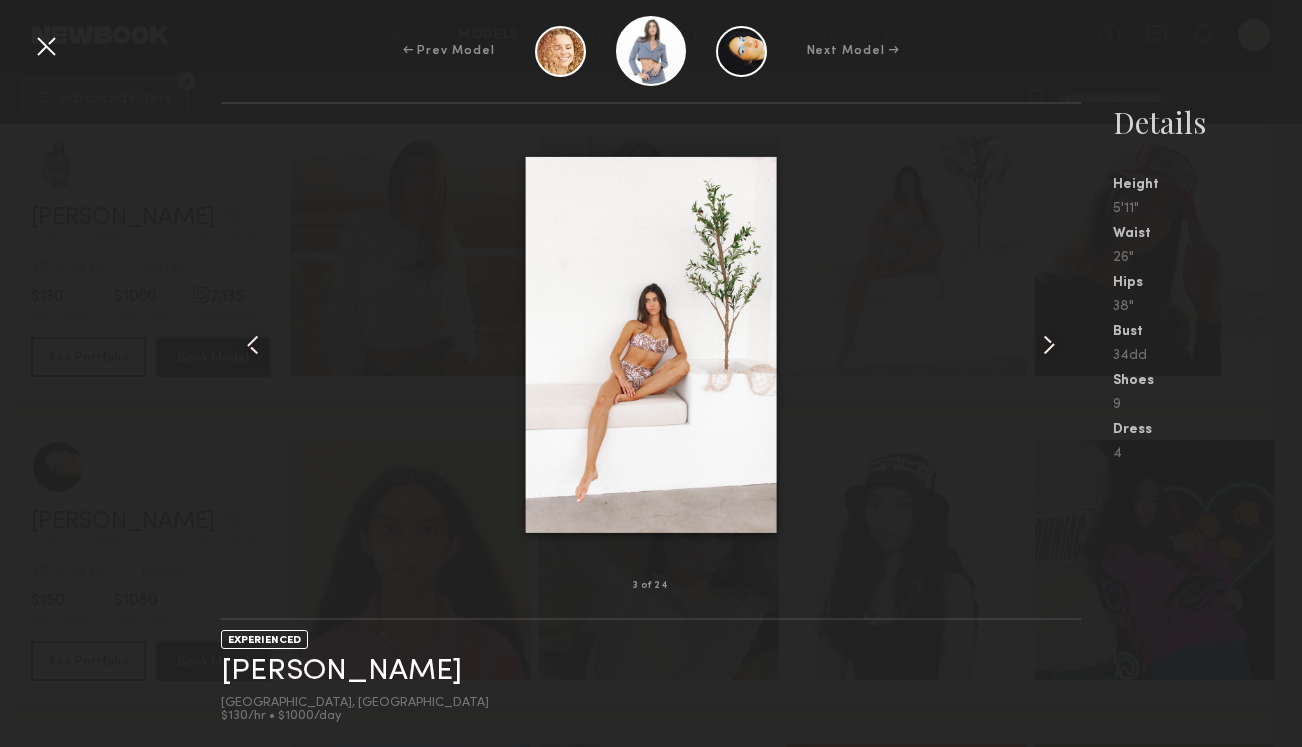 click at bounding box center (1049, 345) 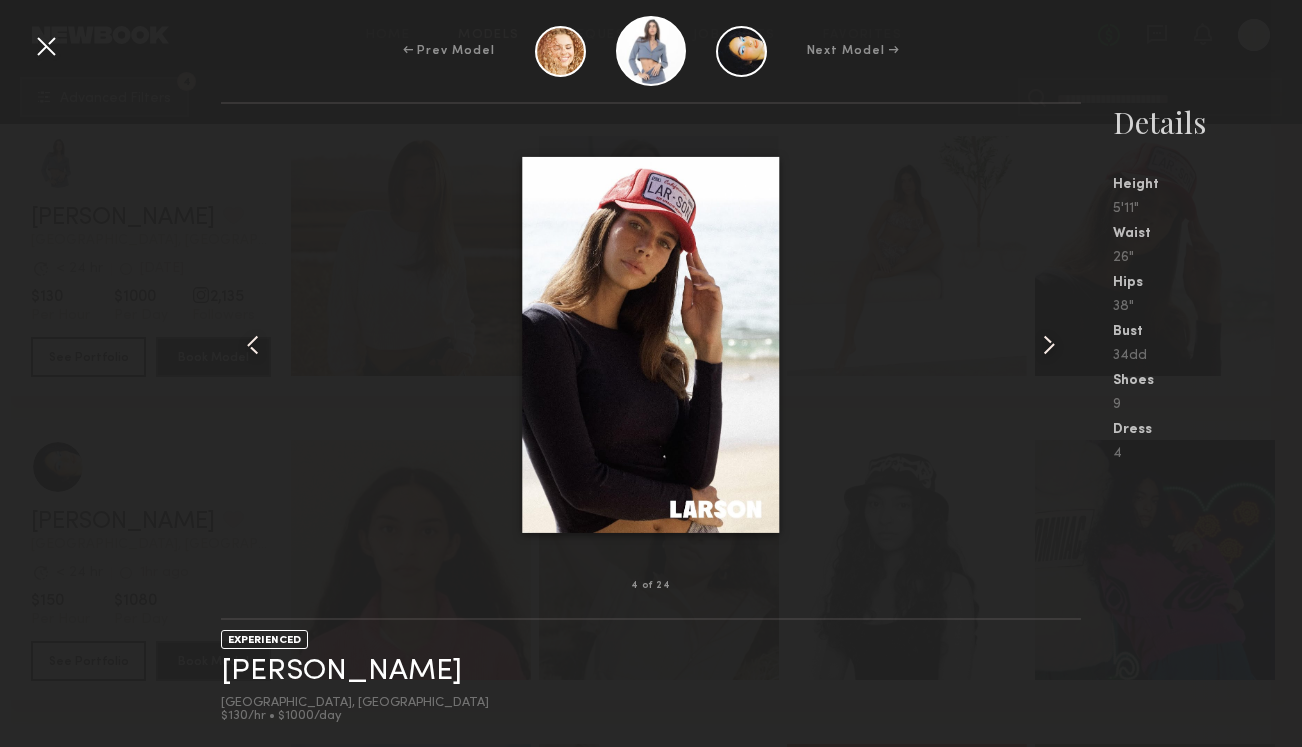 click at bounding box center (1049, 345) 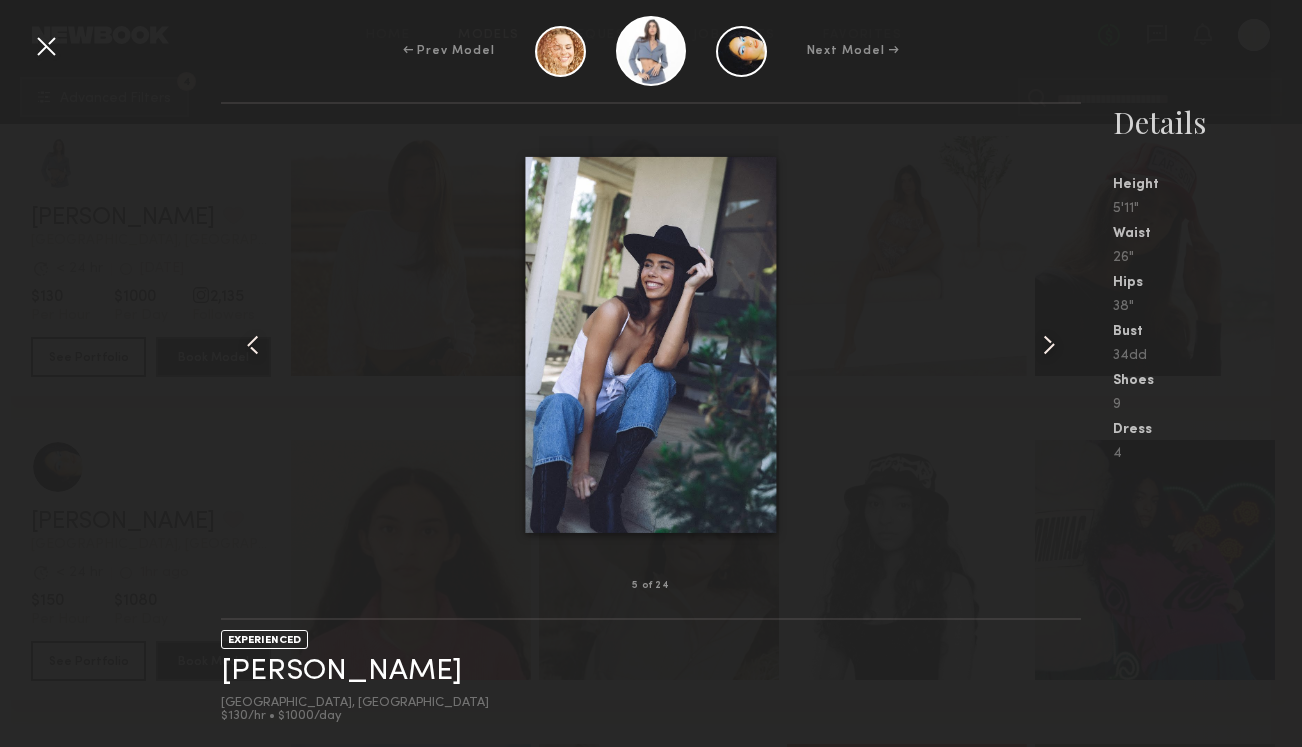 click at bounding box center (1049, 345) 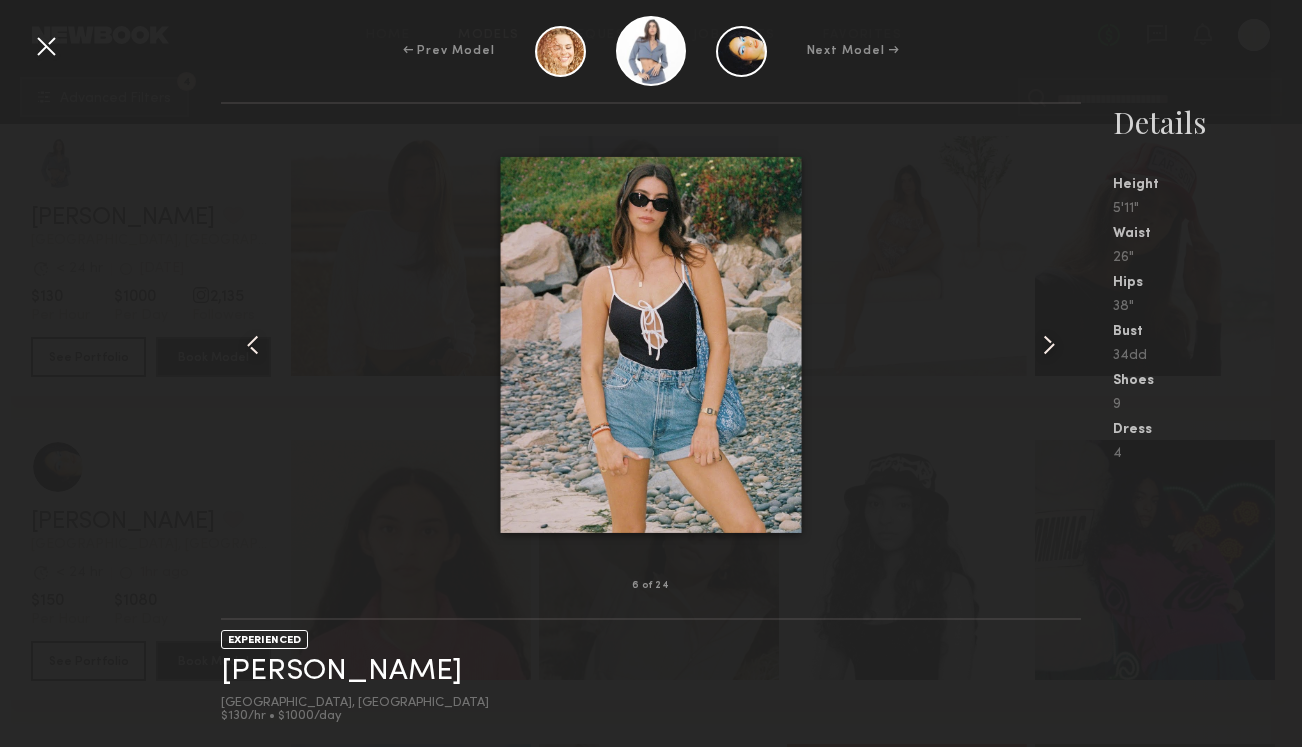 click at bounding box center (1049, 345) 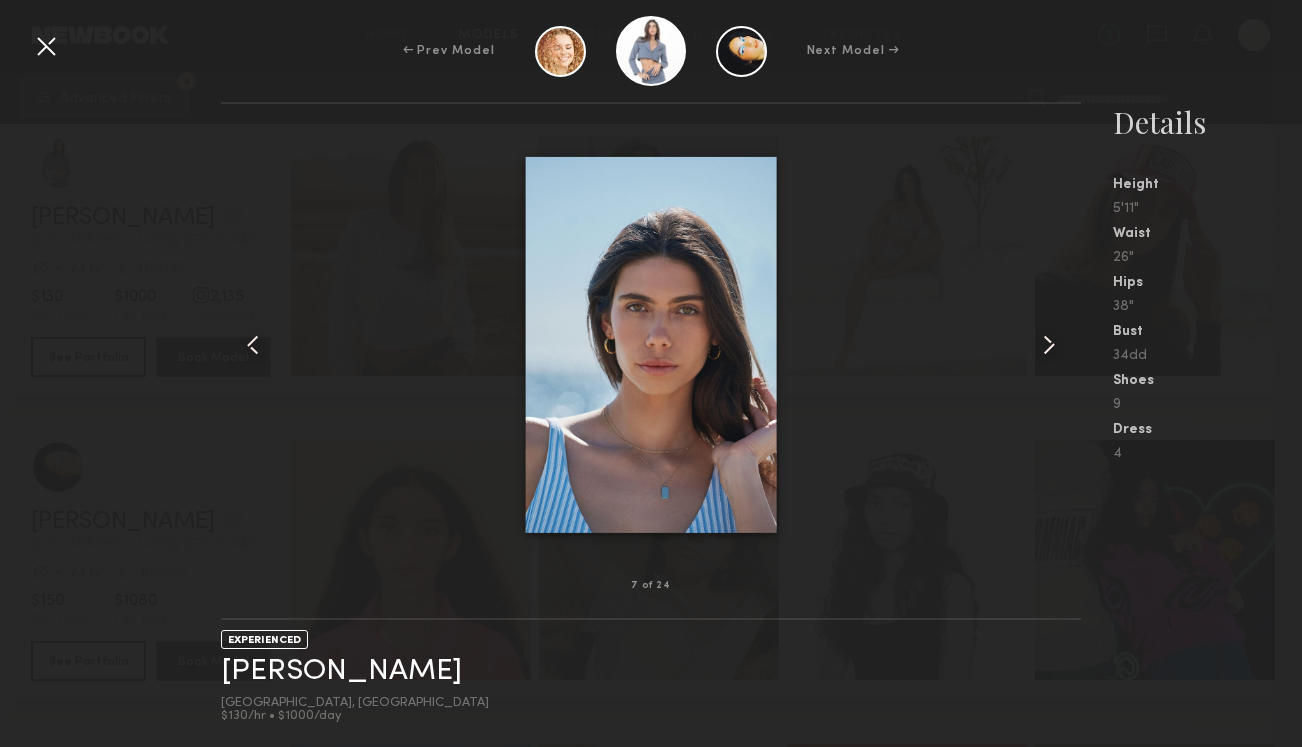 click at bounding box center [1049, 345] 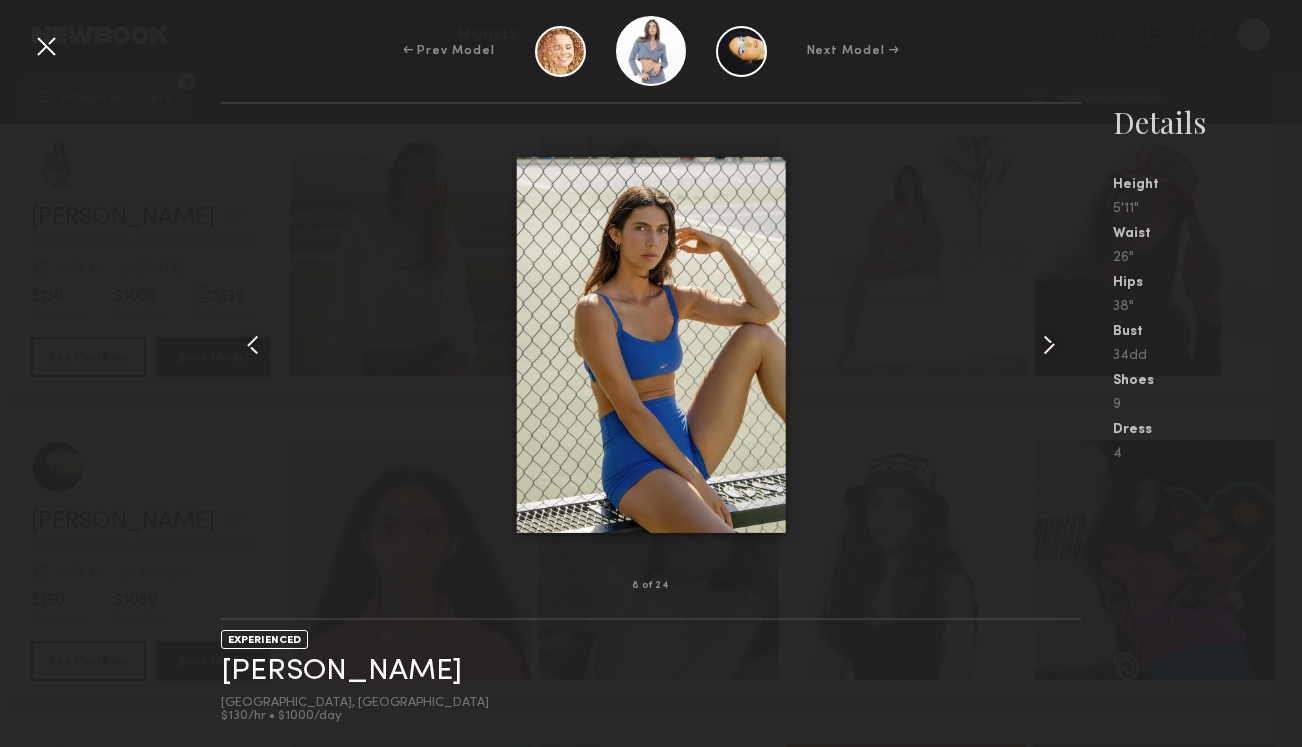 click at bounding box center [1049, 345] 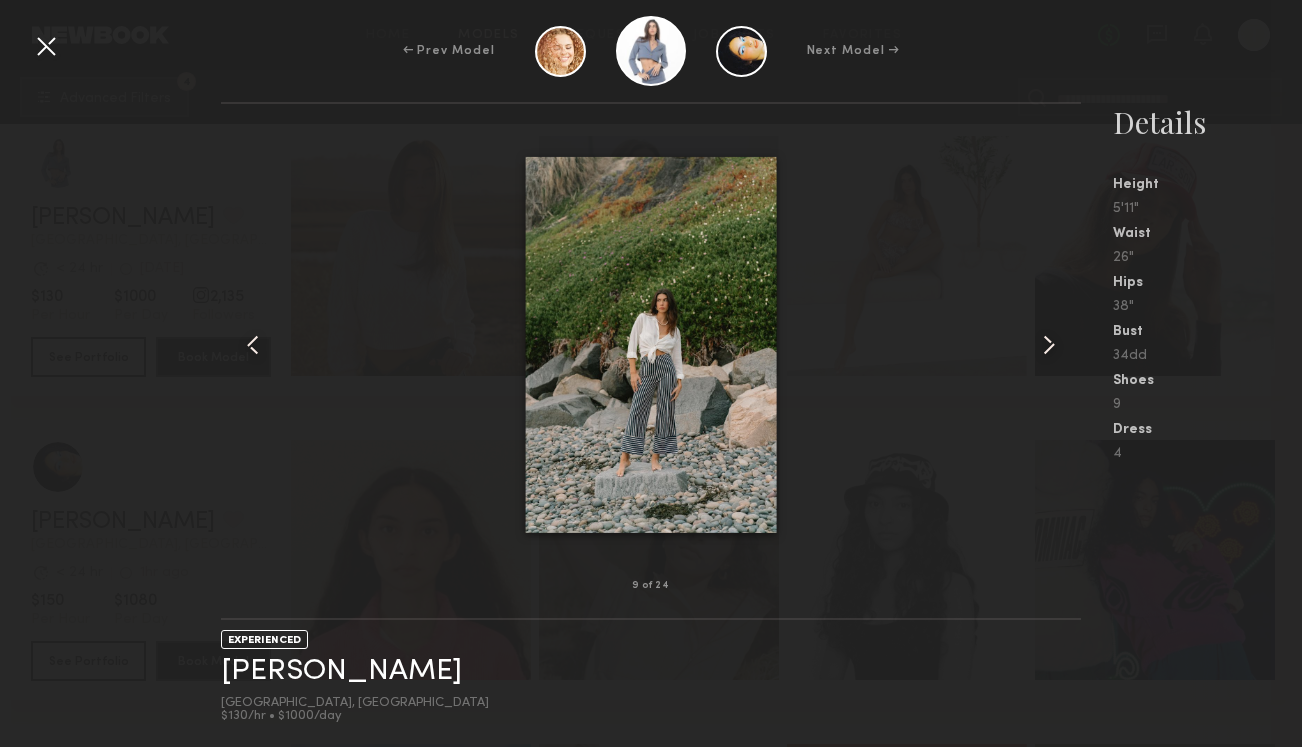 click at bounding box center (46, 46) 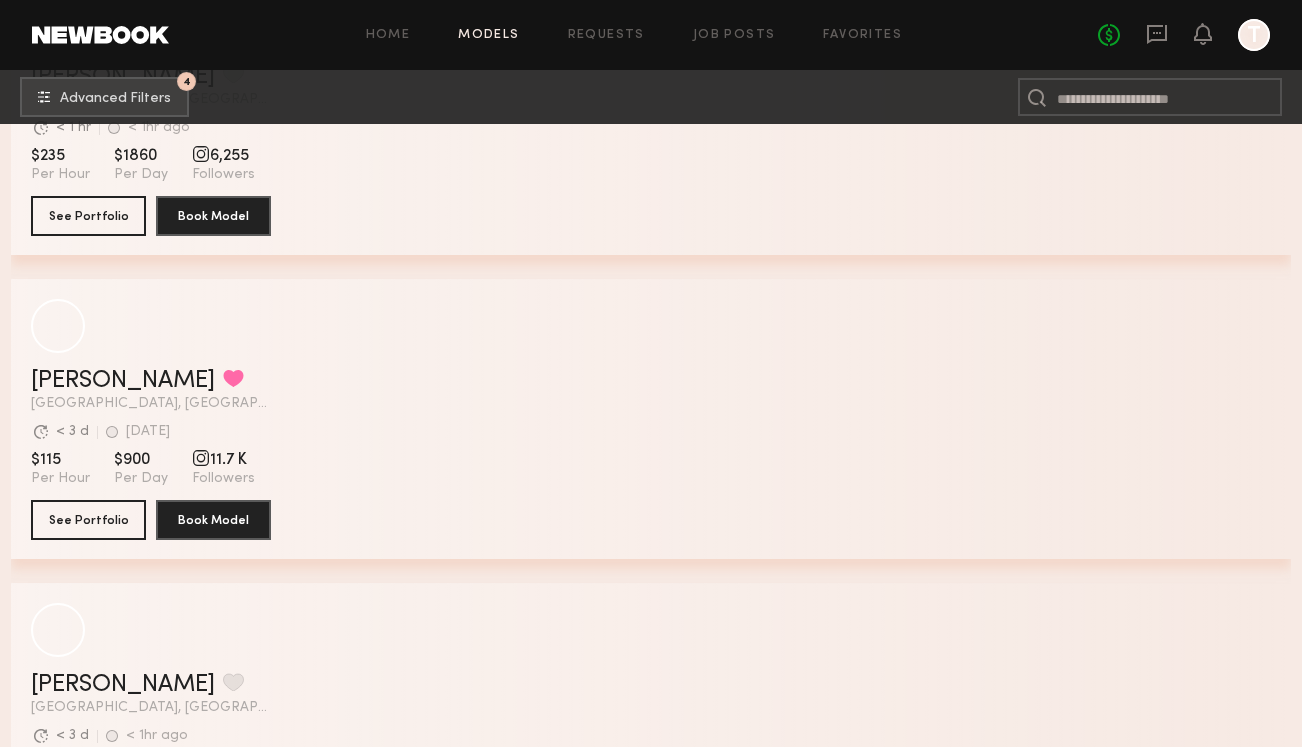 scroll, scrollTop: 51871, scrollLeft: 0, axis: vertical 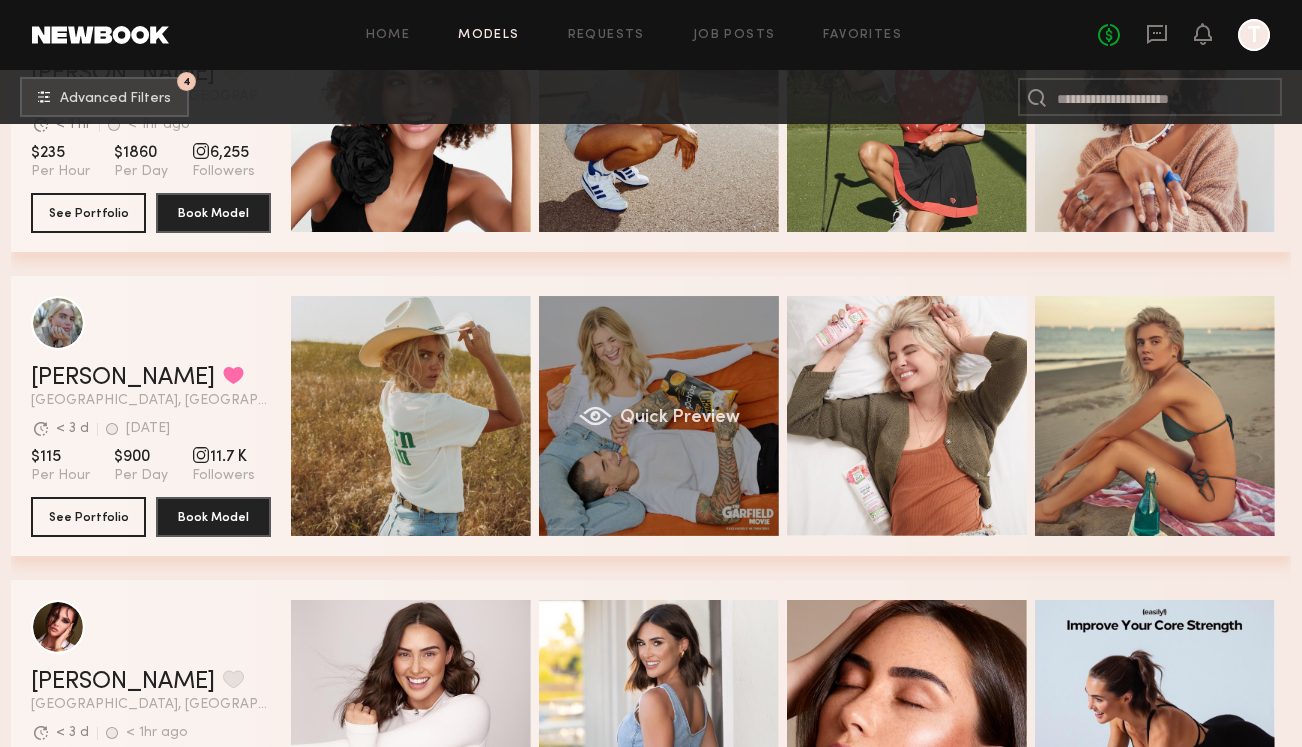 click on "Quick Preview" 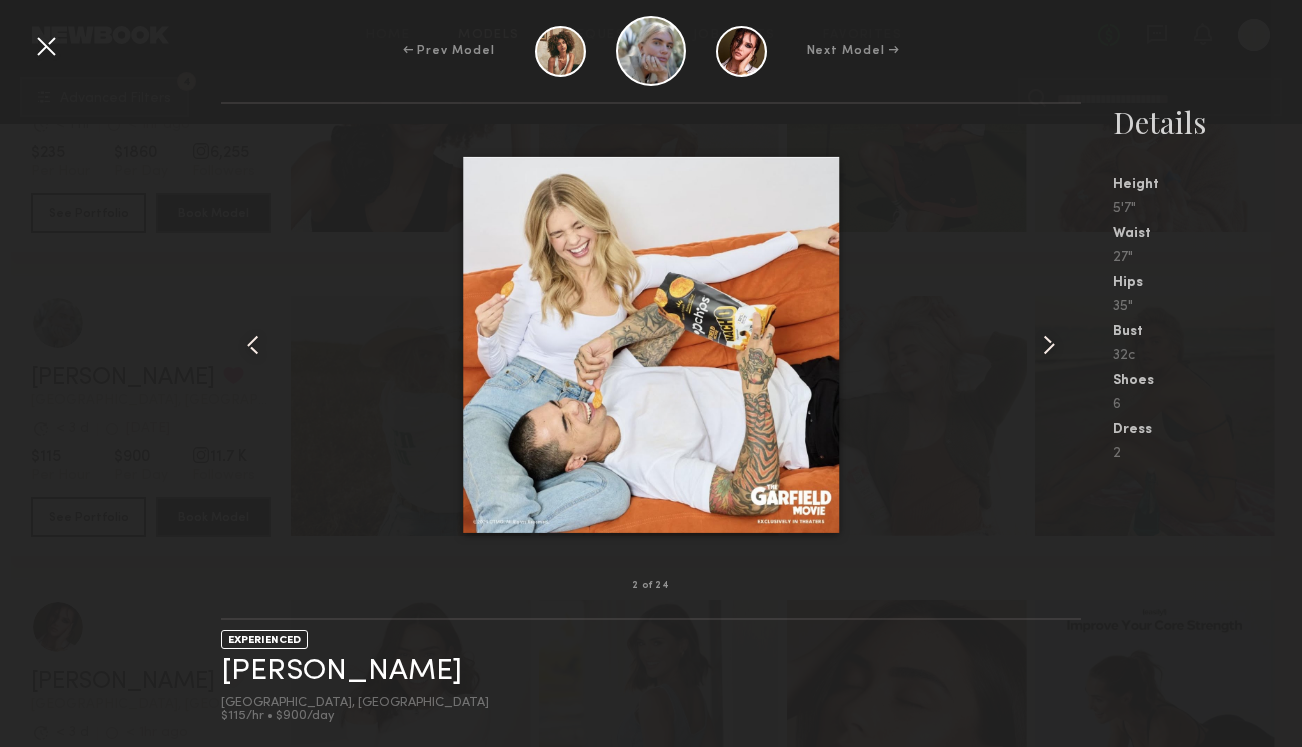 click at bounding box center [1049, 345] 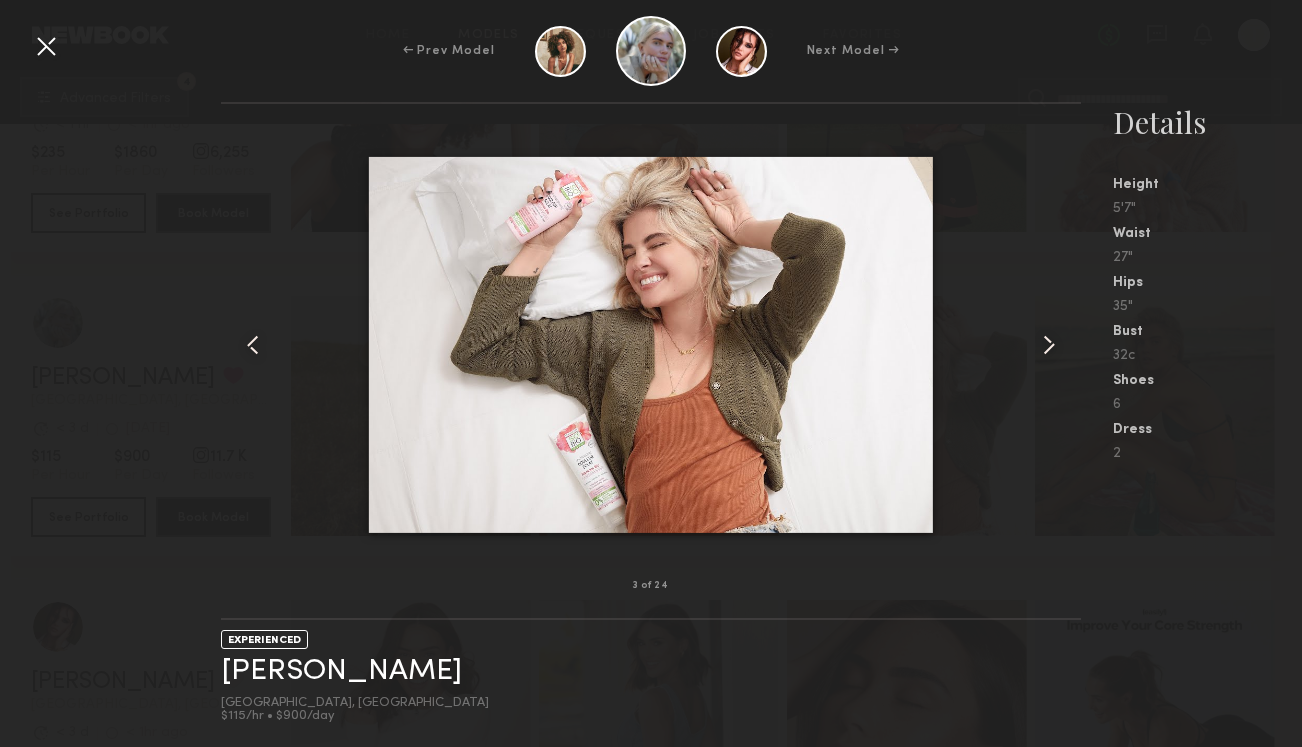 click at bounding box center [1049, 345] 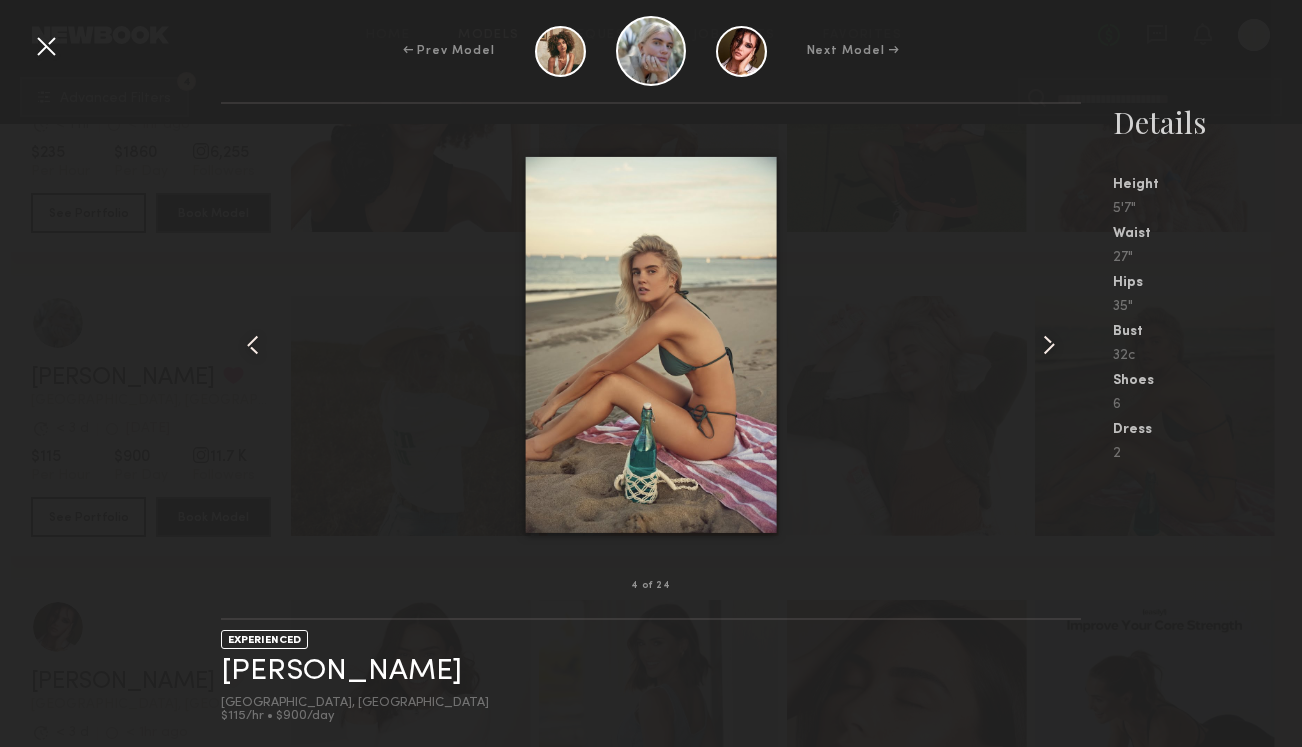 click at bounding box center [1049, 345] 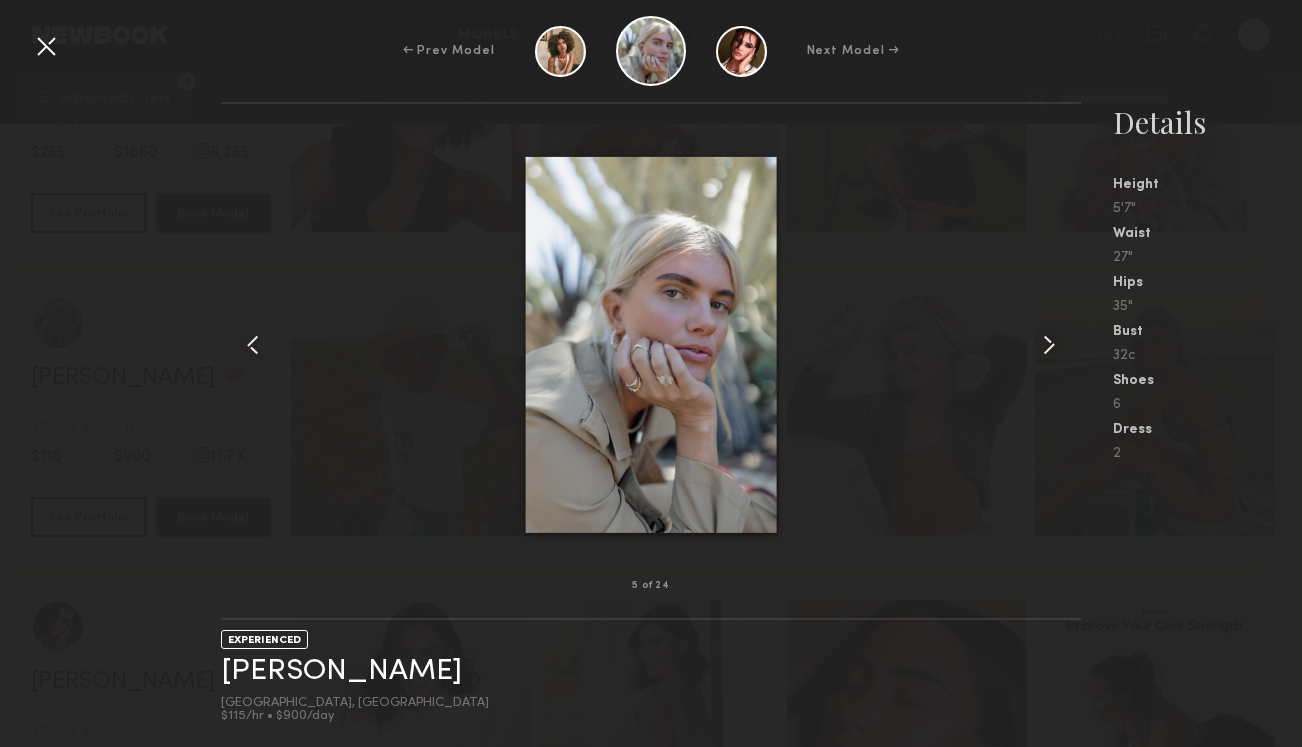 click at bounding box center (1049, 345) 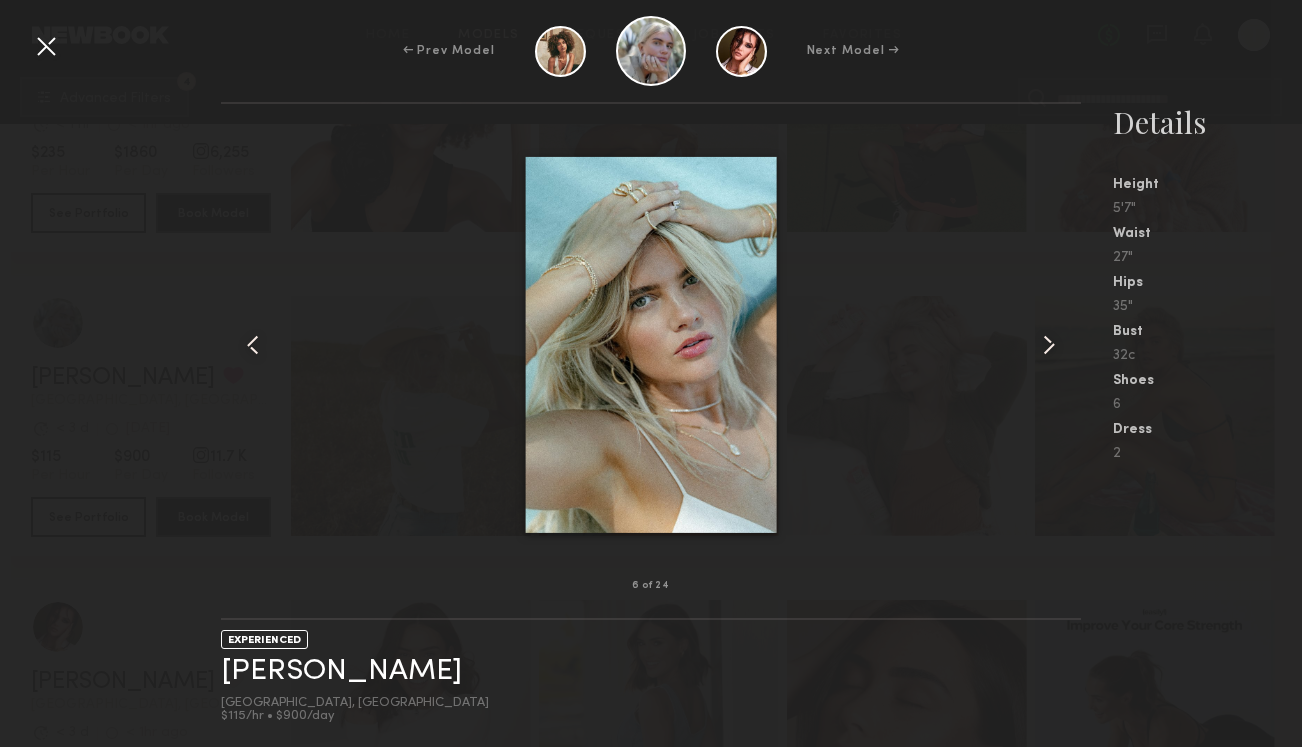 click at bounding box center (1049, 345) 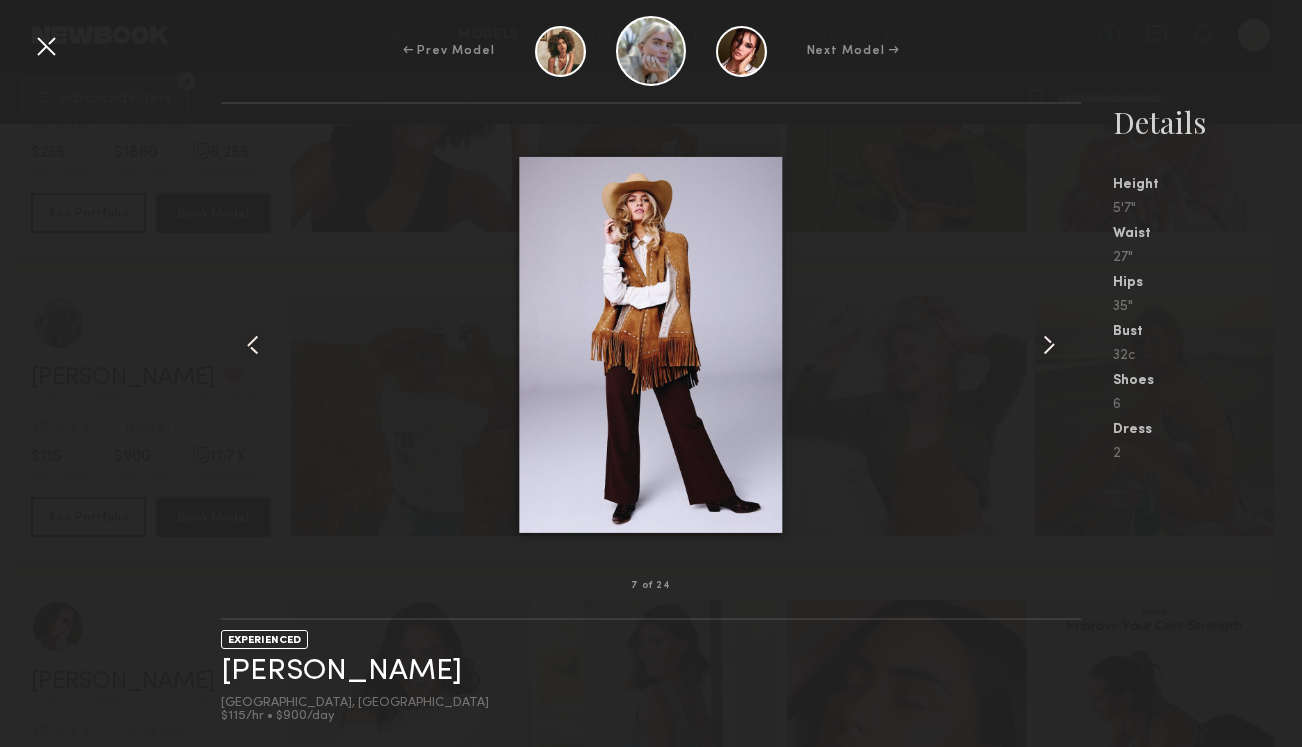 click at bounding box center [1049, 345] 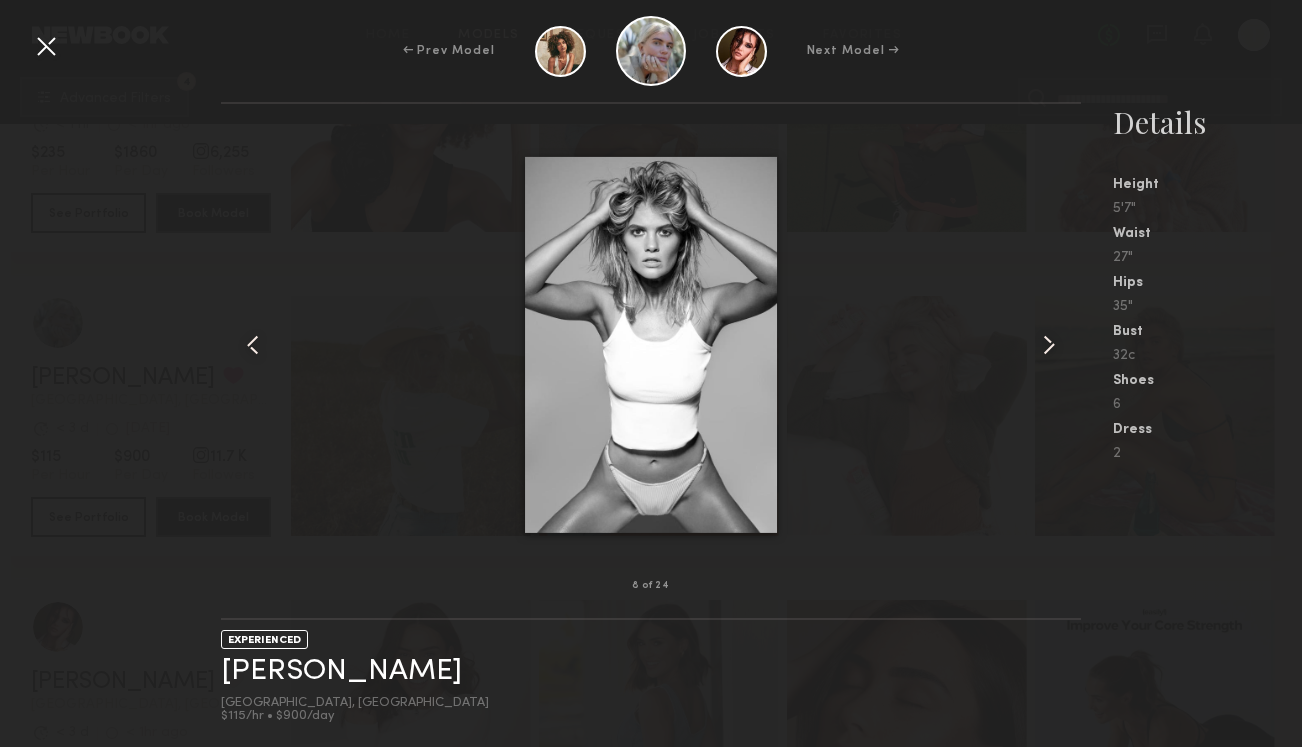 click at bounding box center [1049, 345] 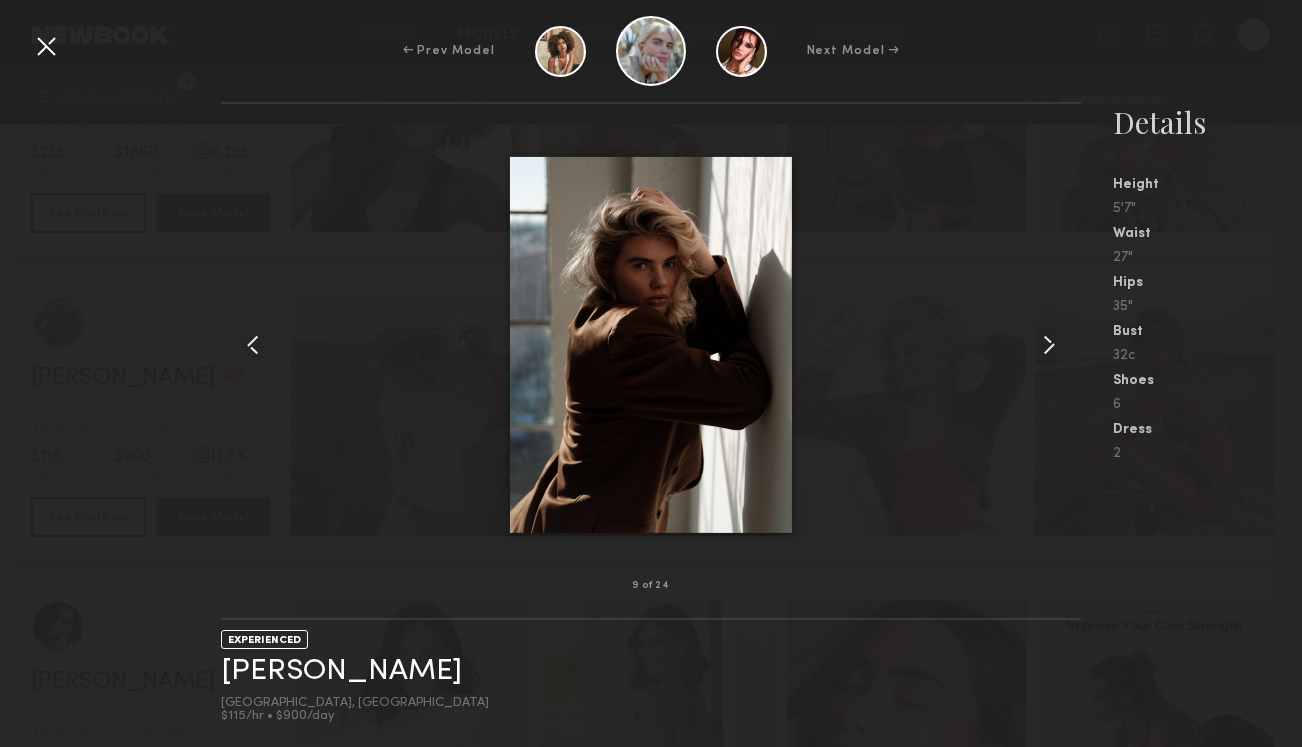 click at bounding box center (1049, 345) 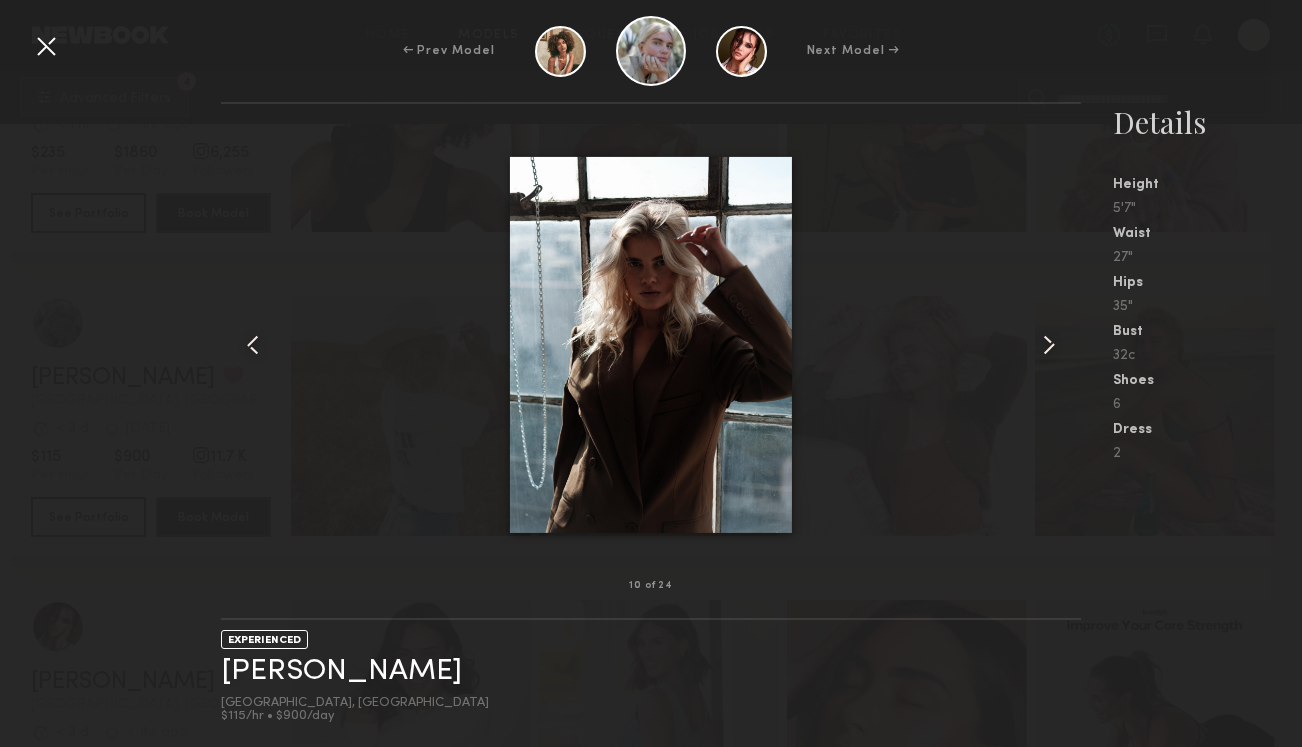click at bounding box center (1049, 345) 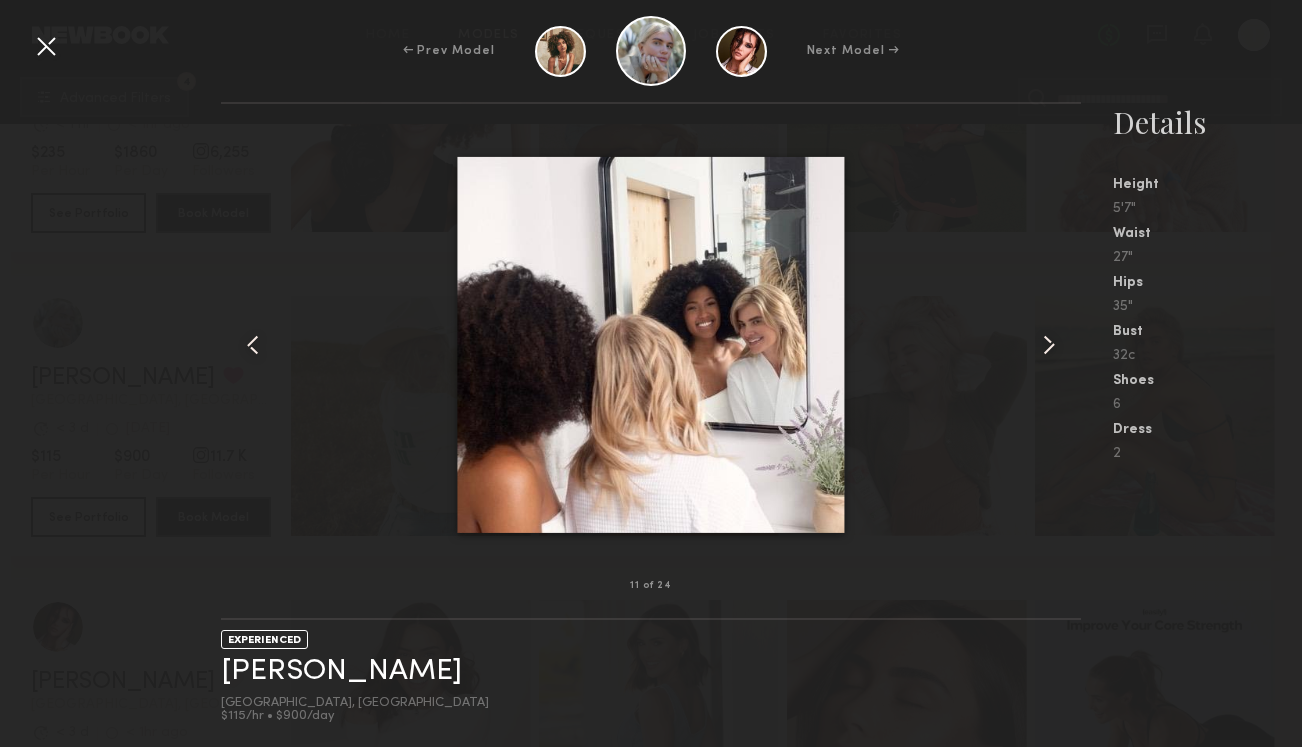 click at bounding box center (1049, 345) 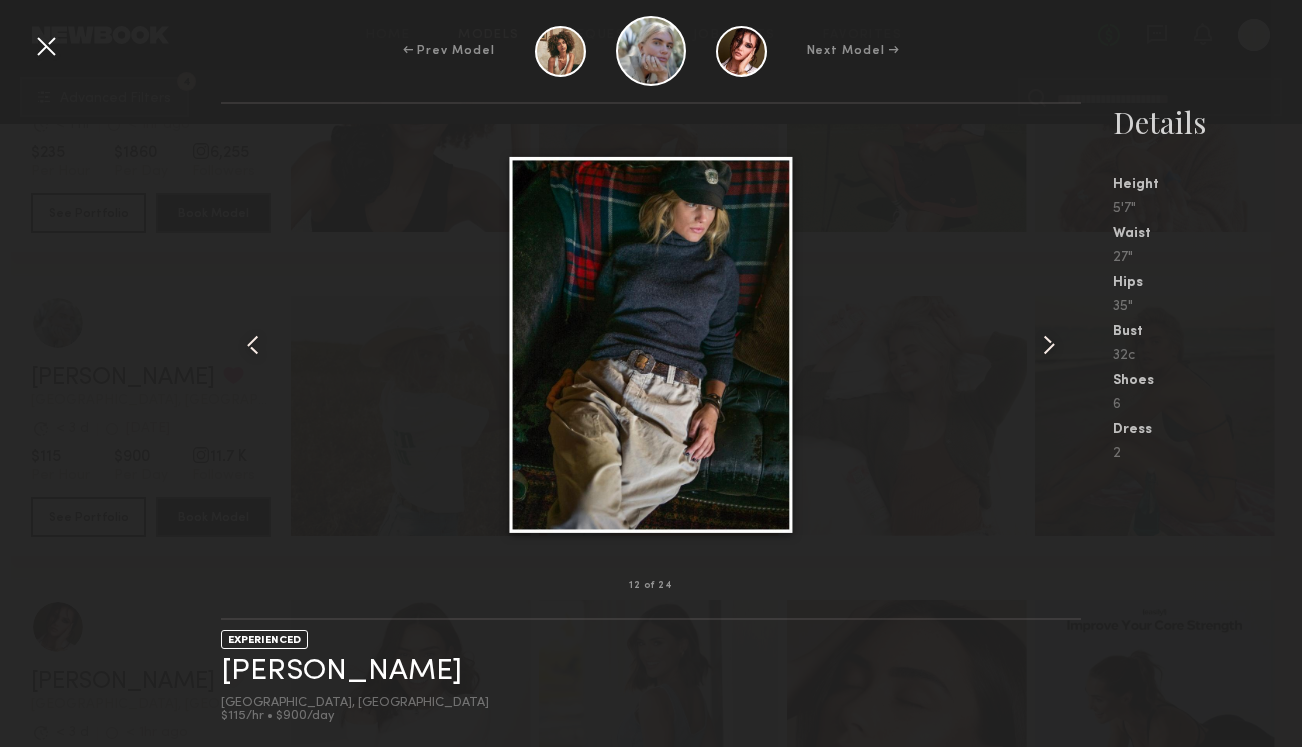 click at bounding box center (1049, 345) 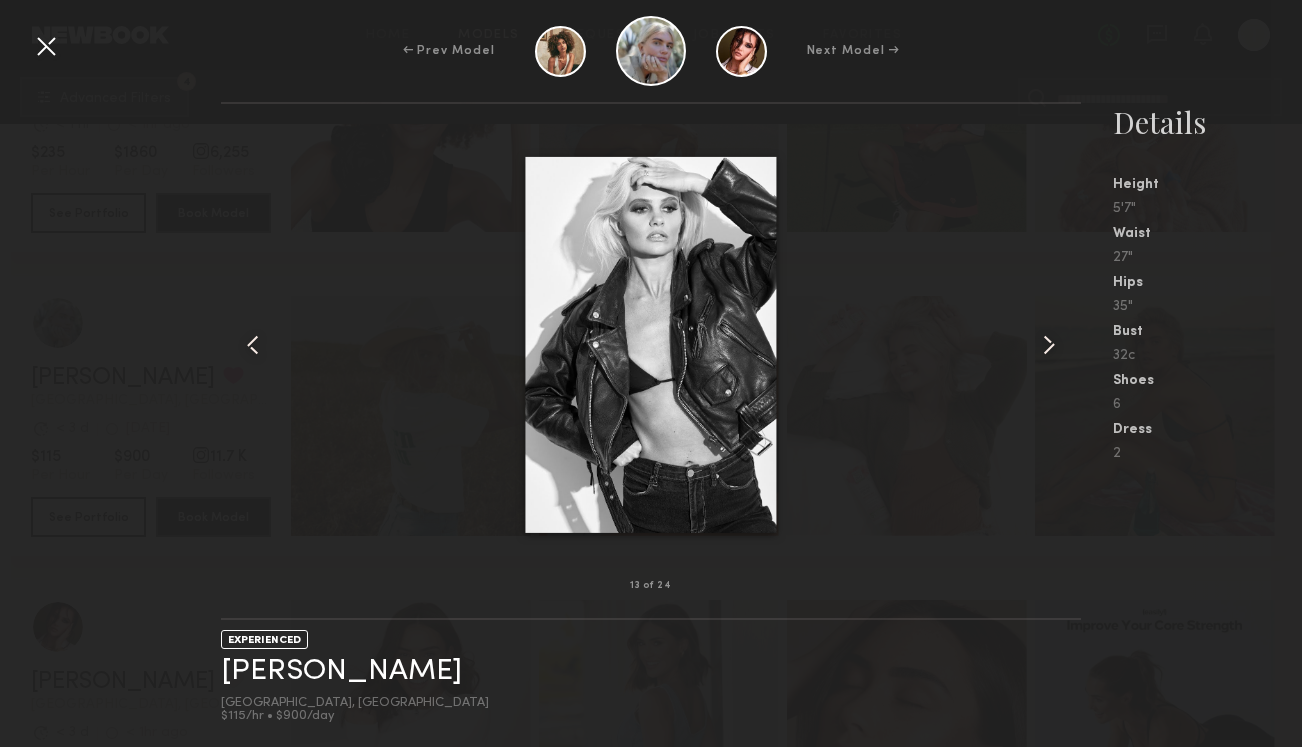 click at bounding box center (46, 46) 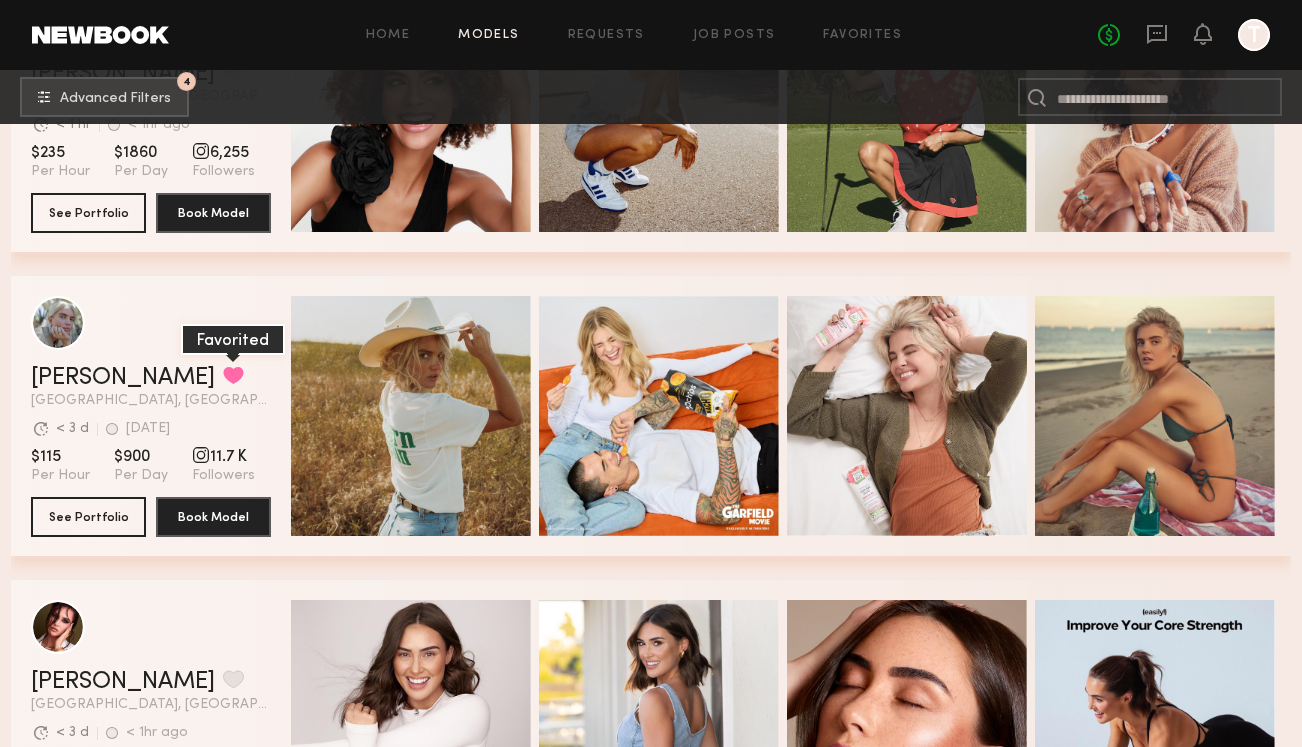 click 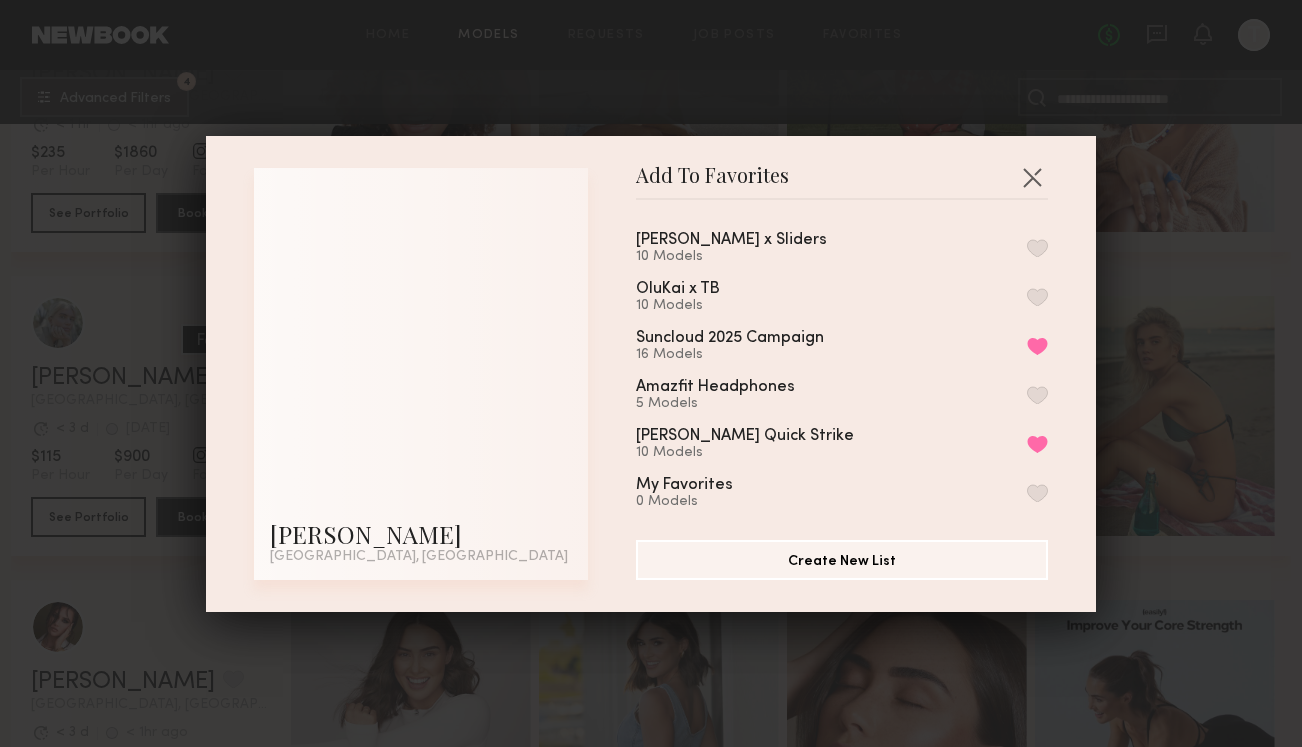 click on "Add To Favorites [PERSON_NAME] [GEOGRAPHIC_DATA], [GEOGRAPHIC_DATA] Add To Favorites [PERSON_NAME] x Sliders 10   Models OluKai x TB 10   Models Suncloud 2025 Campaign 16   Models Remove from favorite list Amazfit Headphones 5   Models [PERSON_NAME] Quick Strike 10   Models Remove from favorite list My Favorites 0   Models Create New List" at bounding box center (651, 373) 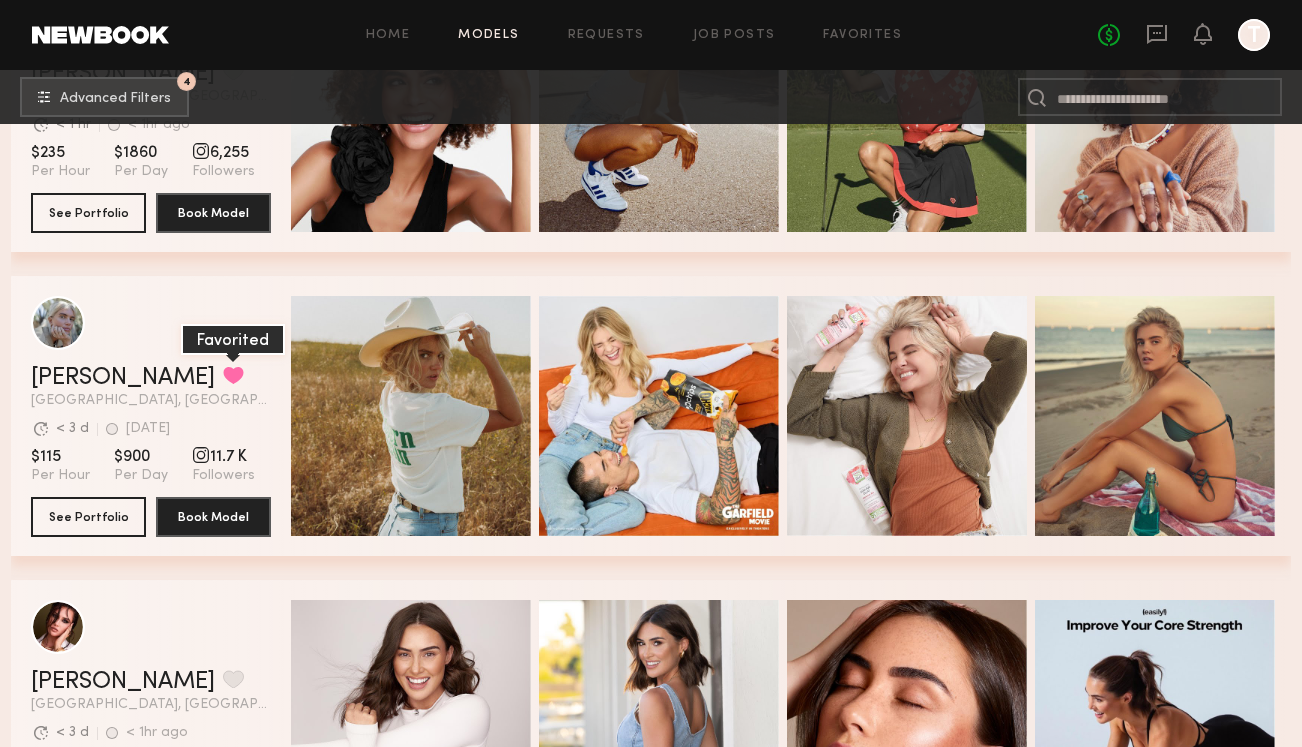 click 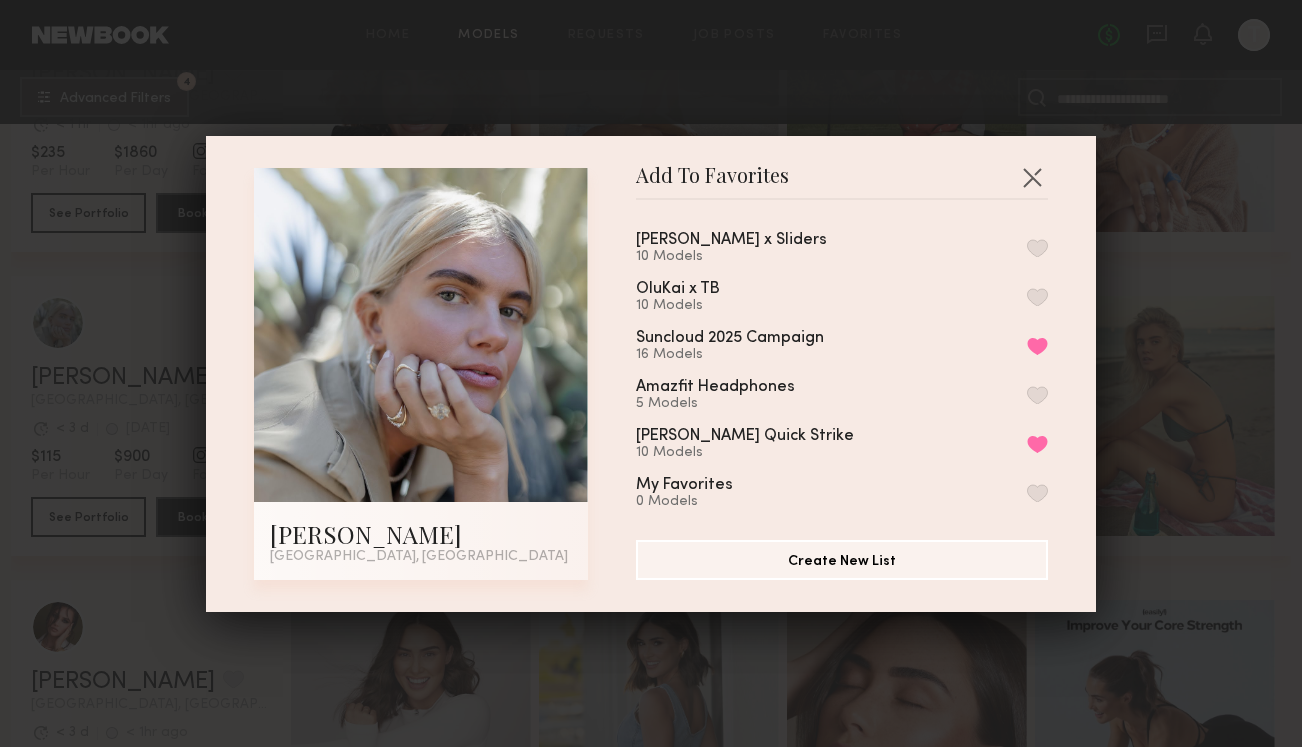 click at bounding box center [1037, 248] 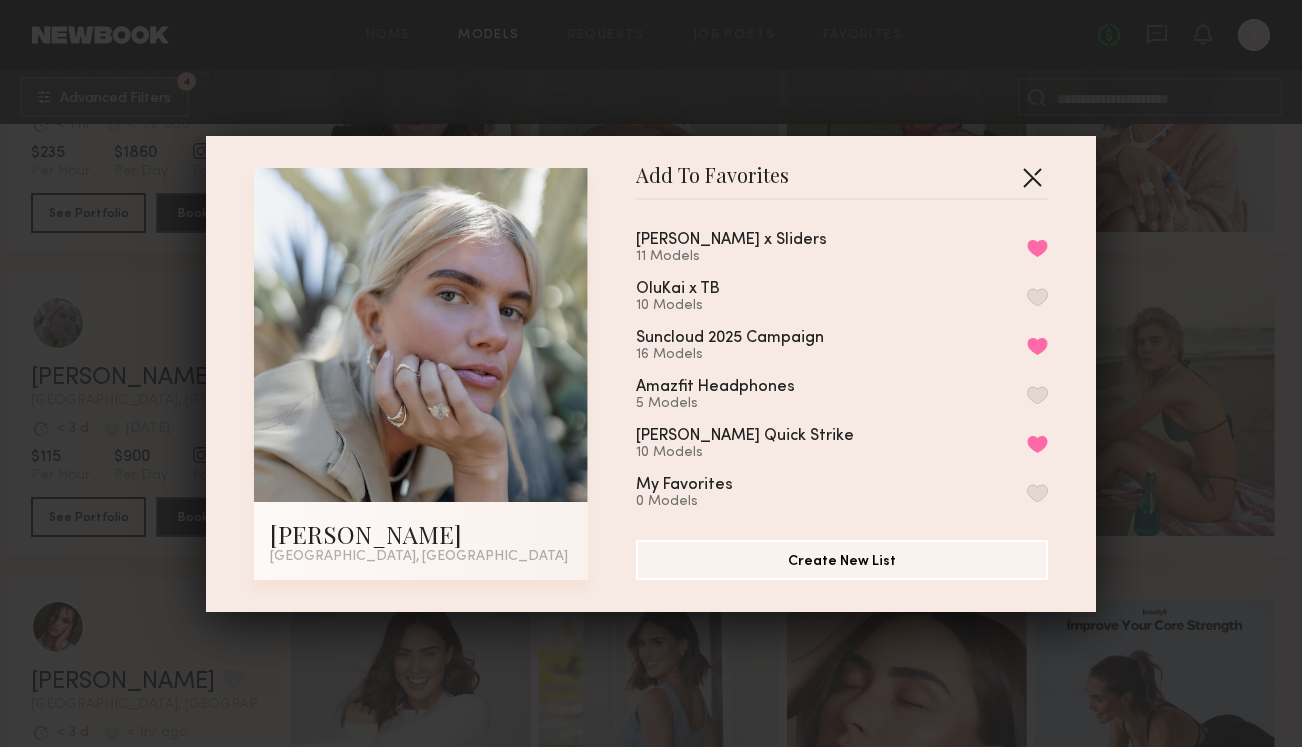 click at bounding box center [1032, 177] 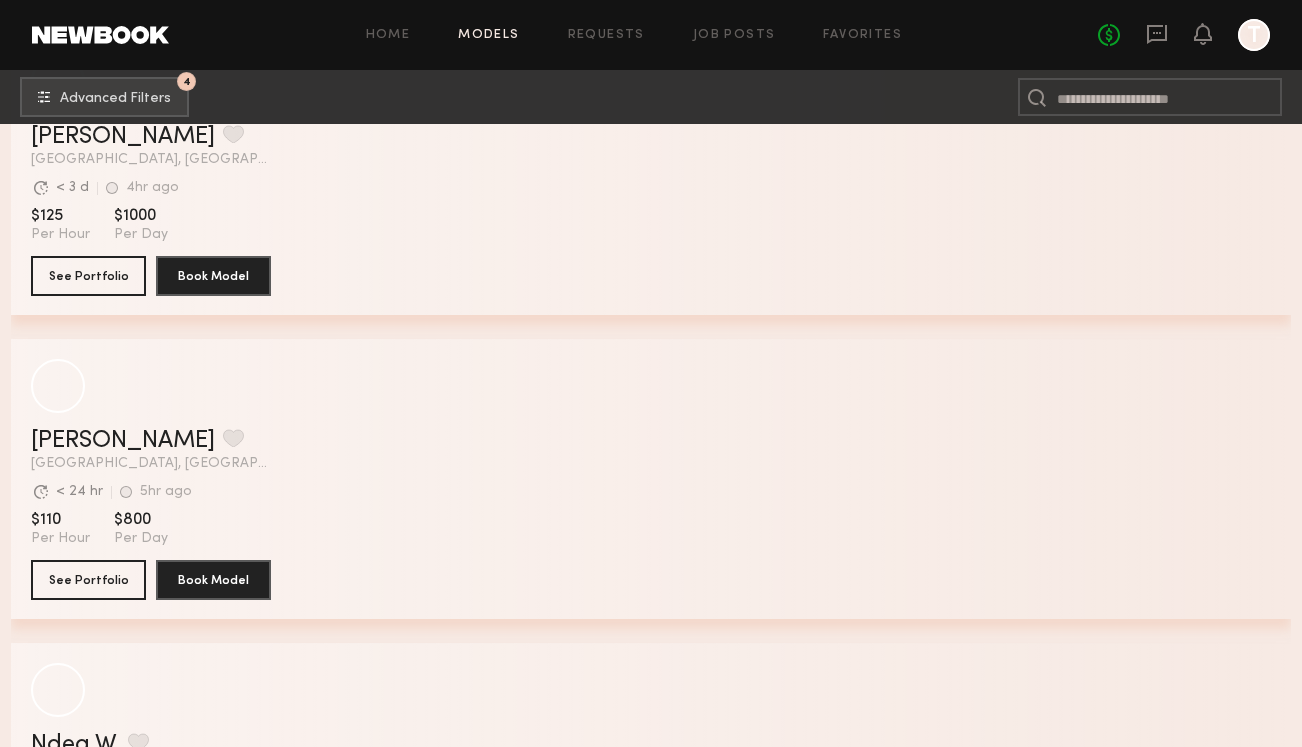 scroll, scrollTop: 60628, scrollLeft: 0, axis: vertical 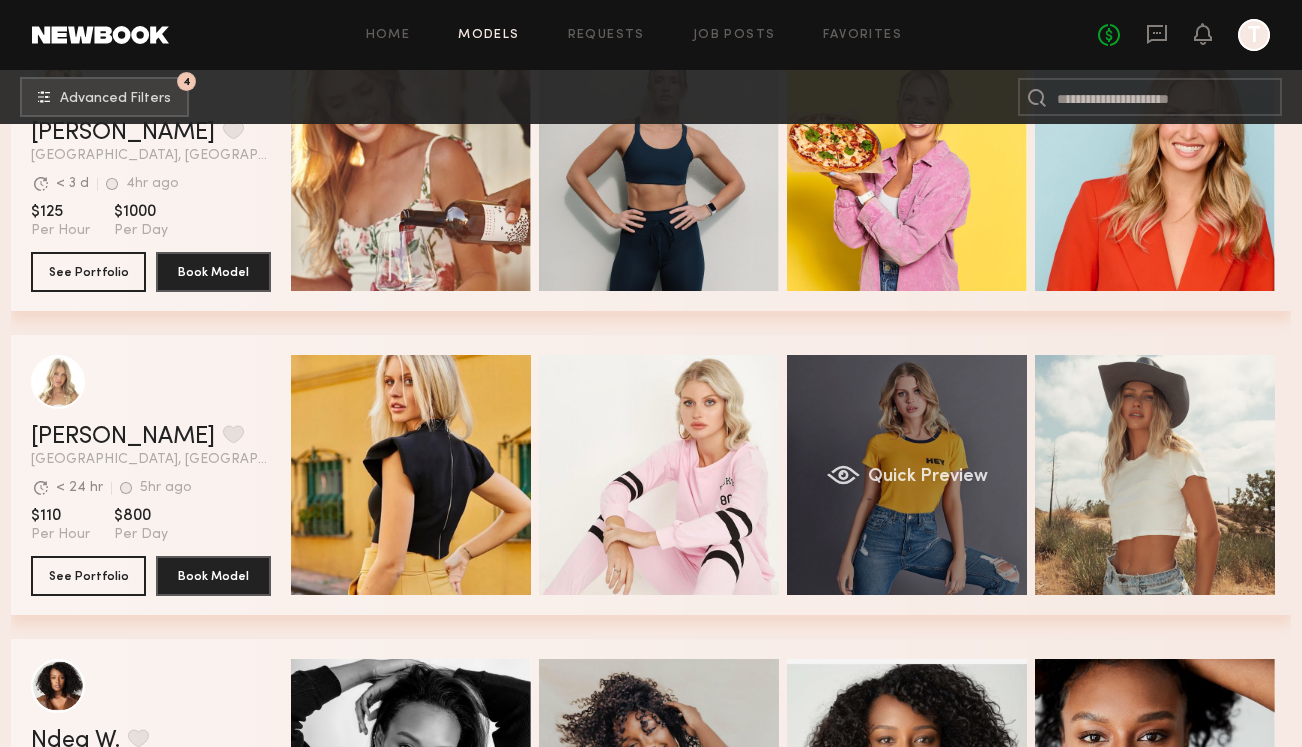 click on "Quick Preview" 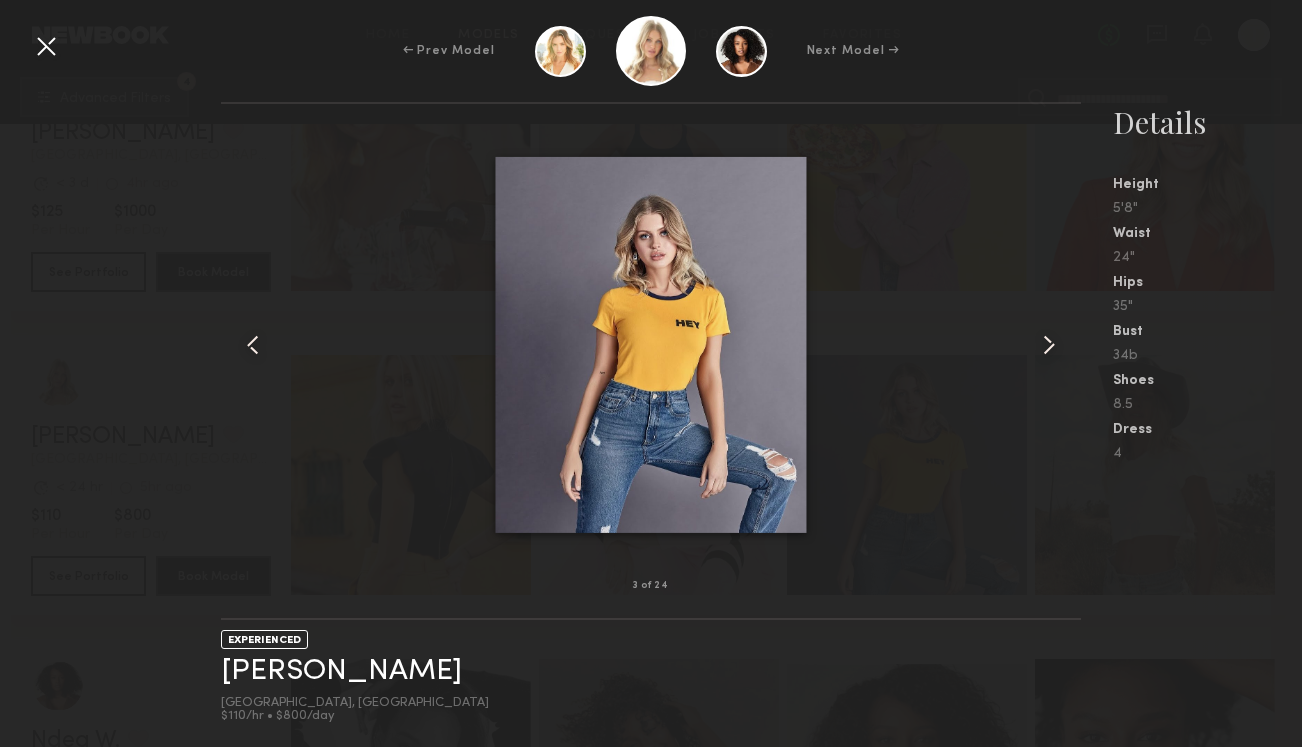 click at bounding box center (1049, 345) 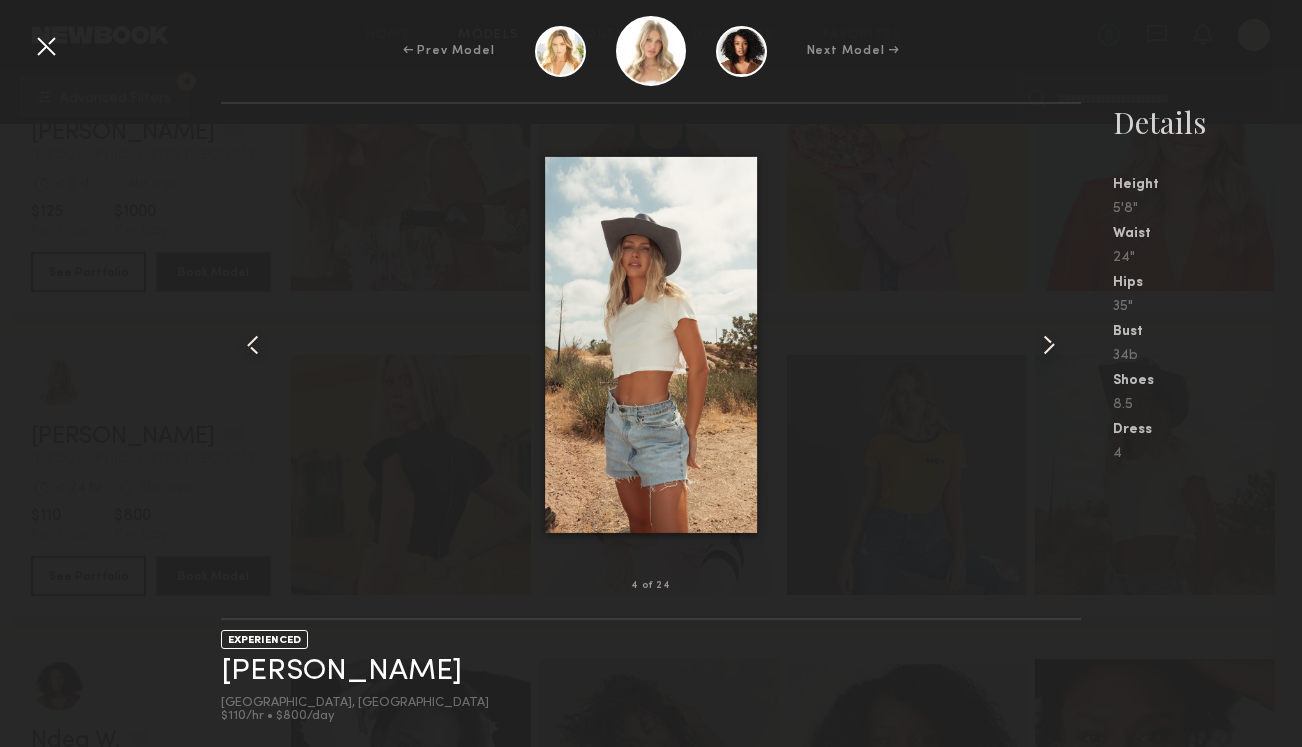 click at bounding box center [1049, 345] 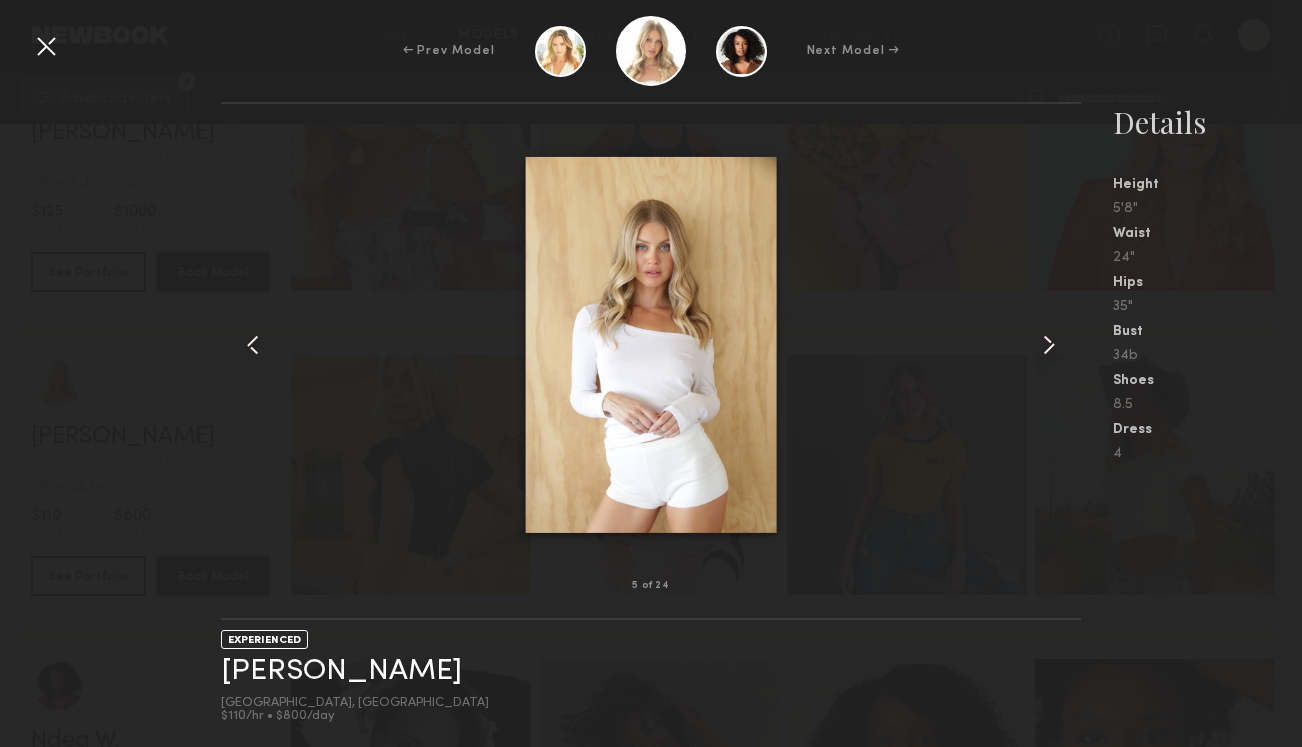 click at bounding box center [1049, 345] 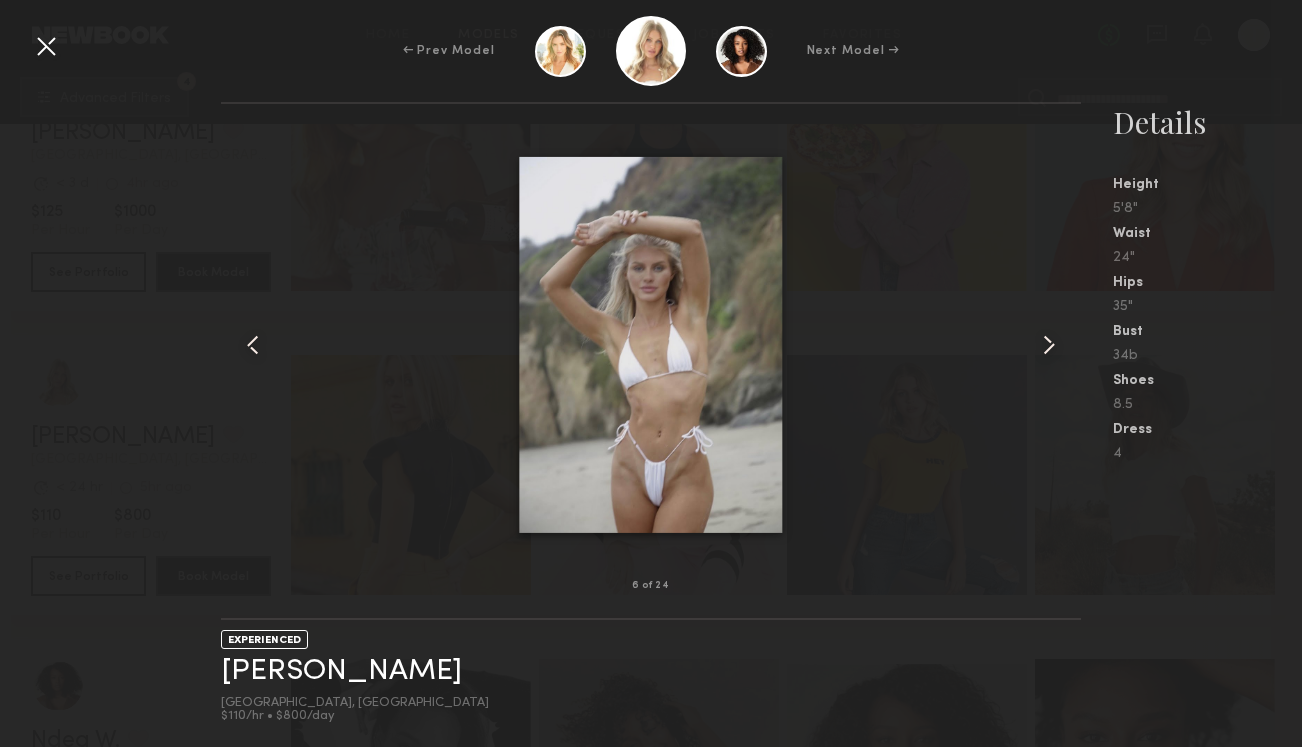 click at bounding box center [46, 46] 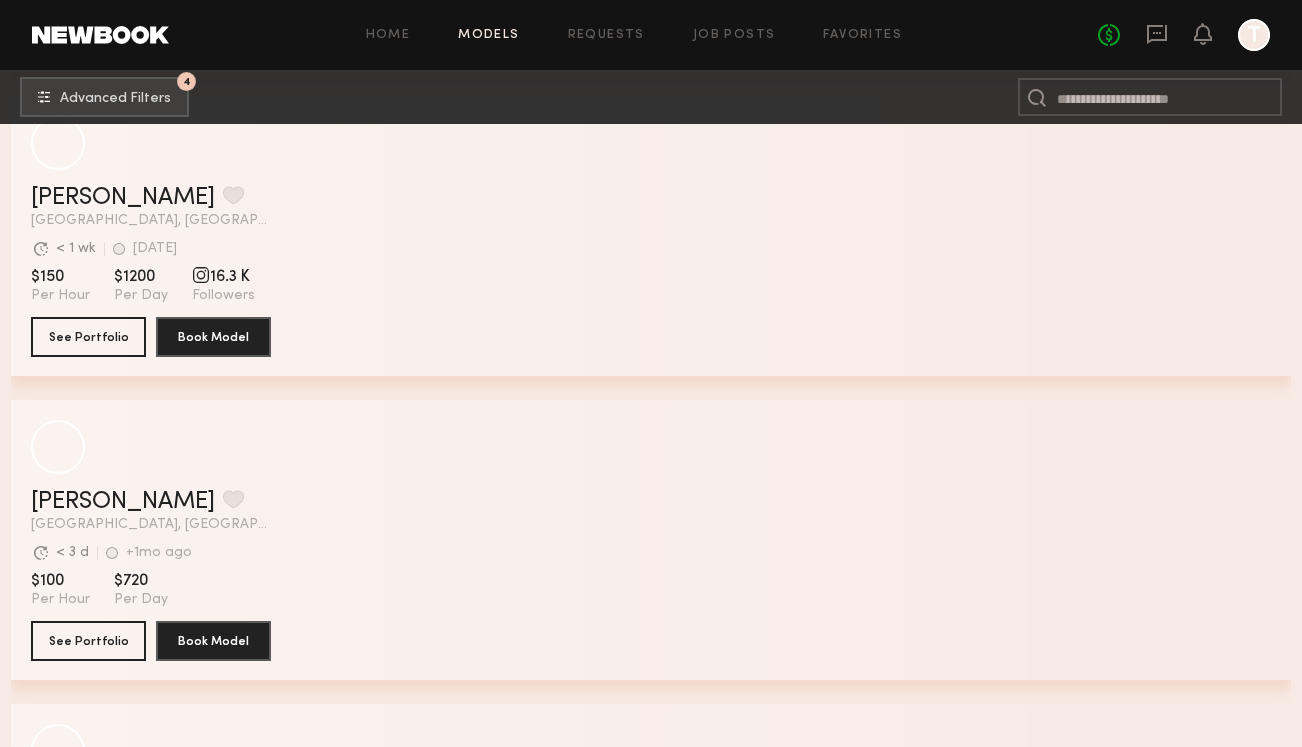 scroll, scrollTop: 57472, scrollLeft: 0, axis: vertical 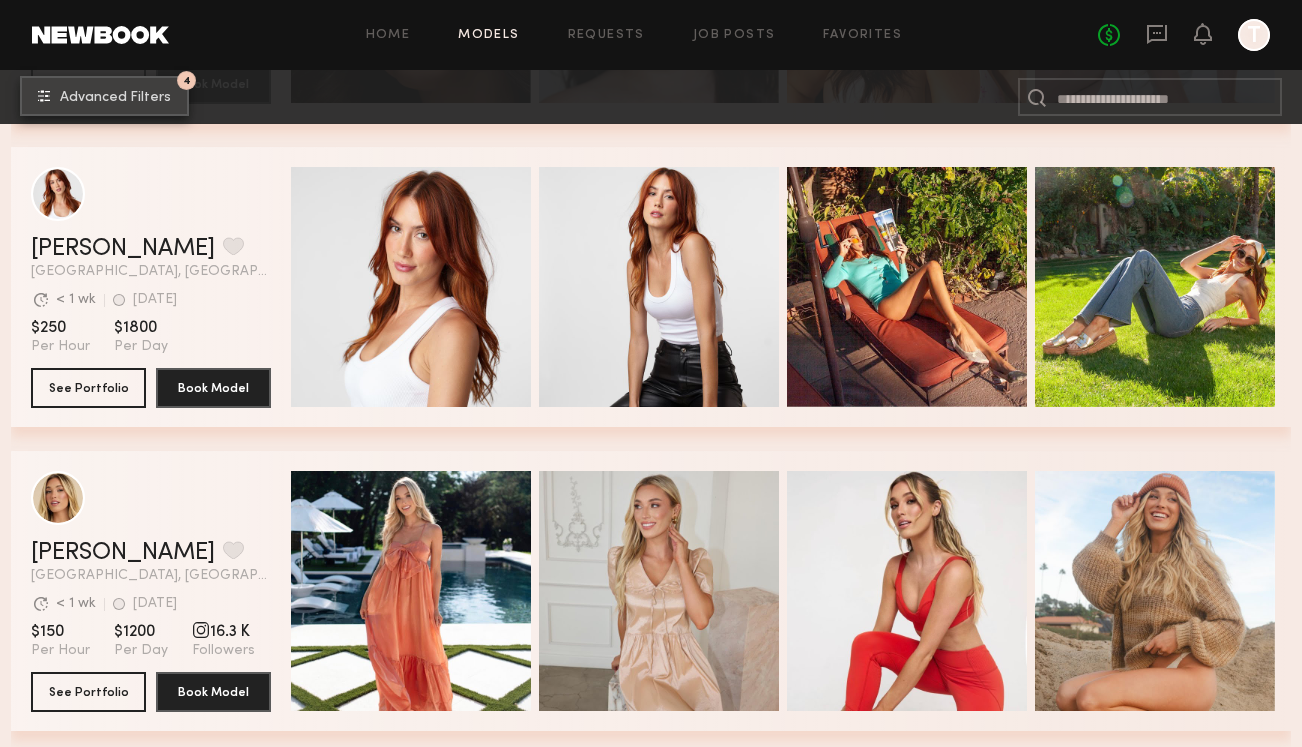 click on "4 Advanced Filters" 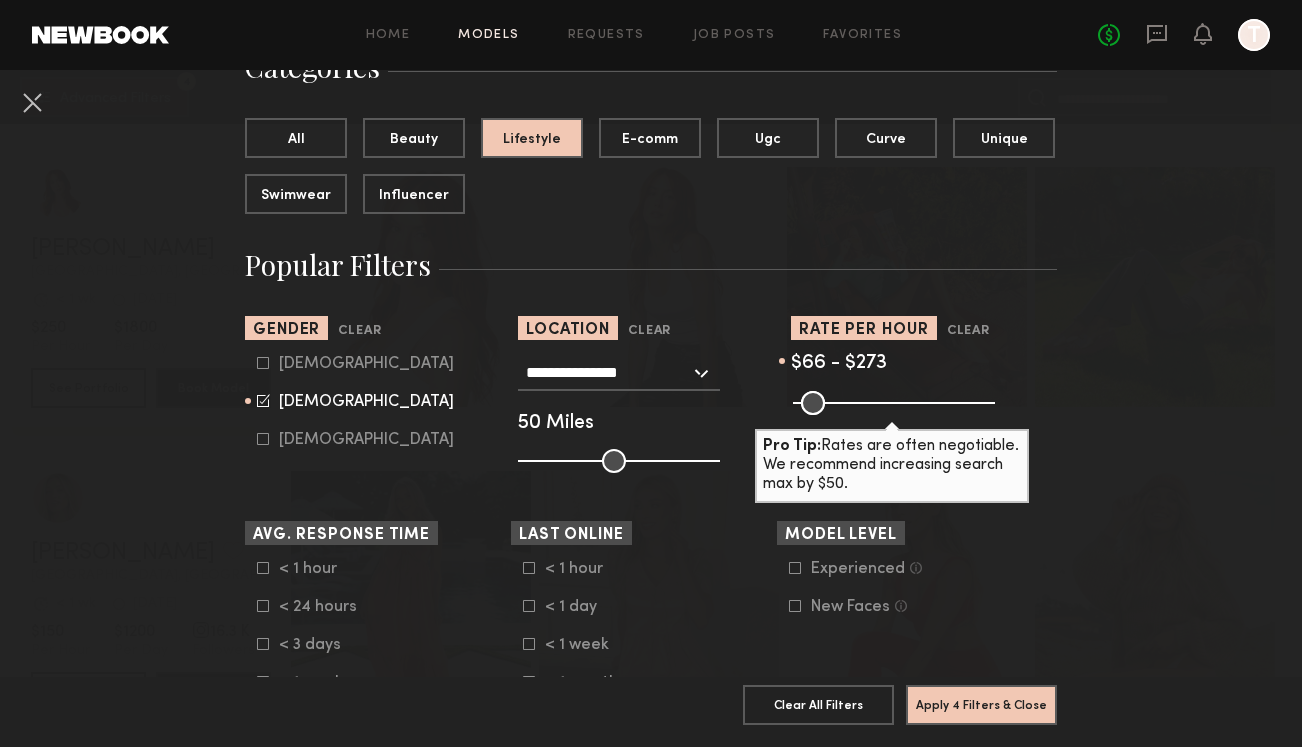 scroll, scrollTop: 180, scrollLeft: 0, axis: vertical 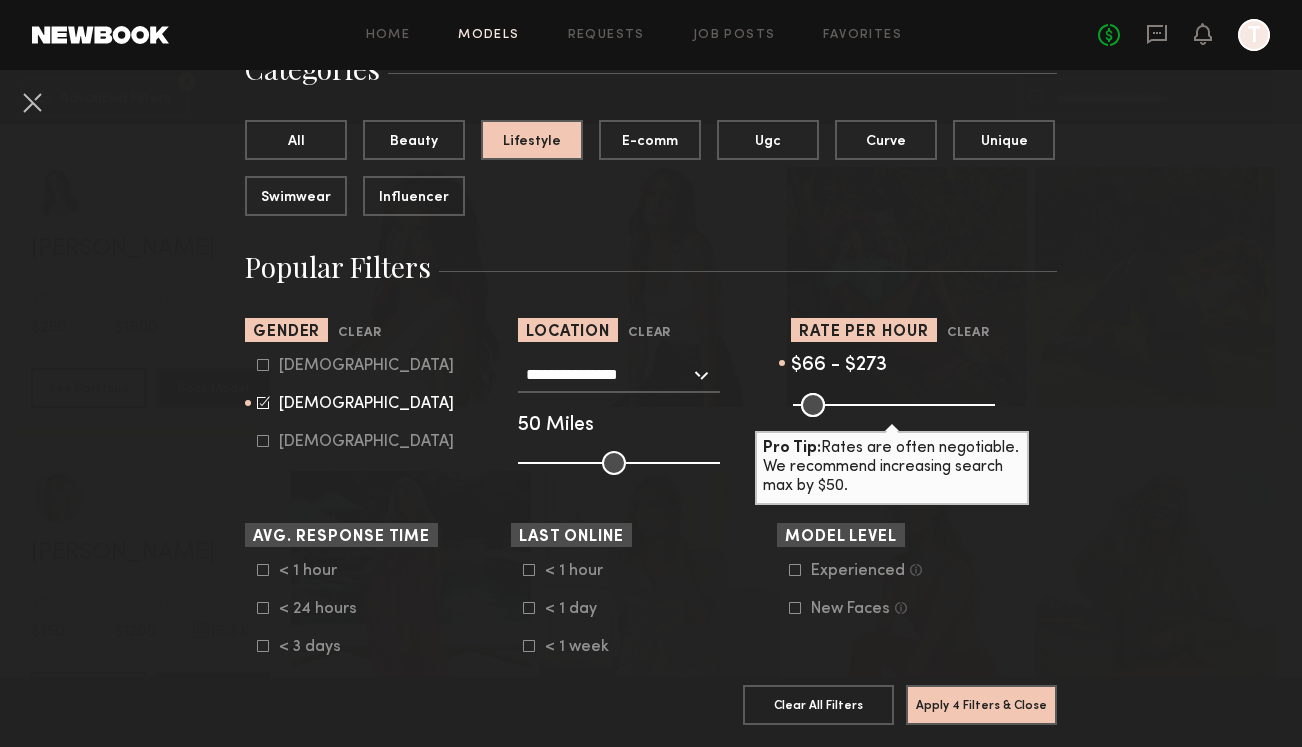 click 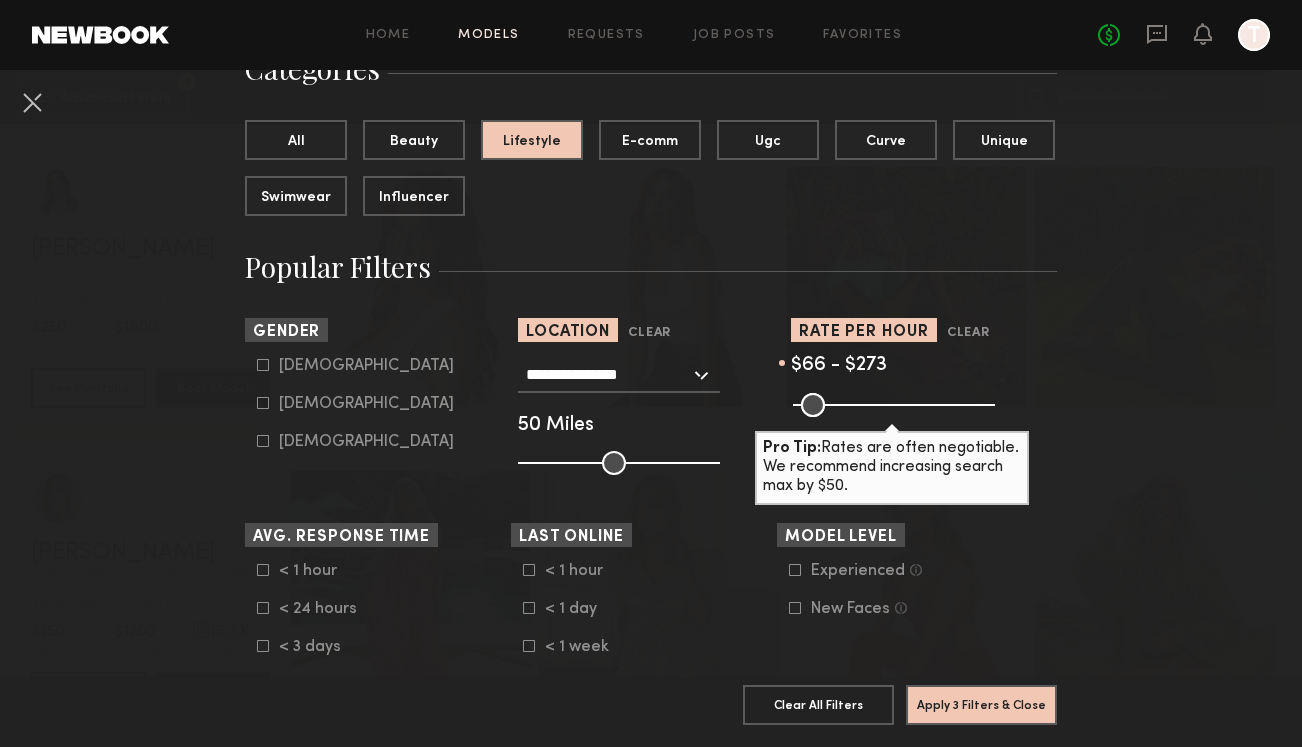 click 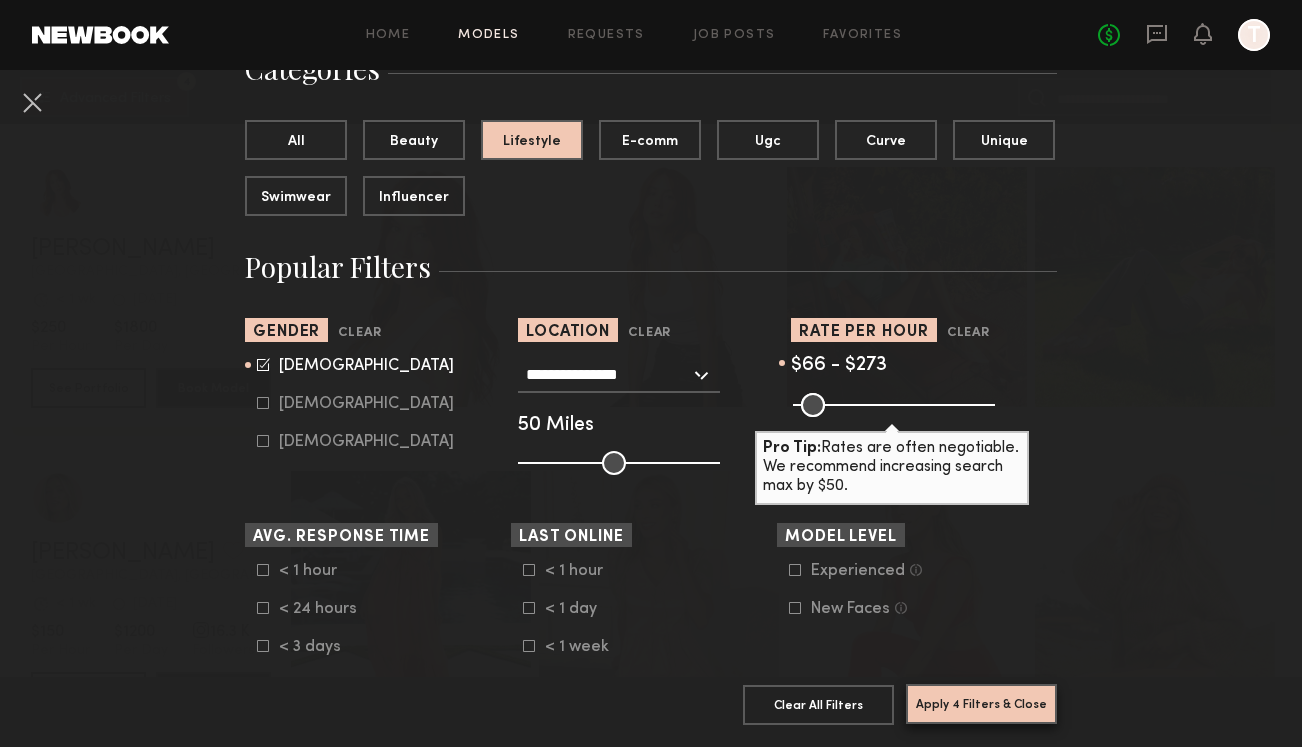 click on "Apply 4 Filters & Close" 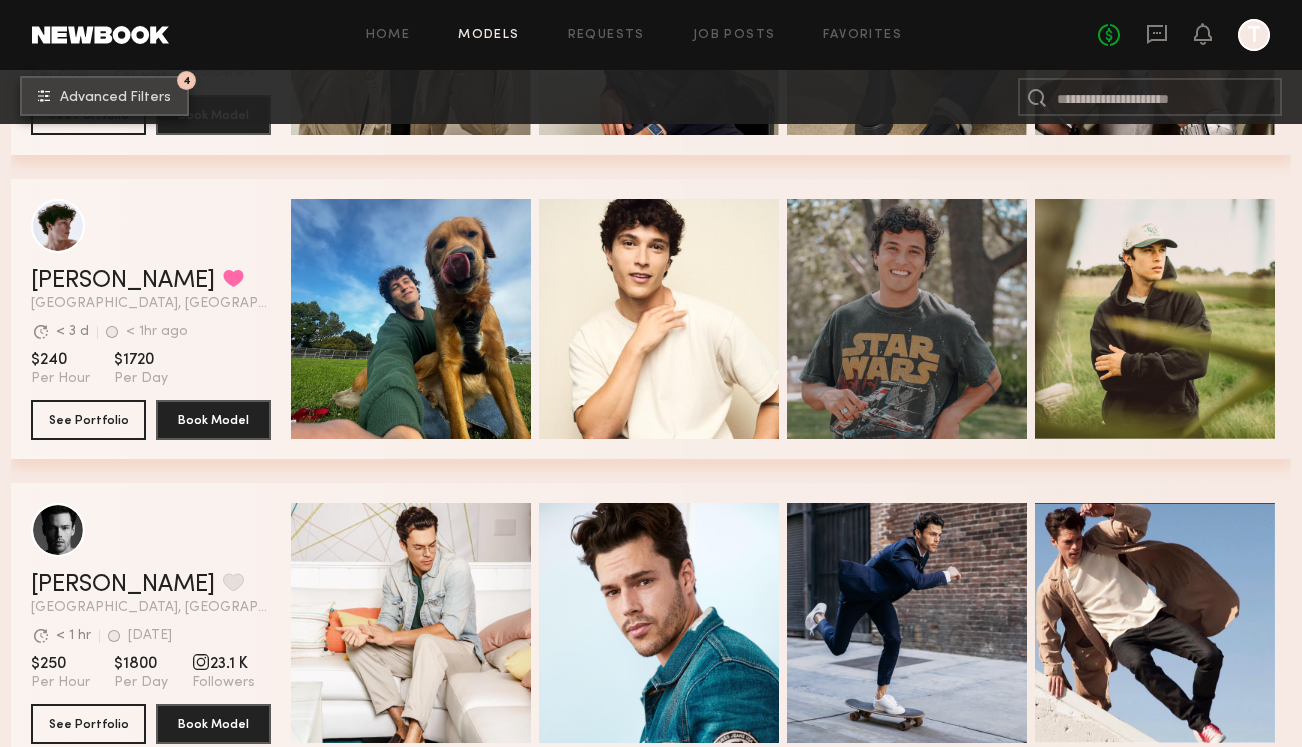 scroll, scrollTop: 4852, scrollLeft: 0, axis: vertical 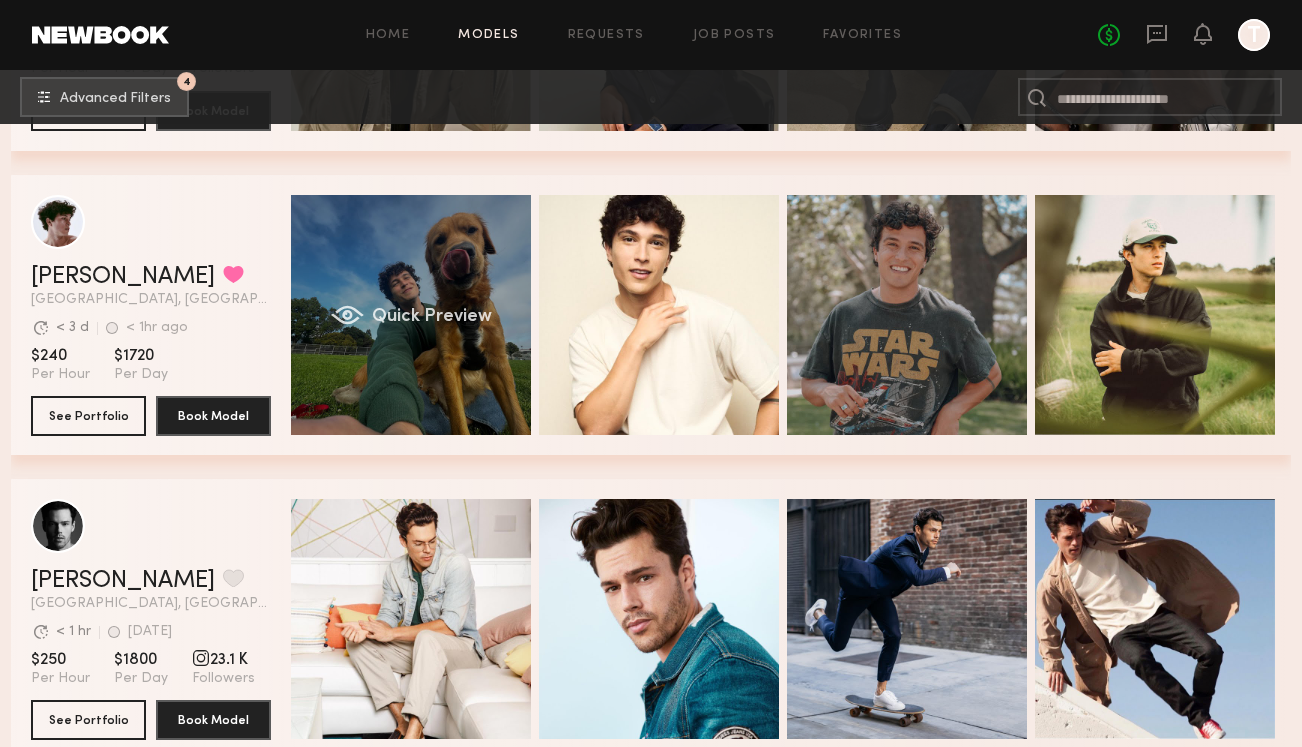 click on "Quick Preview" 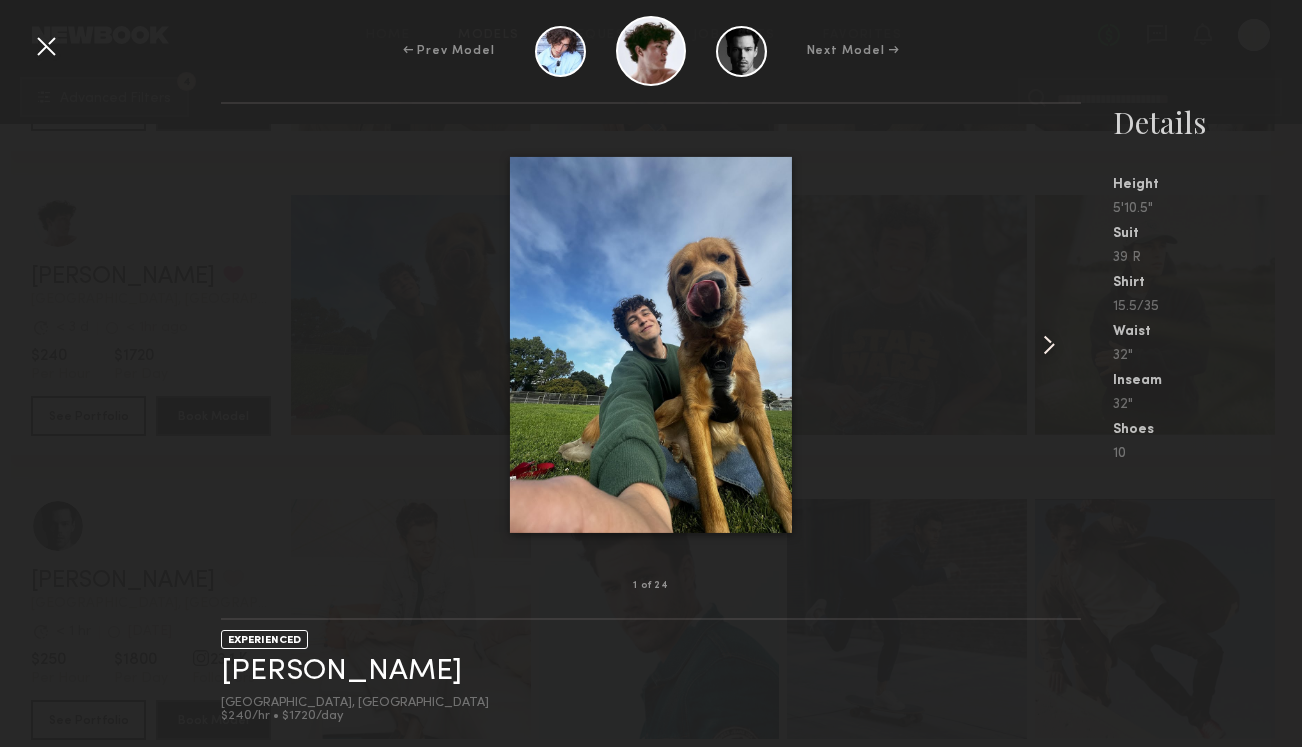 click at bounding box center (1049, 345) 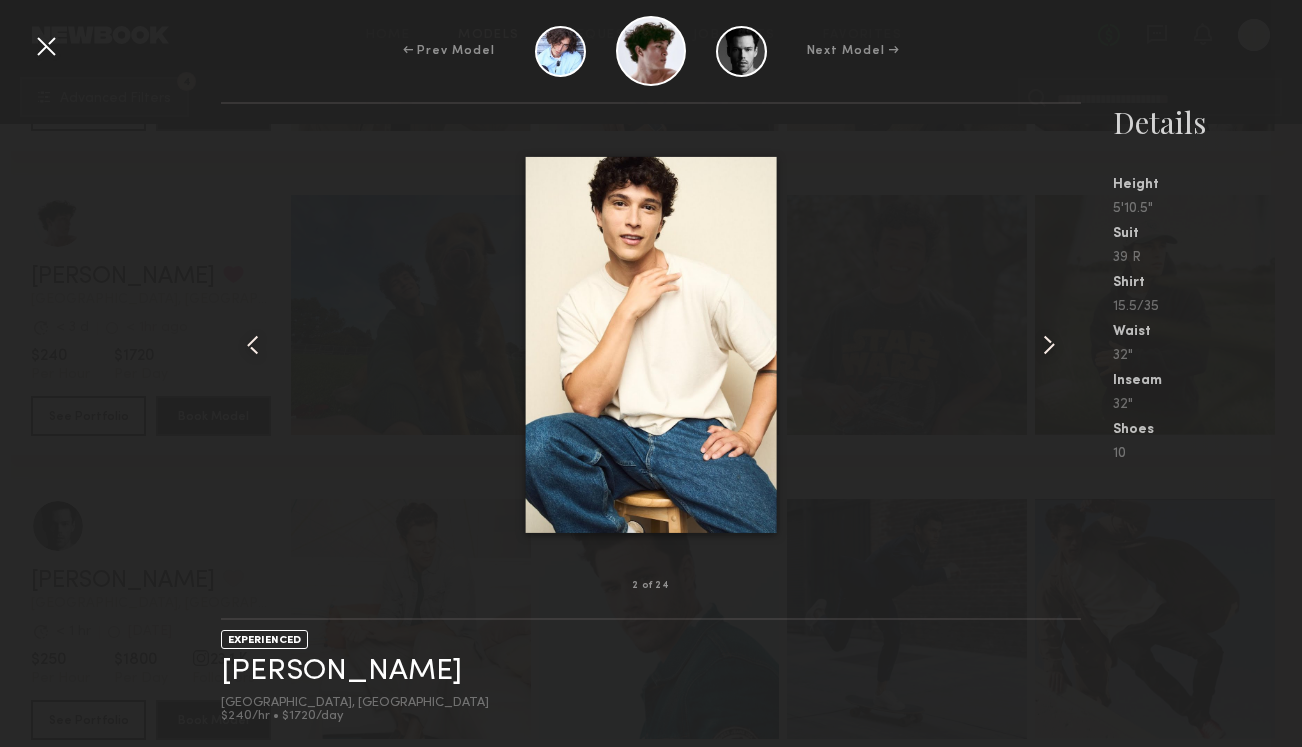 click at bounding box center (1049, 345) 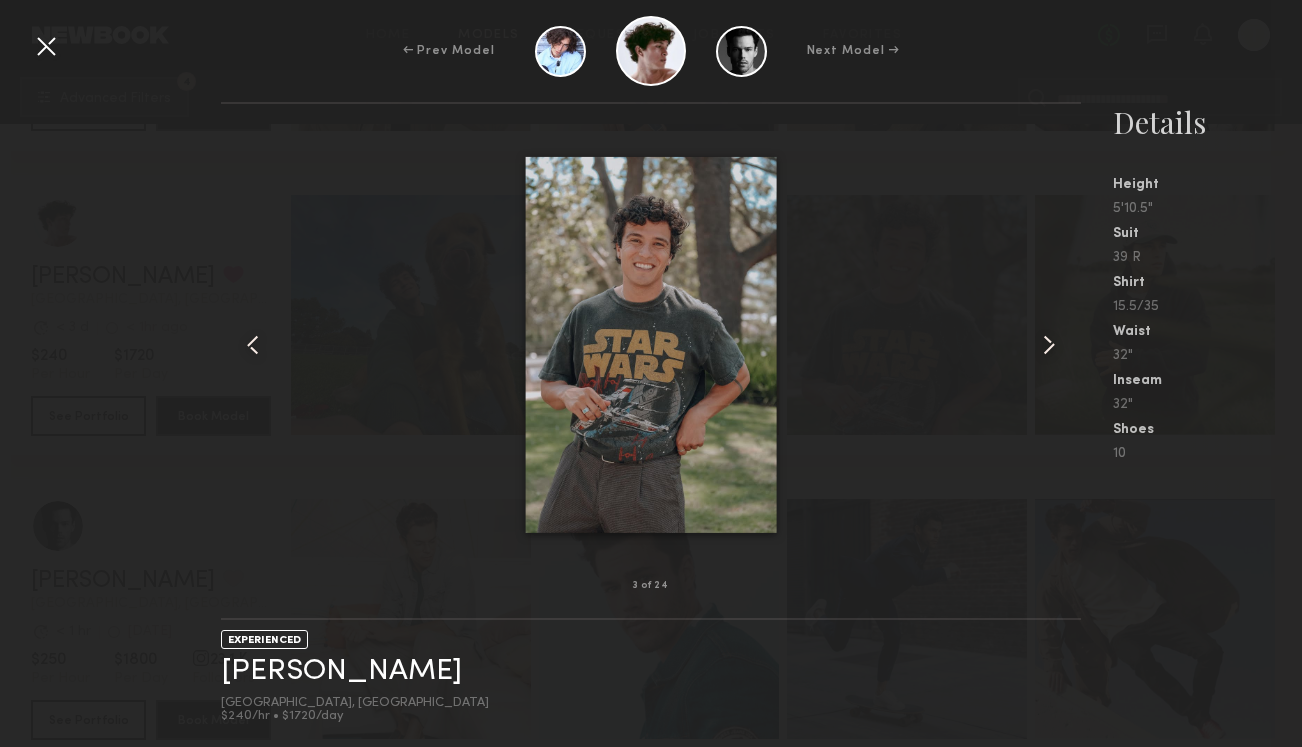 click at bounding box center (1049, 345) 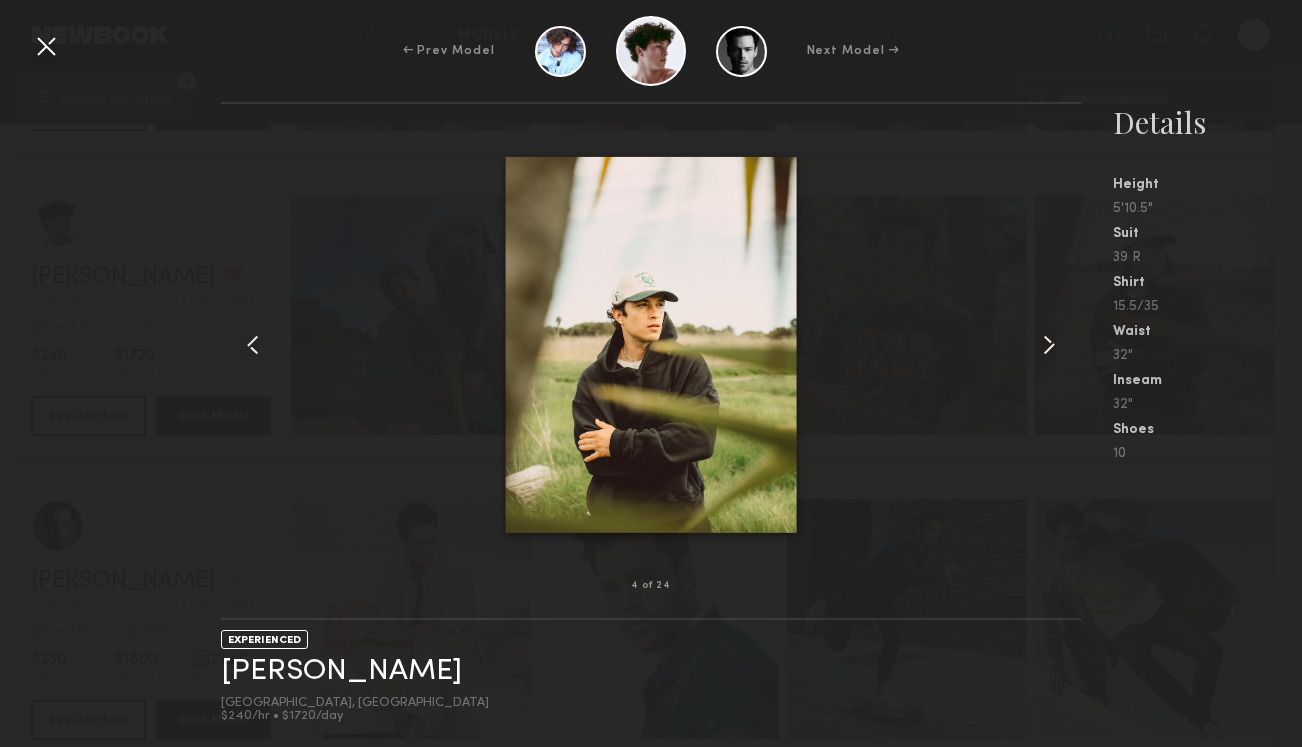 click at bounding box center (1049, 345) 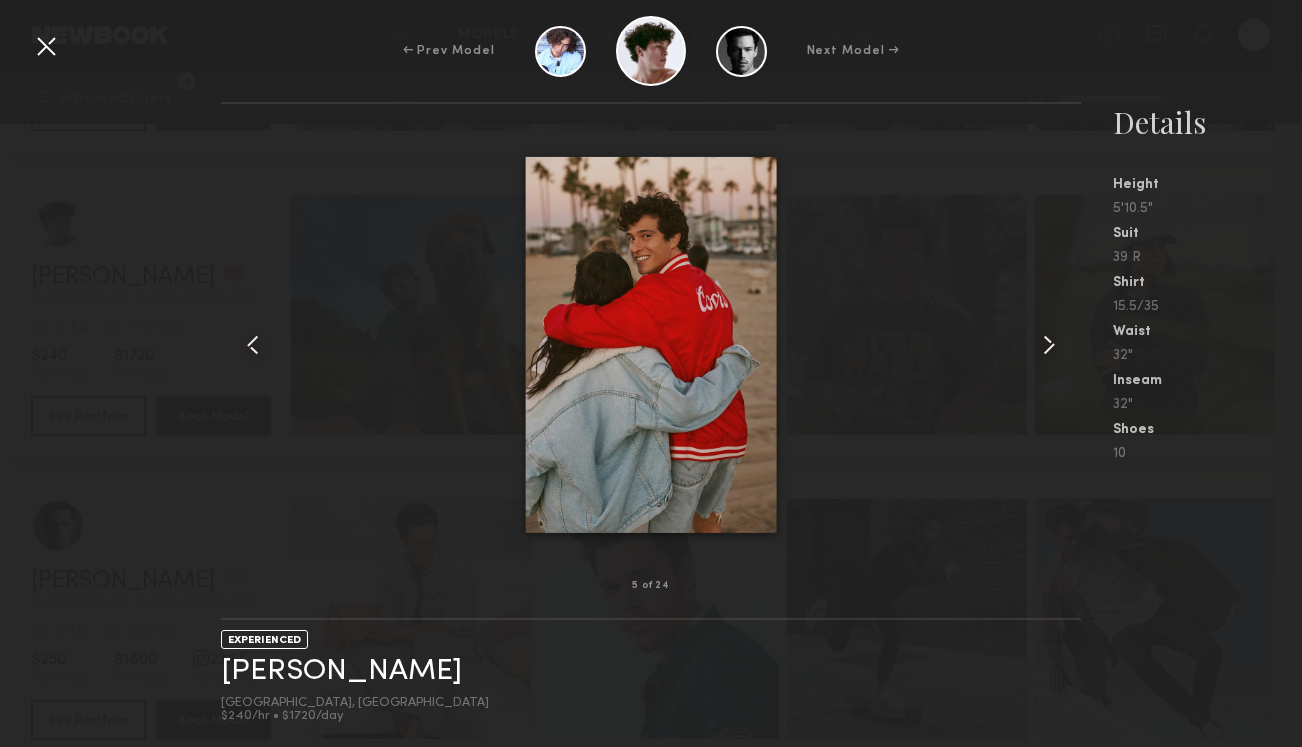 click at bounding box center [1049, 345] 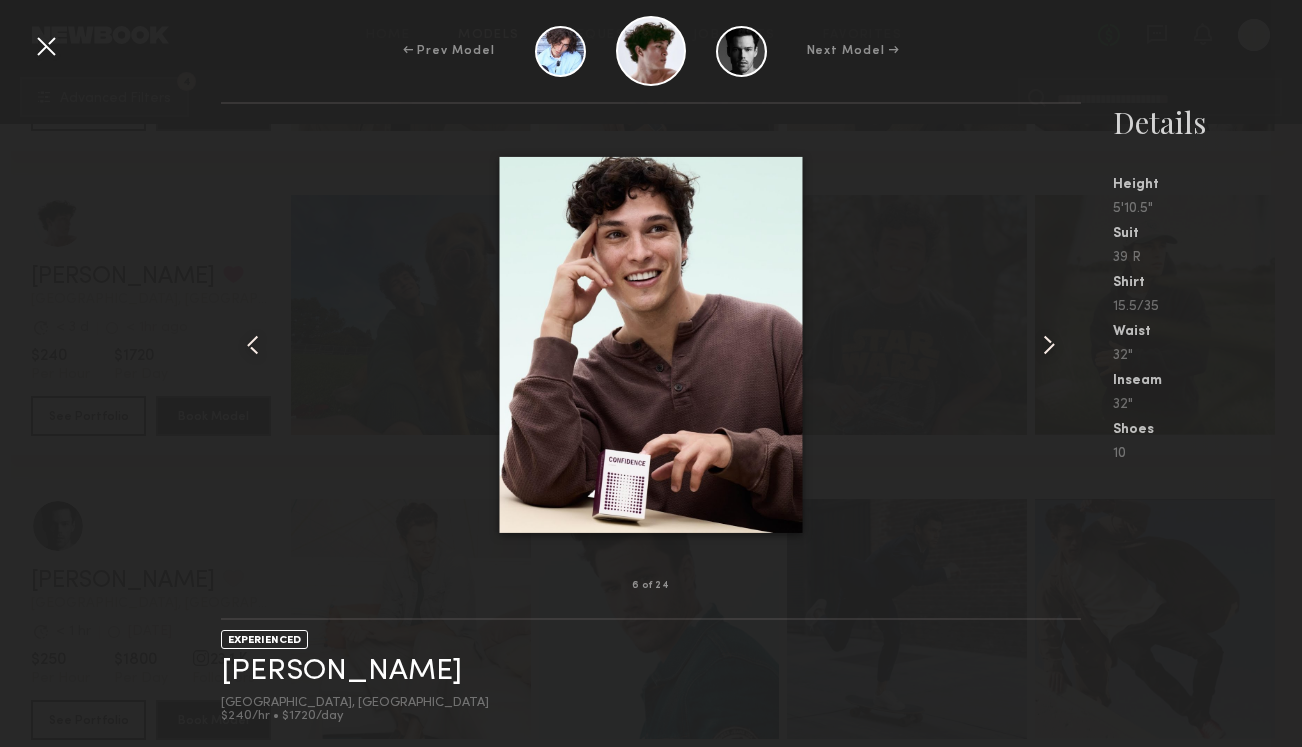 click at bounding box center [1049, 345] 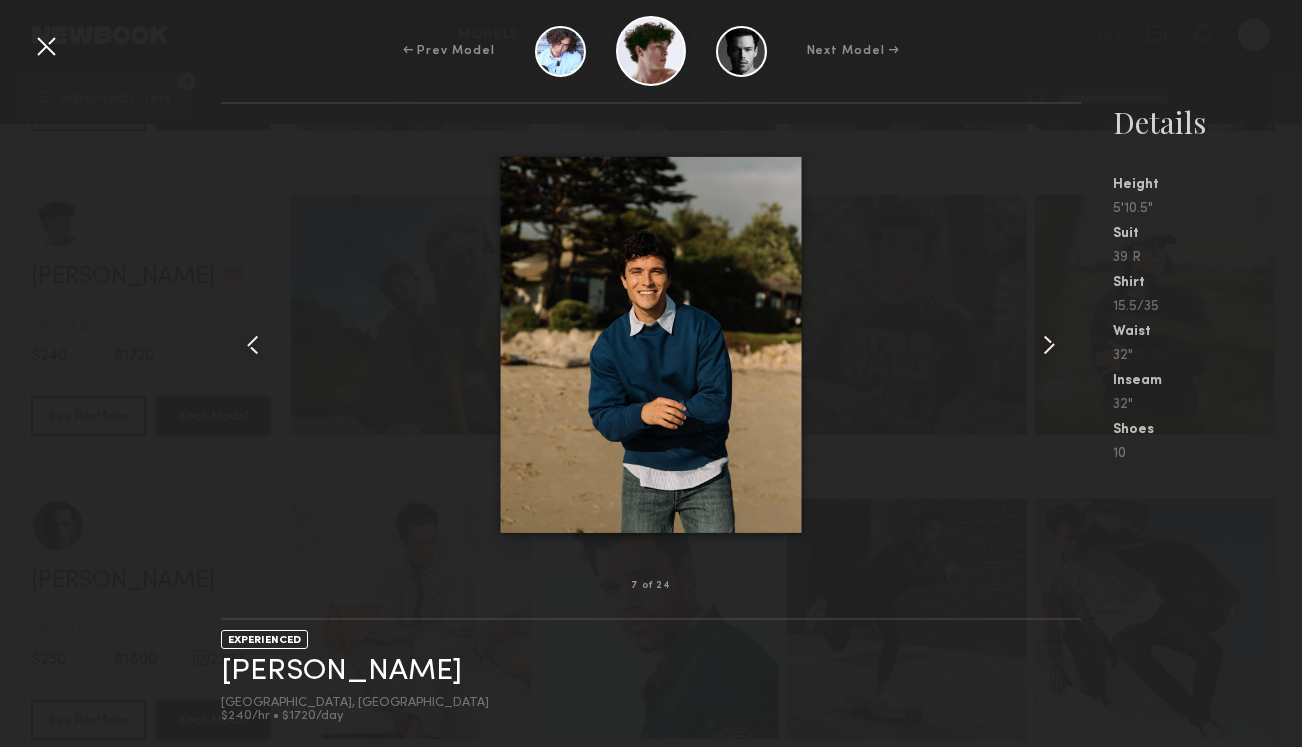 click at bounding box center (1049, 345) 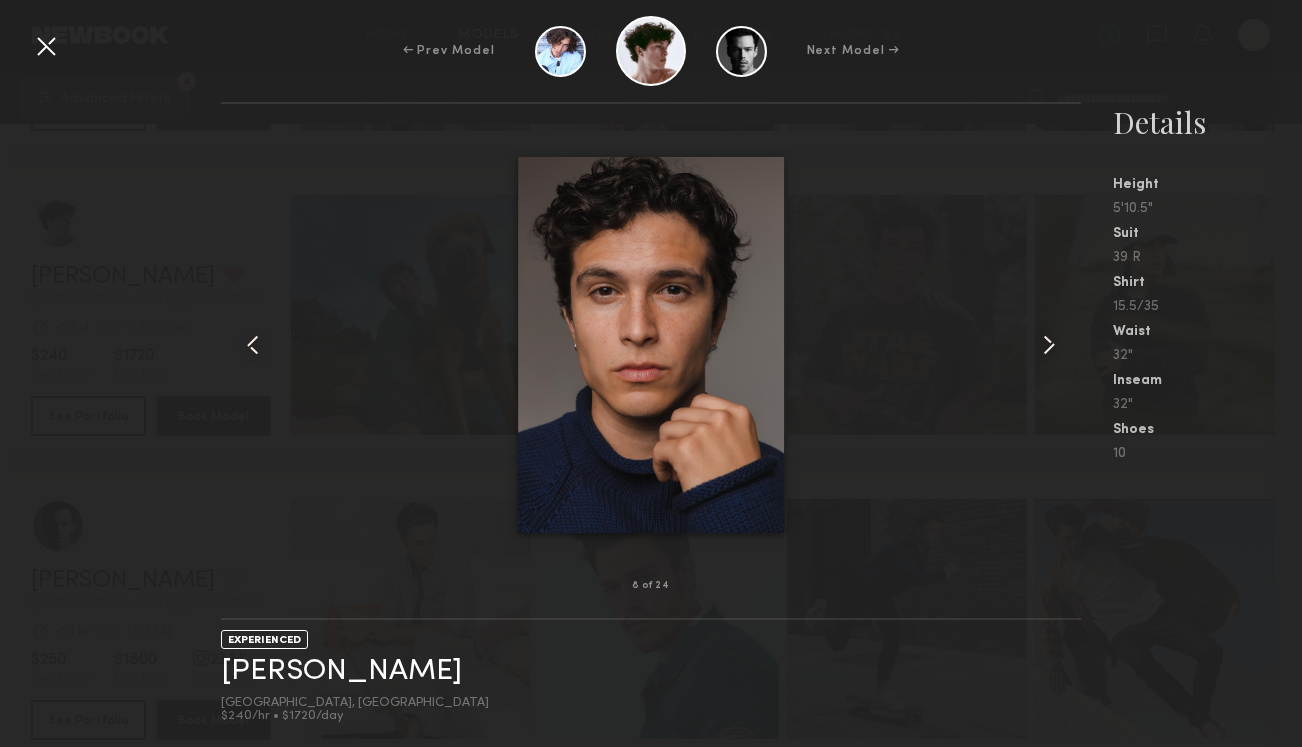 click at bounding box center [1049, 345] 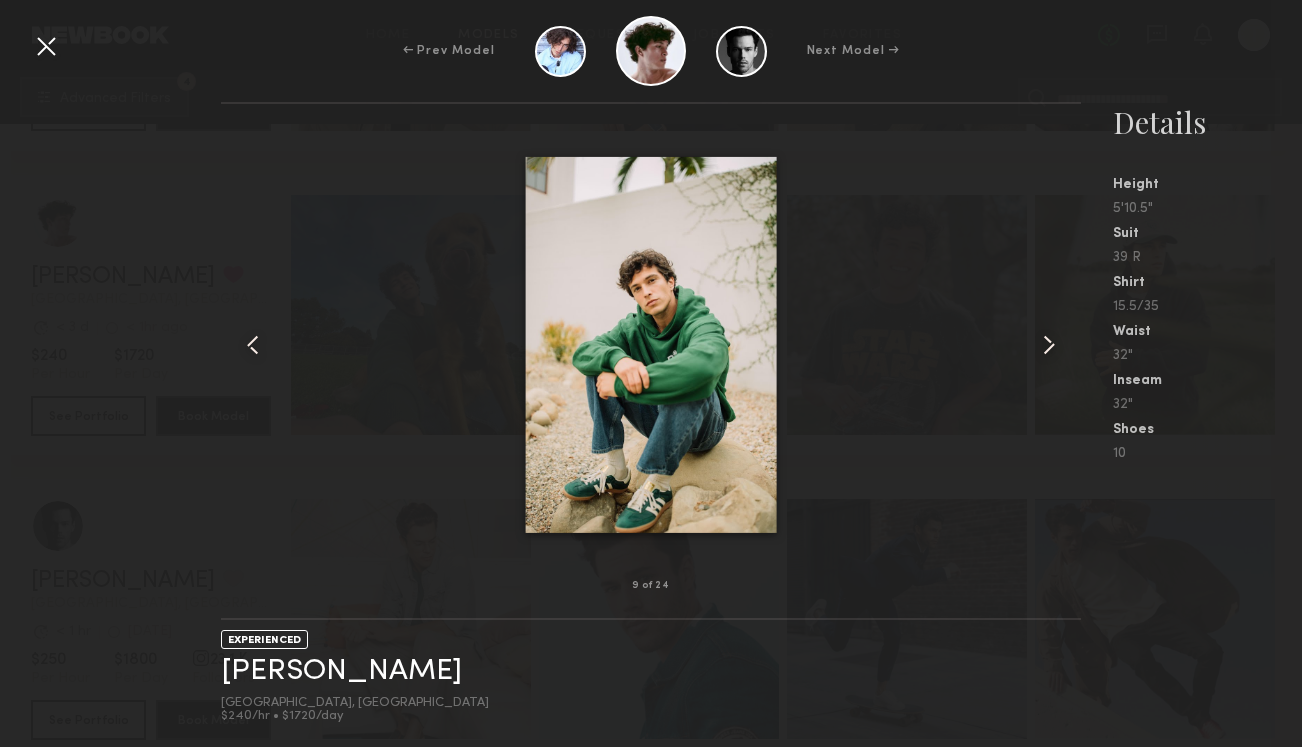 click at bounding box center [46, 46] 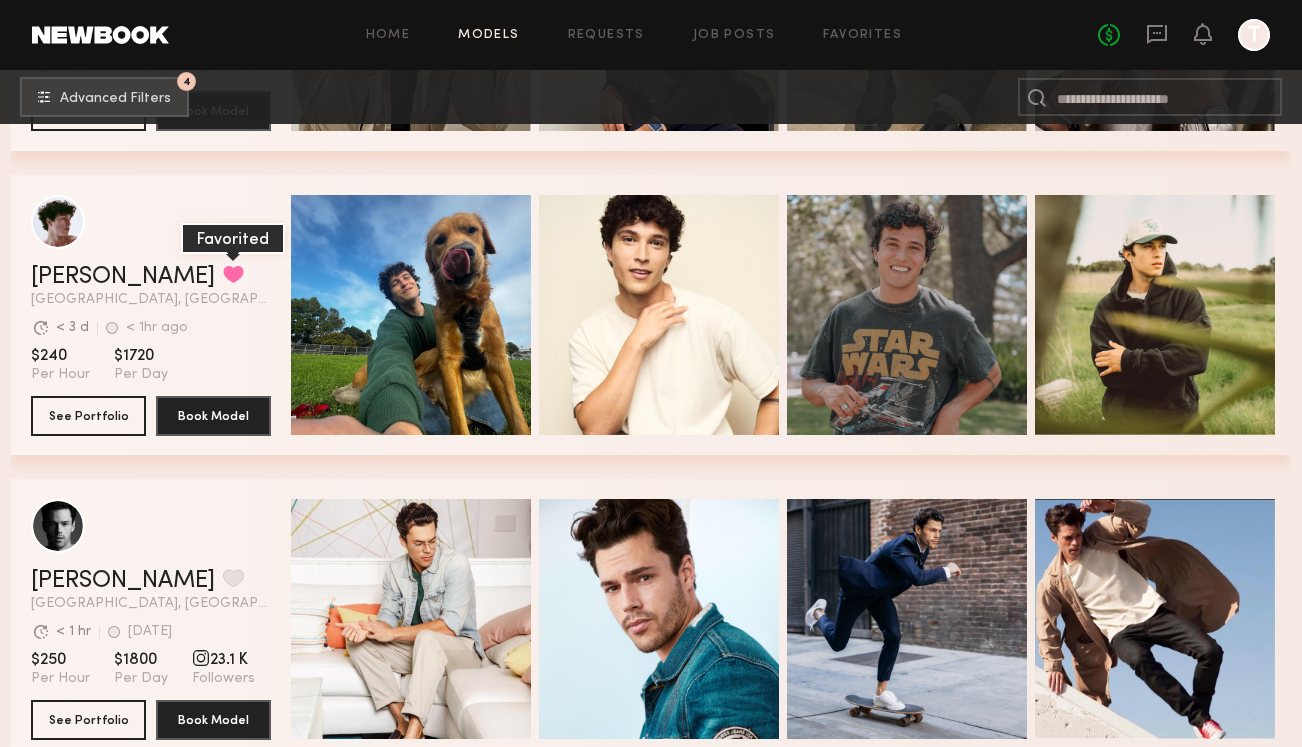 click 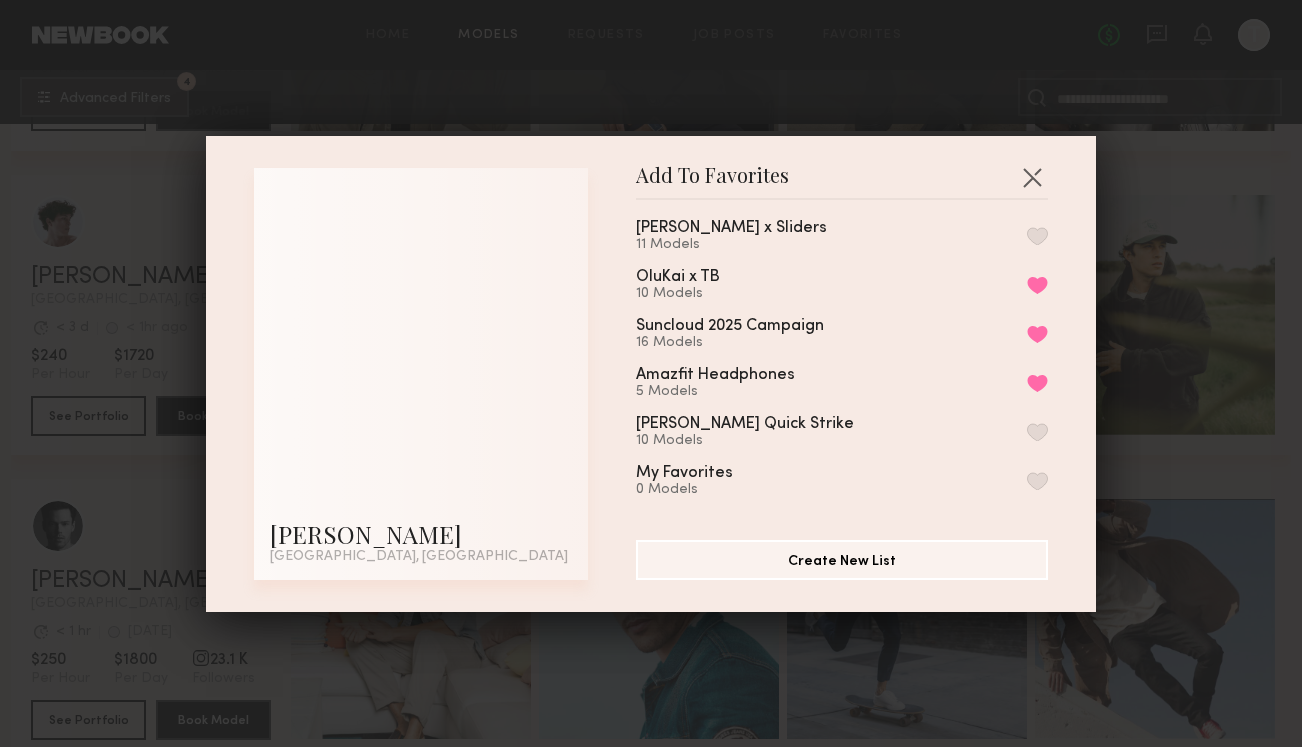 scroll, scrollTop: 0, scrollLeft: 0, axis: both 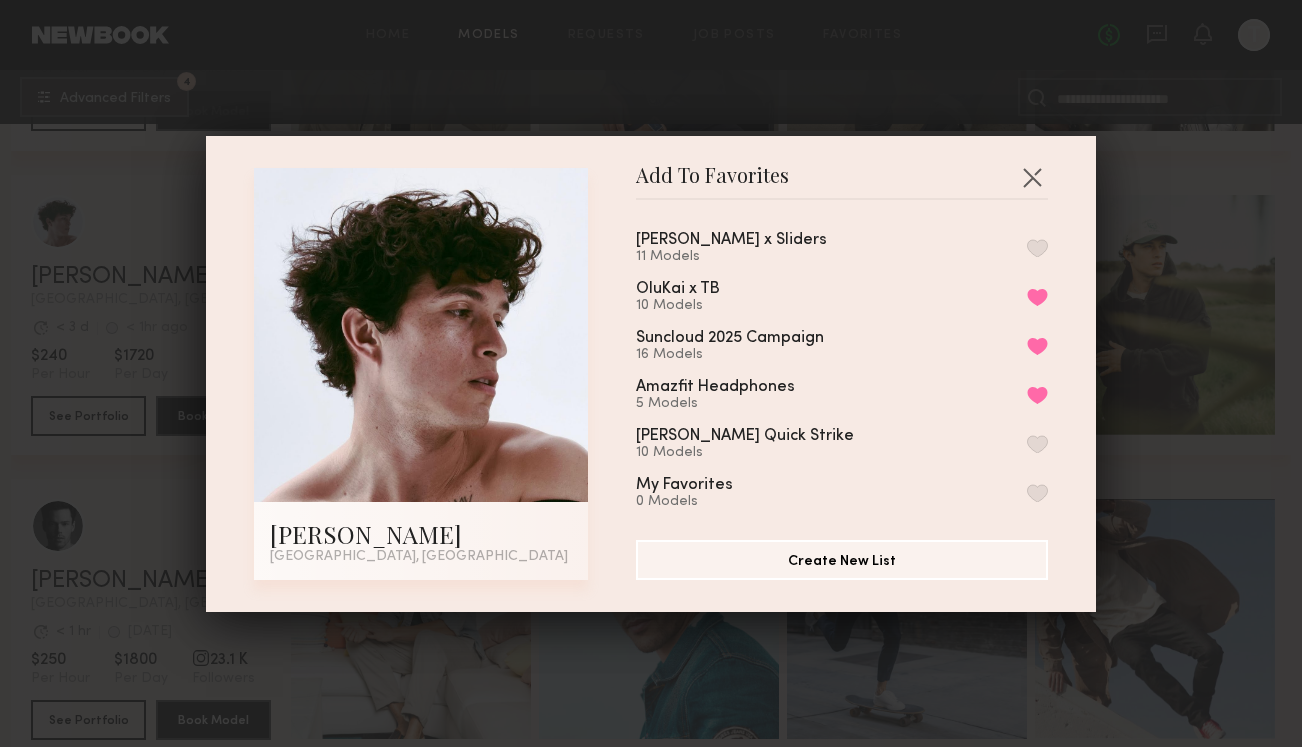 click at bounding box center (1037, 248) 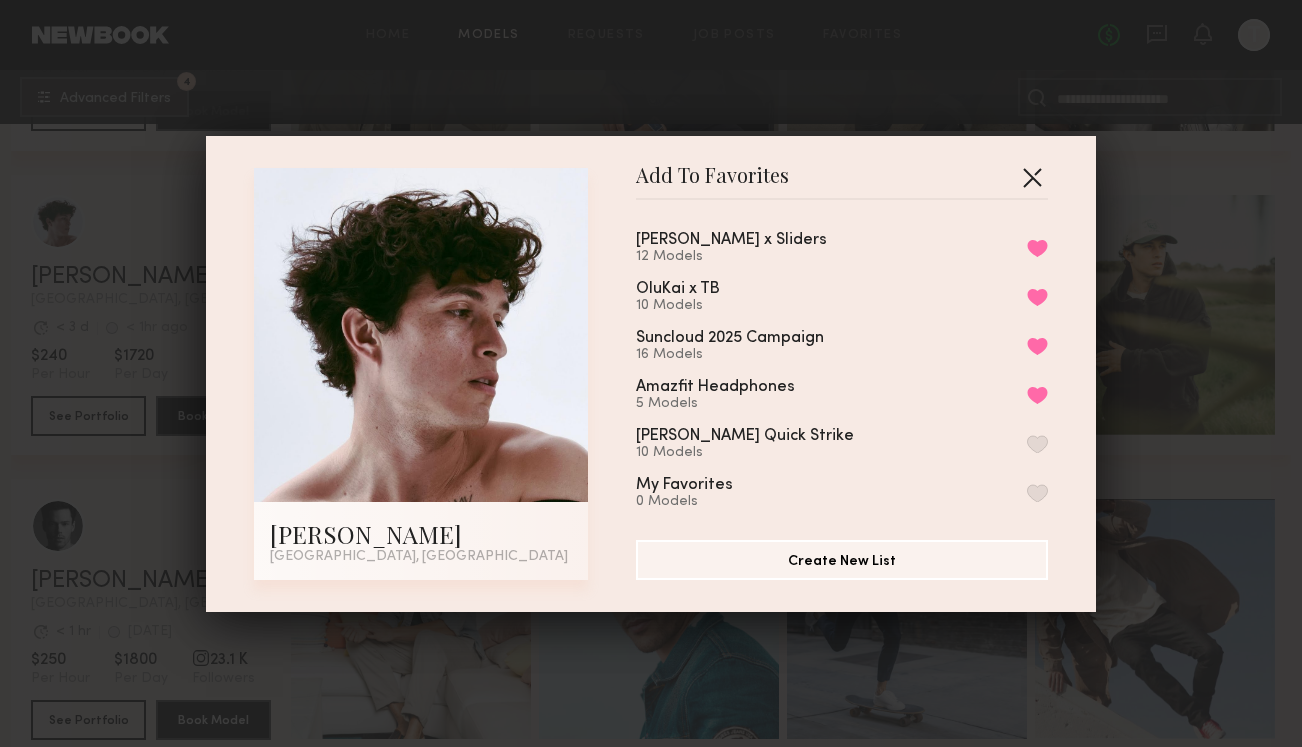 click at bounding box center [1032, 177] 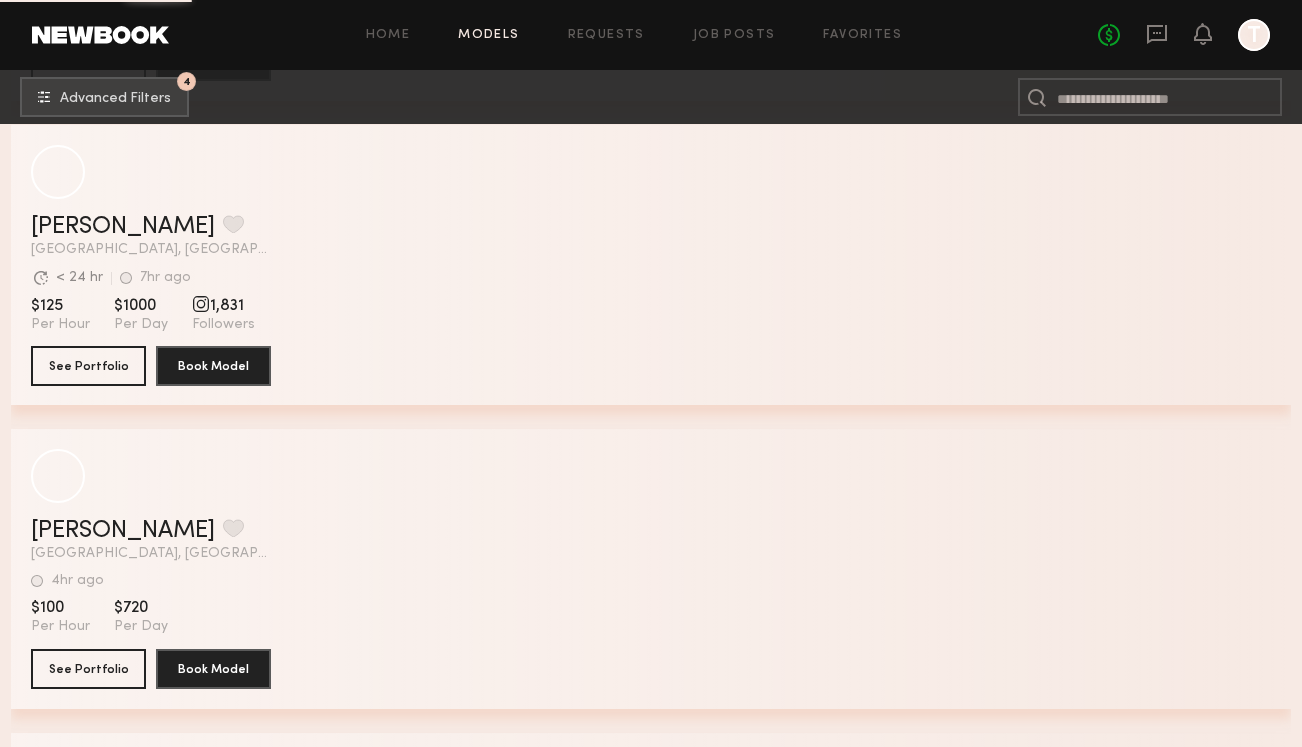 scroll, scrollTop: 18013, scrollLeft: 0, axis: vertical 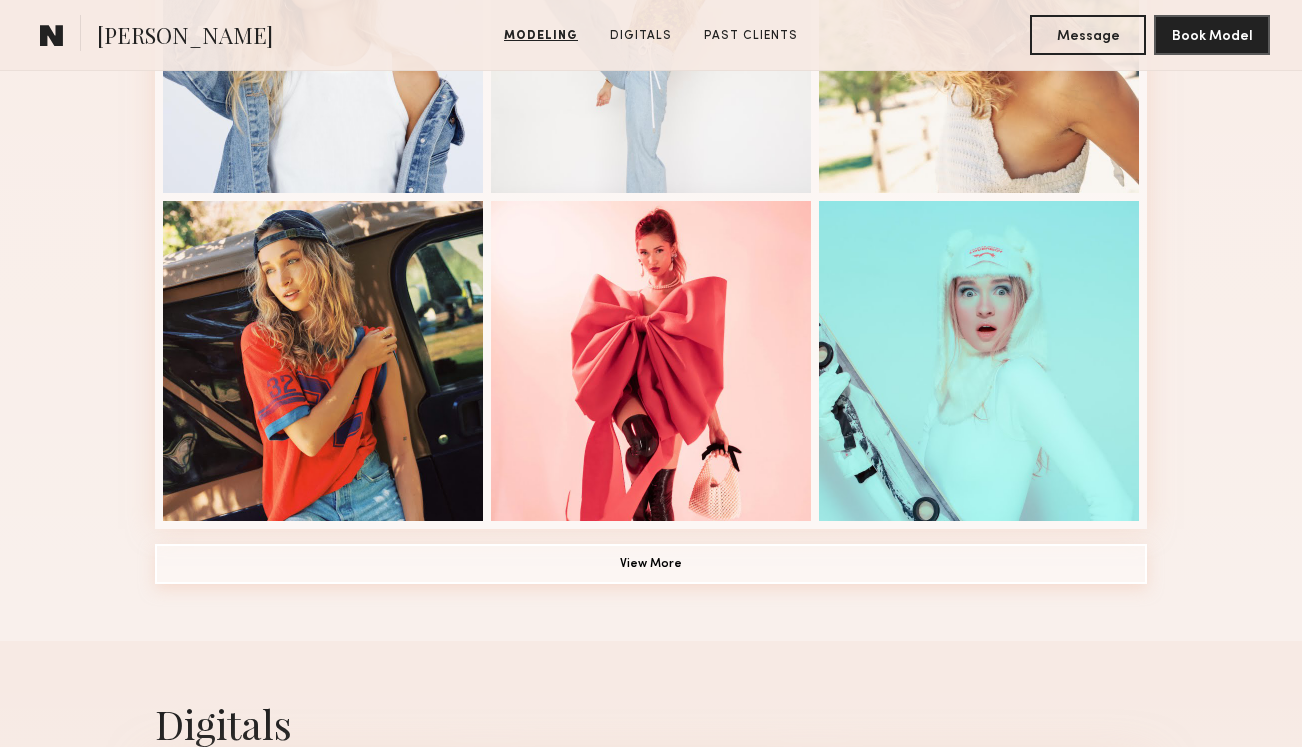 click on "View More" 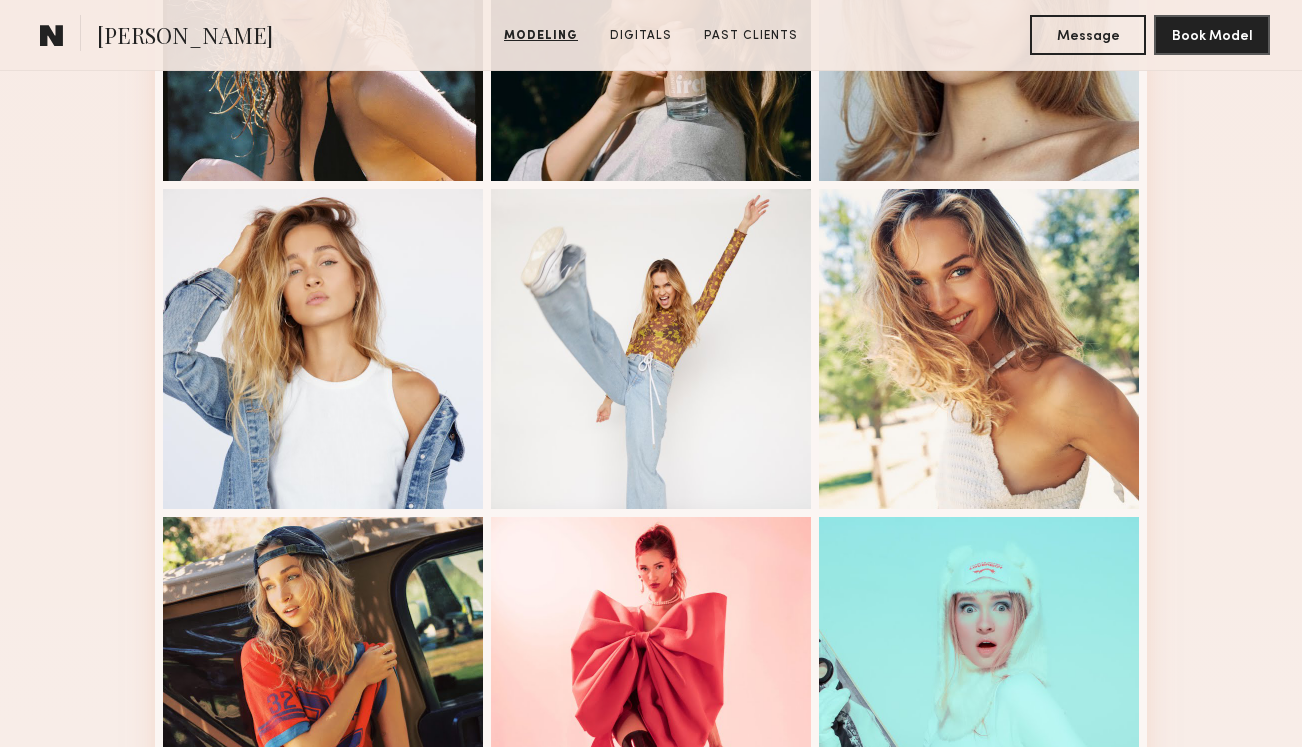 scroll, scrollTop: 0, scrollLeft: 0, axis: both 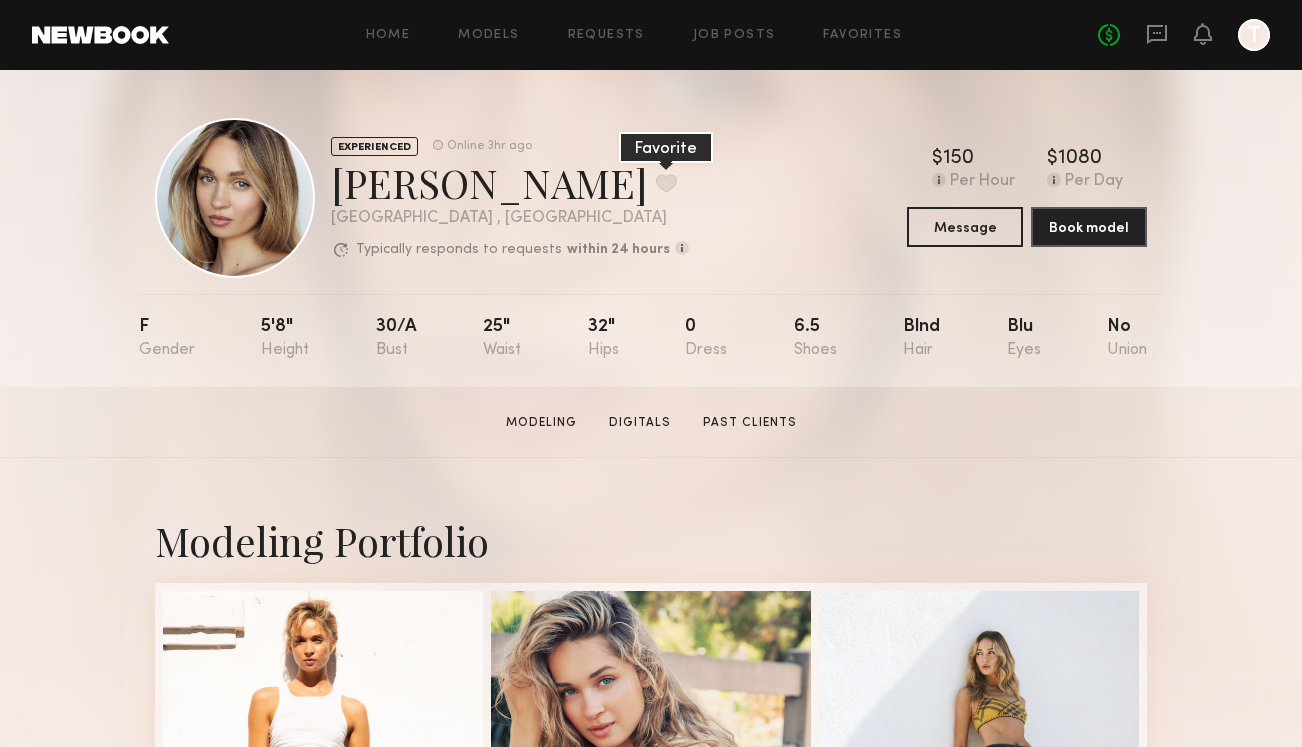 click 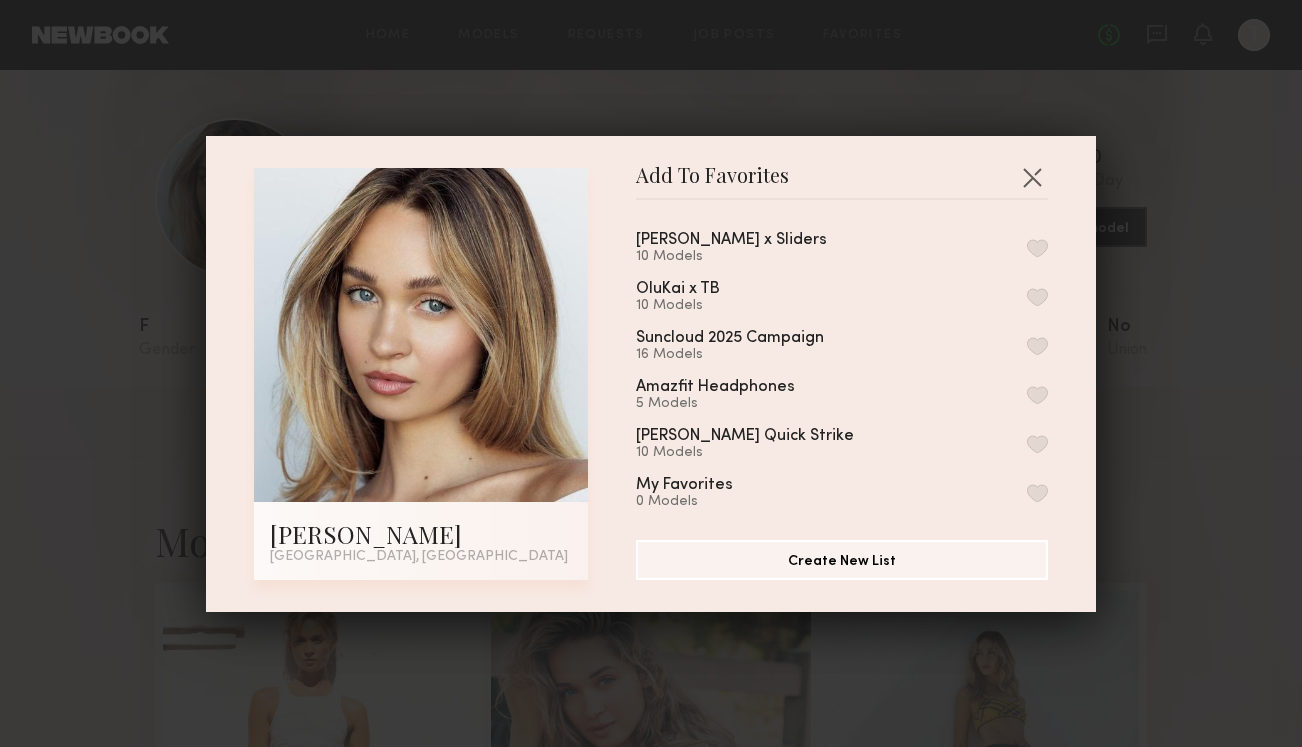 click at bounding box center [1037, 248] 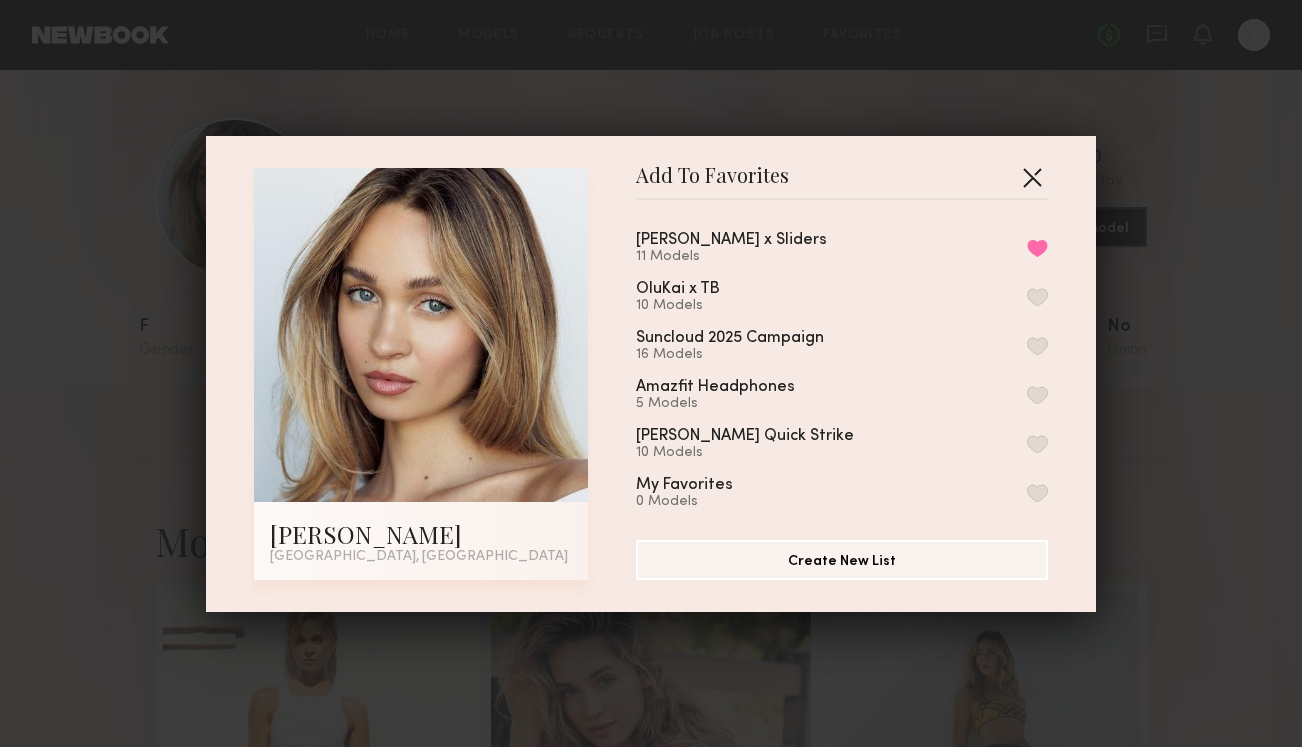 click at bounding box center [1032, 177] 